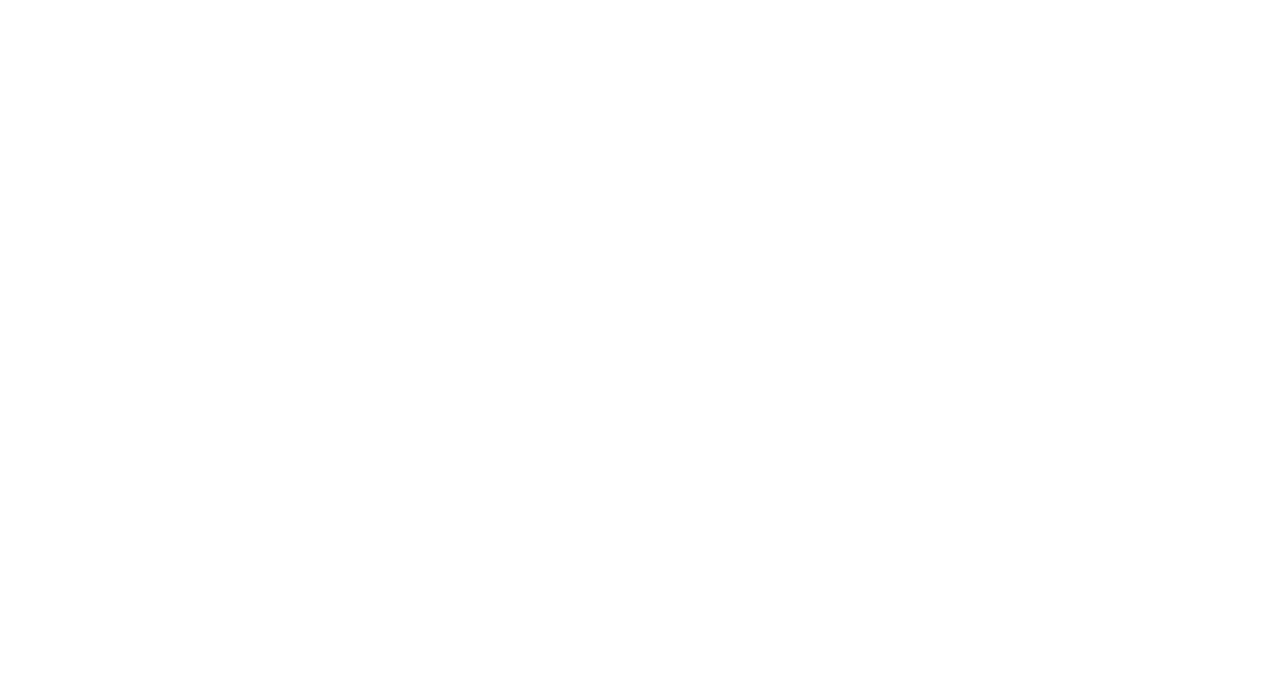 scroll, scrollTop: 0, scrollLeft: 0, axis: both 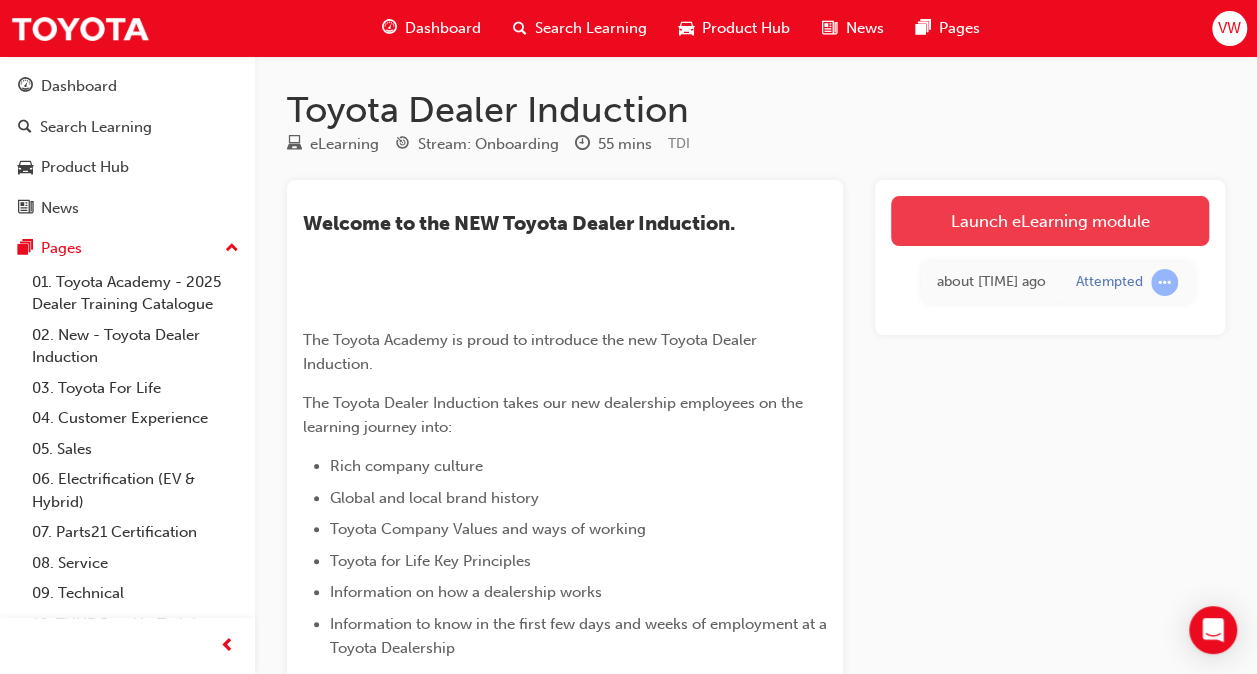 click on "Launch eLearning module" at bounding box center [1050, 221] 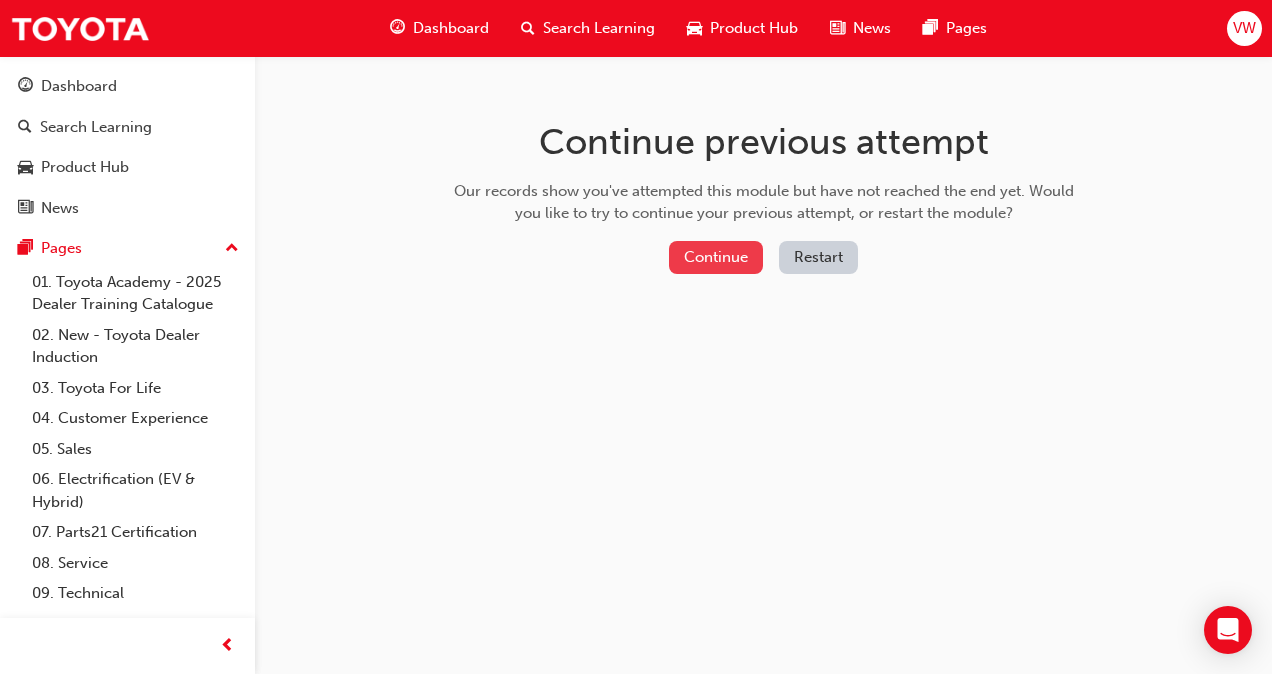 click on "Continue" at bounding box center (716, 257) 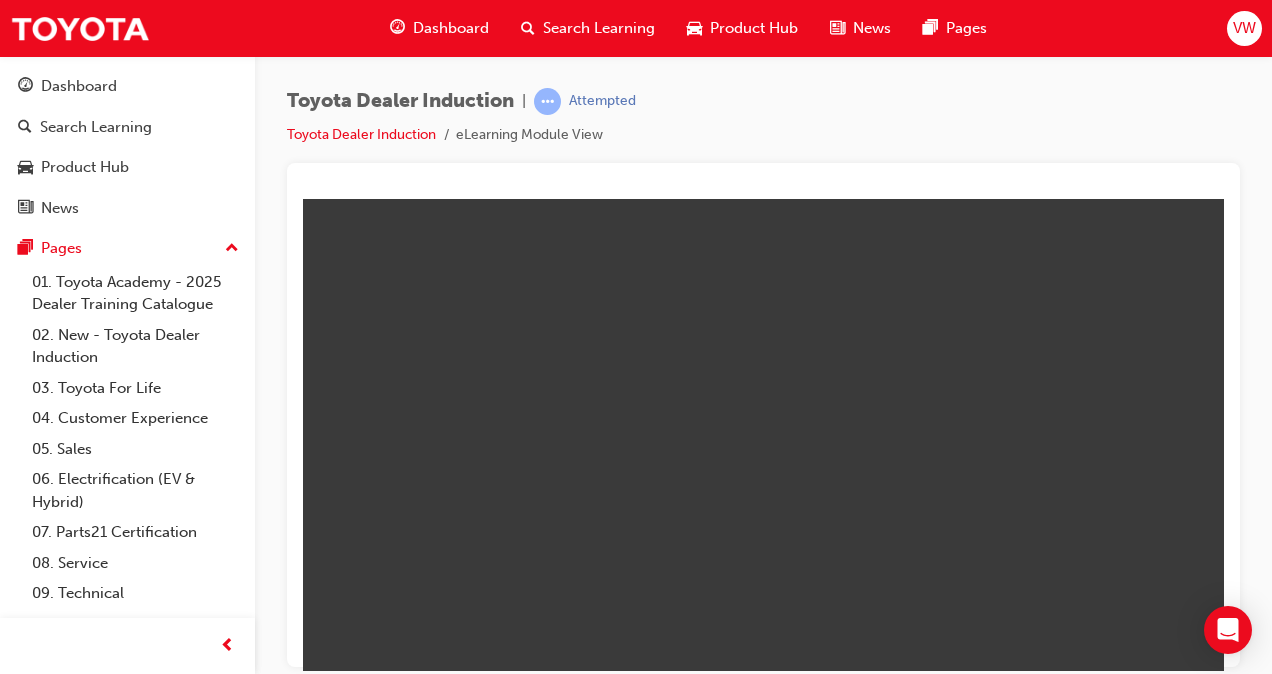 scroll, scrollTop: 0, scrollLeft: 0, axis: both 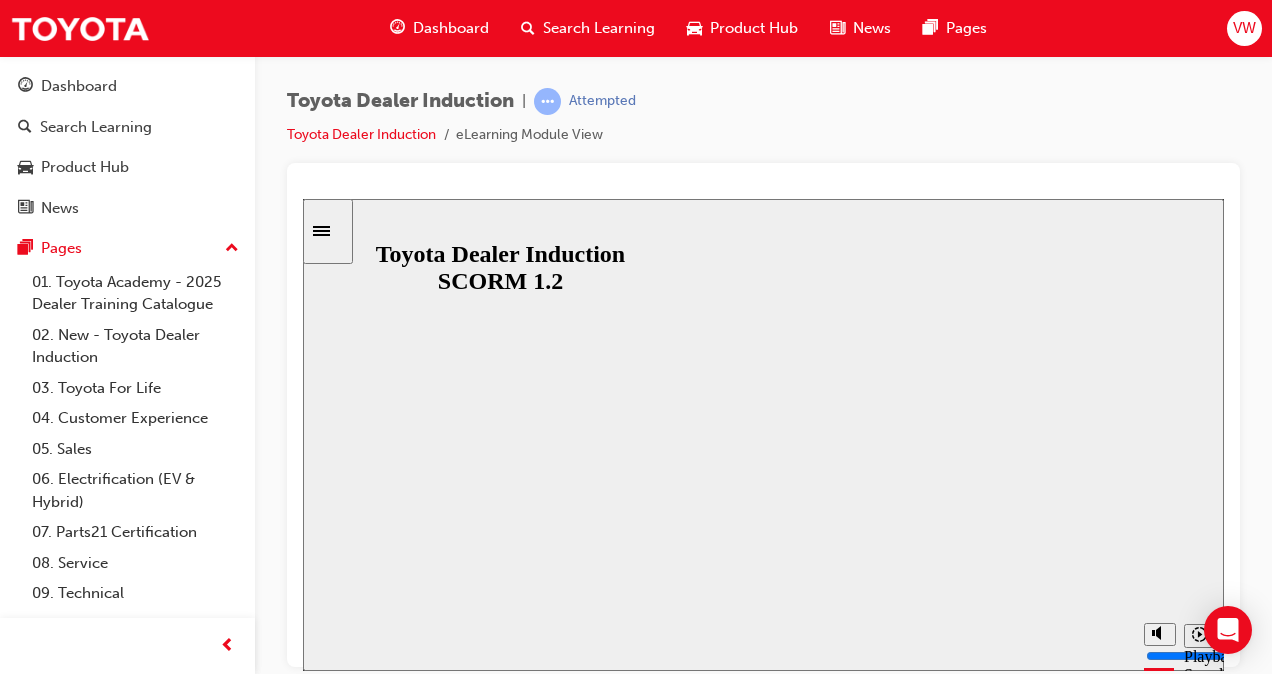click on "Resume" at bounding box center [341, 1406] 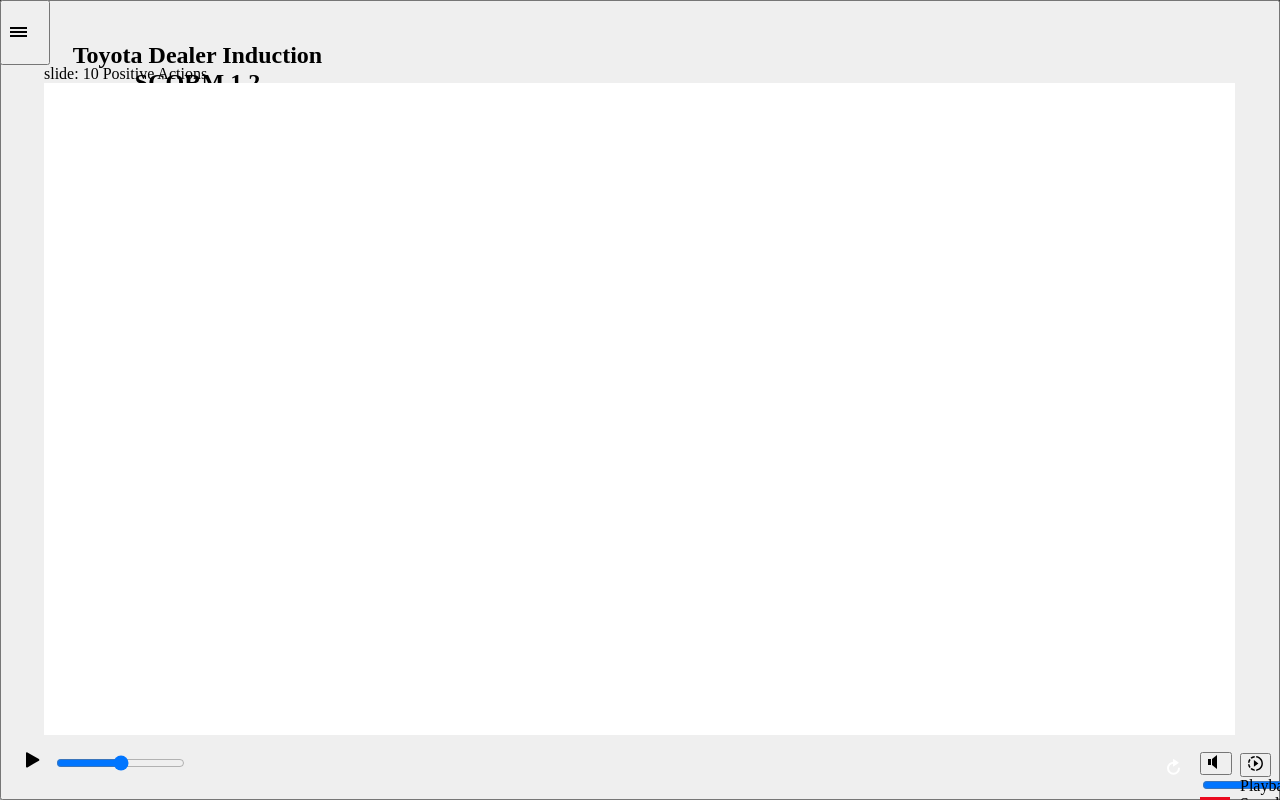 click at bounding box center [639, 8667] 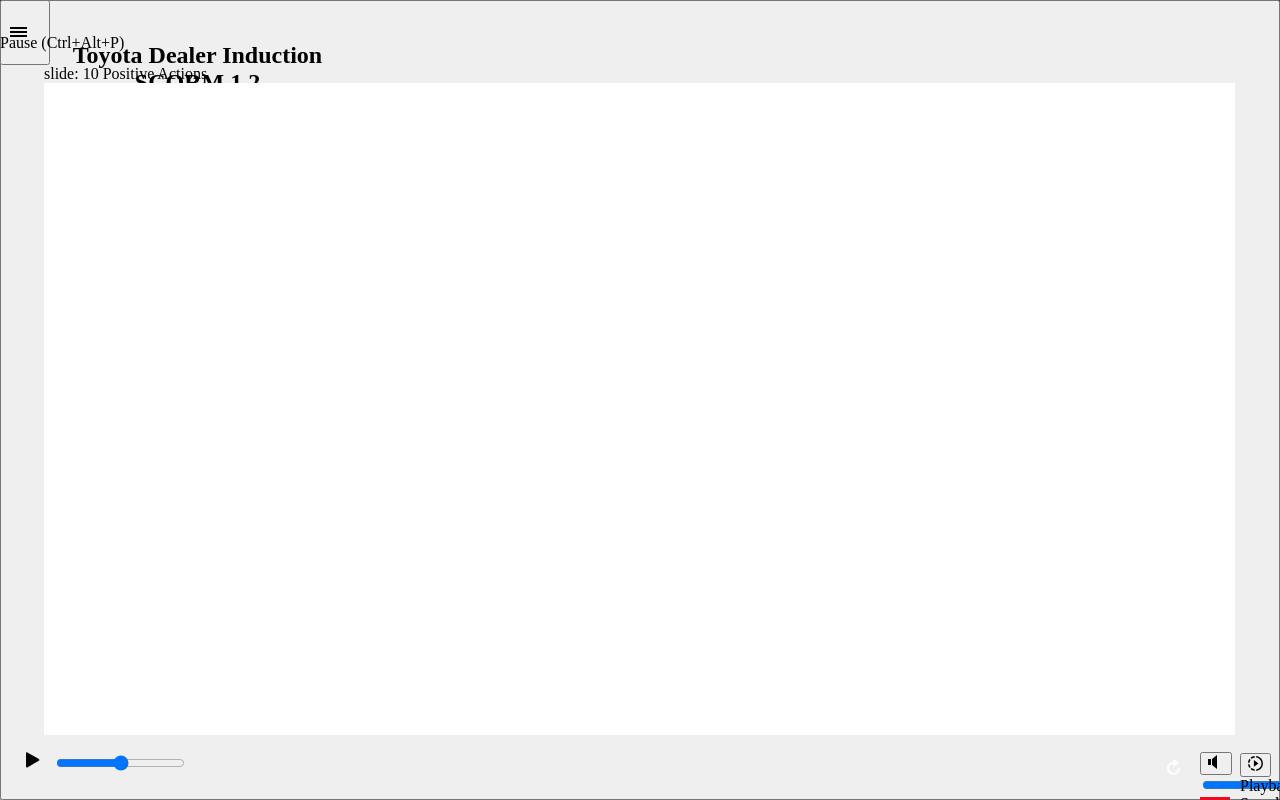 click 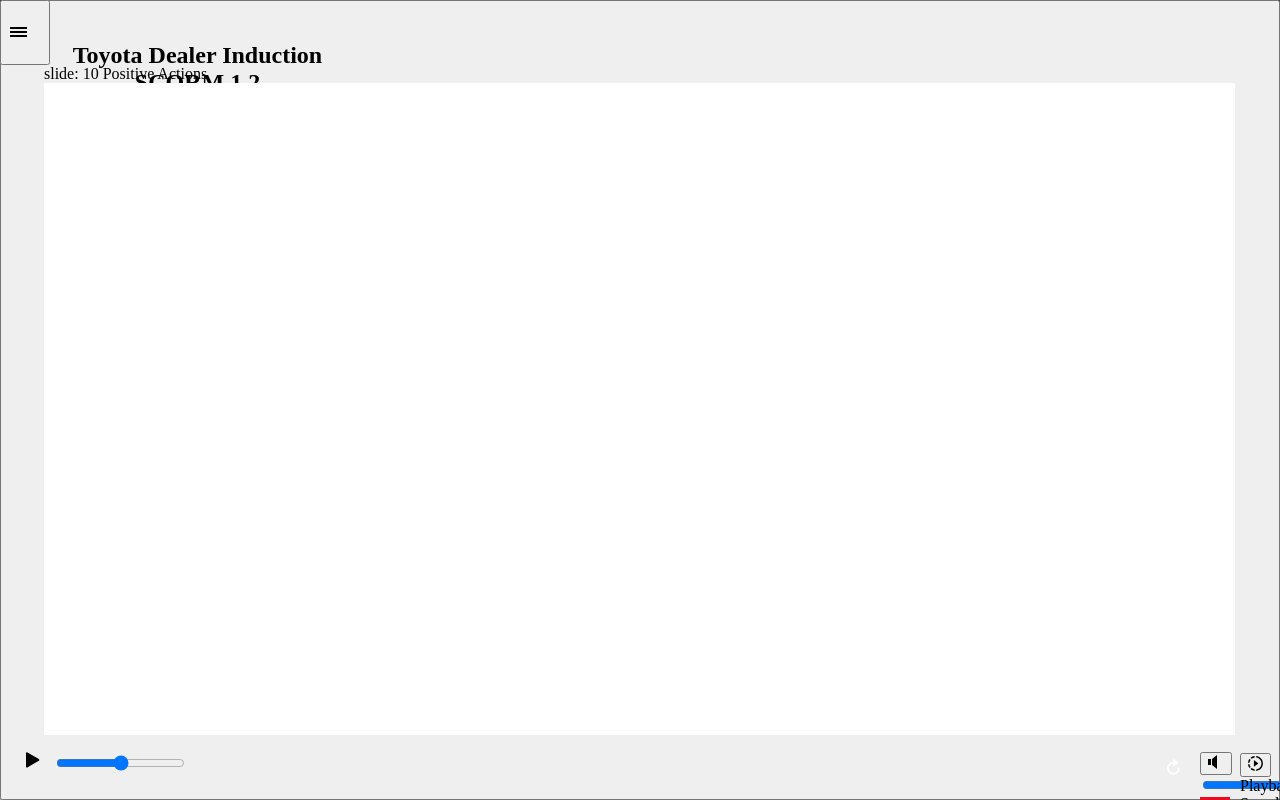 click 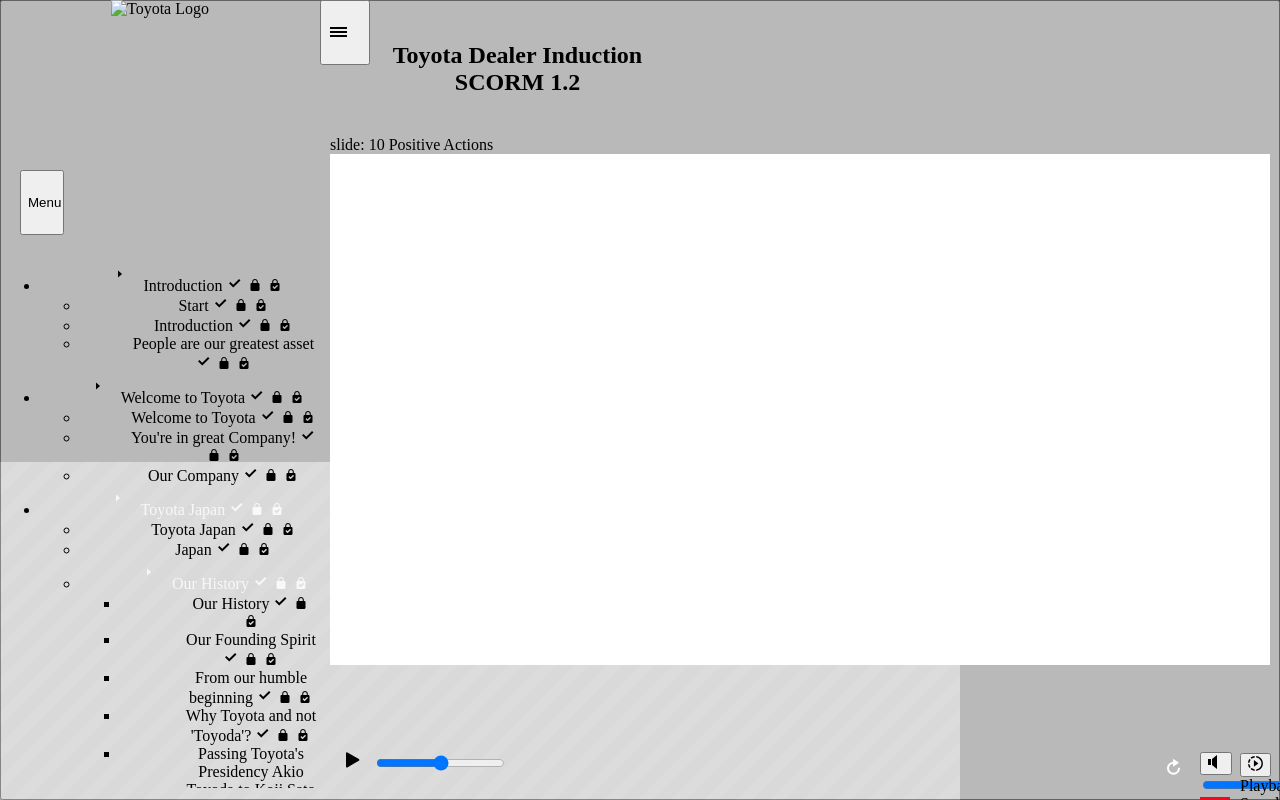 click at bounding box center [800, 7043] 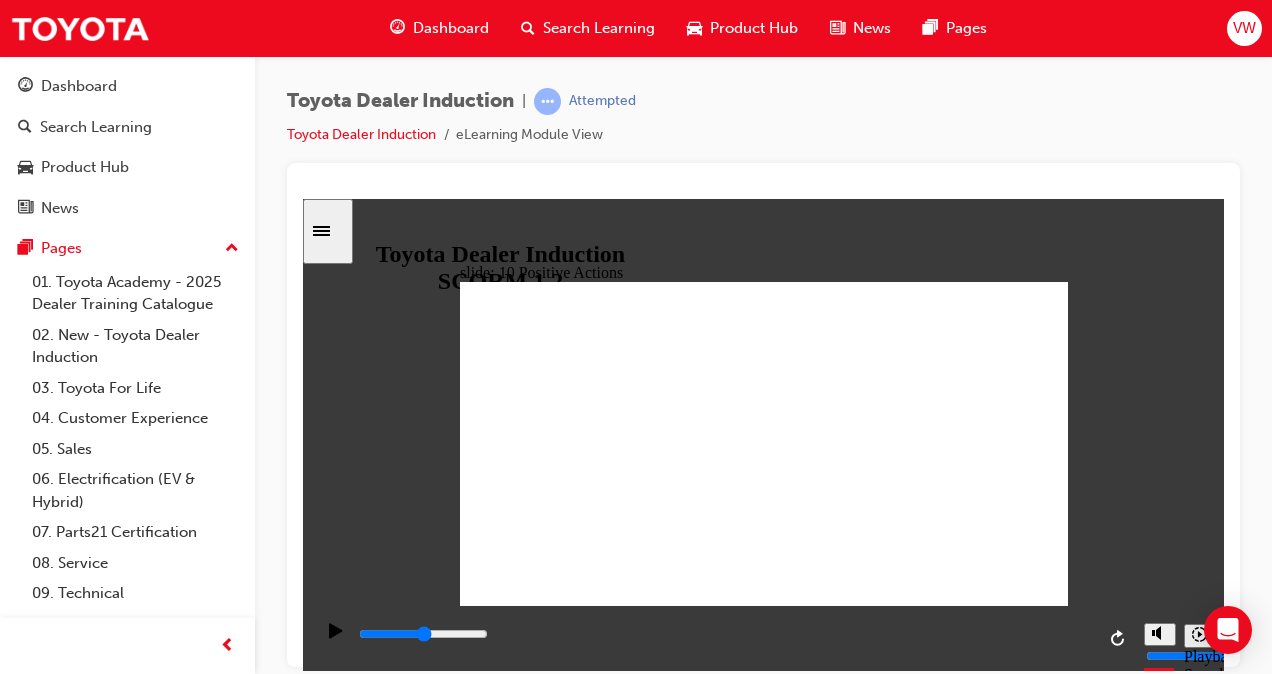 click on "slide: 10 Positive Actions
Multiply 1 We owe our existence to our customers, members, partners, stakeholders and communities.  We say “Thank You” to everyone we encounter today. Rectangle 1 Multiply 1 No work is solitary.  No job is a one-person endeavour.  We make the most of diverse perspectives turning differences into fortitude as one team.  With a fundamental respect for people, we create an environment where all feel welcome, safe and heard, and everyone can contribute their best towards meaningful goal. Rectangle 1 Multiply 1 We welcome competition, without ego.  It pushes us to improve and better serve our customers and society, creating more value and a better experience. Rectangle 1 Multiply 1 Focusing on what’s essential, we eliminate waste and manage our resources carefully to create room to grow. Rectangle 1 Multiply 1 Rectangle 1 Multiply 1 Rectangle 1 Multiply 1 Humans sense things instinctively in ways  that machines can’t.   Rectangle 1 Multiply 1 Rectangle 1 Multiply 1" at bounding box center (763, 434) 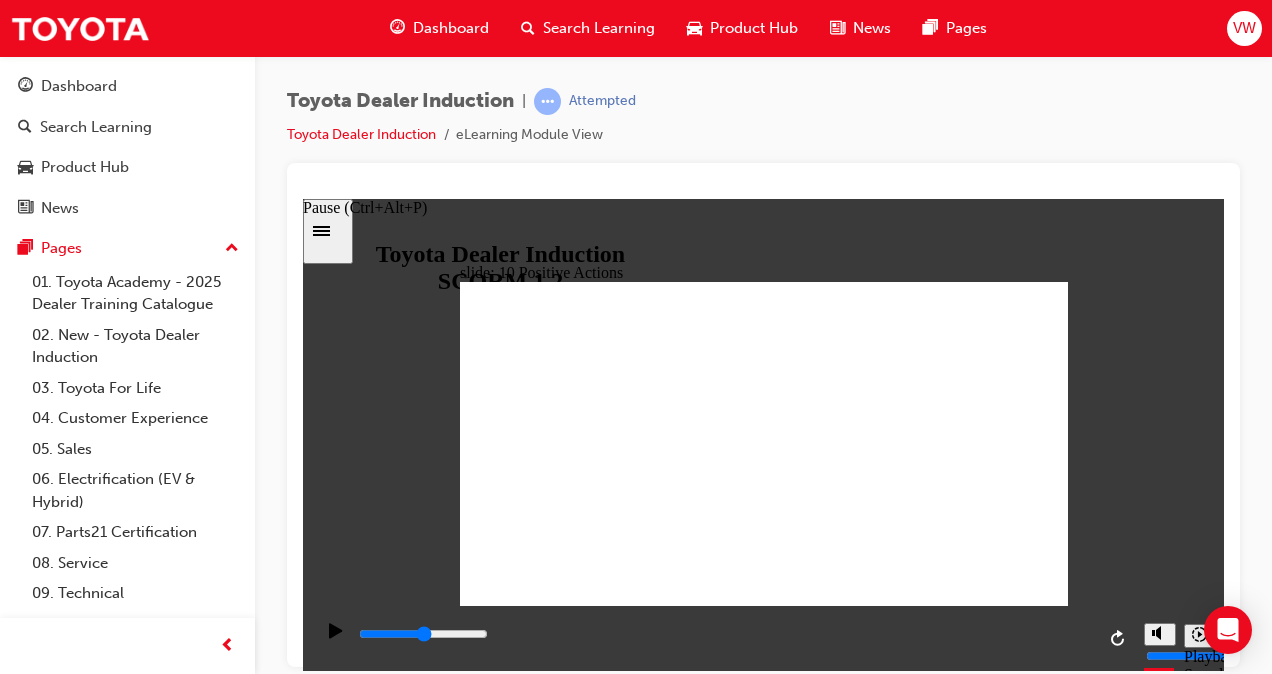 click 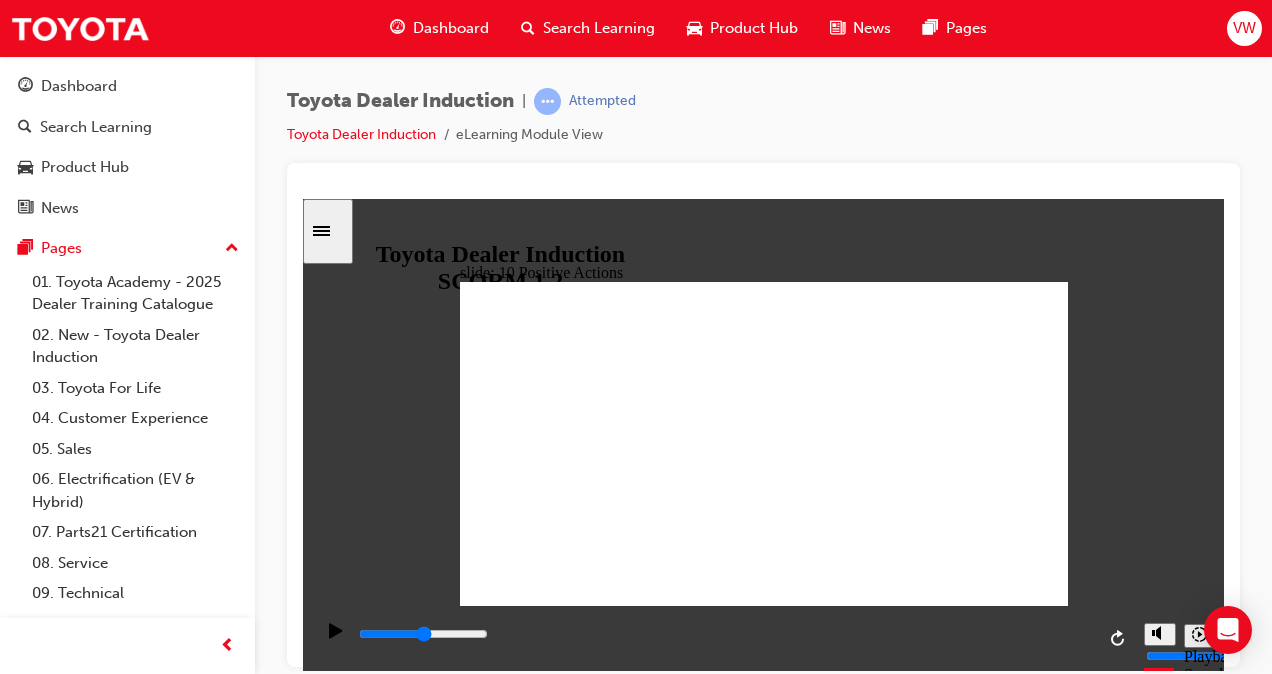 click on "slide: 10 Positive Actions
Multiply 1 We owe our existence to our customers, members, partners, stakeholders and communities.  We say “Thank You” to everyone we encounter today. Rectangle 1 Multiply 1 No work is solitary.  No job is a one-person endeavour.  We make the most of diverse perspectives turning differences into fortitude as one team.  With a fundamental respect for people, we create an environment where all feel welcome, safe and heard, and everyone can contribute their best towards meaningful goal. Rectangle 1 Multiply 1 We welcome competition, without ego.  It pushes us to improve and better serve our customers and society, creating more value and a better experience. Rectangle 1 Multiply 1 Focusing on what’s essential, we eliminate waste and manage our resources carefully to create room to grow. Rectangle 1 Multiply 1 Rectangle 1 Multiply 1 Rectangle 1 Multiply 1 Humans sense things instinctively in ways  that machines can’t.   Rectangle 1 Multiply 1 Rectangle 1 Multiply 1" at bounding box center [763, 434] 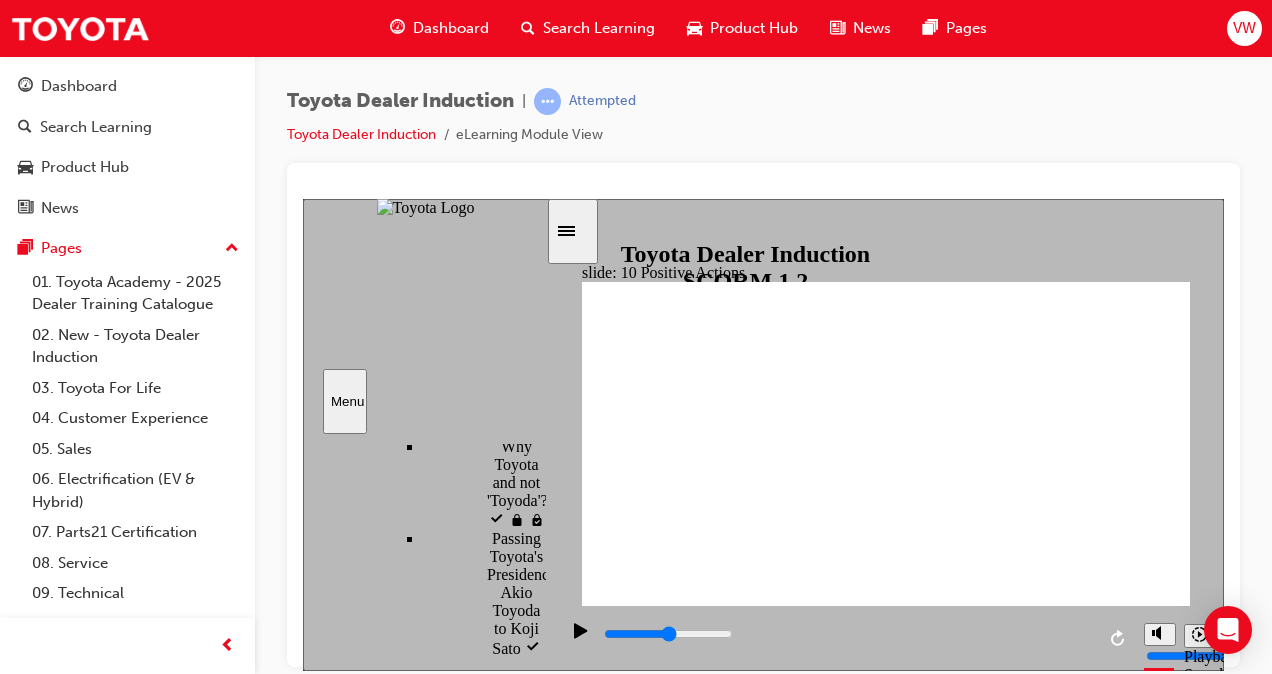 scroll, scrollTop: 800, scrollLeft: 0, axis: vertical 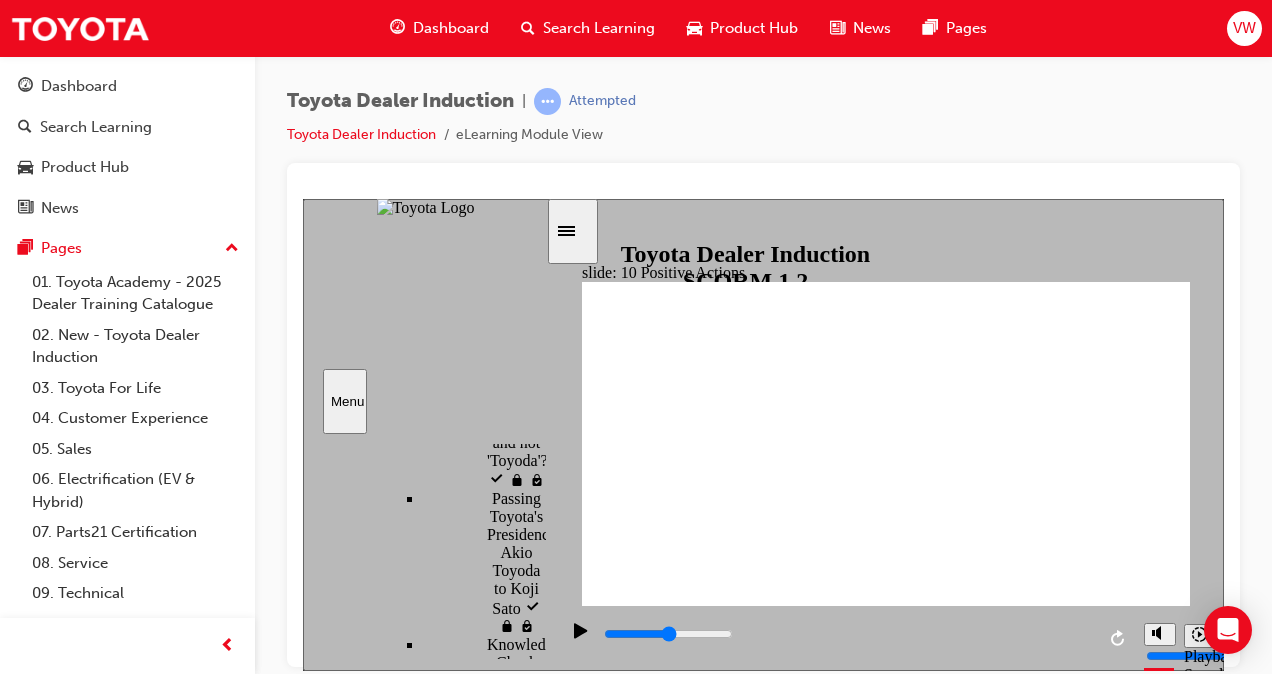 click on "Toyota Australia" at bounding box center [498, 1221] 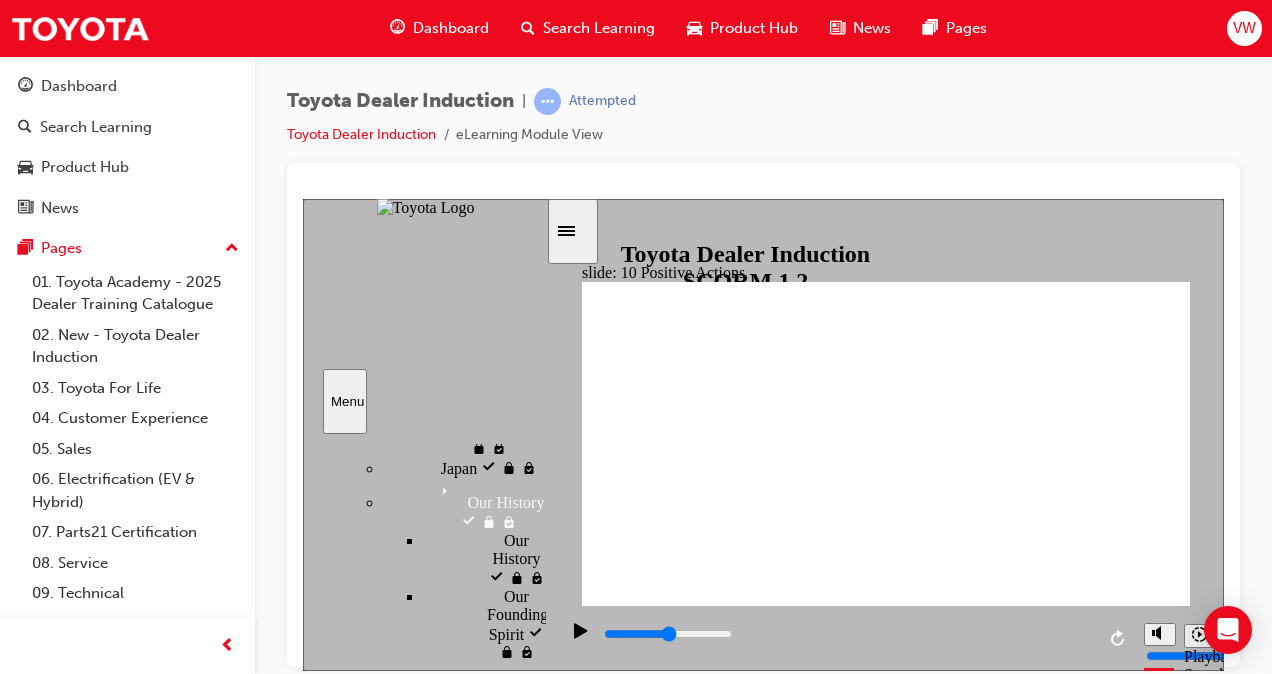 scroll, scrollTop: 400, scrollLeft: 0, axis: vertical 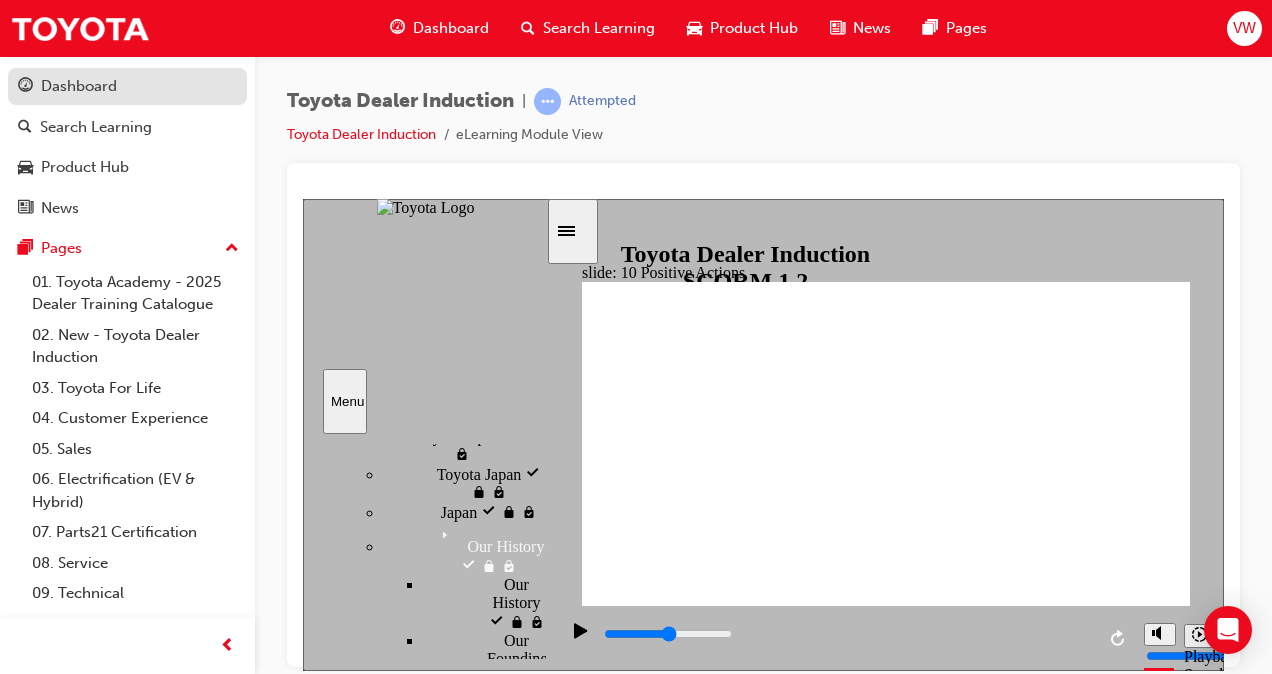 click on "Dashboard" at bounding box center (127, 86) 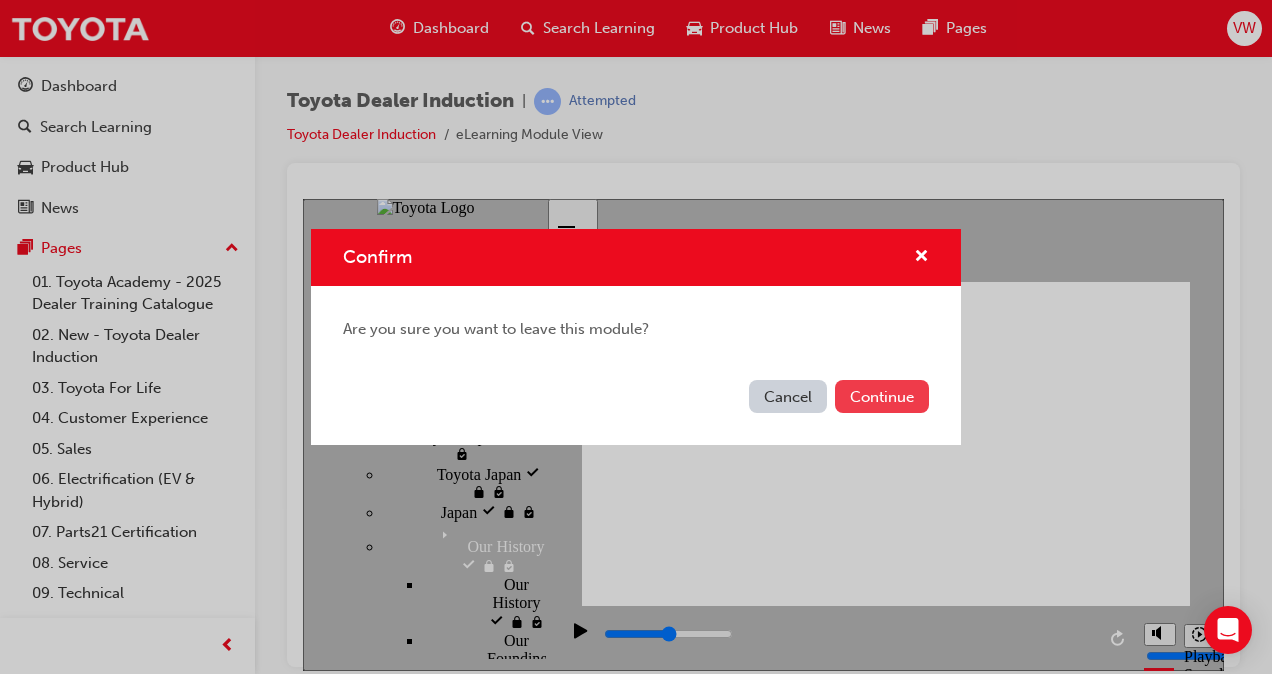 click on "Continue" at bounding box center (882, 396) 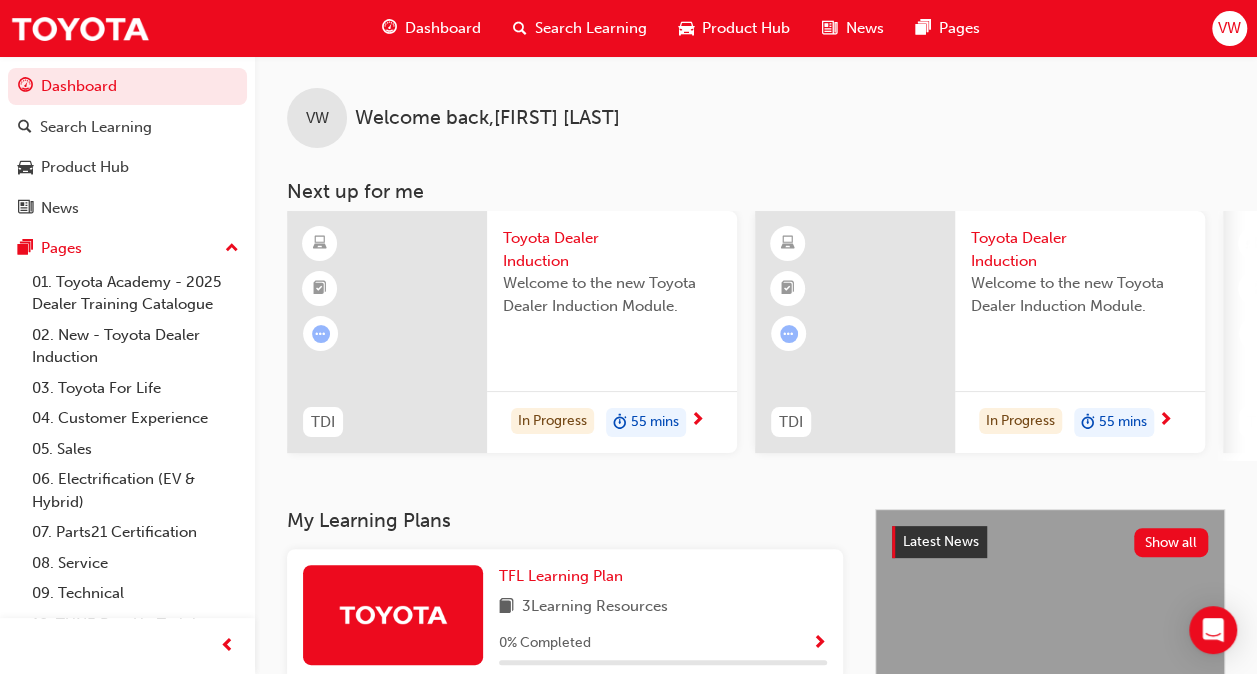click on "Toyota Dealer Induction Welcome to the new Toyota Dealer Induction Module. In Progress 55 mins" at bounding box center (612, 332) 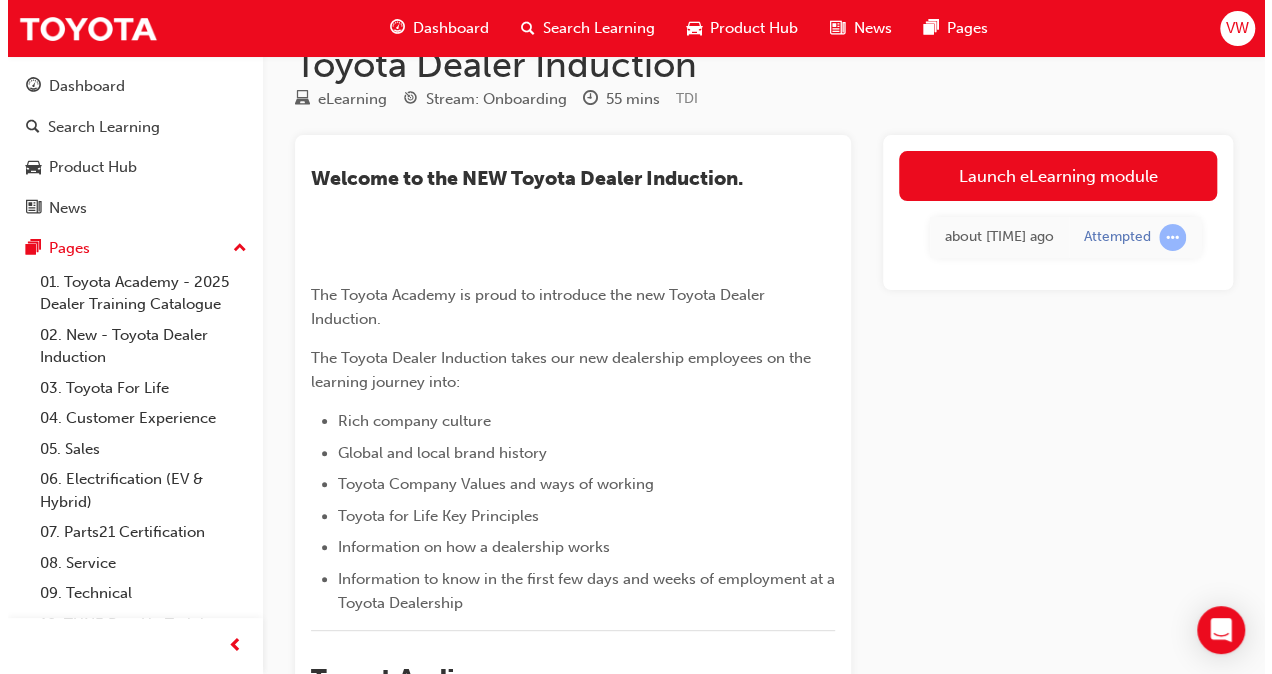 scroll, scrollTop: 0, scrollLeft: 0, axis: both 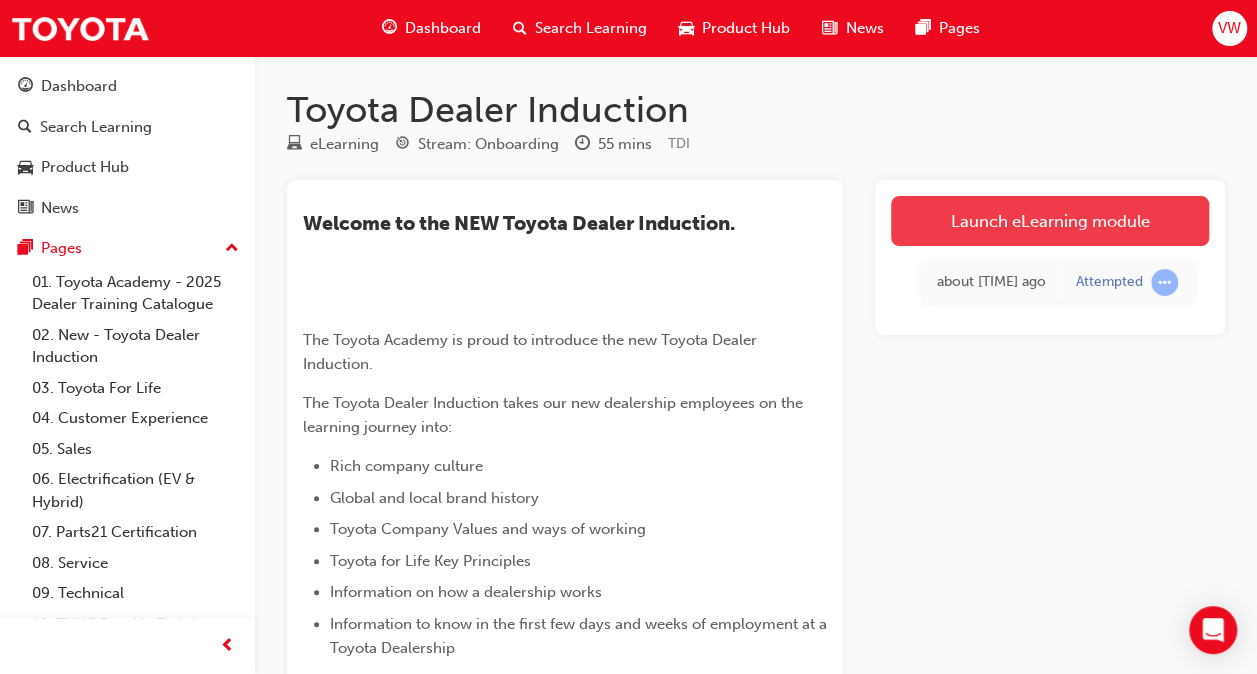 click on "Launch eLearning module" at bounding box center (1050, 221) 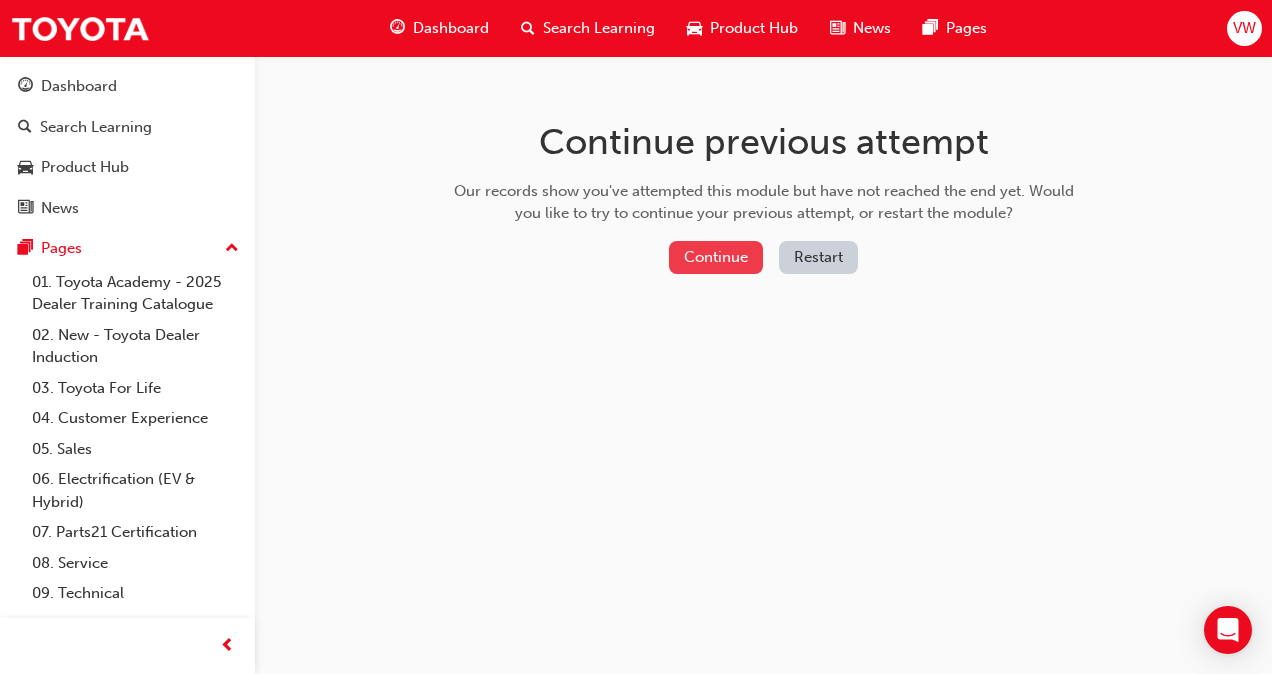 click on "Continue" at bounding box center (716, 257) 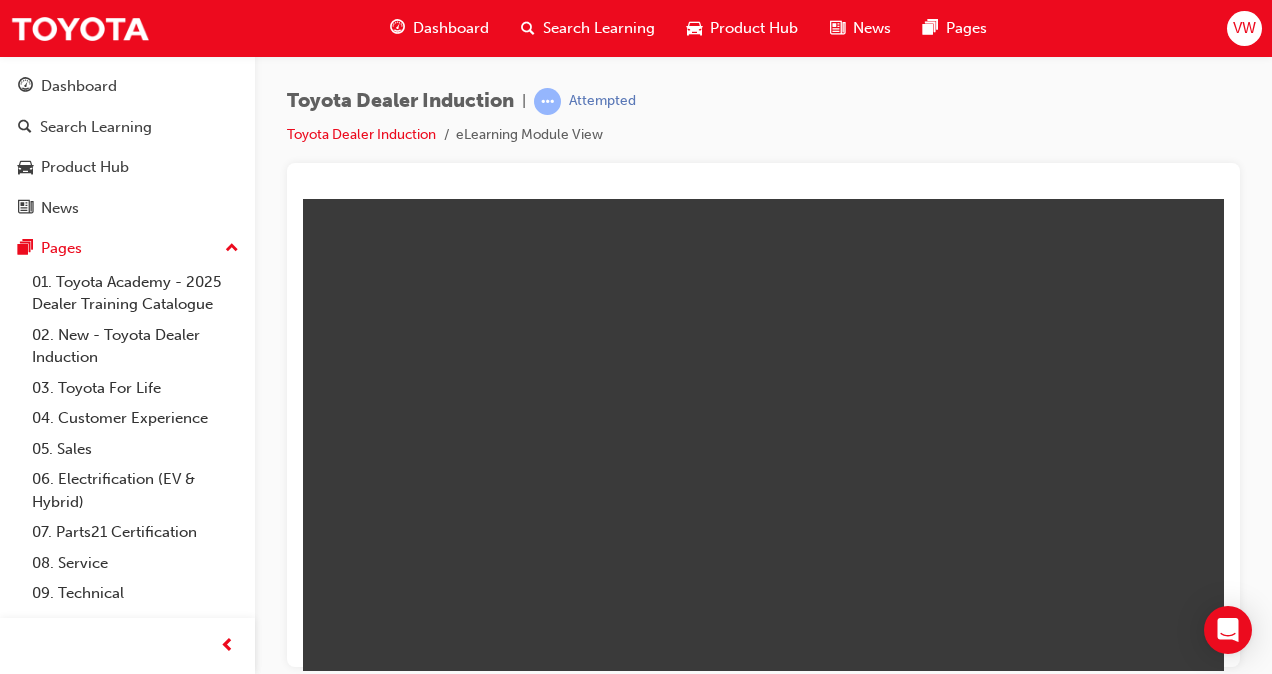 scroll, scrollTop: 0, scrollLeft: 0, axis: both 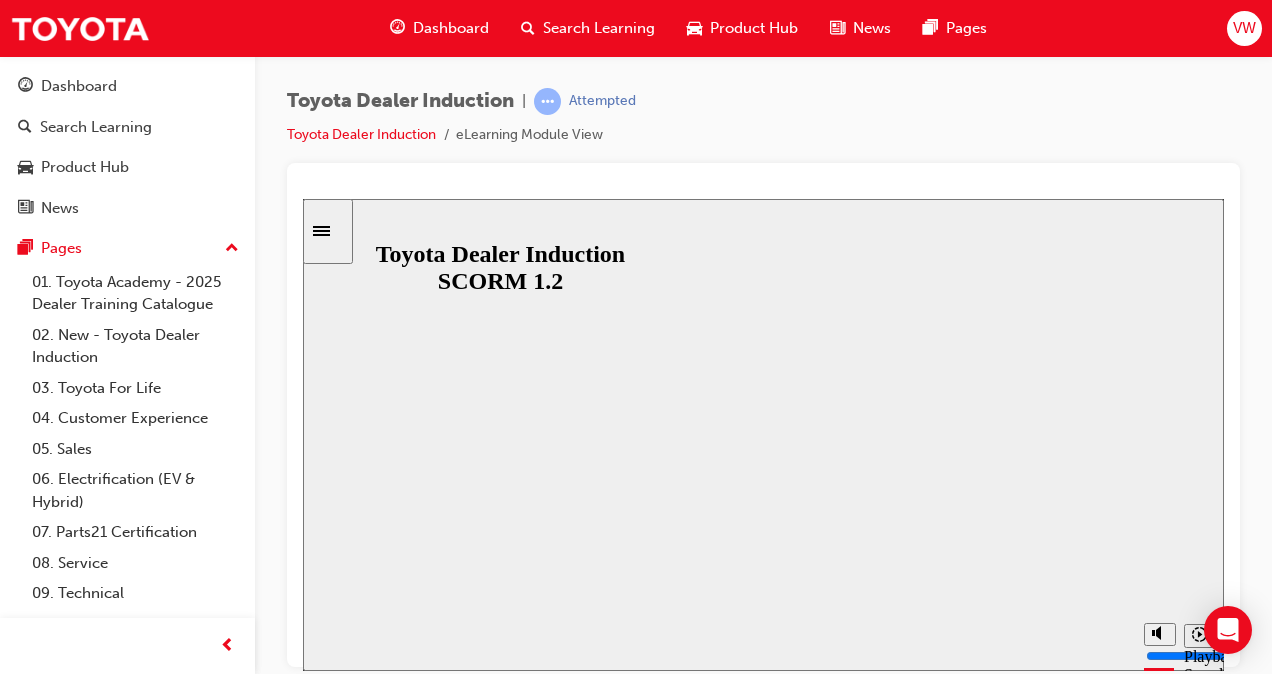click on "Resume" at bounding box center (341, 1406) 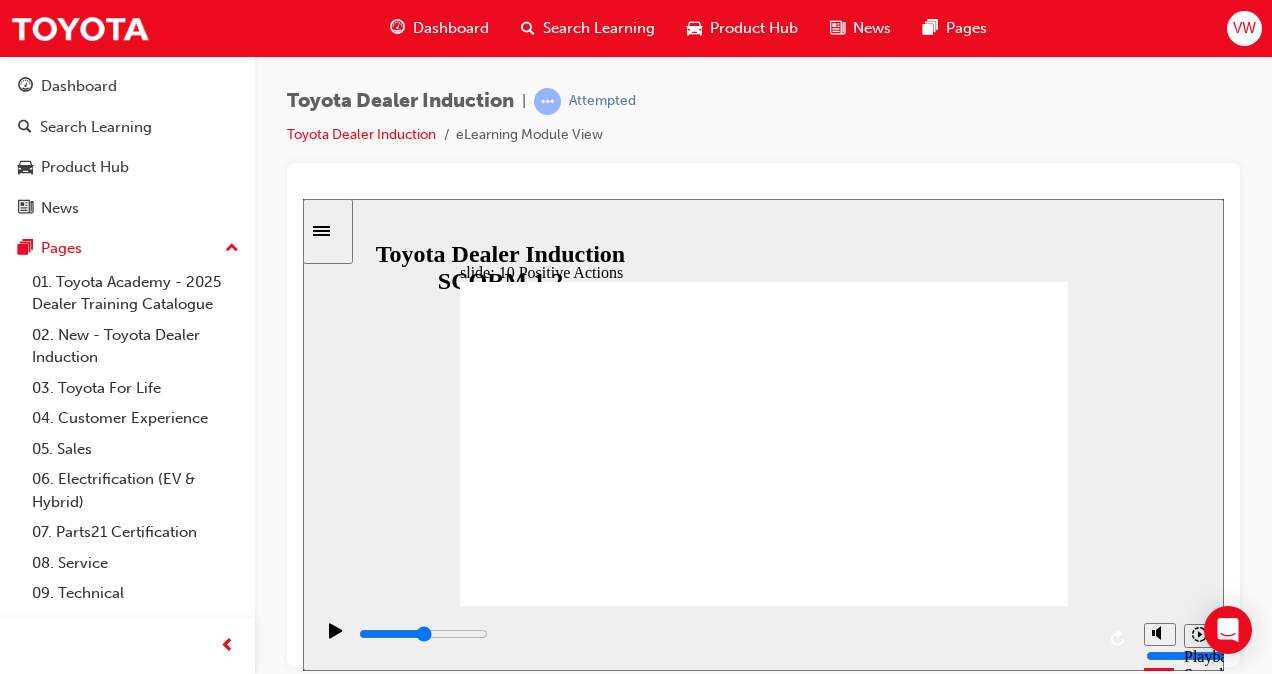 click on "VW" at bounding box center [1244, 28] 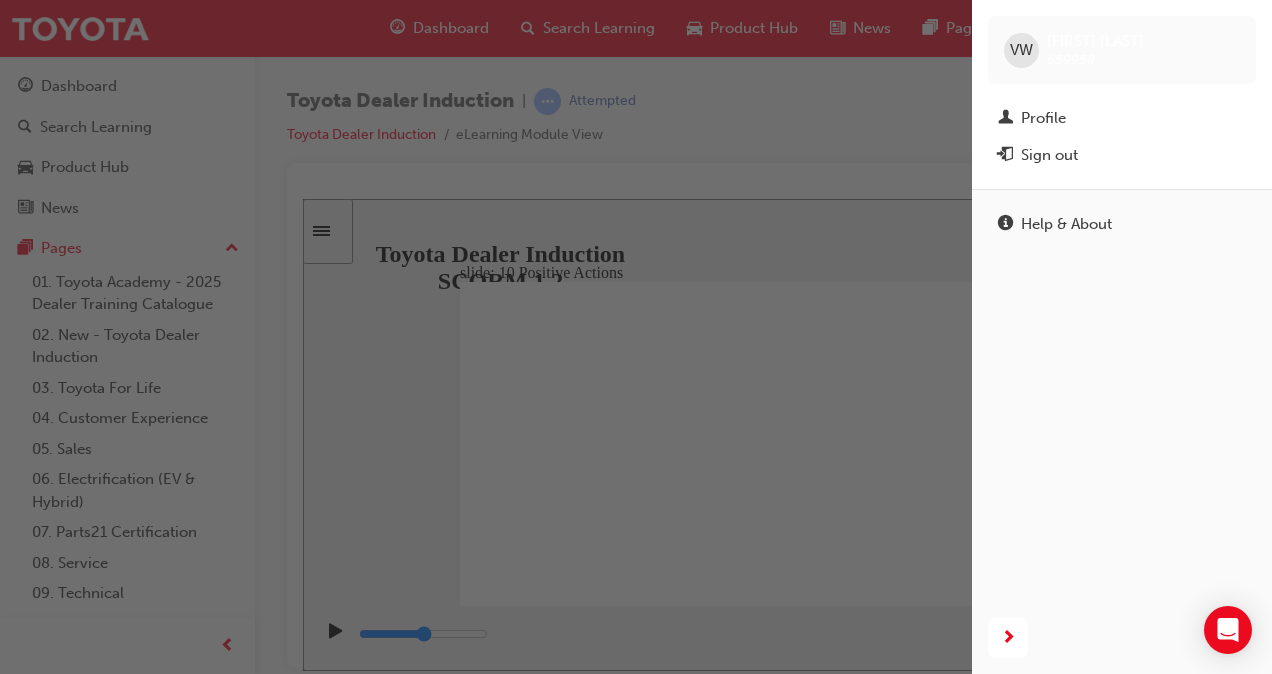 click at bounding box center [486, 337] 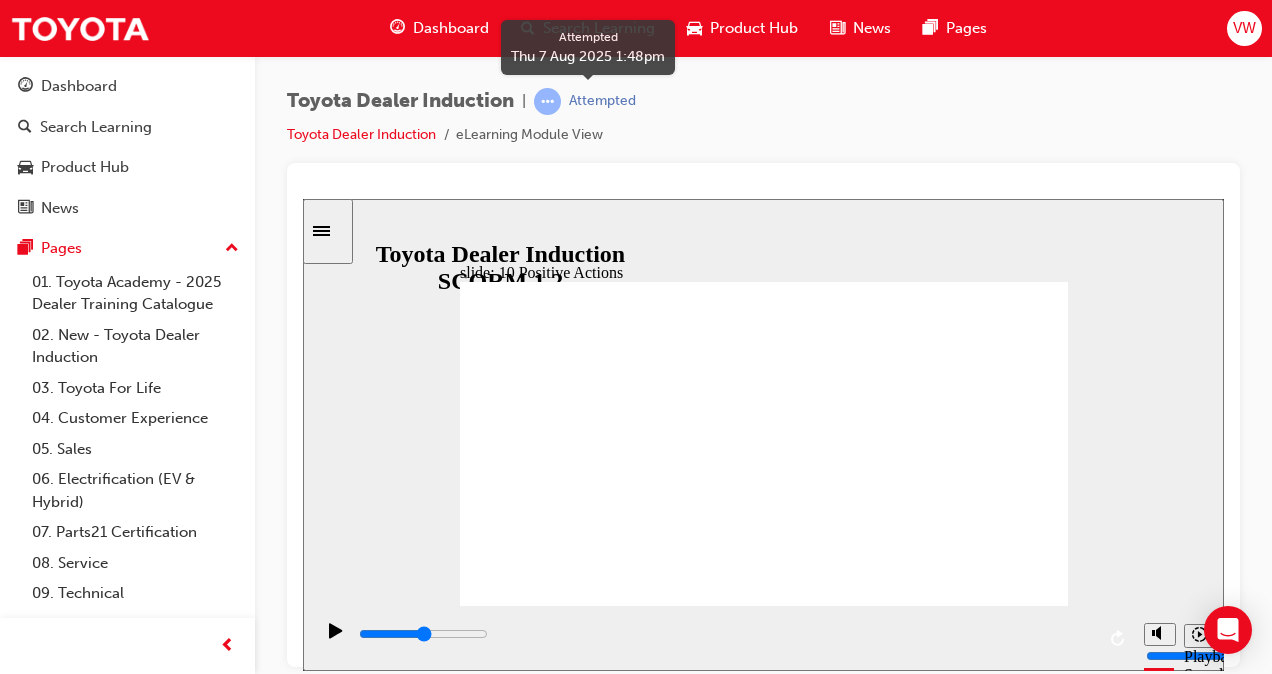 click at bounding box center (547, 101) 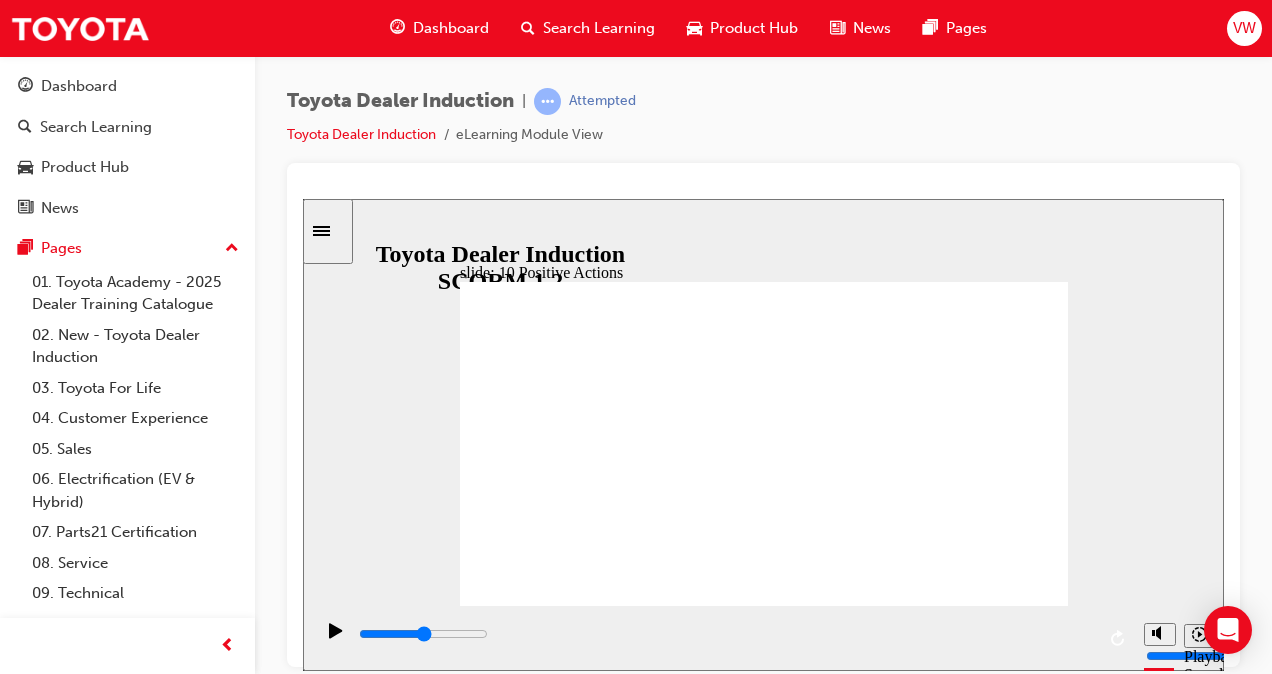 click on "Toyota Dealer Induction | Attempted Toyota Dealer Induction eLearning Module View" at bounding box center [763, 125] 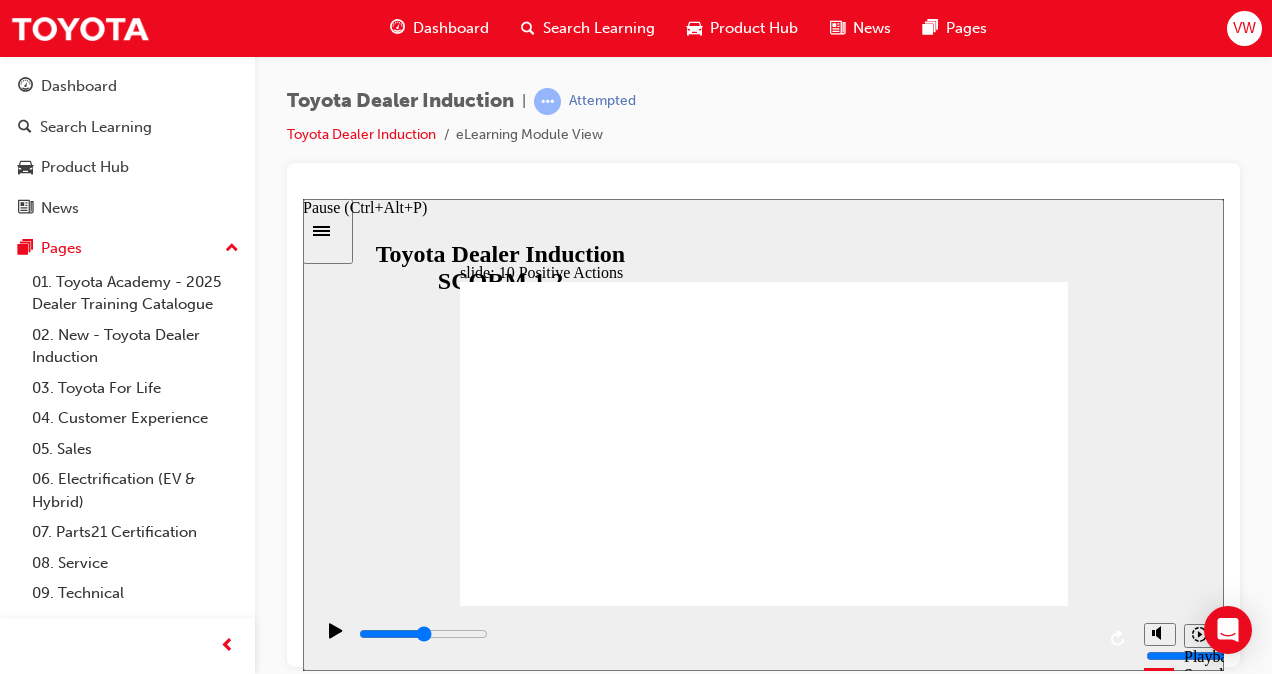 click at bounding box center [336, 639] 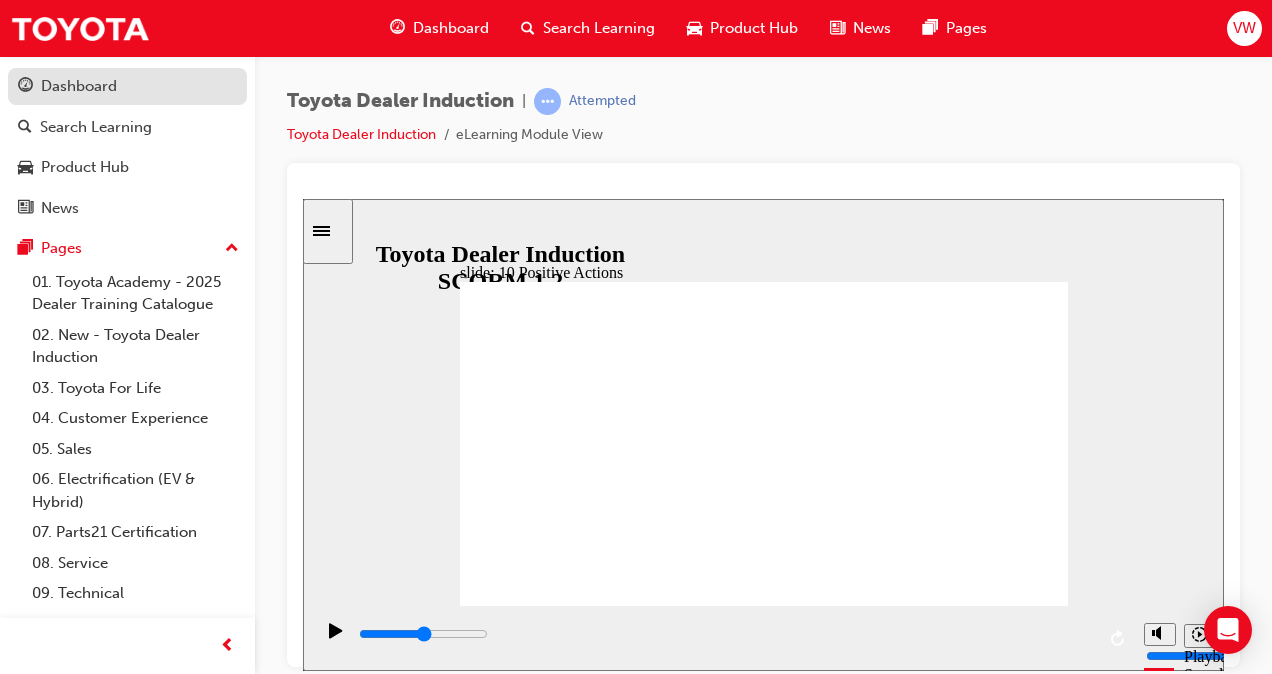 click on "Dashboard" at bounding box center (127, 86) 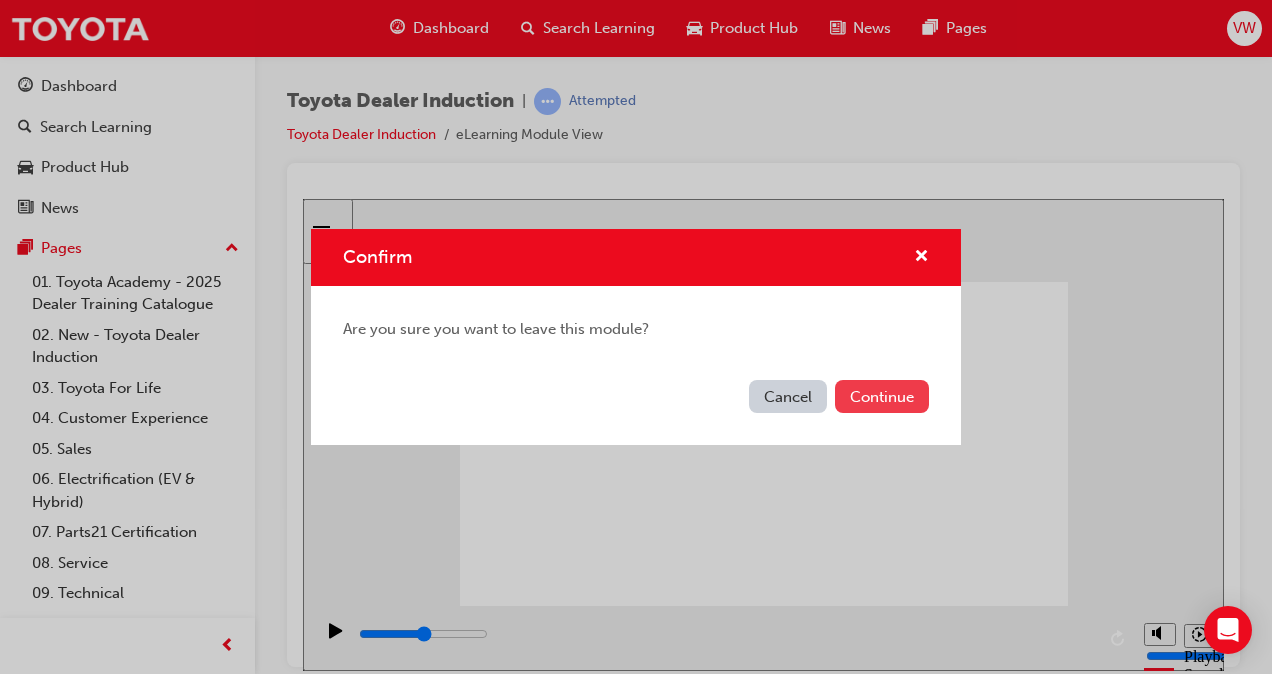 click on "Continue" at bounding box center (882, 396) 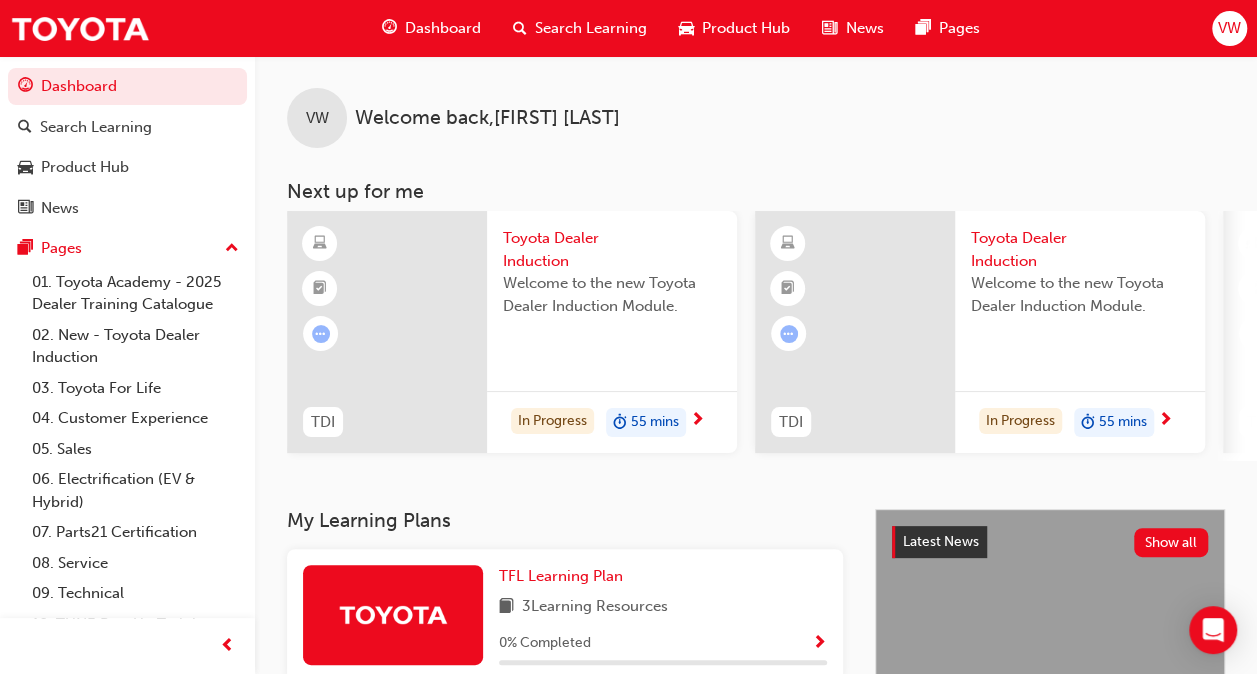 click on "55 mins" at bounding box center [655, 422] 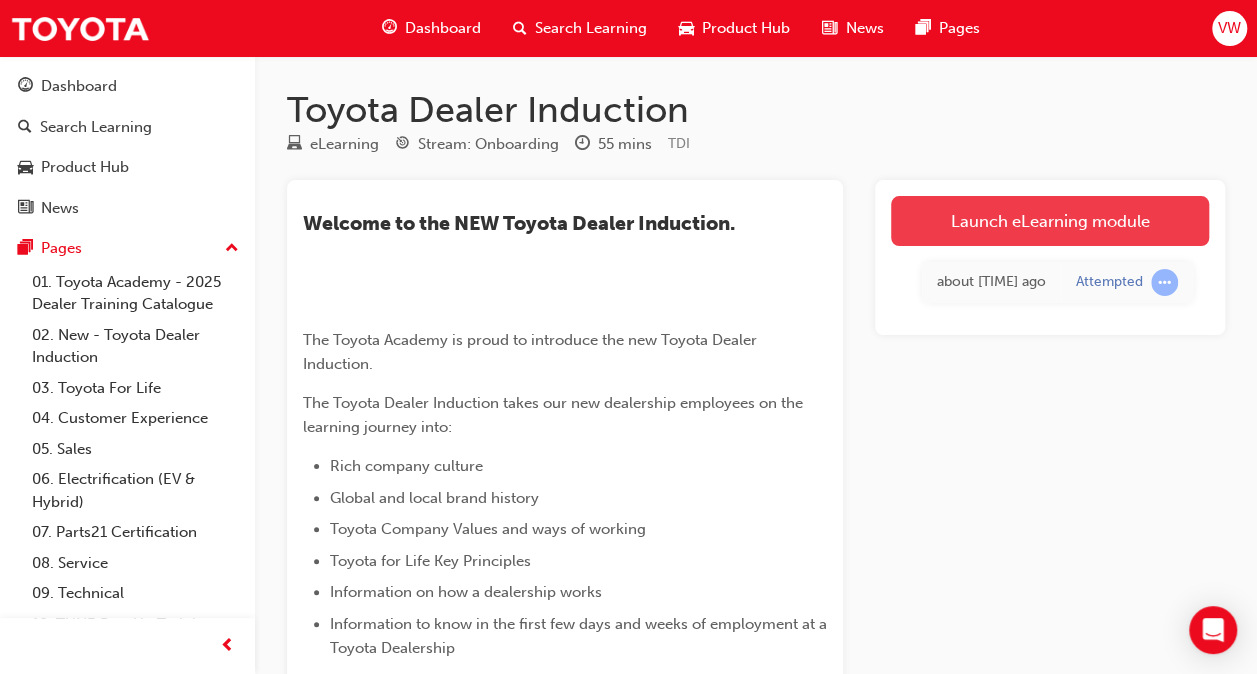 click on "Launch eLearning module" at bounding box center [1050, 221] 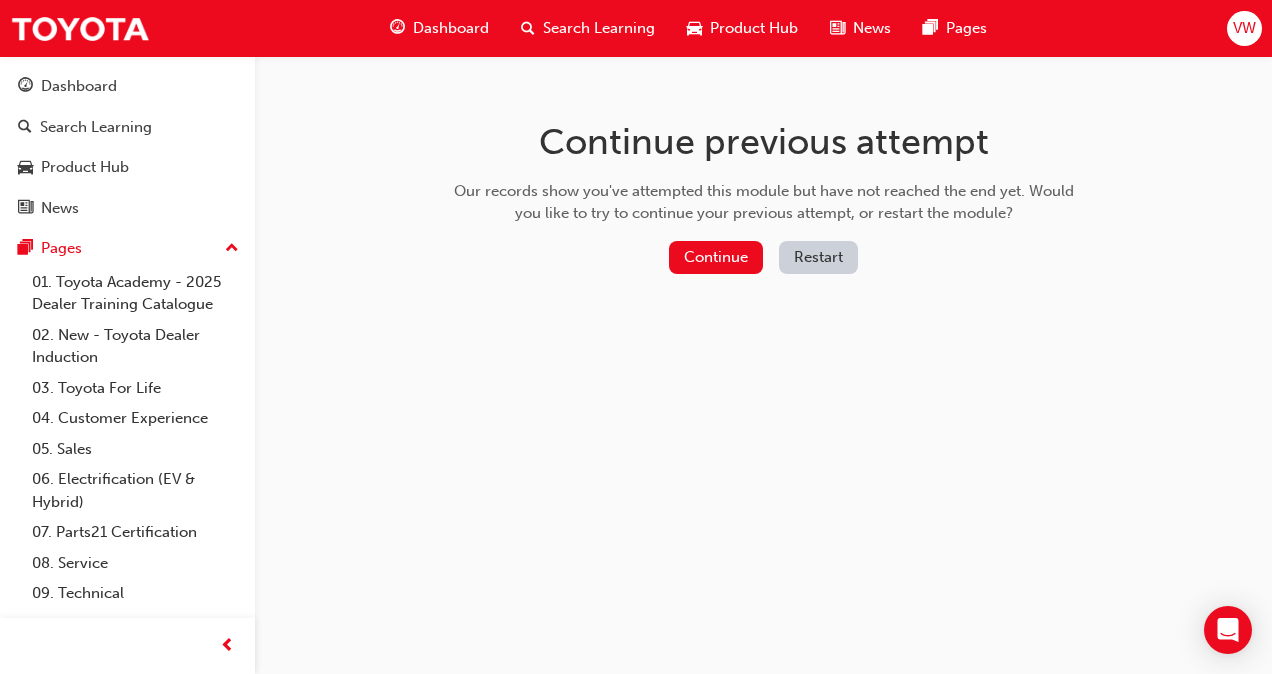 click on "Restart" at bounding box center (818, 257) 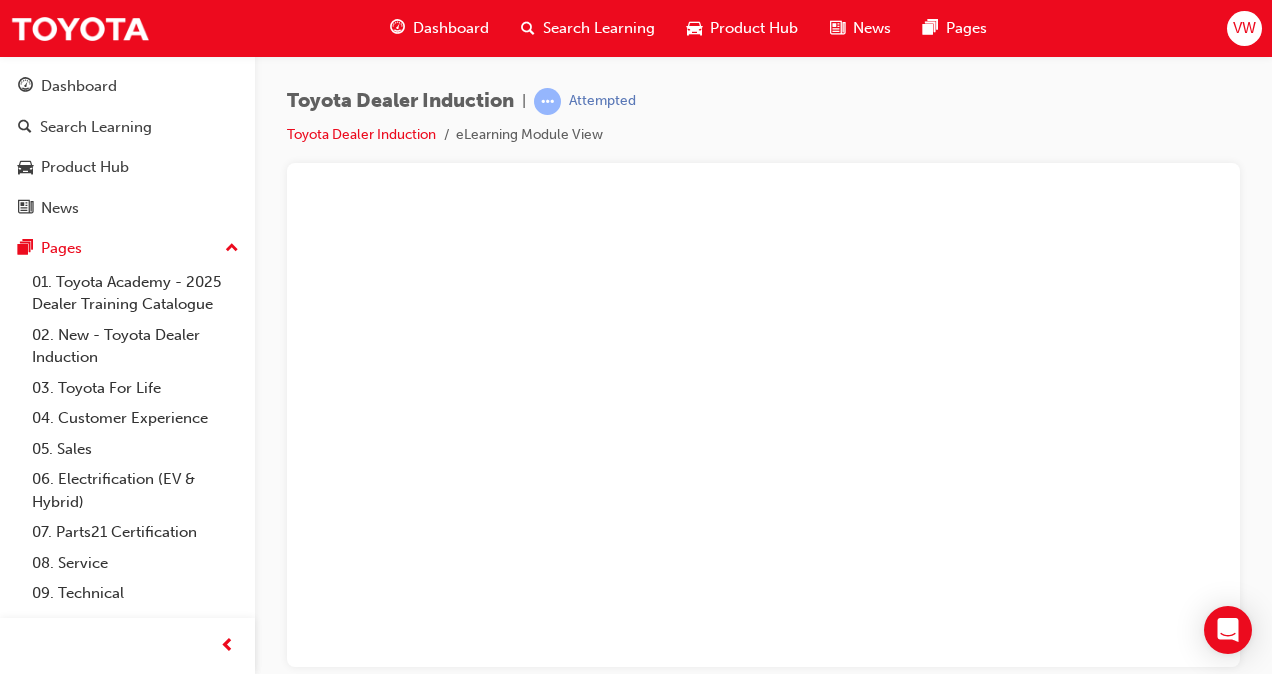 click on "Toyota Dealer Induction | Attempted Toyota Dealer Induction eLearning Module View" at bounding box center (763, 125) 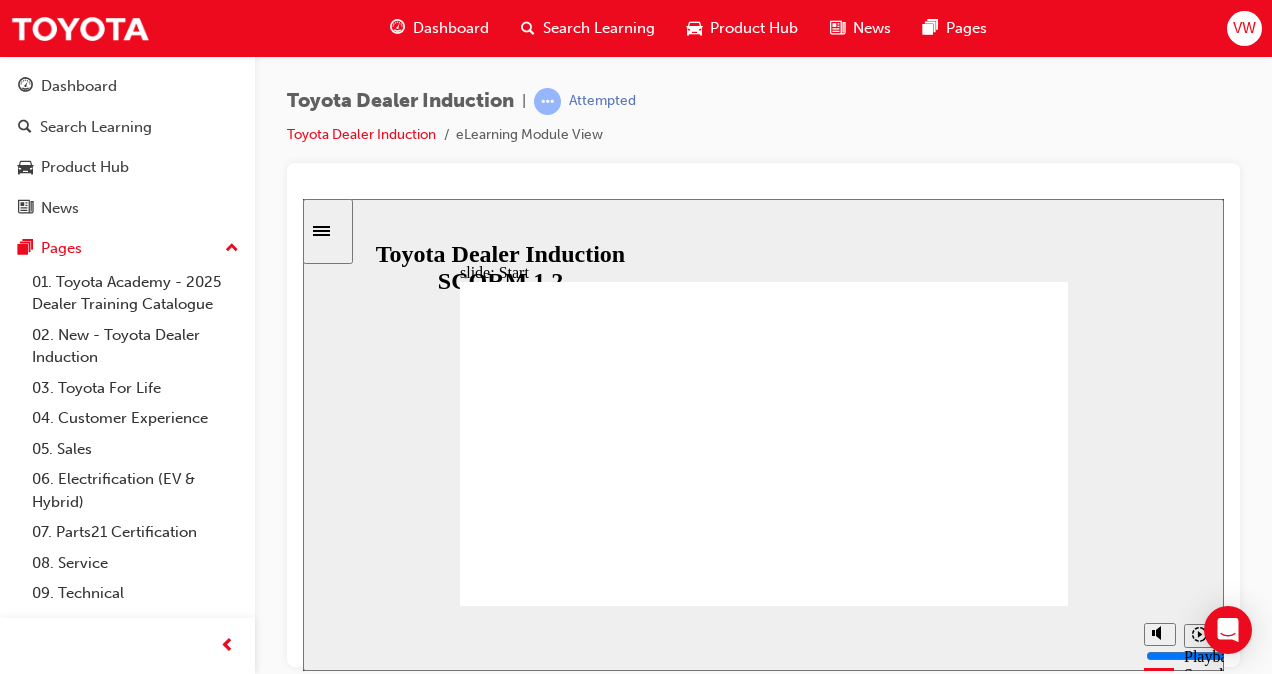 scroll, scrollTop: 0, scrollLeft: 0, axis: both 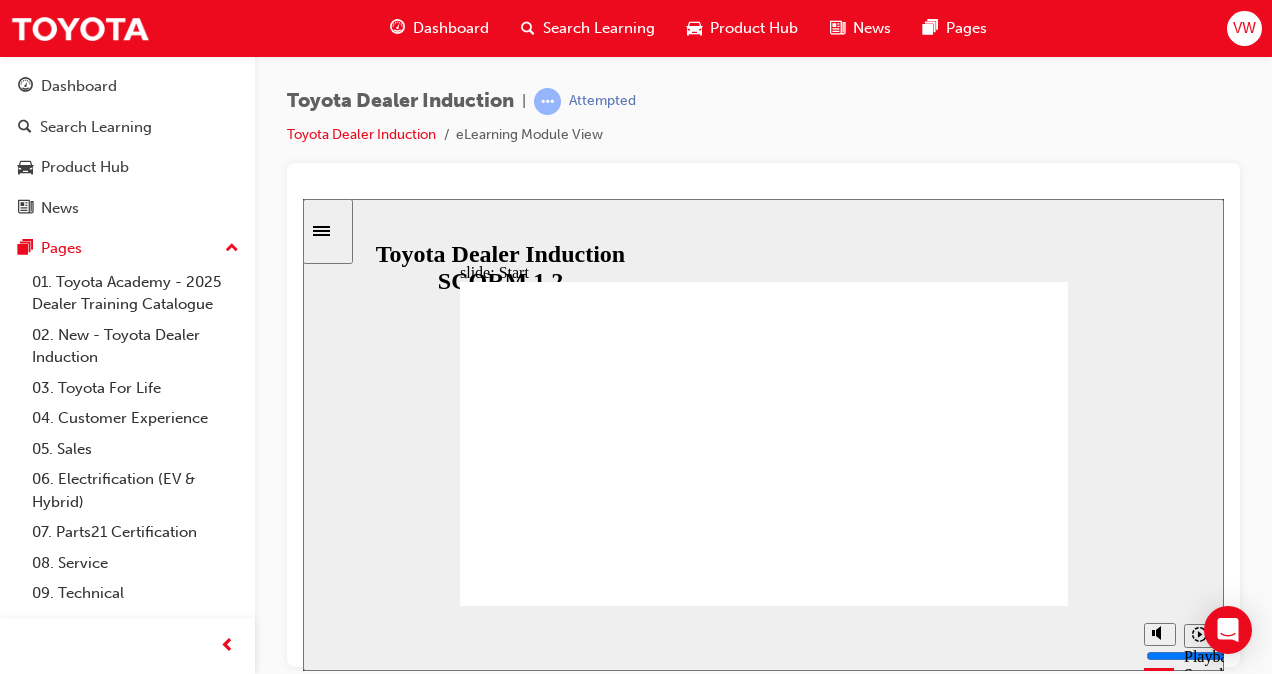 click 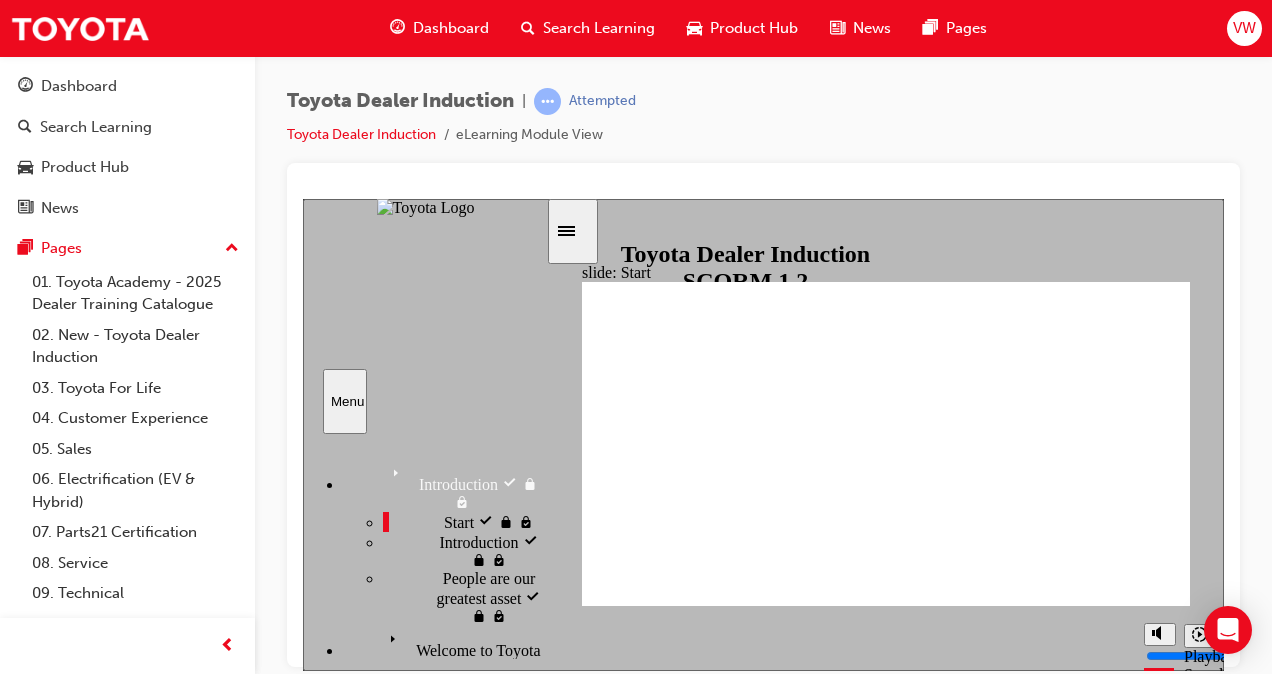 click on "Start visited" at bounding box center [482, 520] 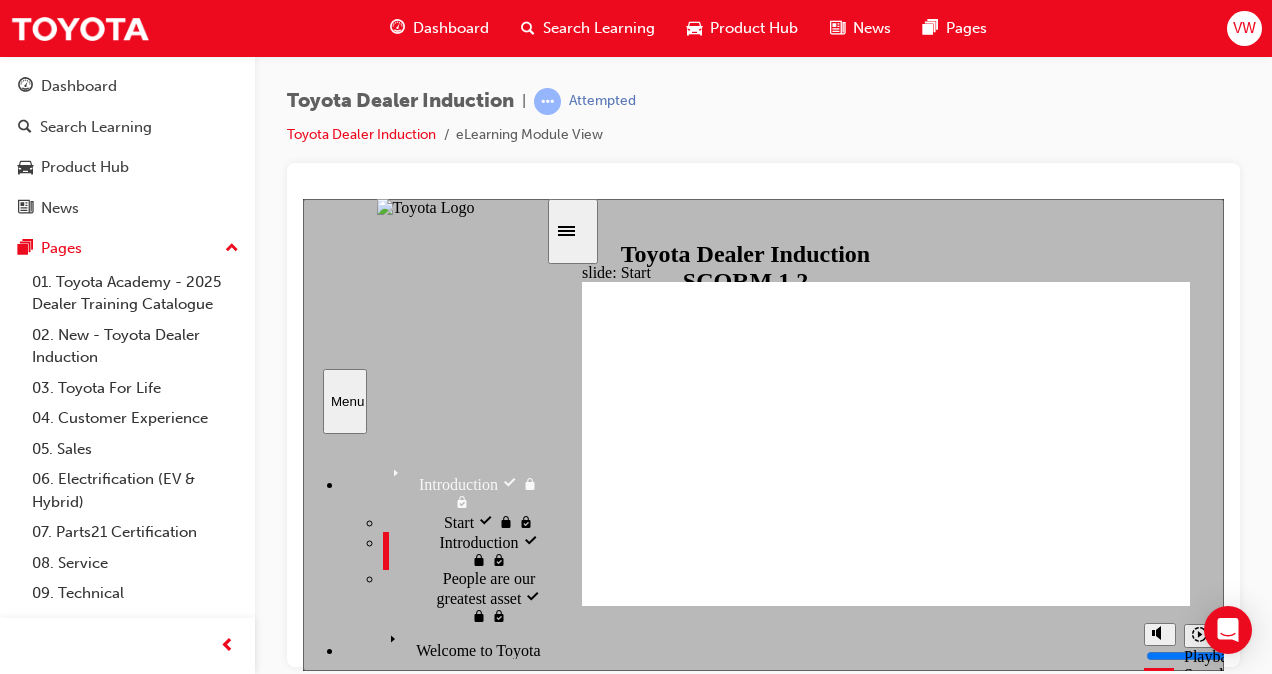 click on "Start visited" at bounding box center (482, 520) 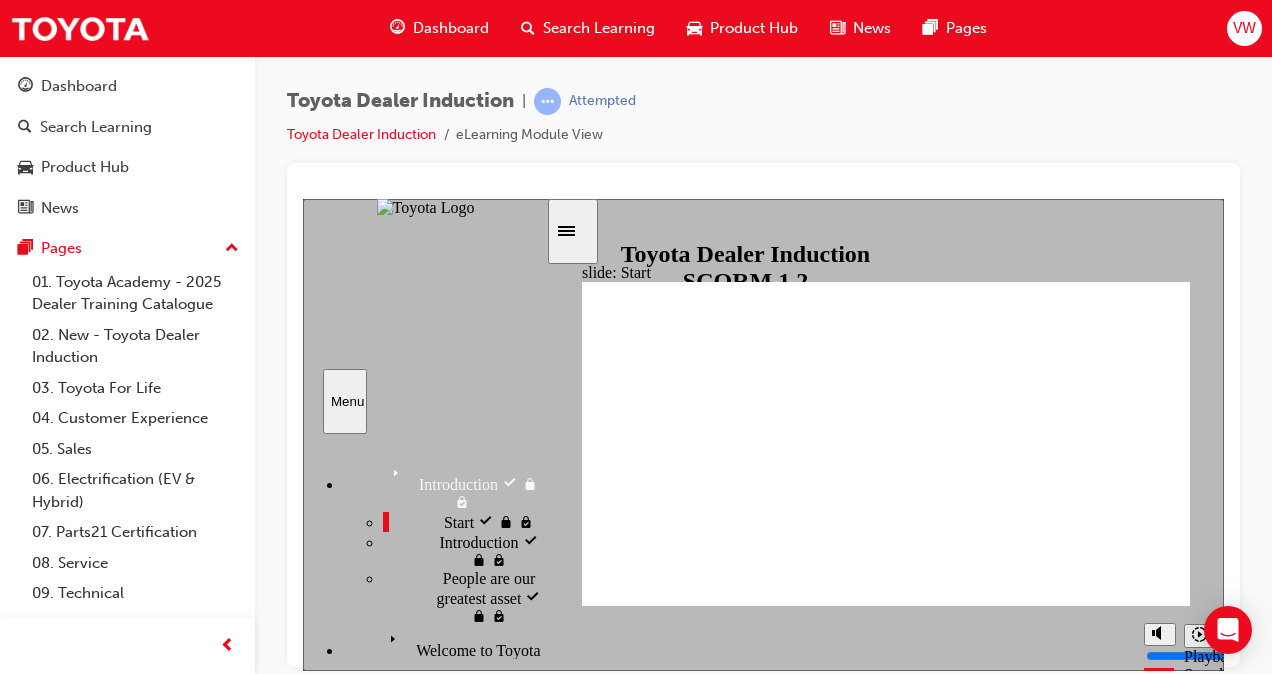click on "Start visited" at bounding box center [482, 520] 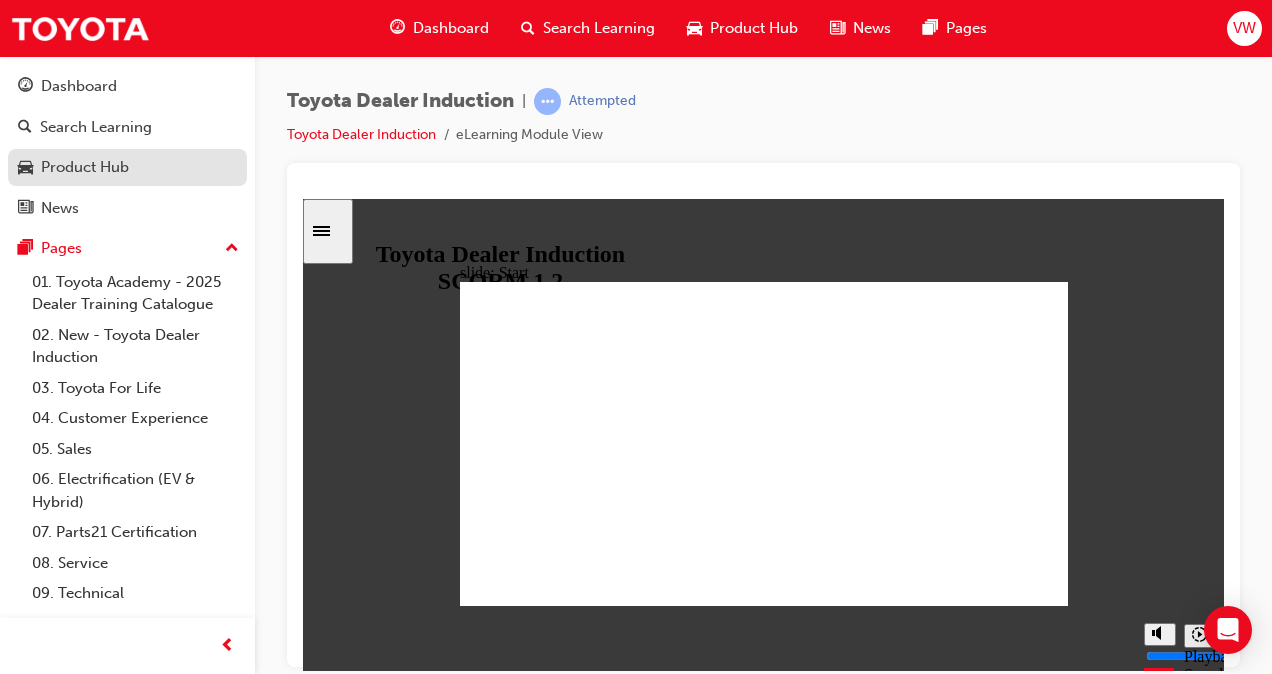 click on "Product Hub" at bounding box center (85, 167) 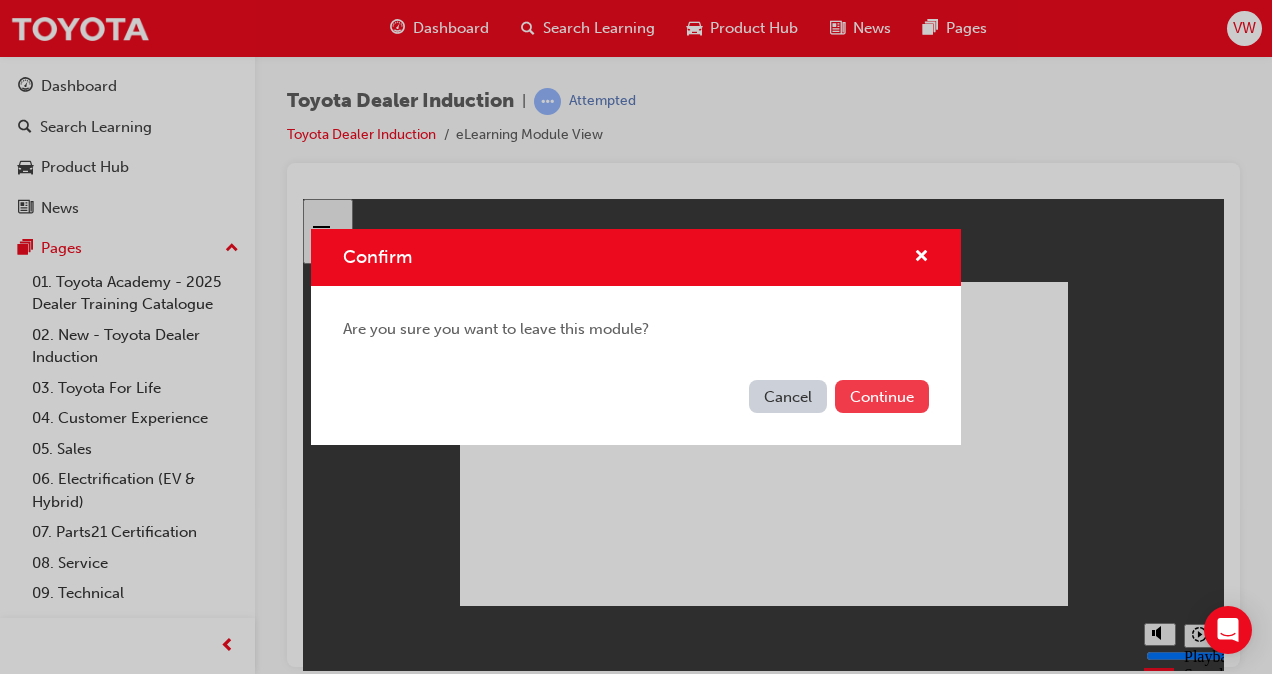 click on "Continue" at bounding box center (882, 396) 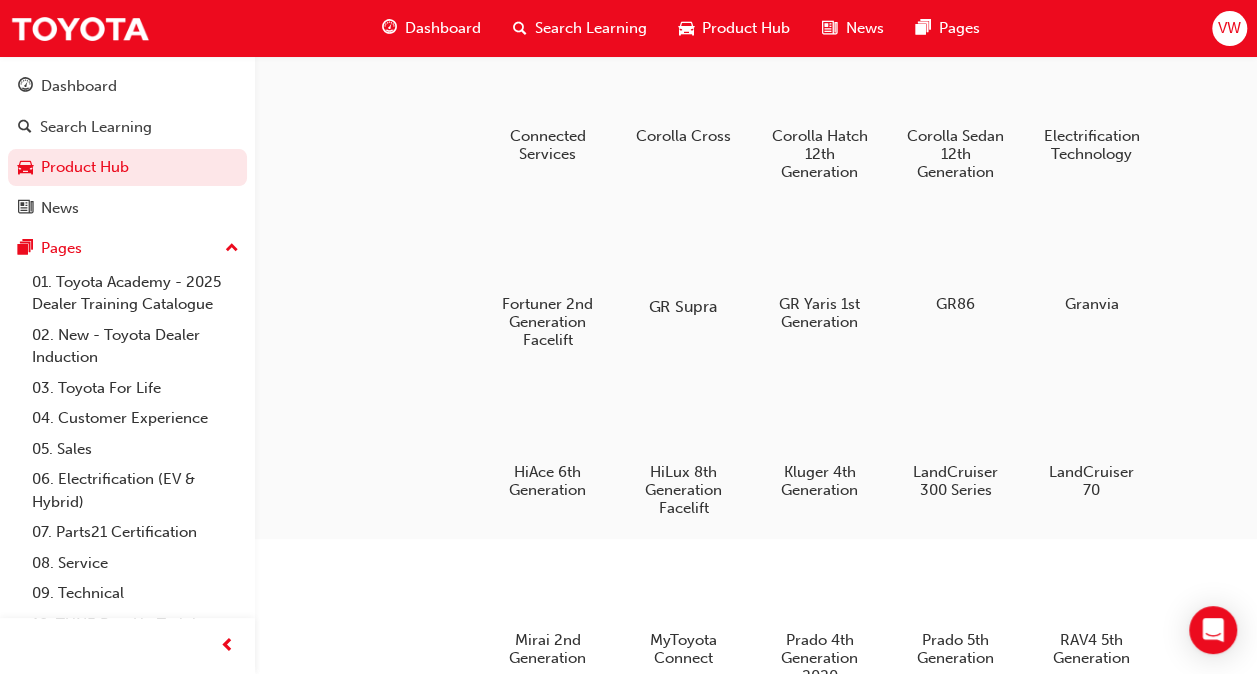 scroll, scrollTop: 300, scrollLeft: 0, axis: vertical 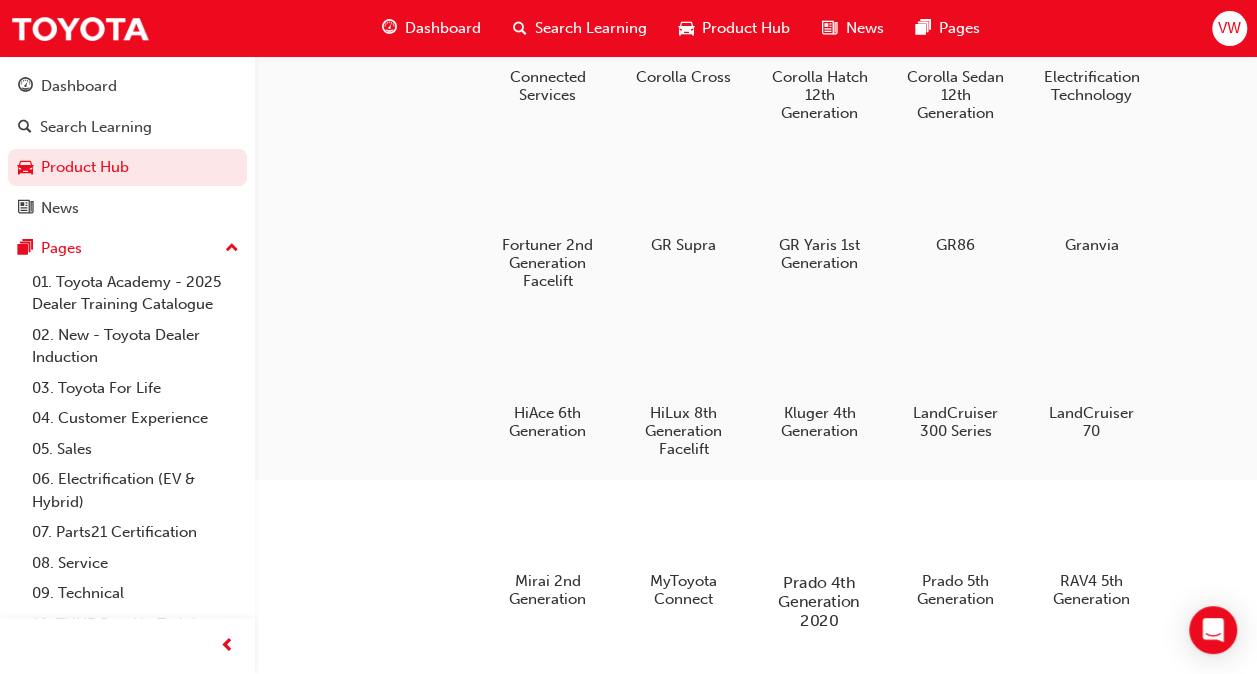 click at bounding box center [819, 525] 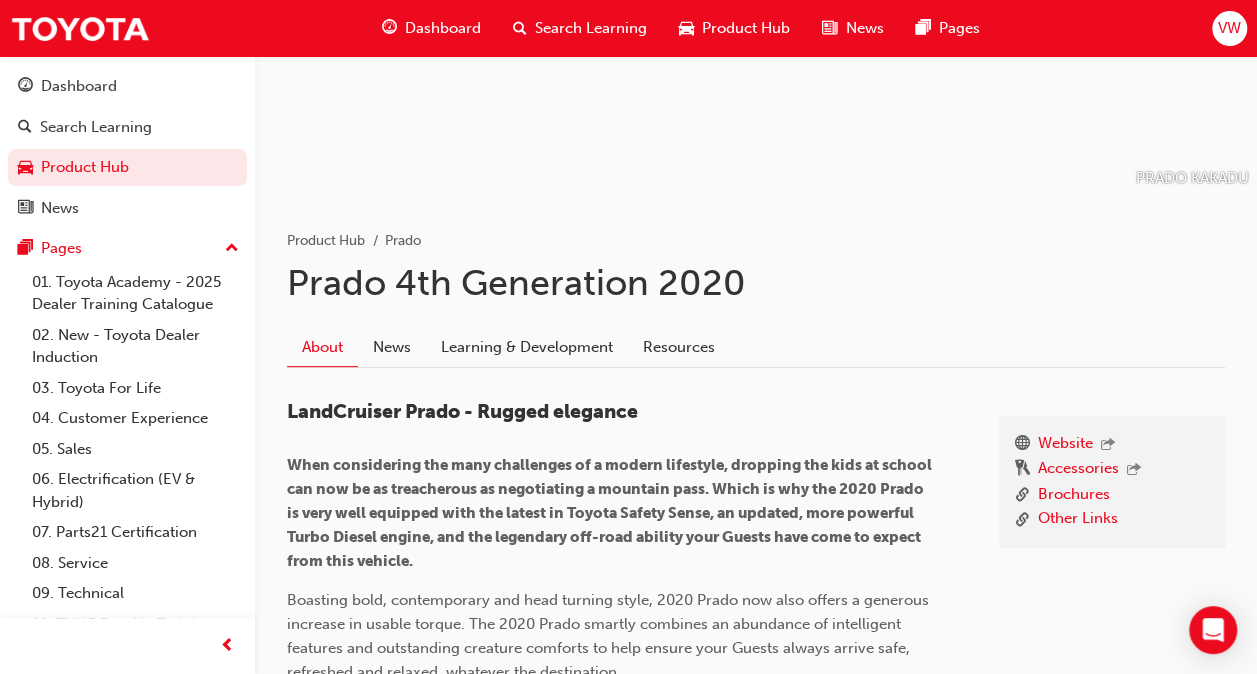scroll, scrollTop: 200, scrollLeft: 0, axis: vertical 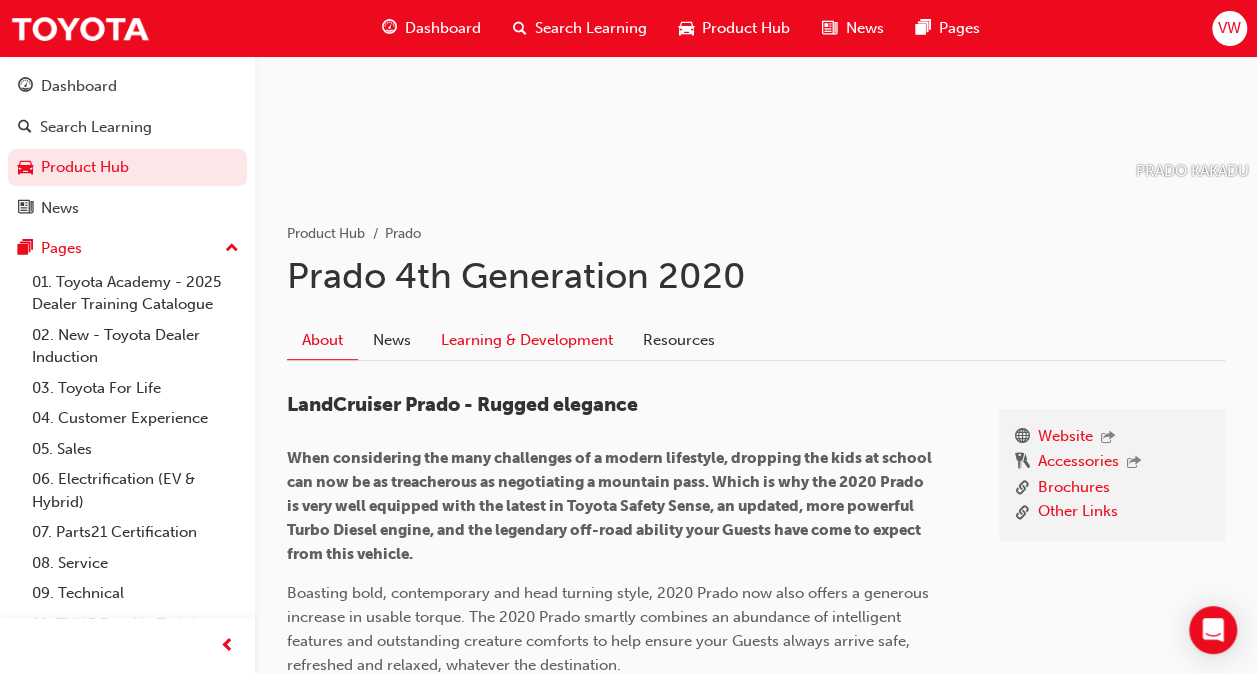 click on "Learning & Development" at bounding box center [527, 340] 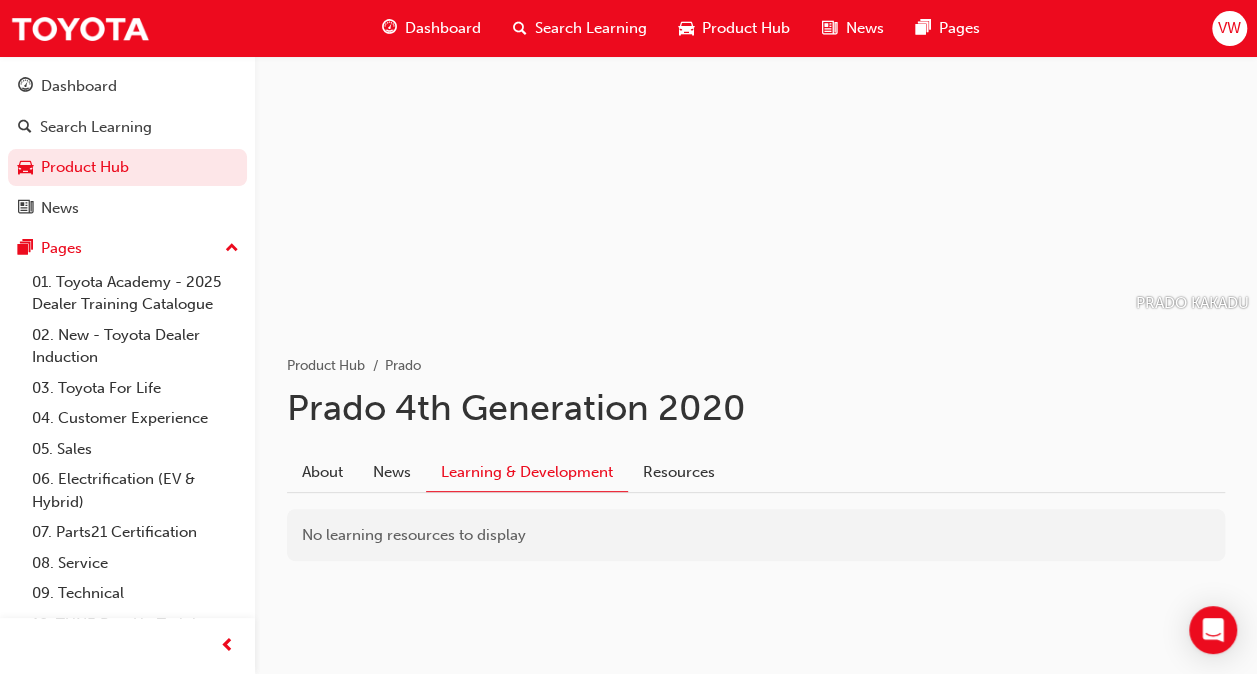 scroll, scrollTop: 0, scrollLeft: 0, axis: both 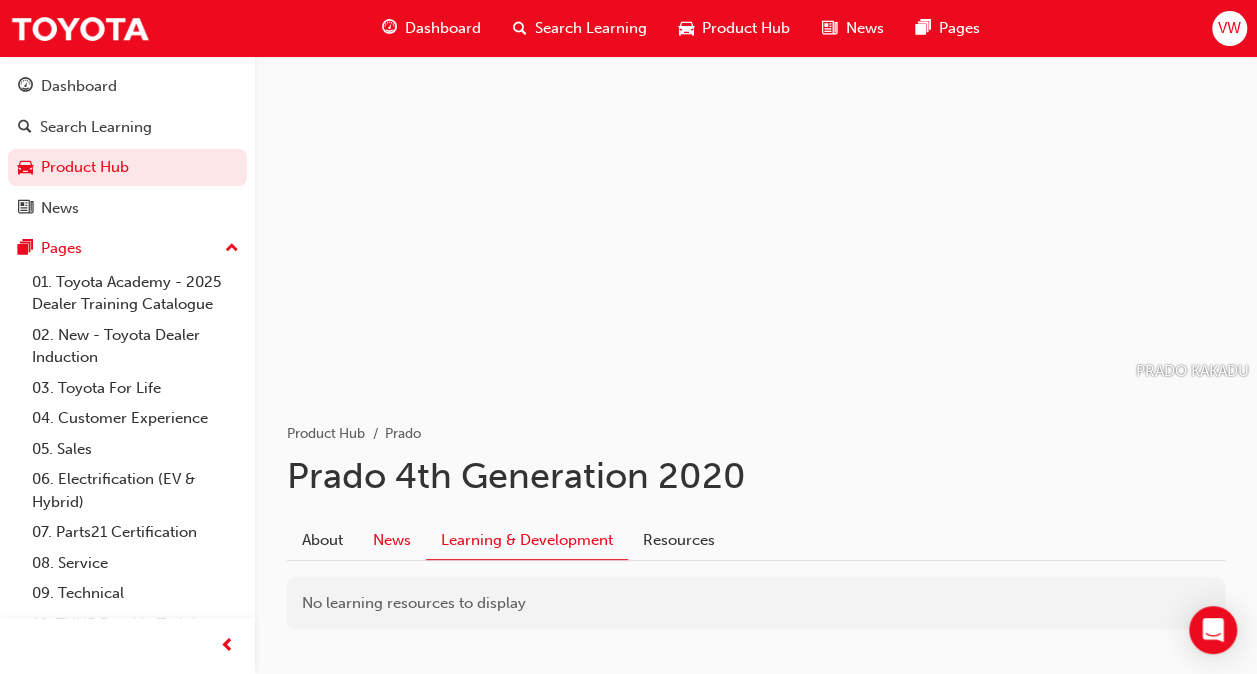 click on "News" at bounding box center [392, 540] 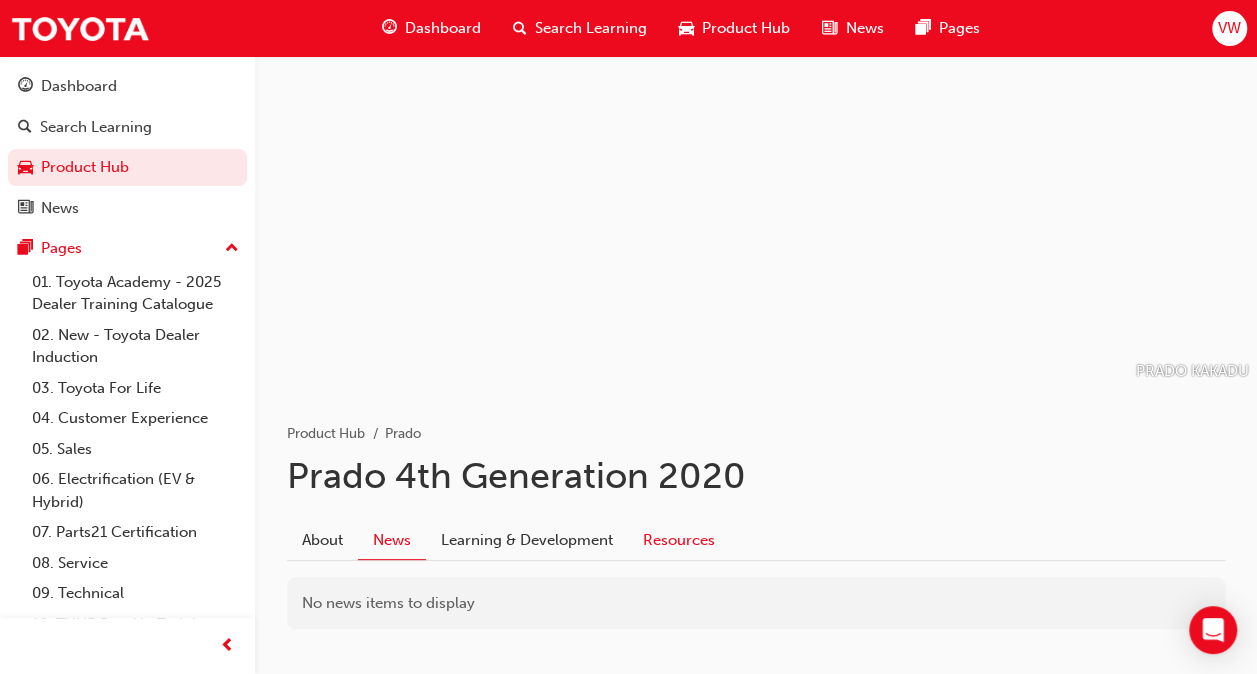 click on "Resources" at bounding box center (679, 540) 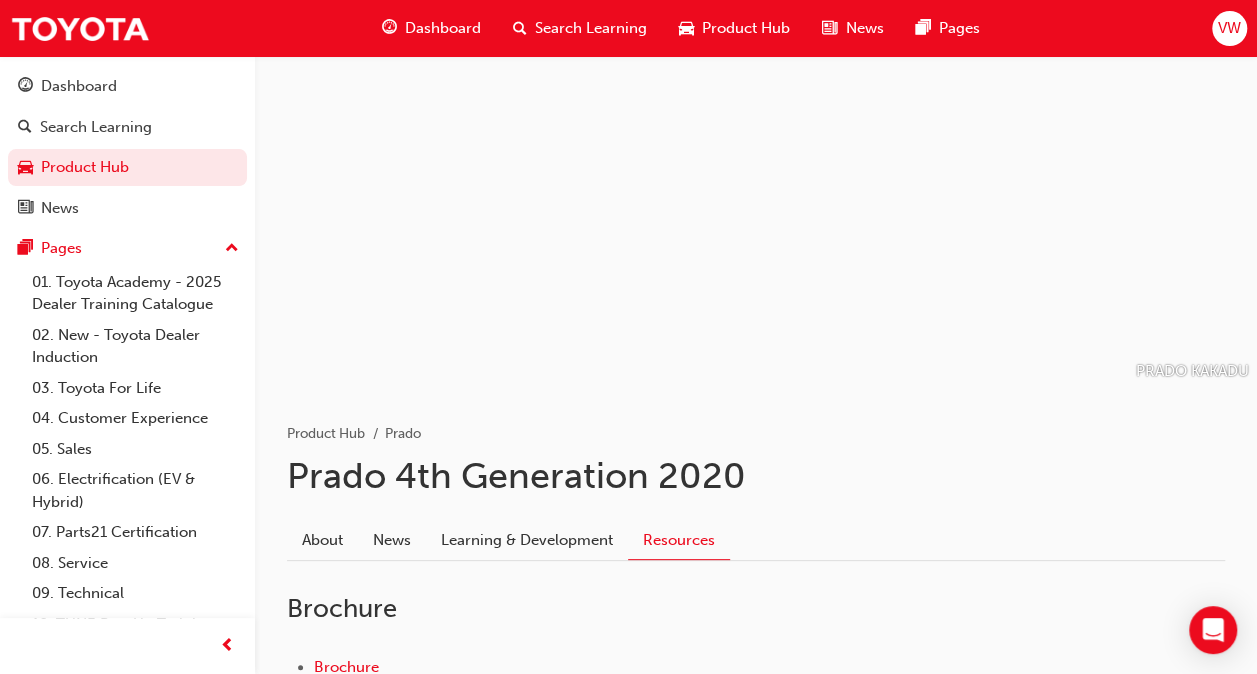 click on "Product Hub" at bounding box center [746, 28] 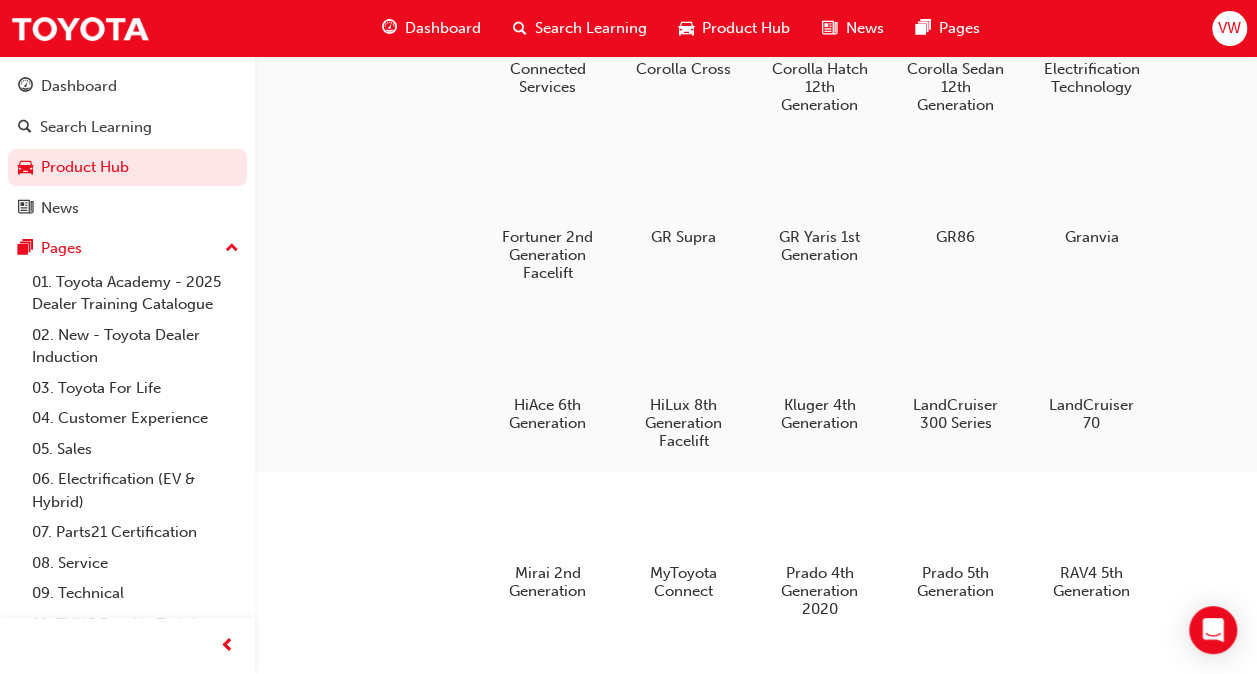 scroll, scrollTop: 500, scrollLeft: 0, axis: vertical 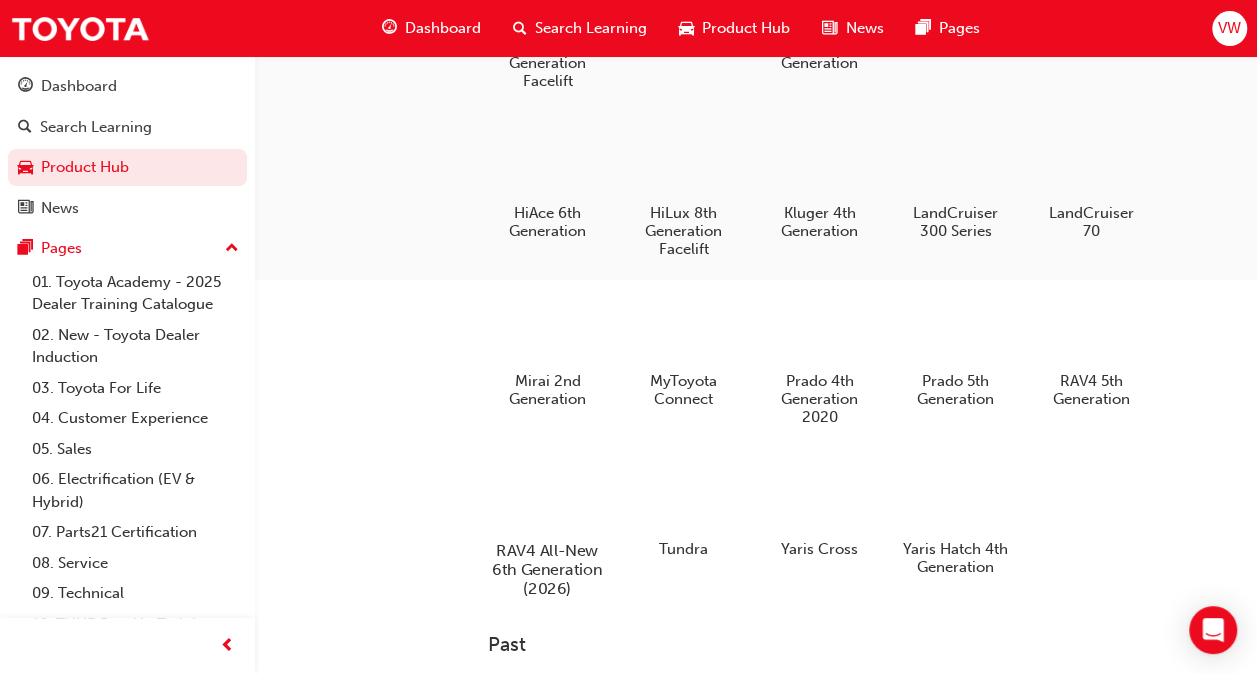 click at bounding box center (547, 493) 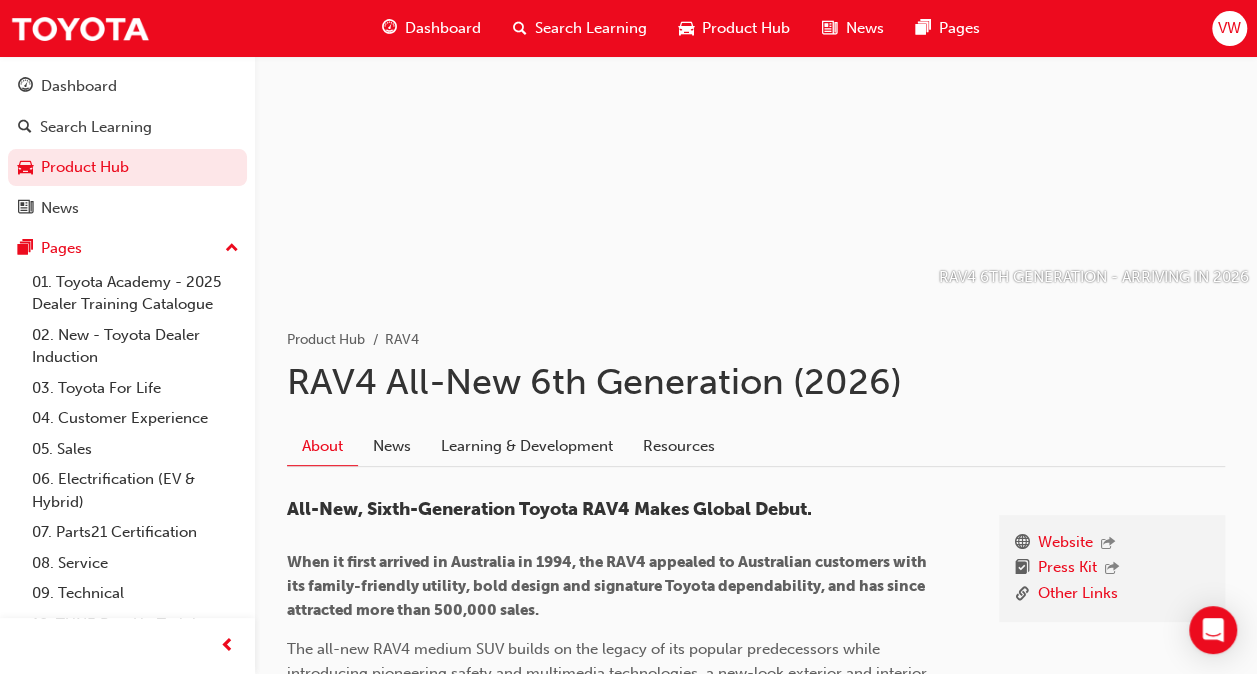 scroll, scrollTop: 100, scrollLeft: 0, axis: vertical 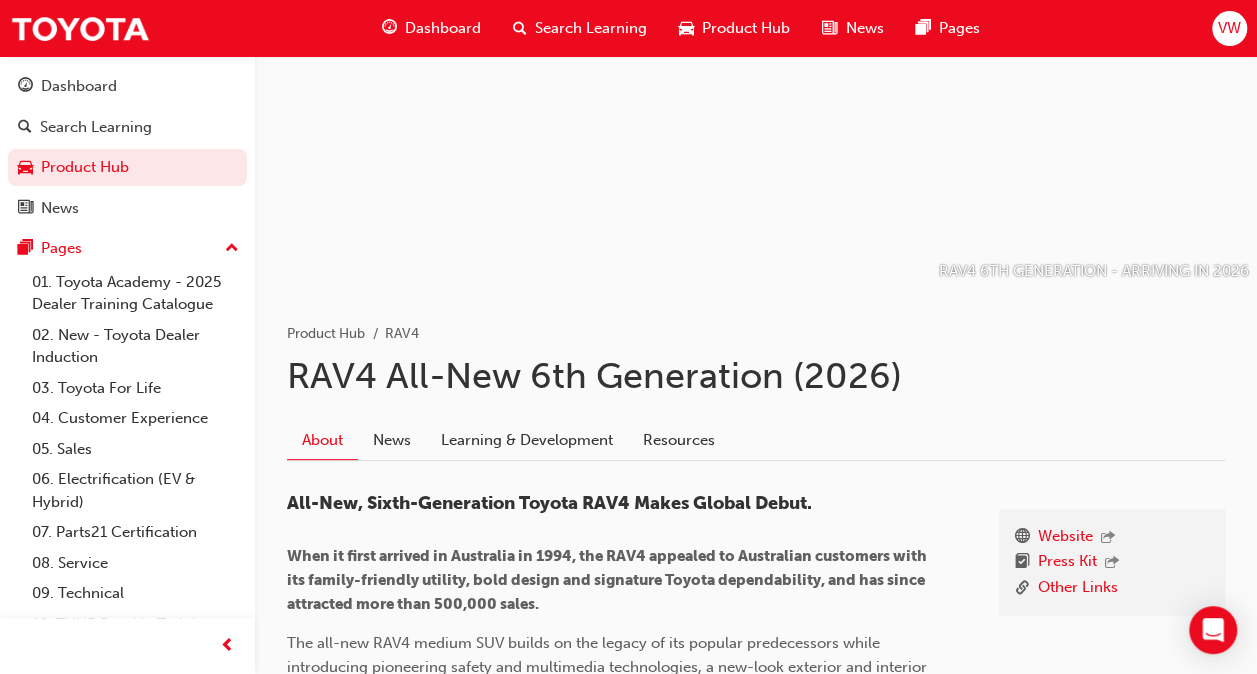 drag, startPoint x: 398, startPoint y: 439, endPoint x: 412, endPoint y: 435, distance: 14.56022 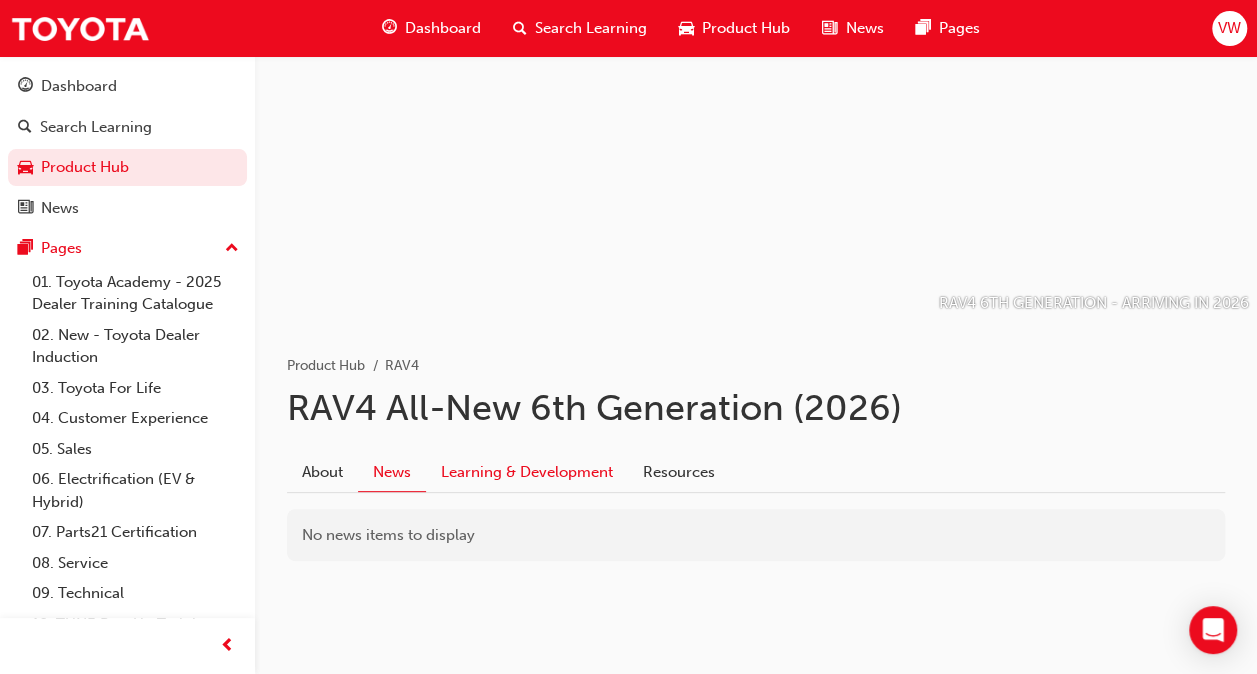 drag, startPoint x: 515, startPoint y: 465, endPoint x: 527, endPoint y: 470, distance: 13 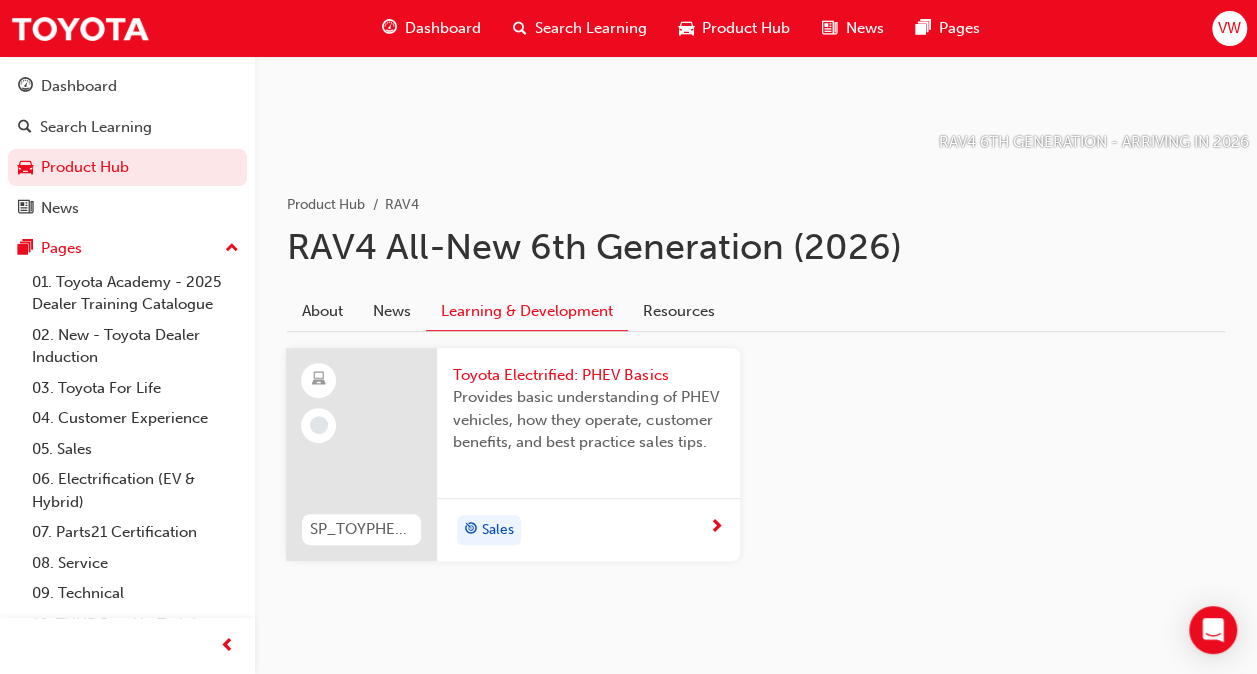scroll, scrollTop: 259, scrollLeft: 0, axis: vertical 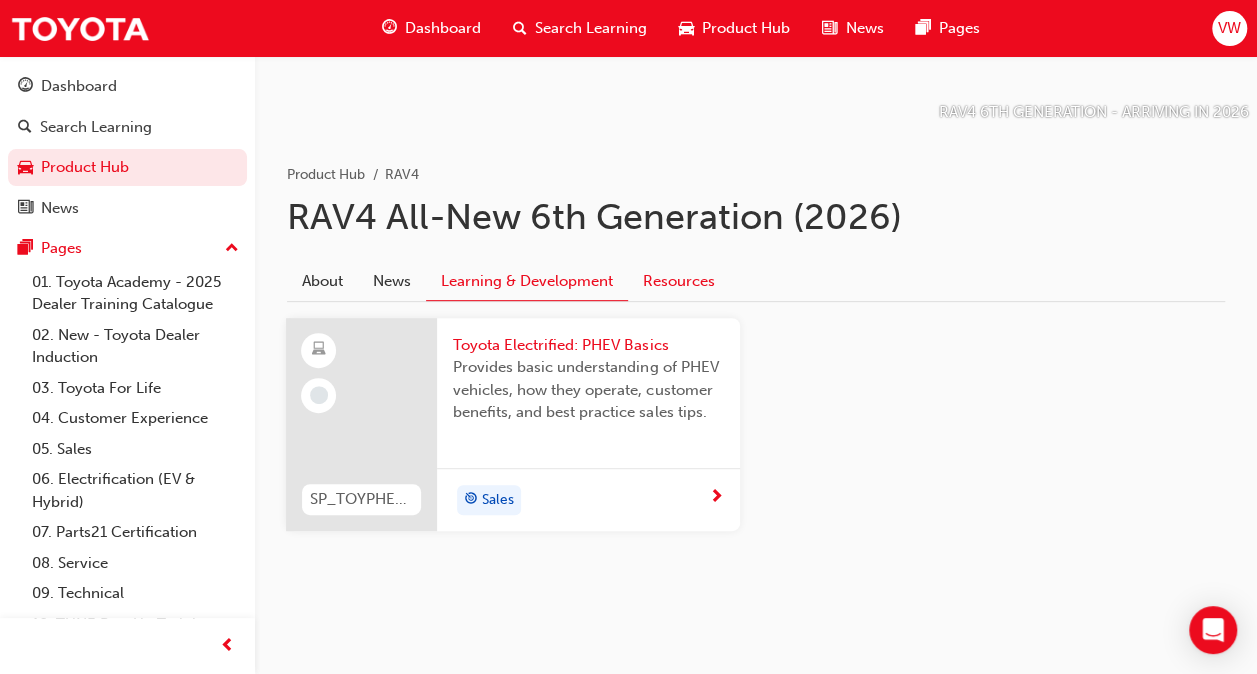 click on "Resources" at bounding box center (679, 281) 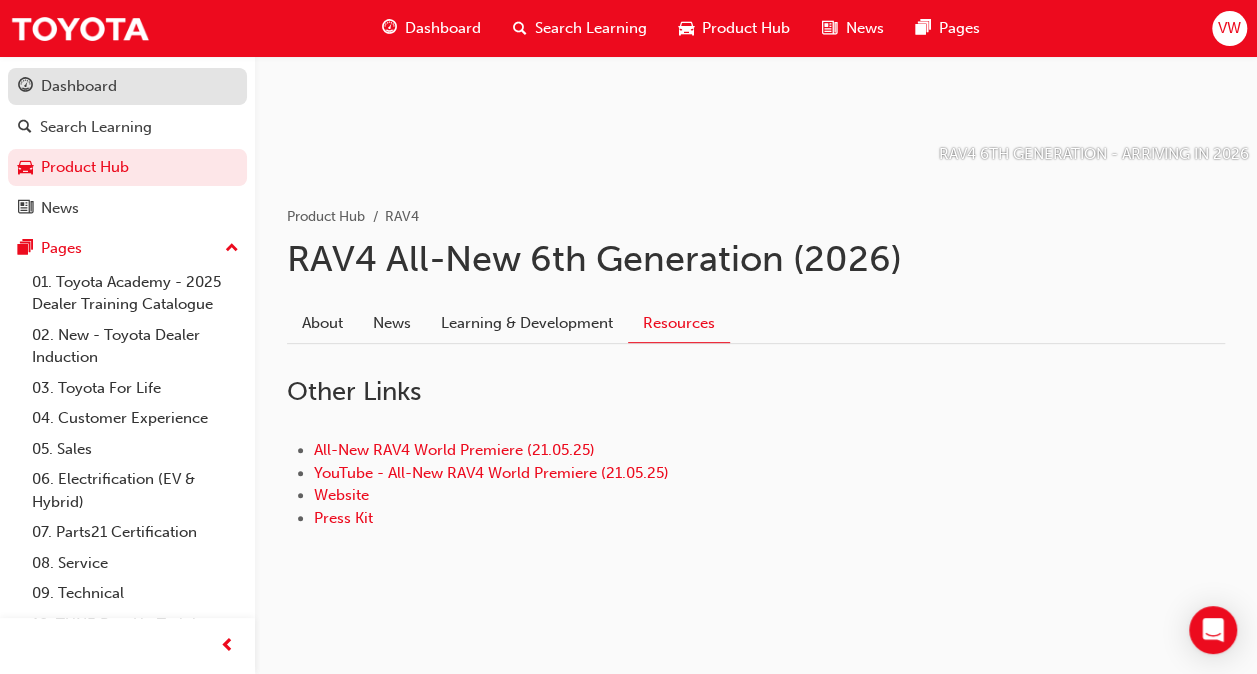 click on "Dashboard" at bounding box center [79, 86] 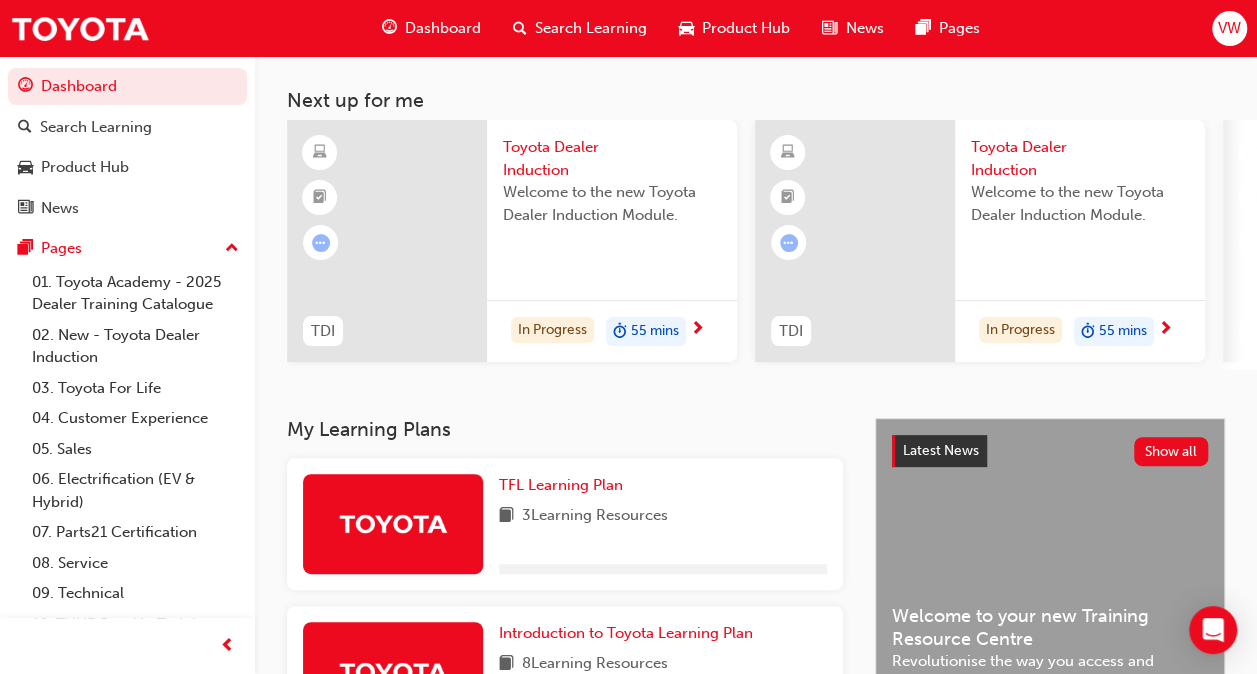 scroll, scrollTop: 217, scrollLeft: 0, axis: vertical 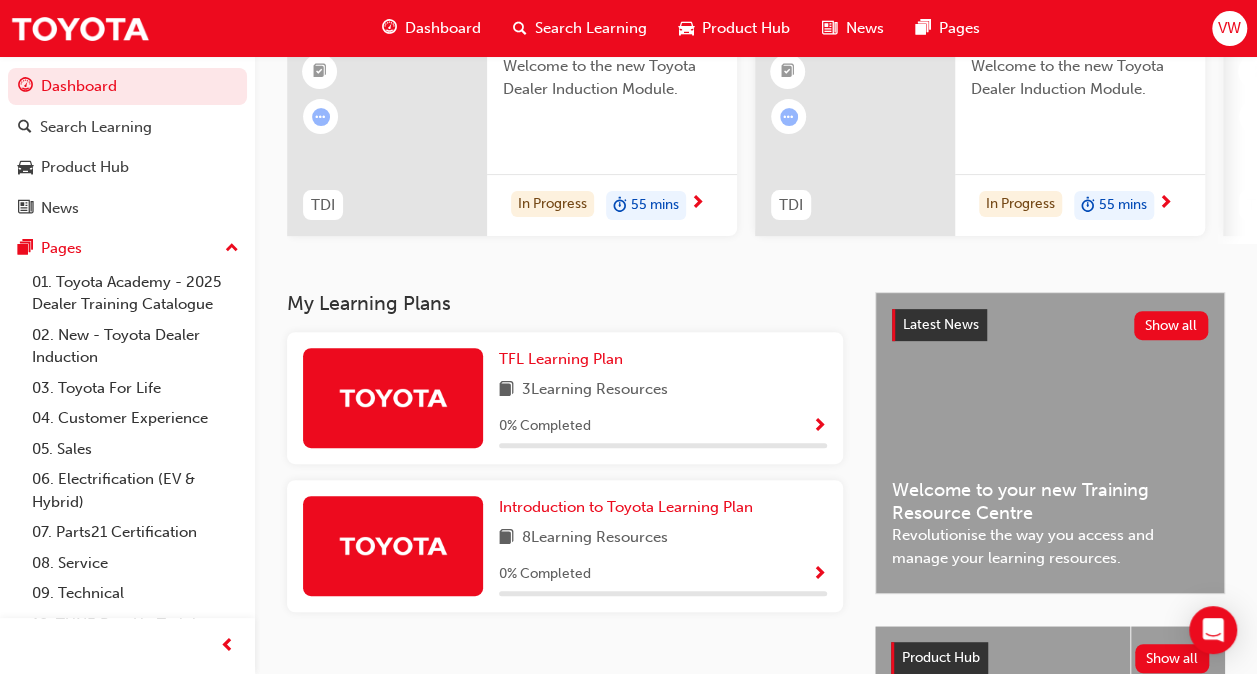 click on "In Progress 55 mins" at bounding box center (612, 205) 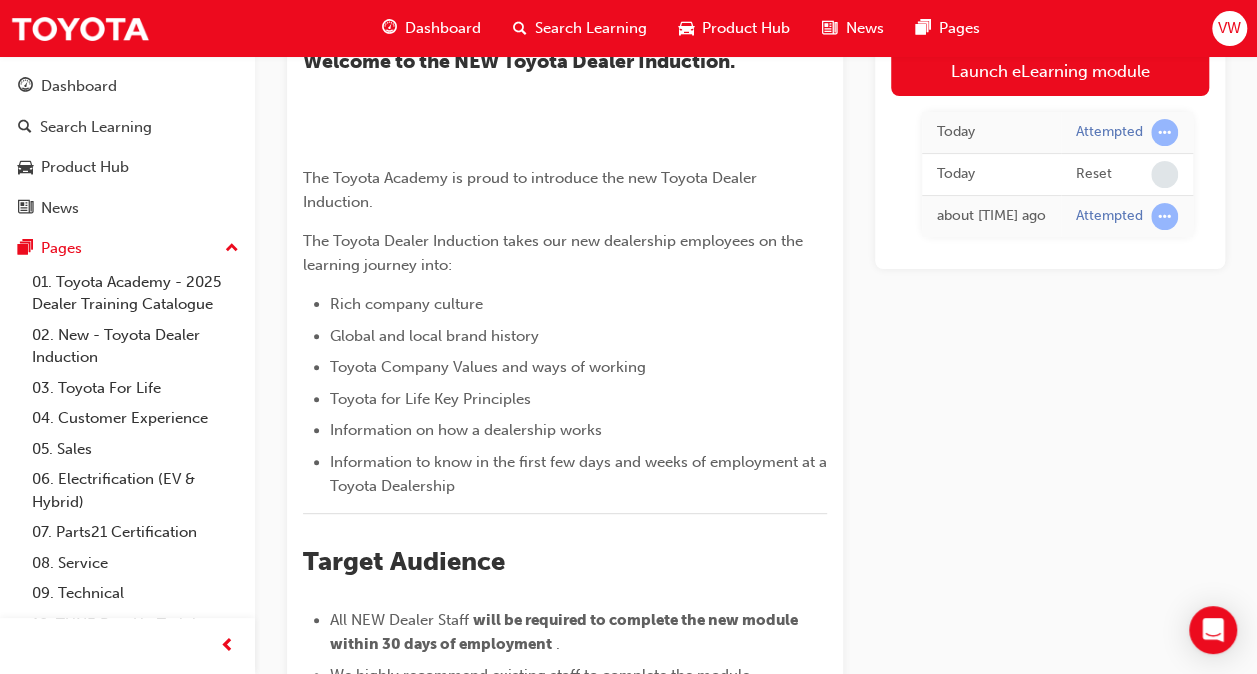 scroll, scrollTop: 117, scrollLeft: 0, axis: vertical 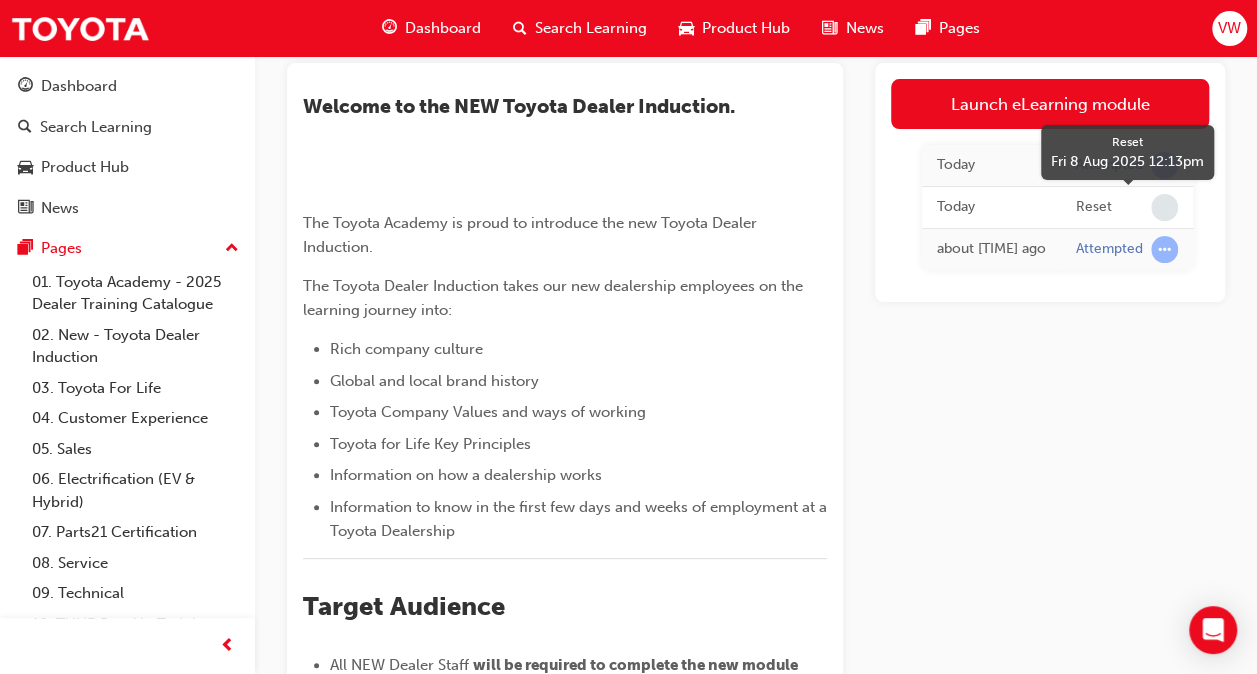 click on "Reset" at bounding box center [1094, 207] 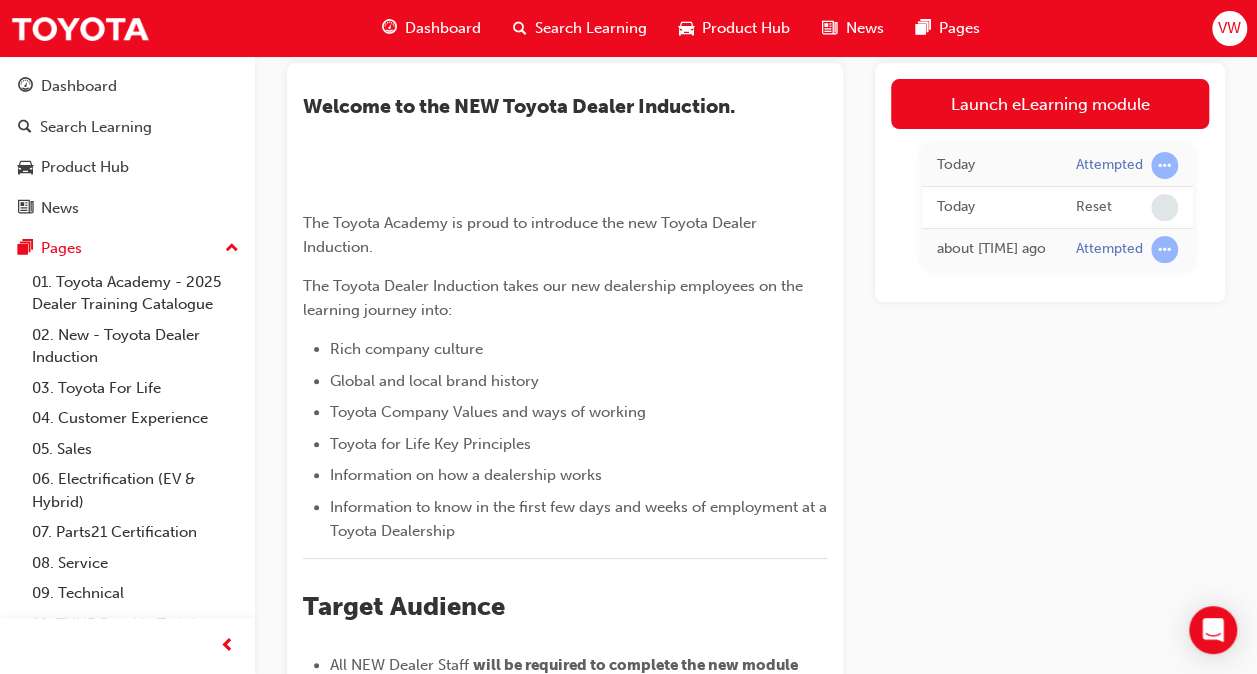click at bounding box center [1164, 165] 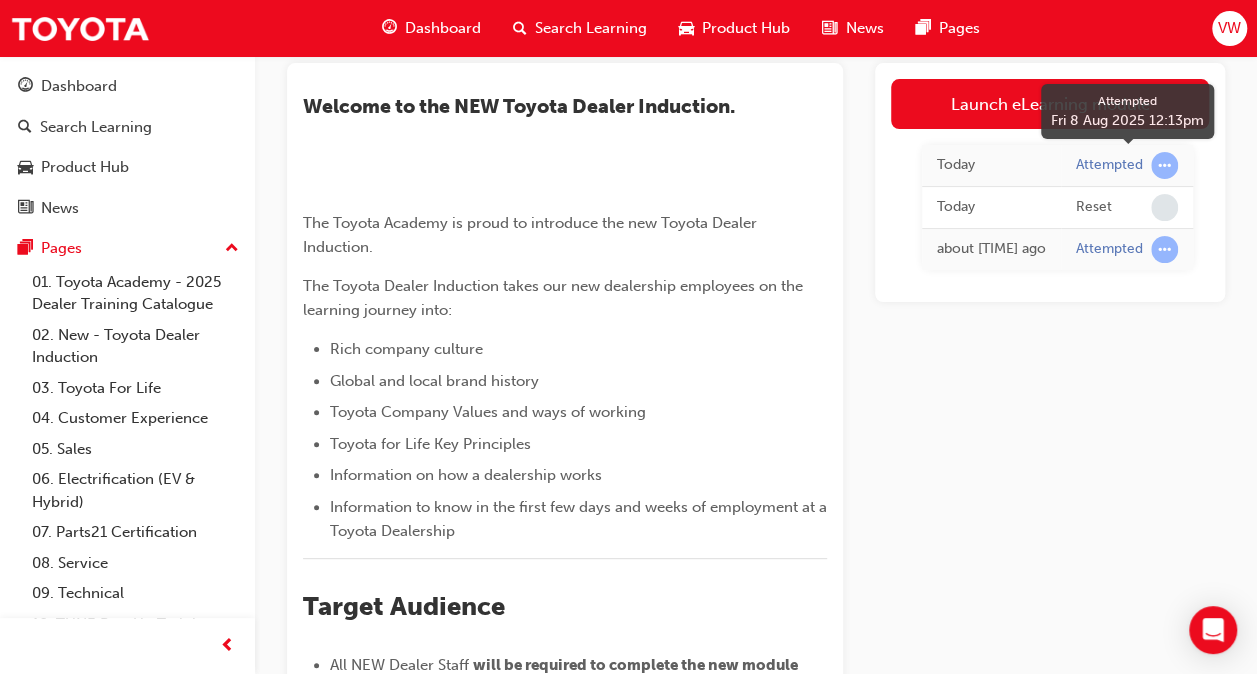 click at bounding box center (1164, 165) 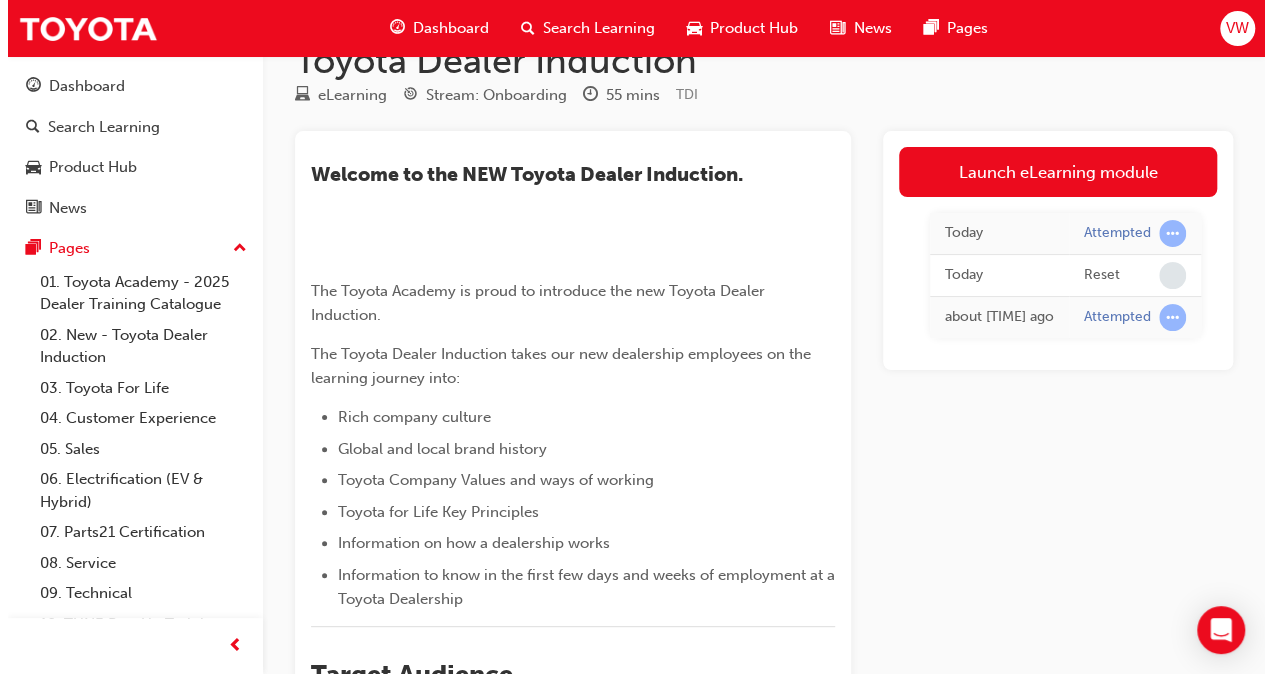 scroll, scrollTop: 0, scrollLeft: 0, axis: both 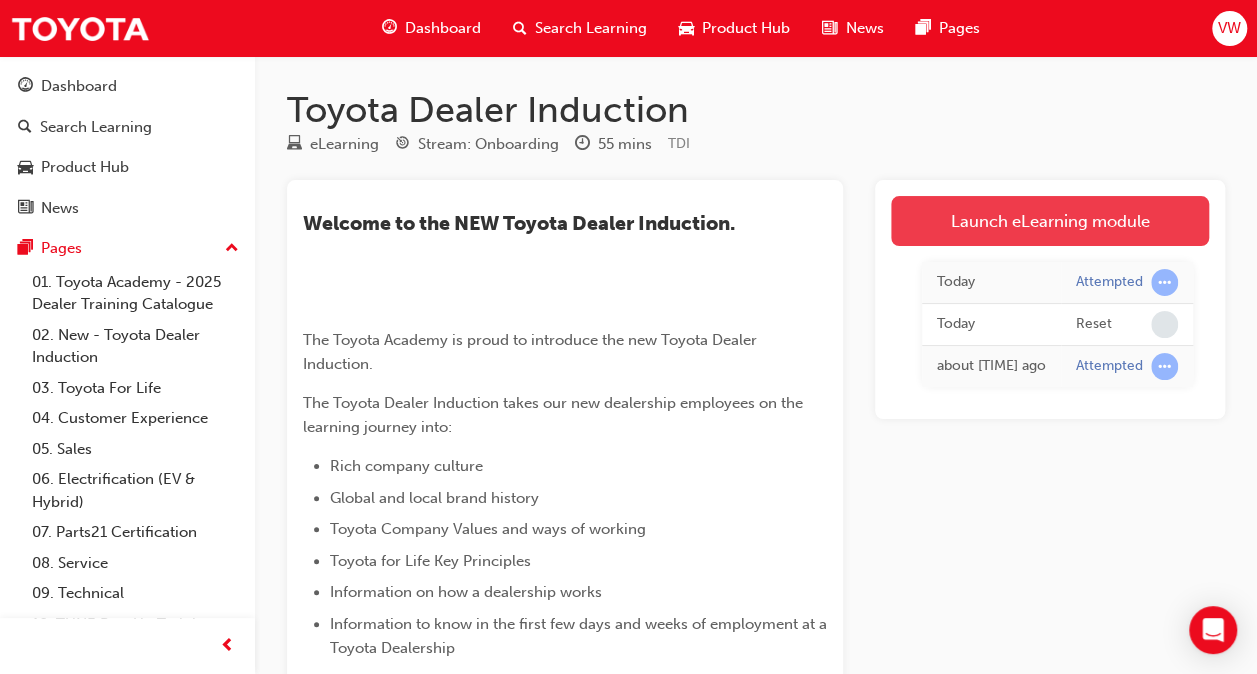 click on "Launch eLearning module" at bounding box center [1050, 221] 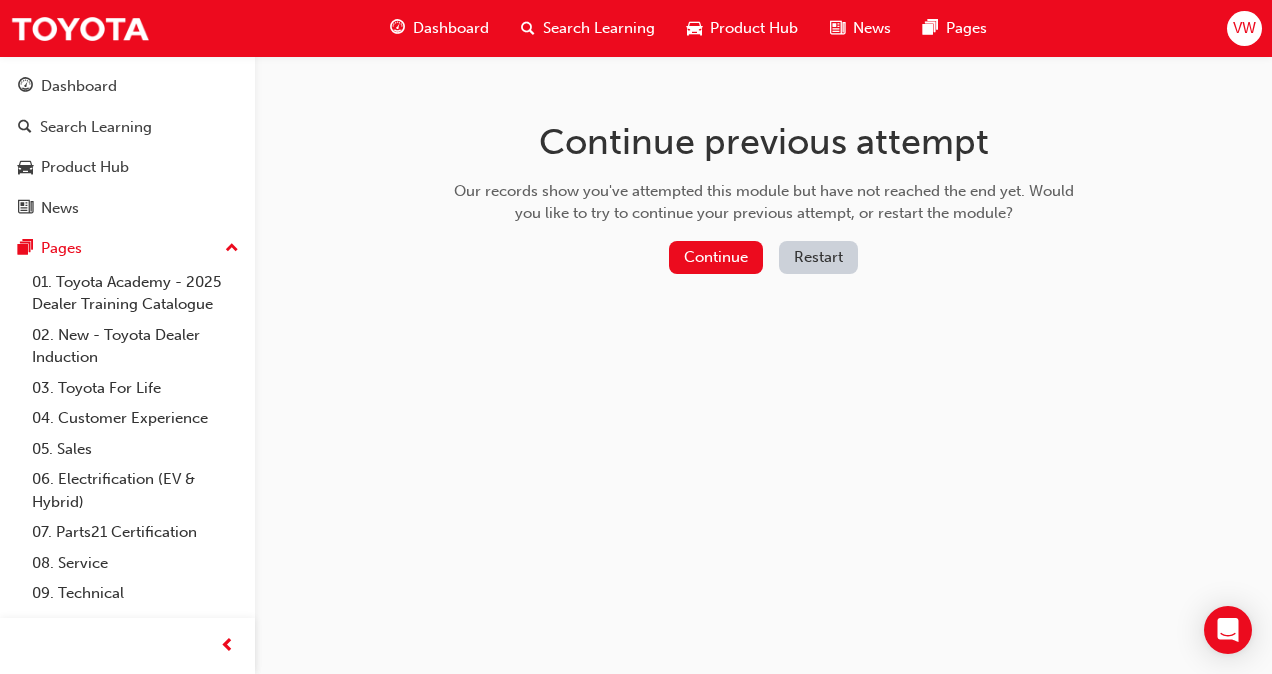 click on "Restart" at bounding box center (818, 257) 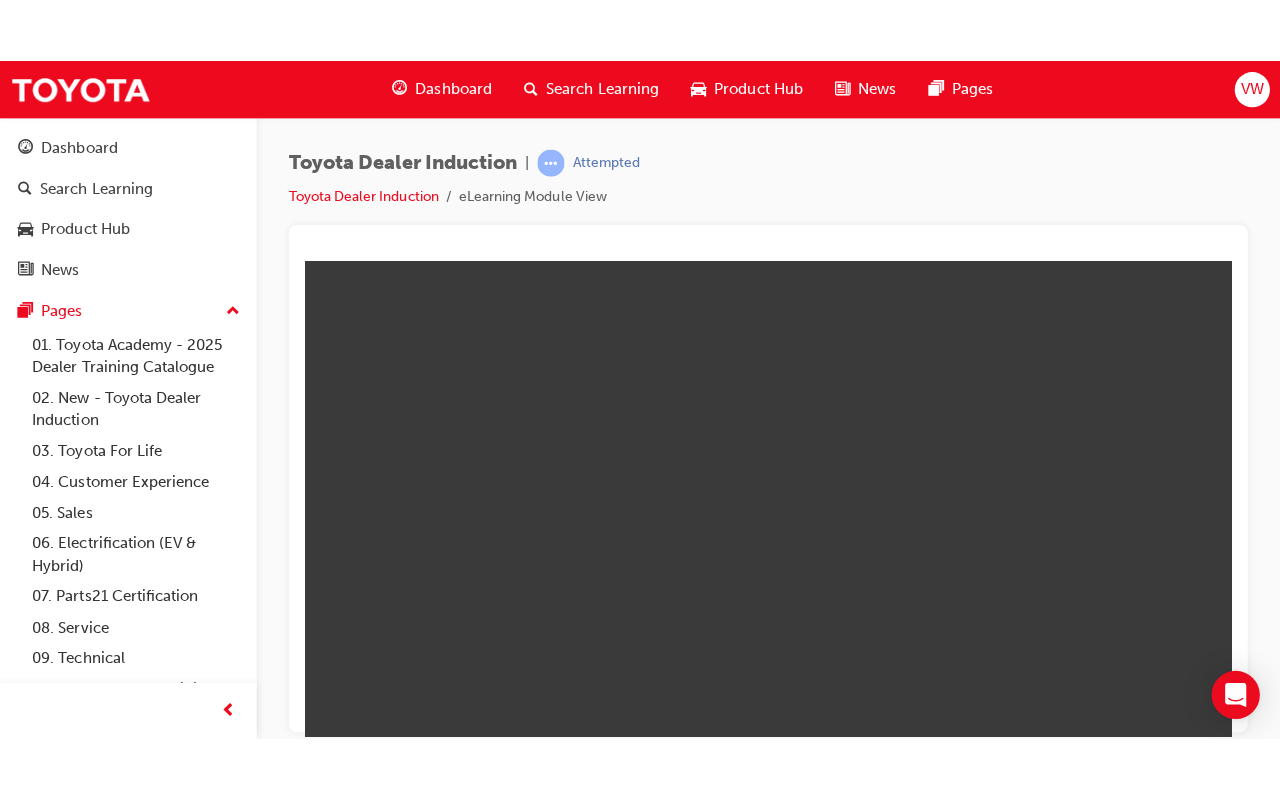 scroll, scrollTop: 0, scrollLeft: 0, axis: both 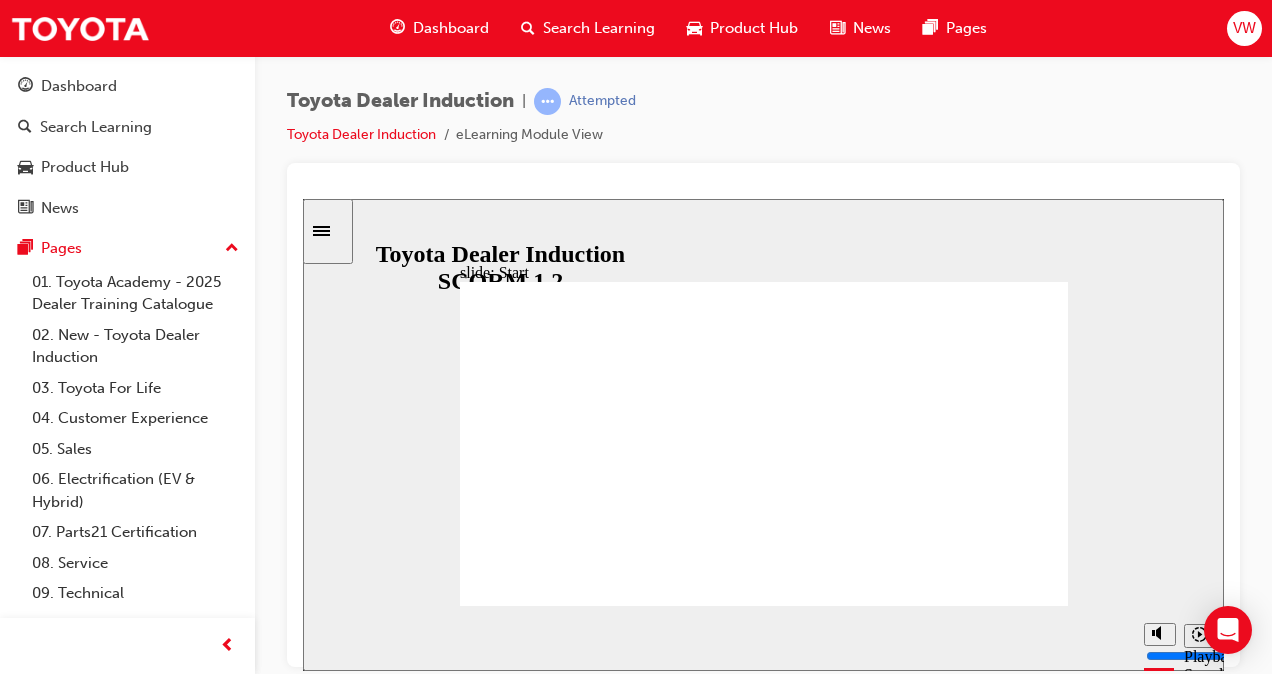 click on "slide: Start
TOYOTA DEALER  INDUCTION START START TOYOTA DEALER  INDUCTION START START Back to top
Playback Speed
2
1.75
1.5" at bounding box center [763, 434] 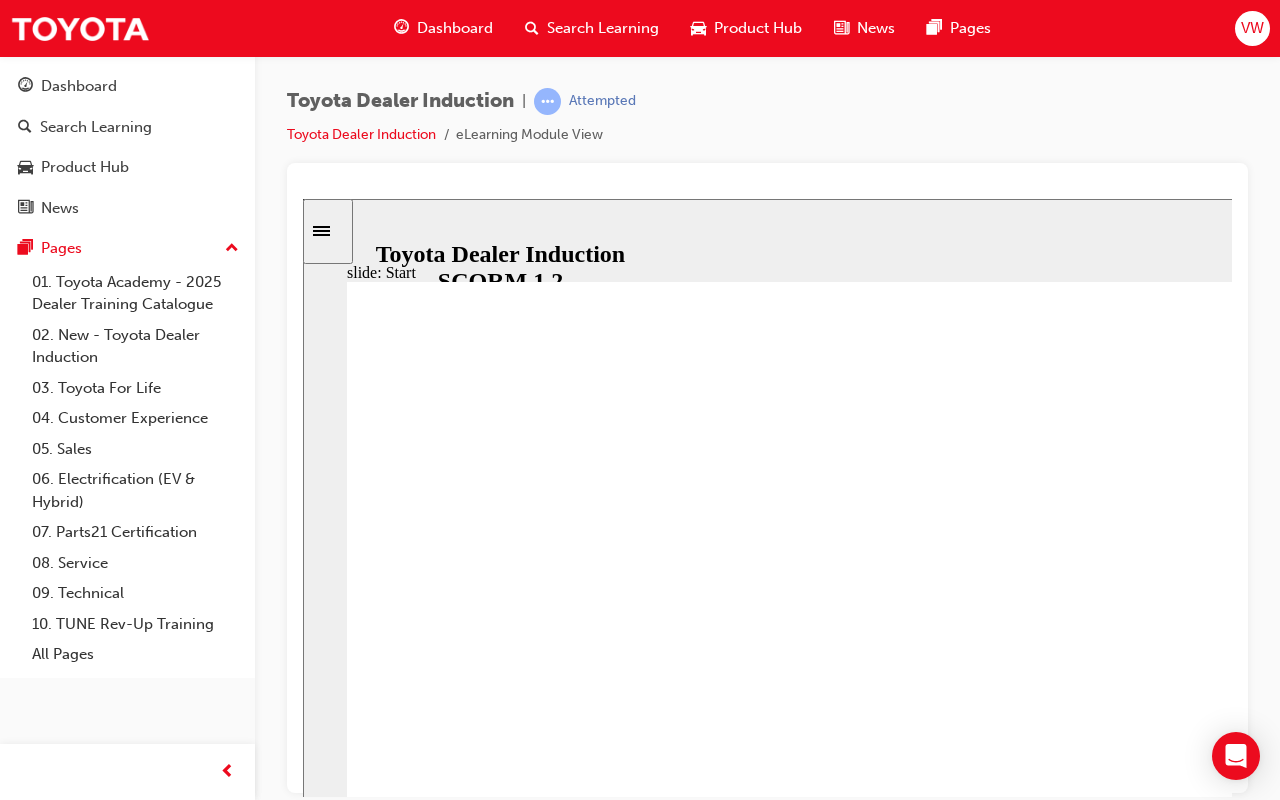 drag, startPoint x: 1134, startPoint y: 772, endPoint x: 1148, endPoint y: 773, distance: 14.035668 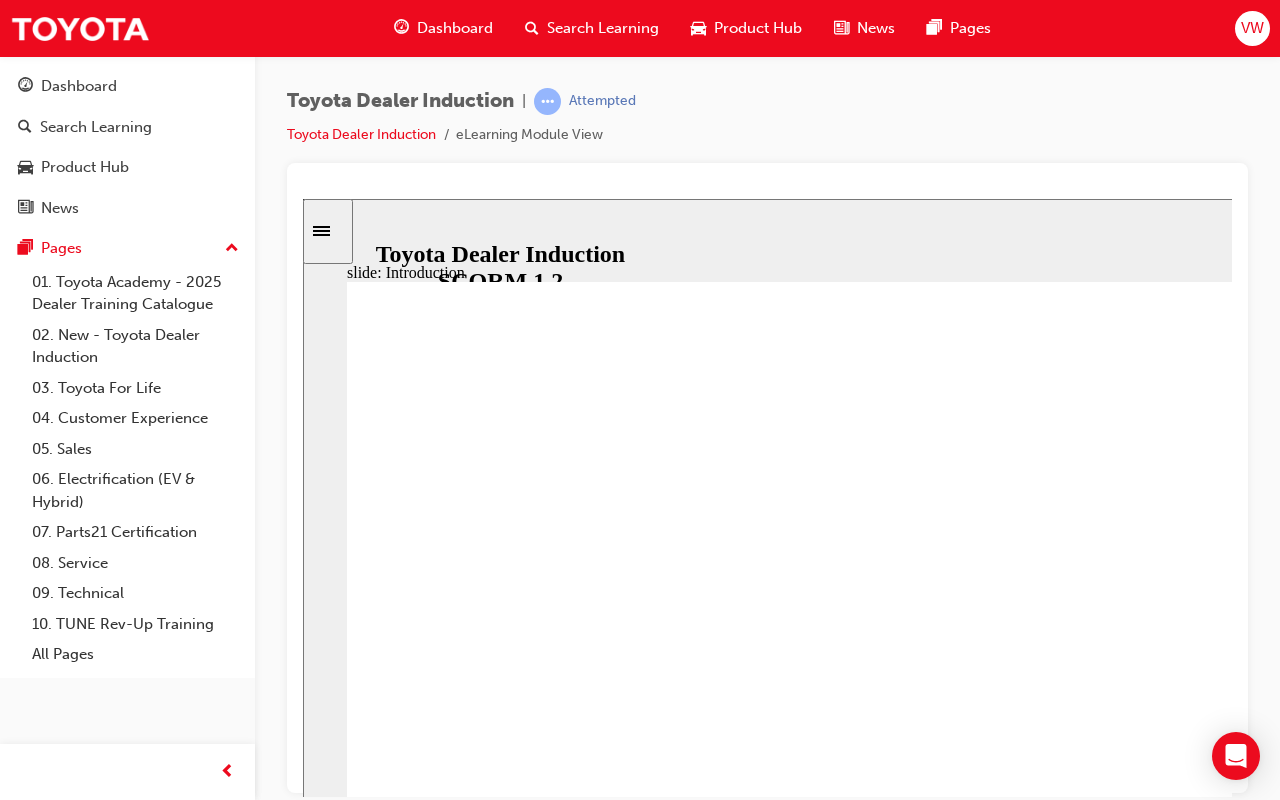 type on "6800" 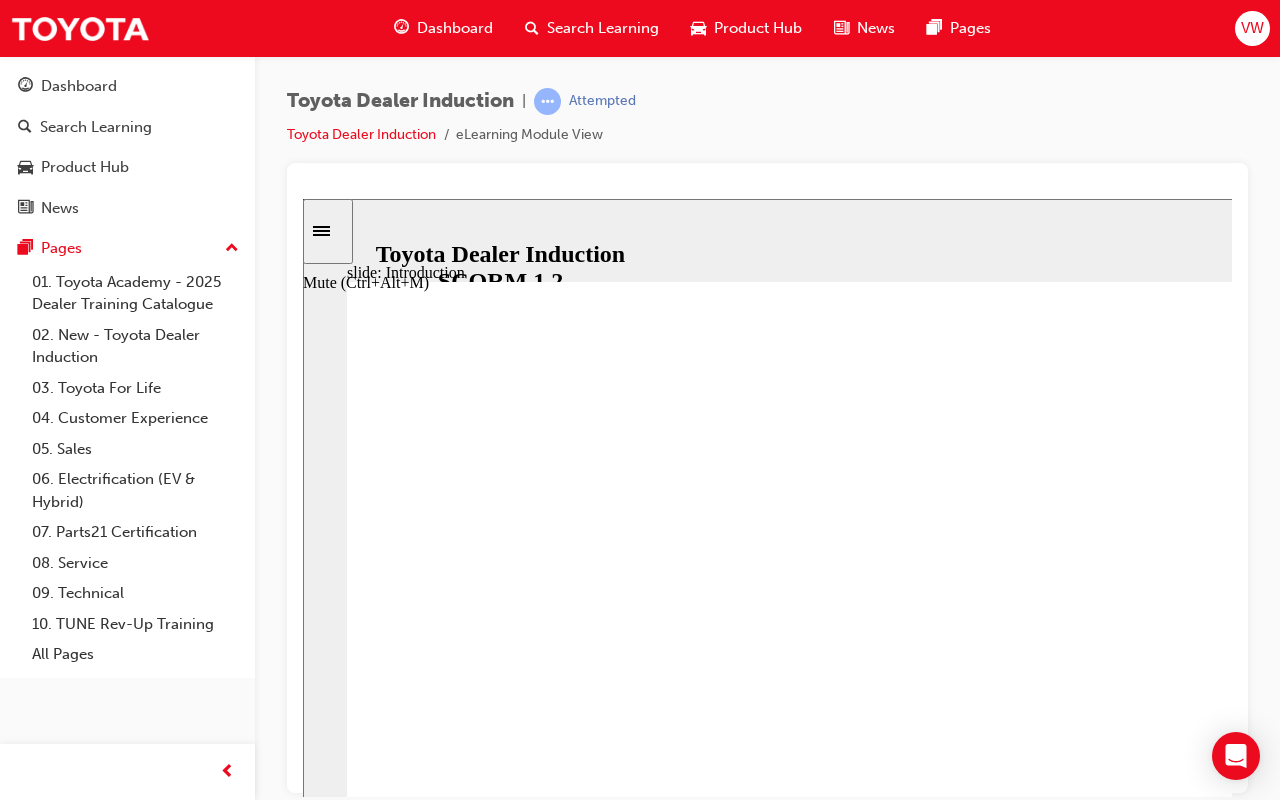 type on "7100" 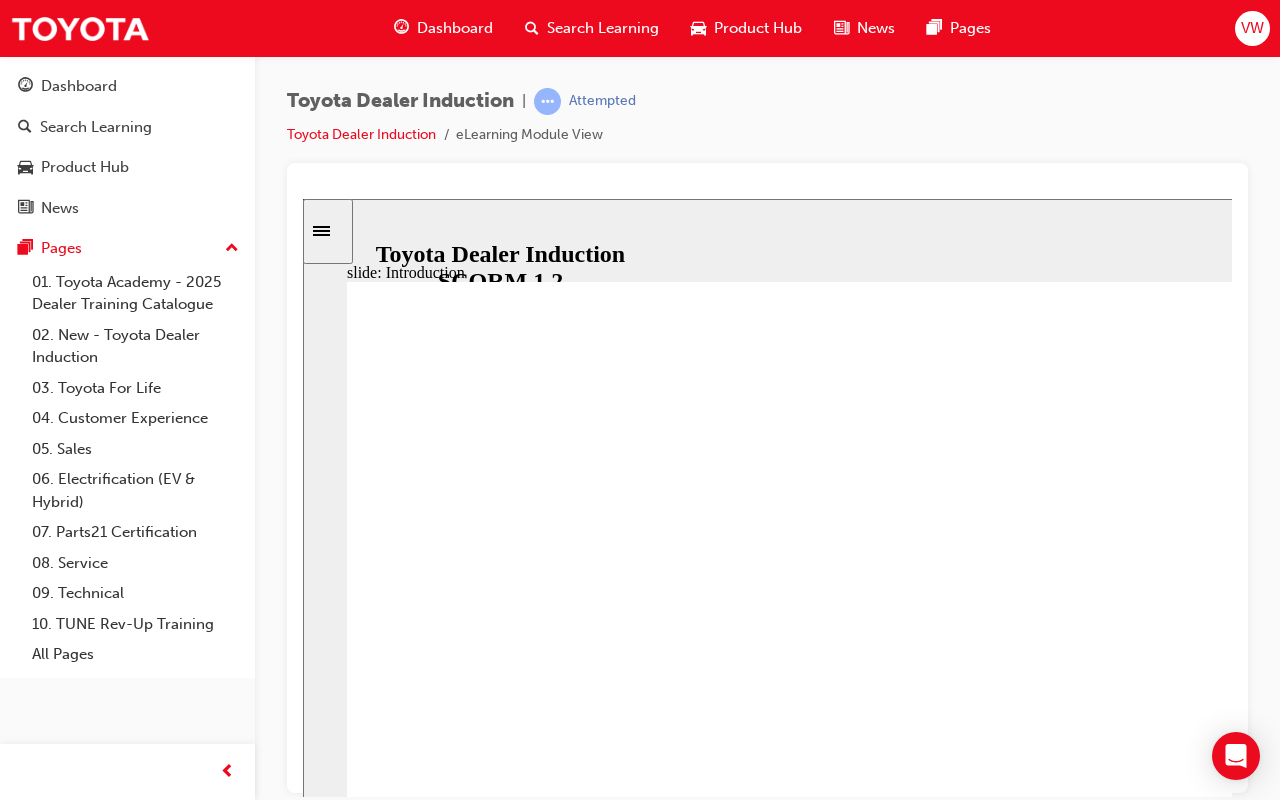 click 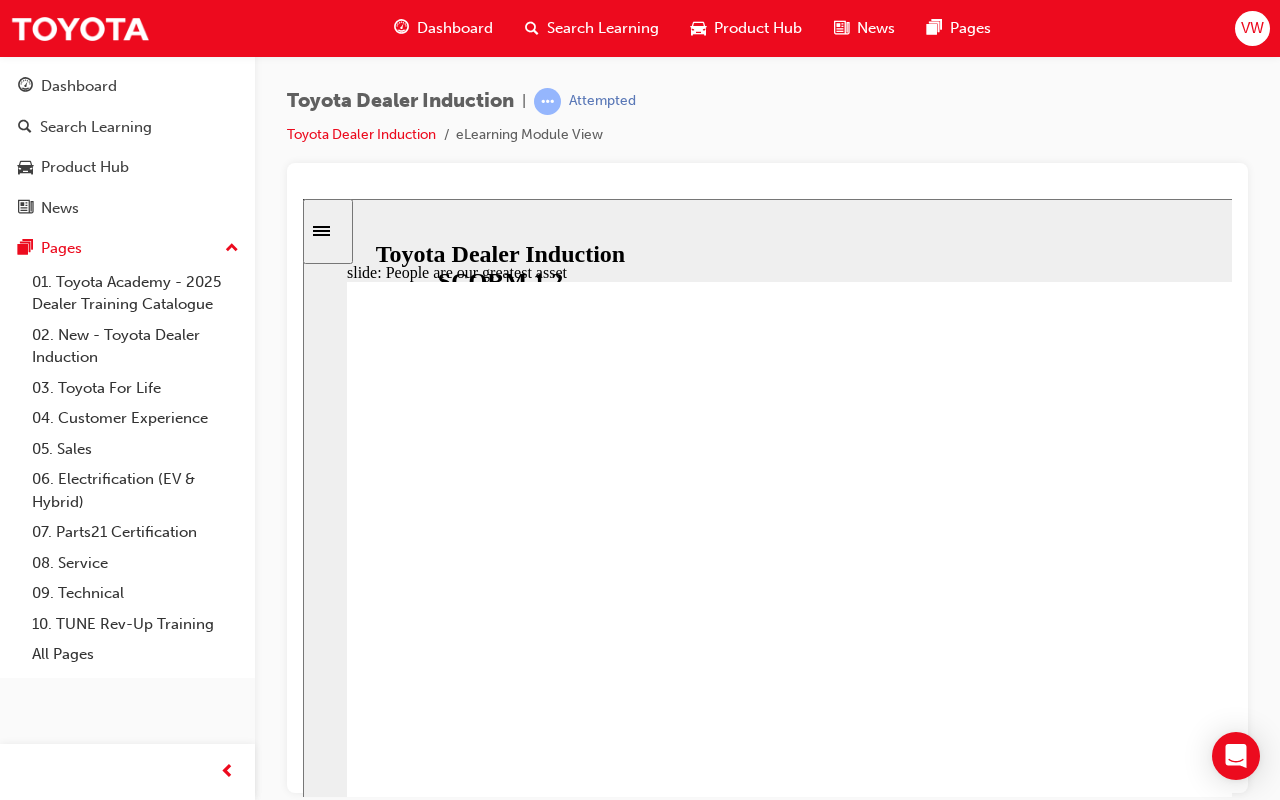 click 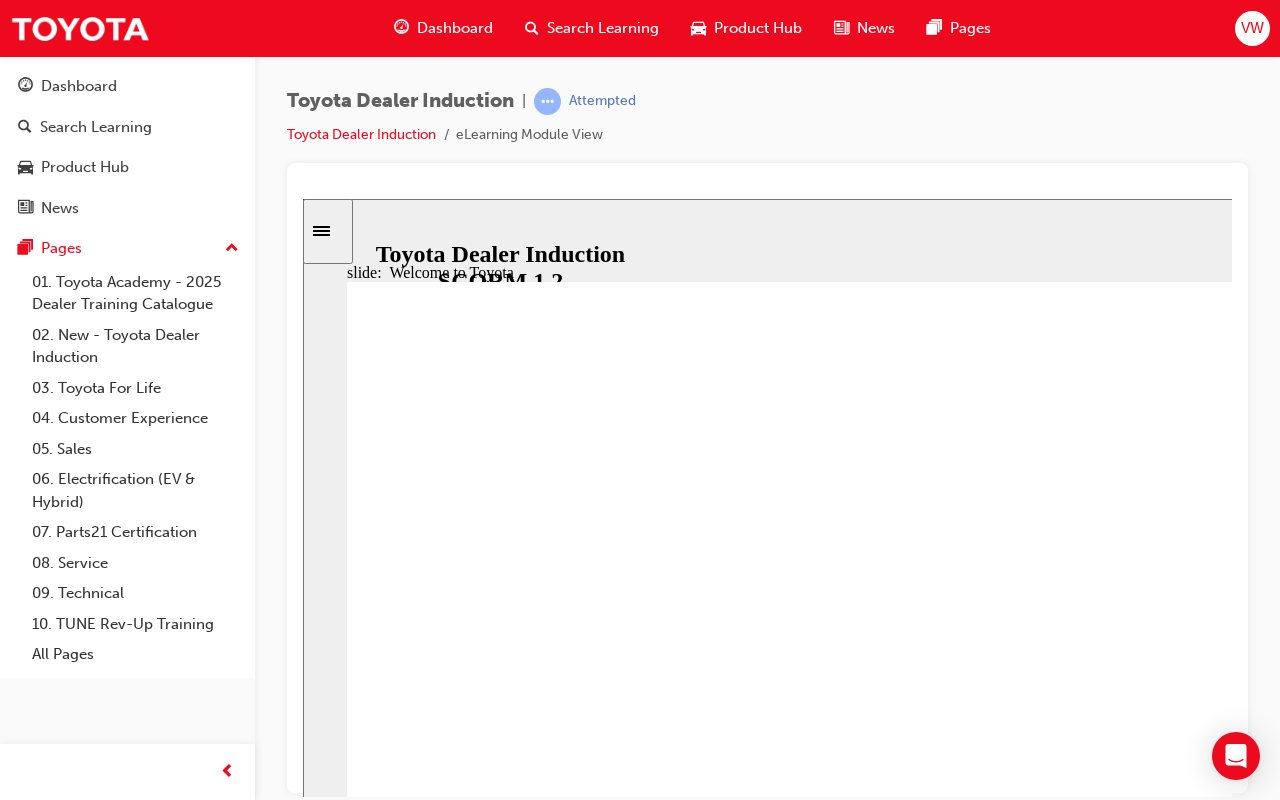click 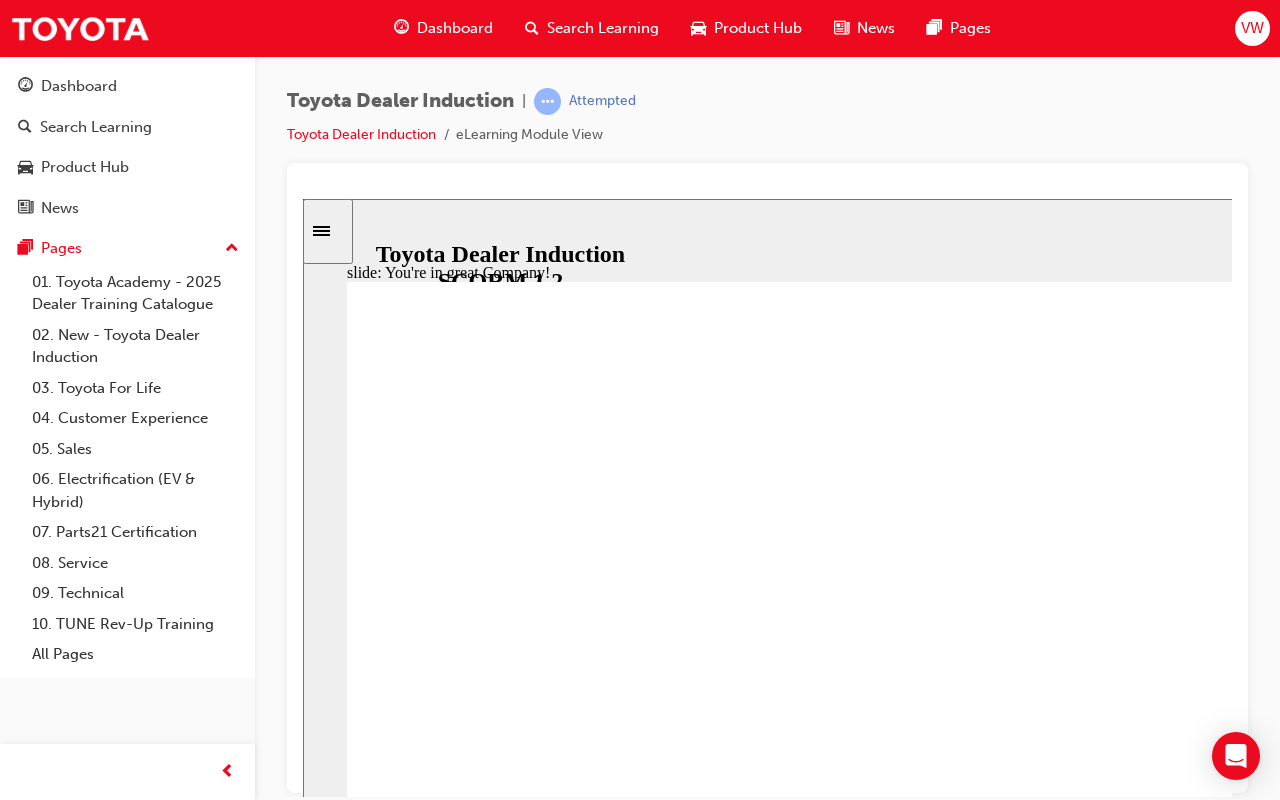 type on "7500" 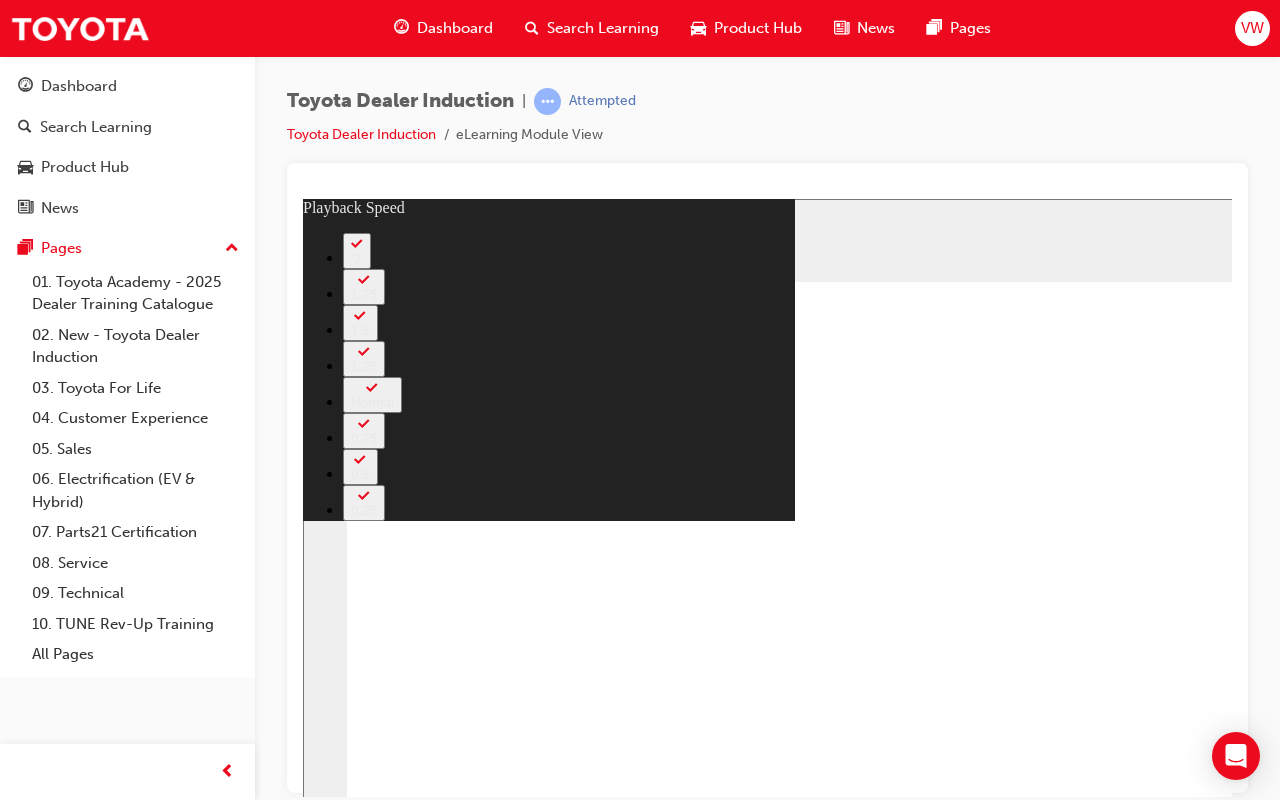 drag, startPoint x: 1175, startPoint y: 885, endPoint x: 1213, endPoint y: 892, distance: 38.63936 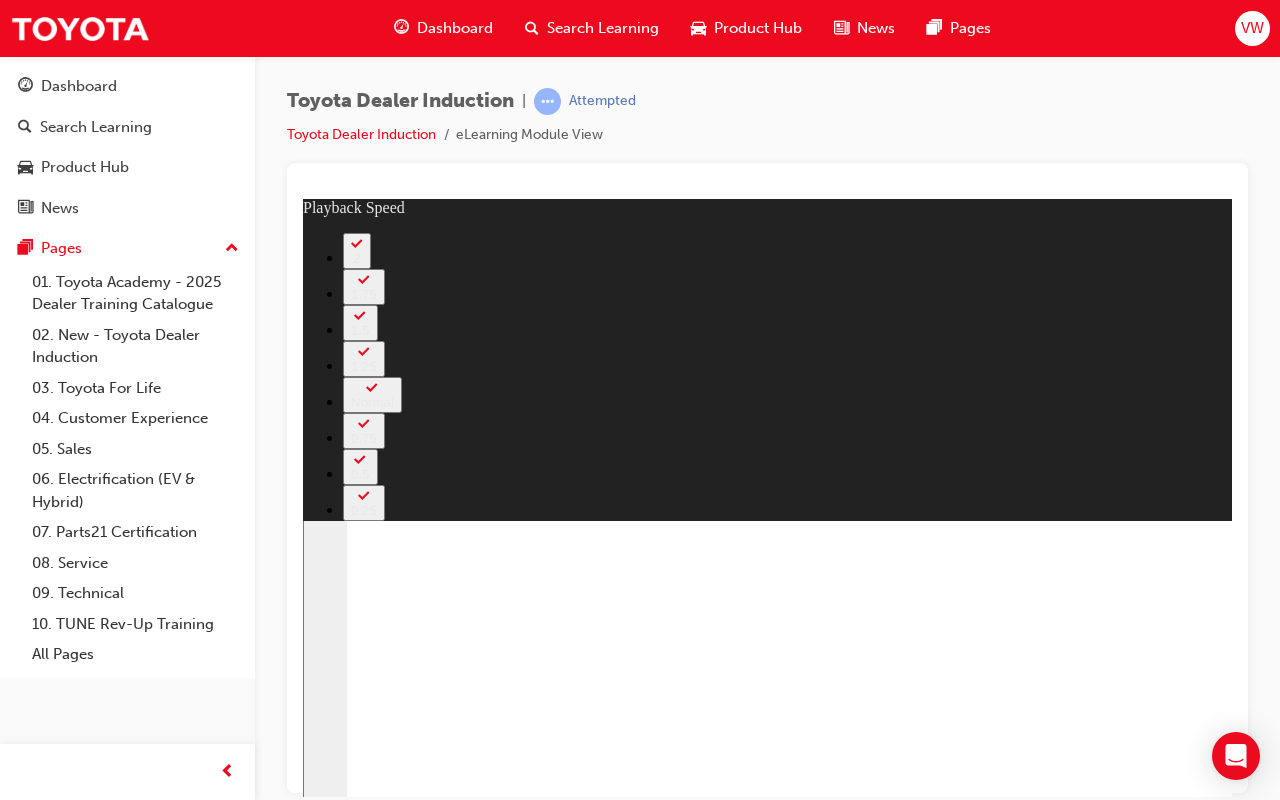 click at bounding box center (943, 4705) 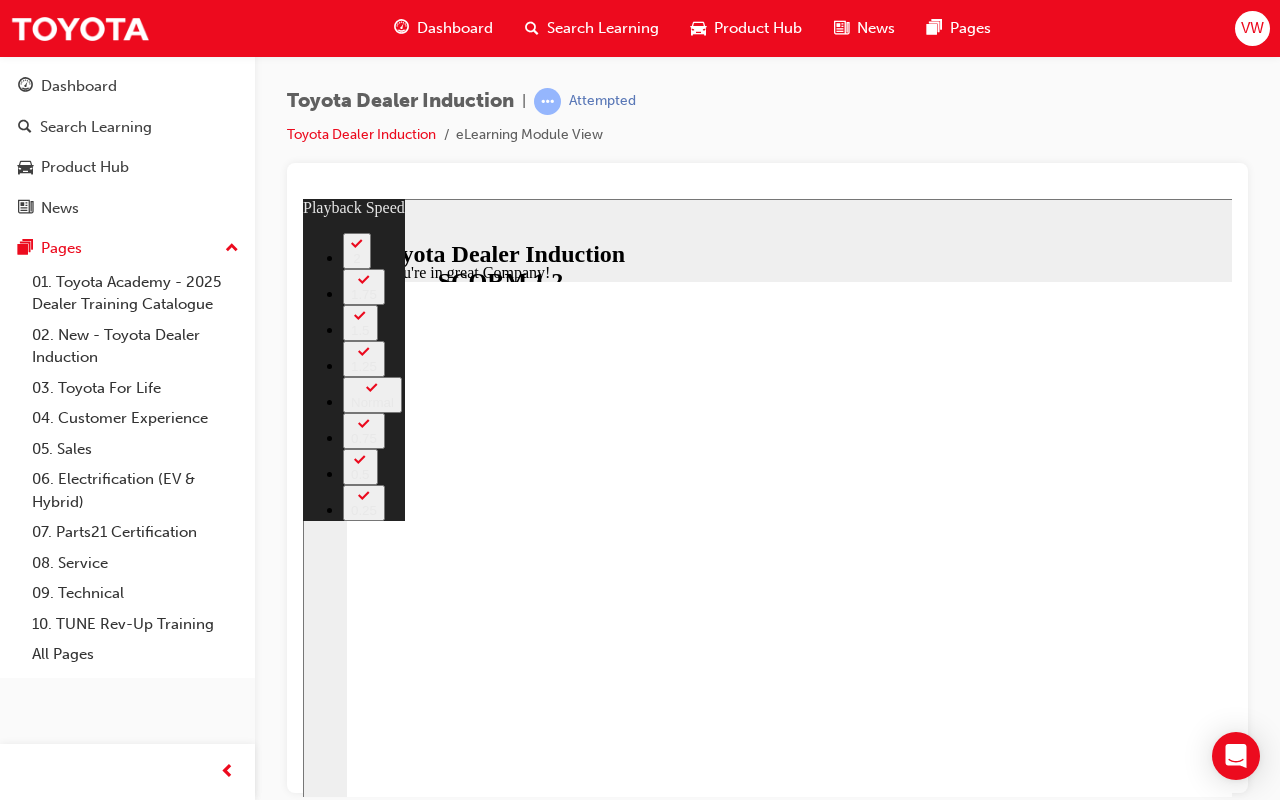 click 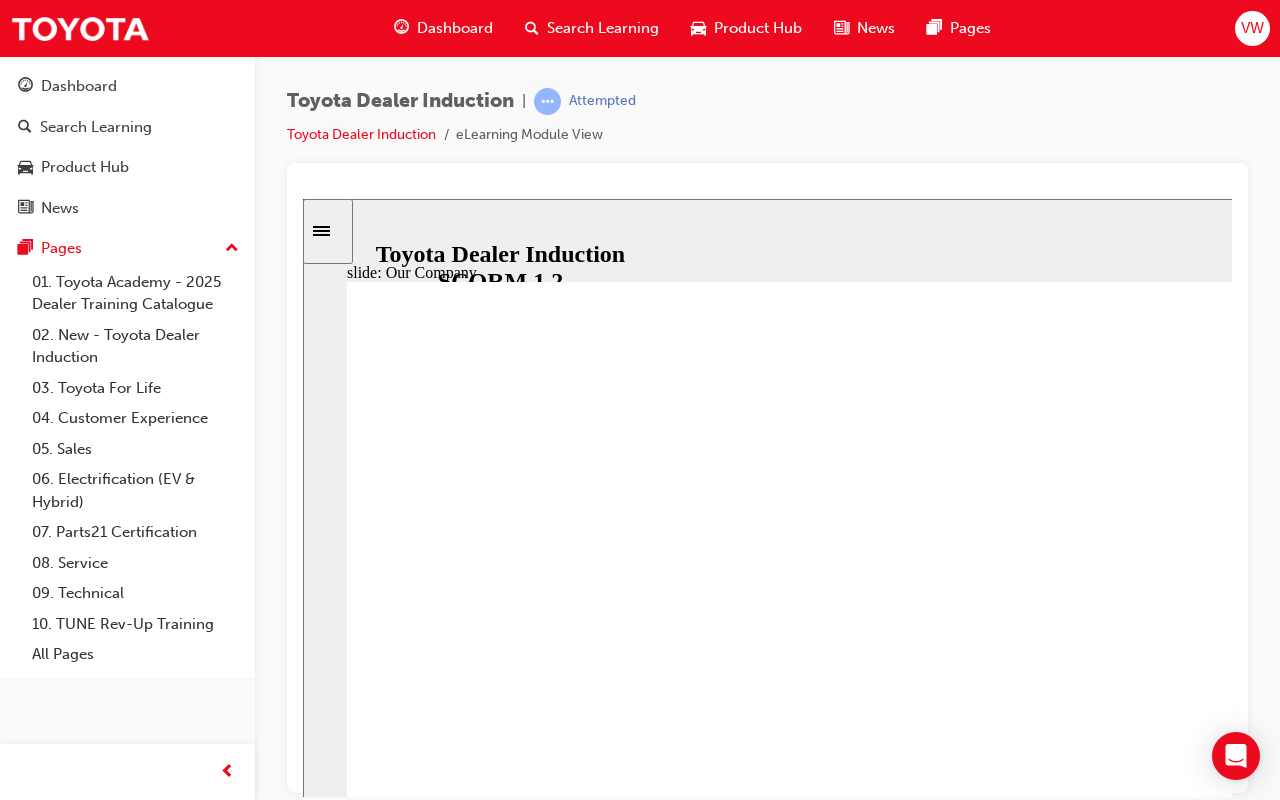 click 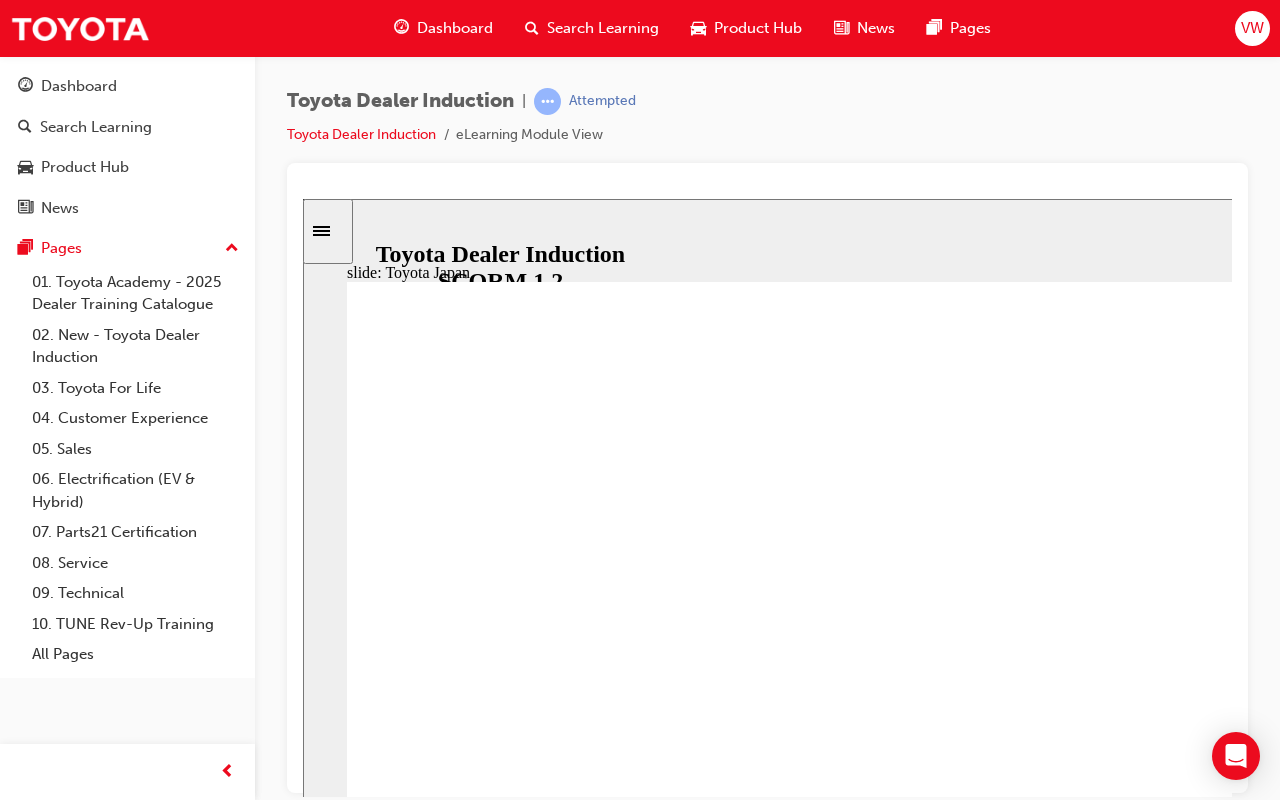 click 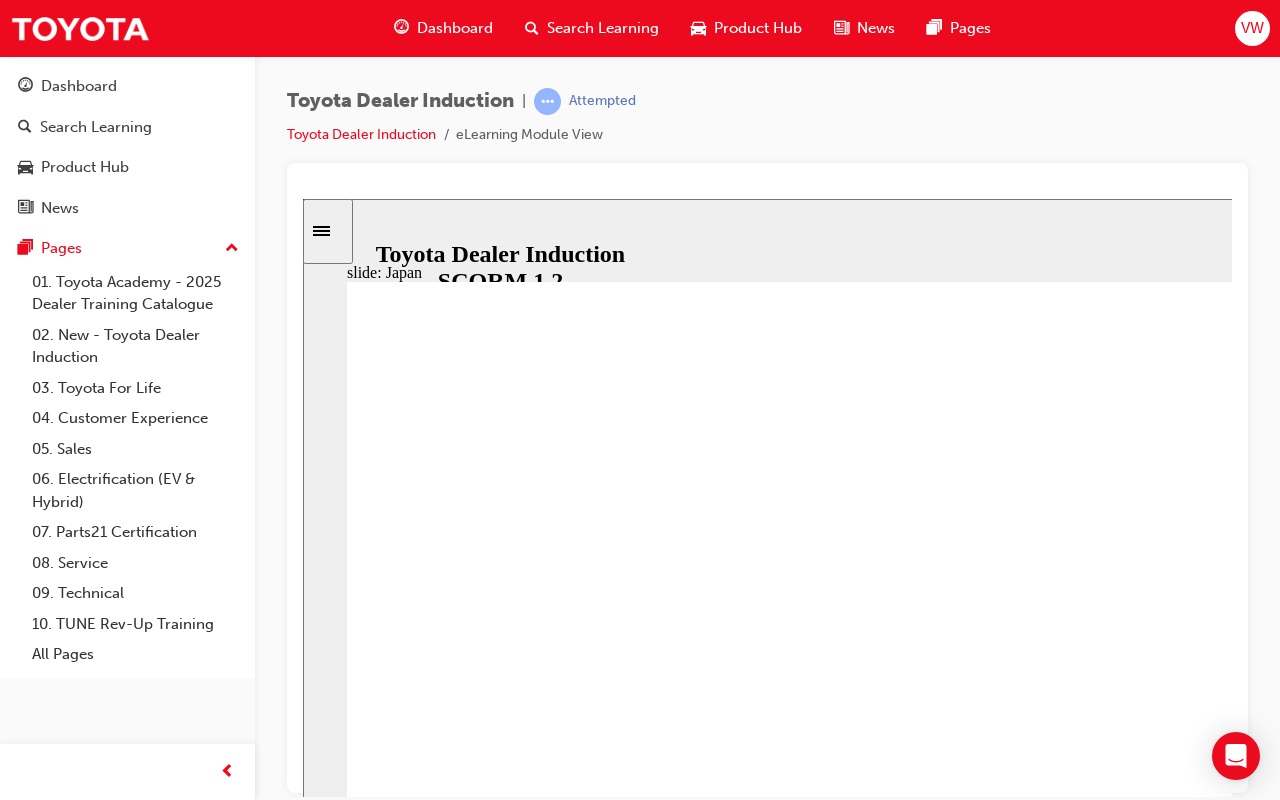 click at bounding box center [497, 2256] 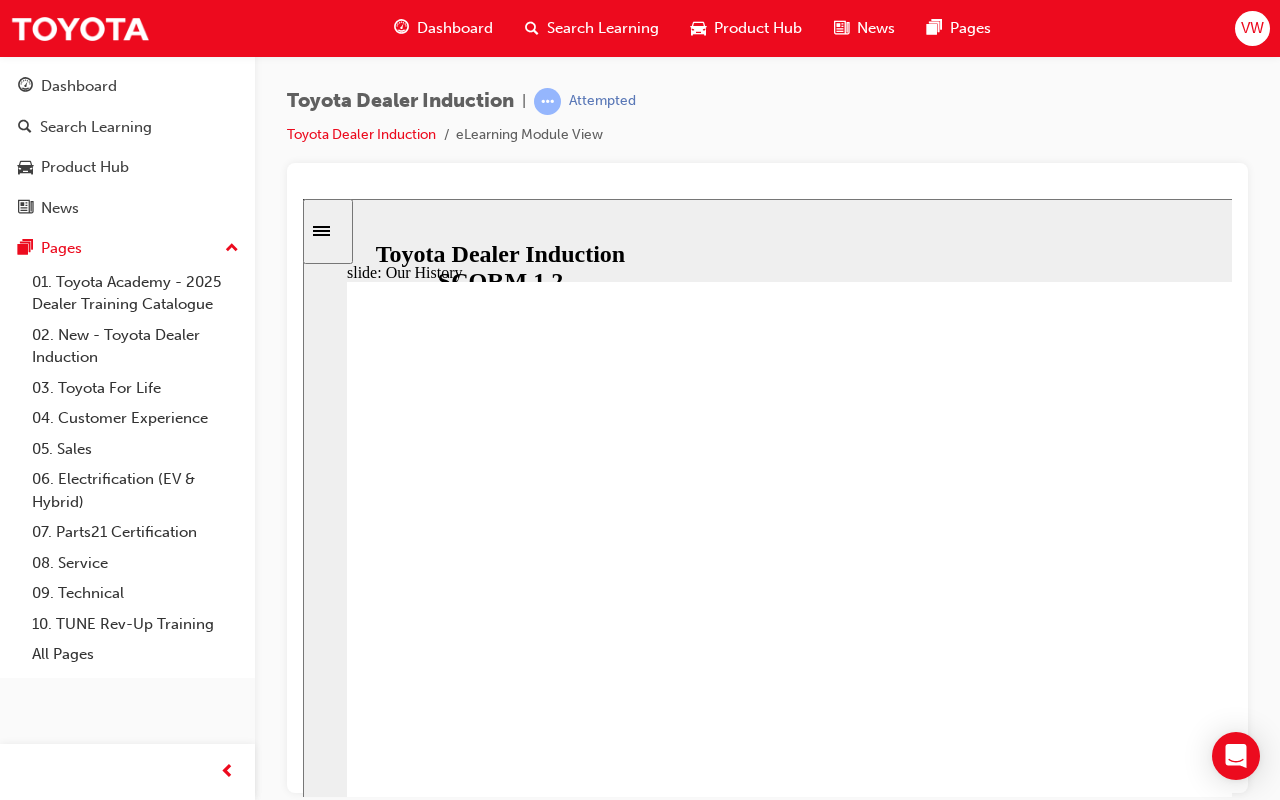 drag, startPoint x: 1283, startPoint y: 787, endPoint x: 1267, endPoint y: 777, distance: 18.867962 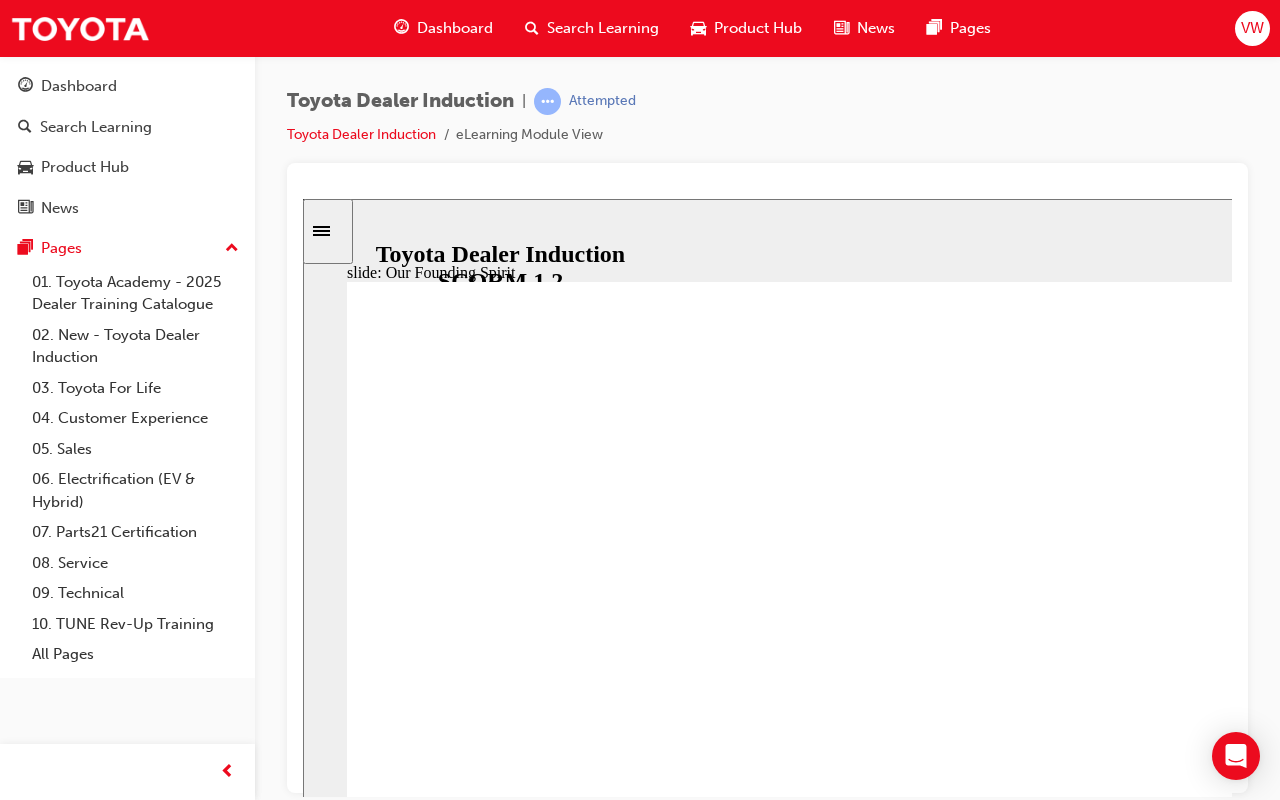 click 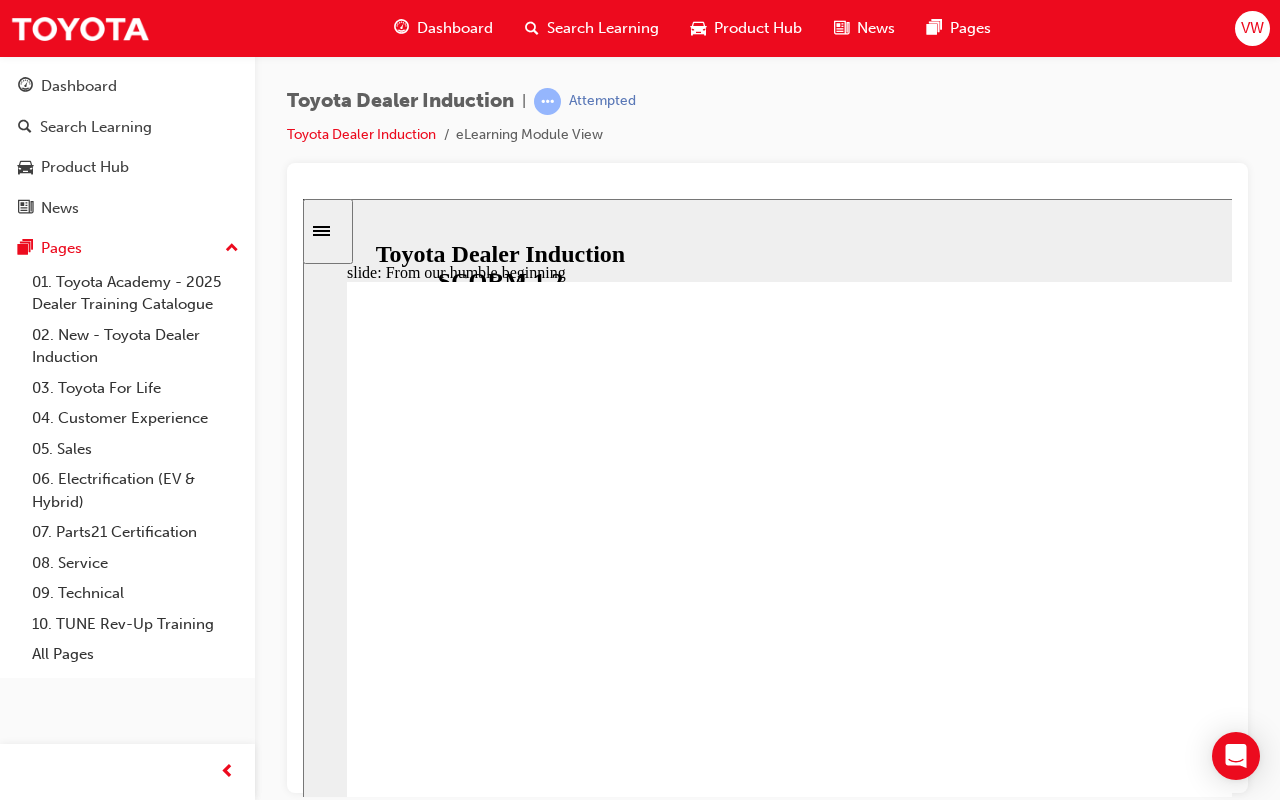 click 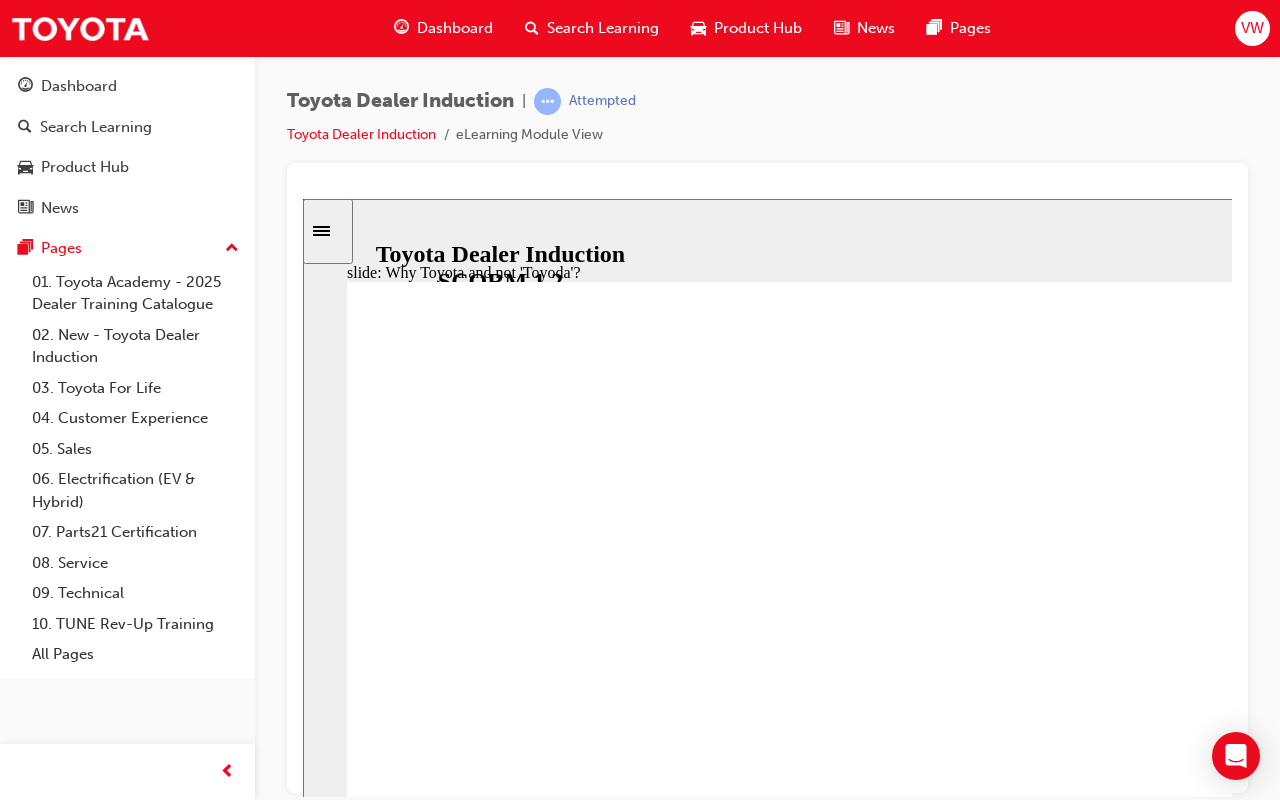 drag, startPoint x: 1193, startPoint y: 968, endPoint x: 1203, endPoint y: 976, distance: 12.806249 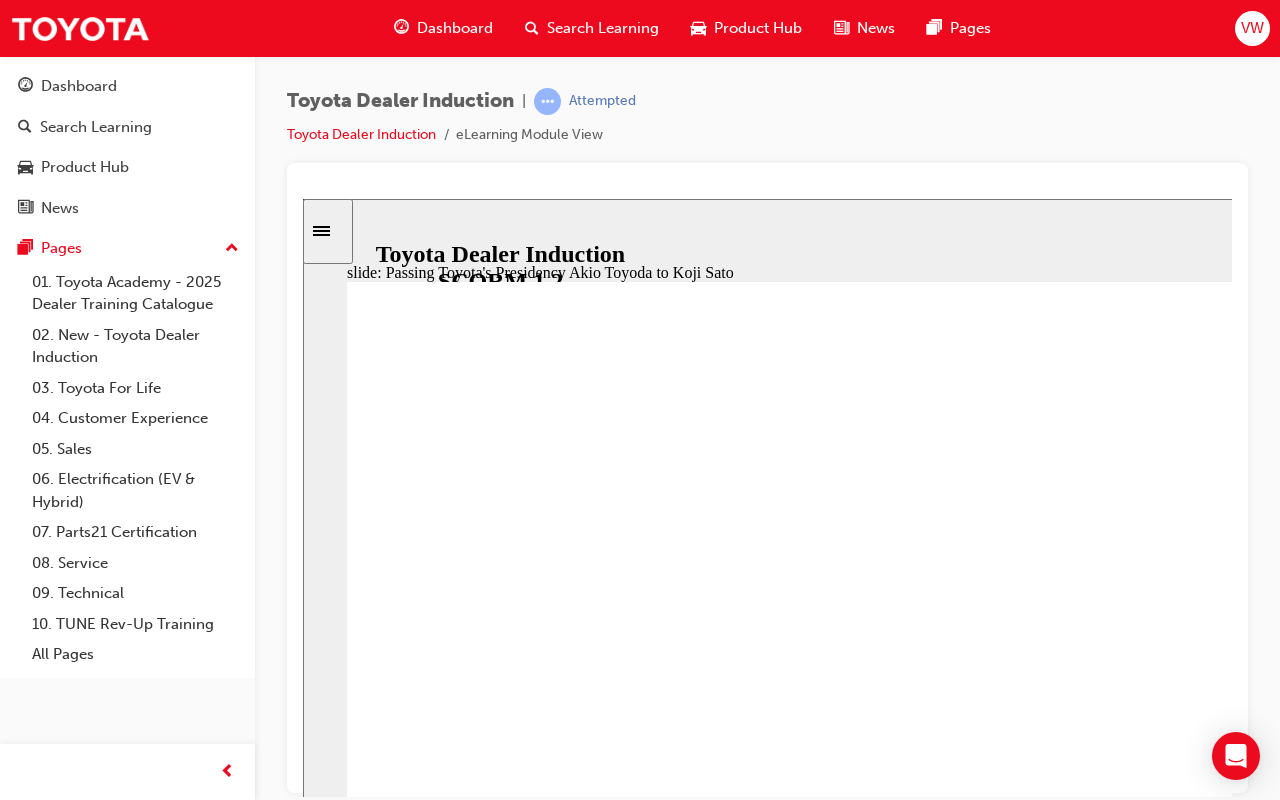 drag, startPoint x: 843, startPoint y: 962, endPoint x: 1005, endPoint y: 973, distance: 162.37303 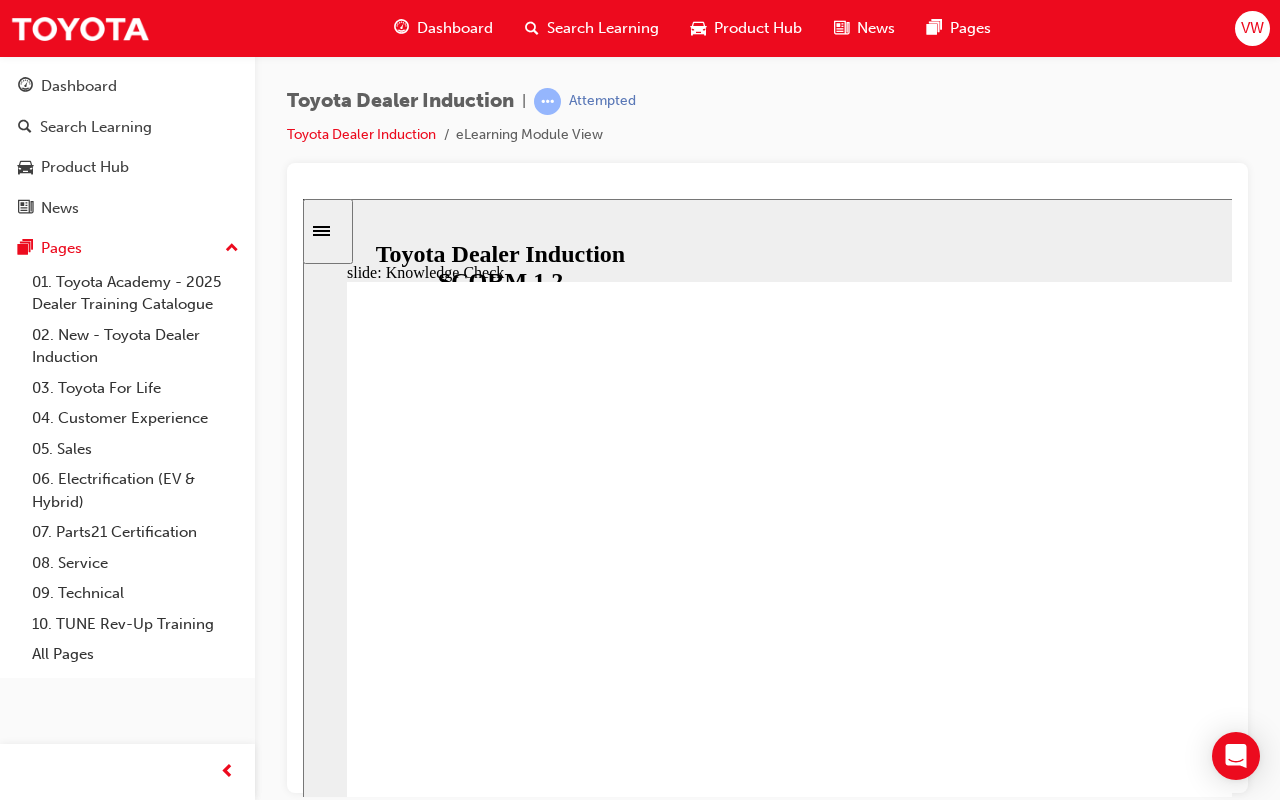 click on "BACK BACK" at bounding box center [449, 3122] 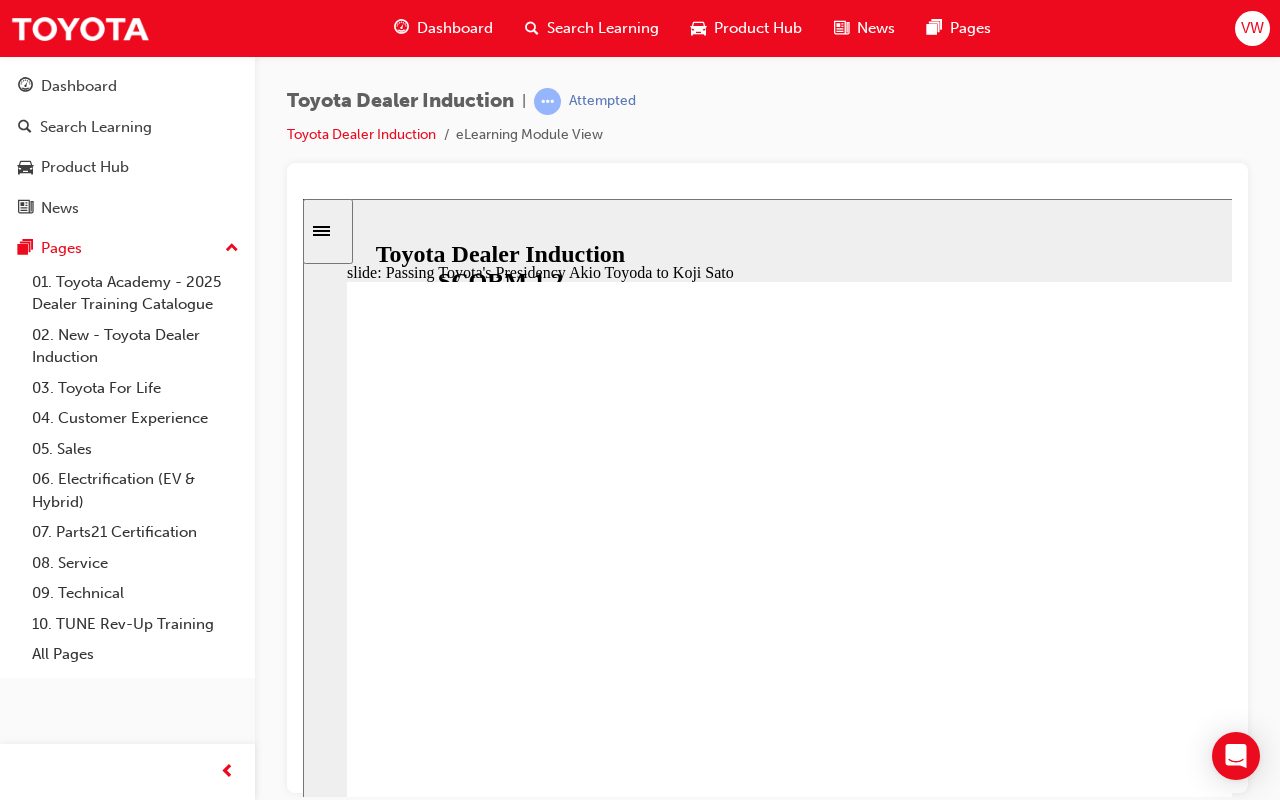 click 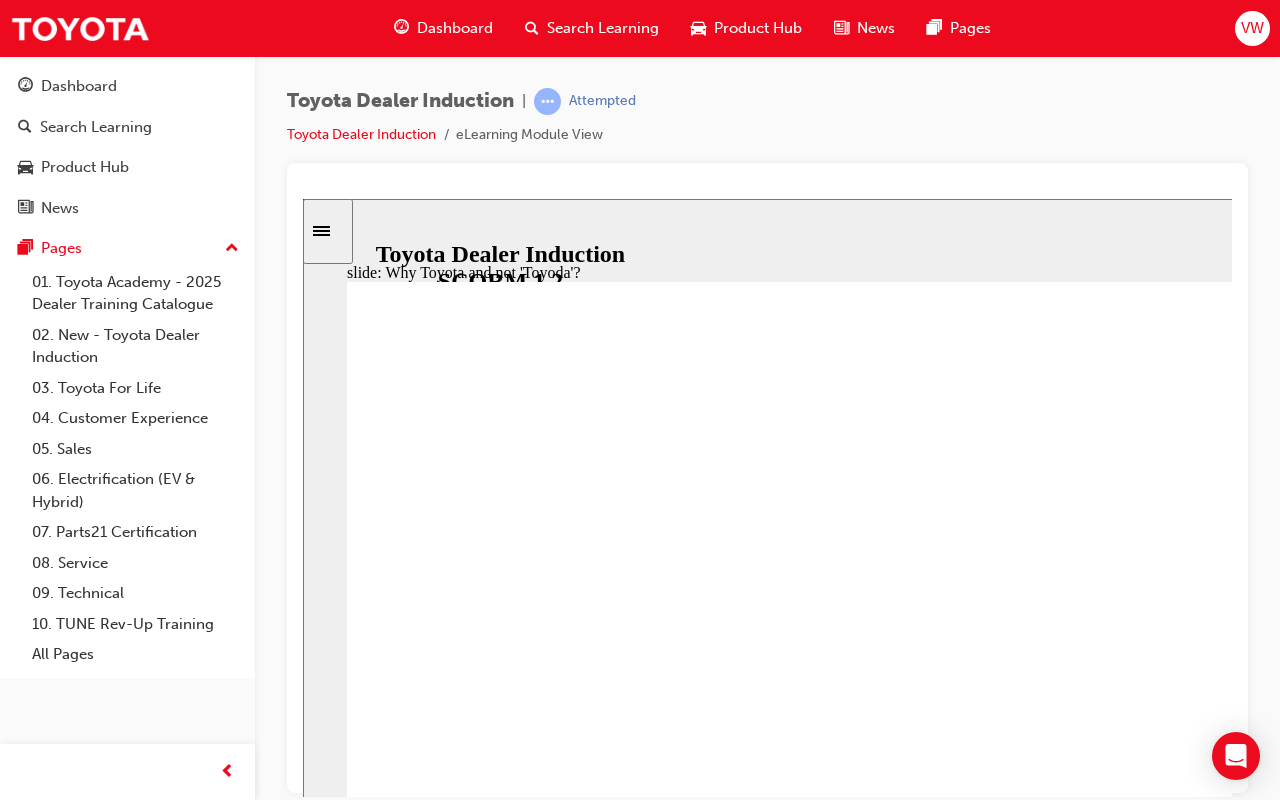 click 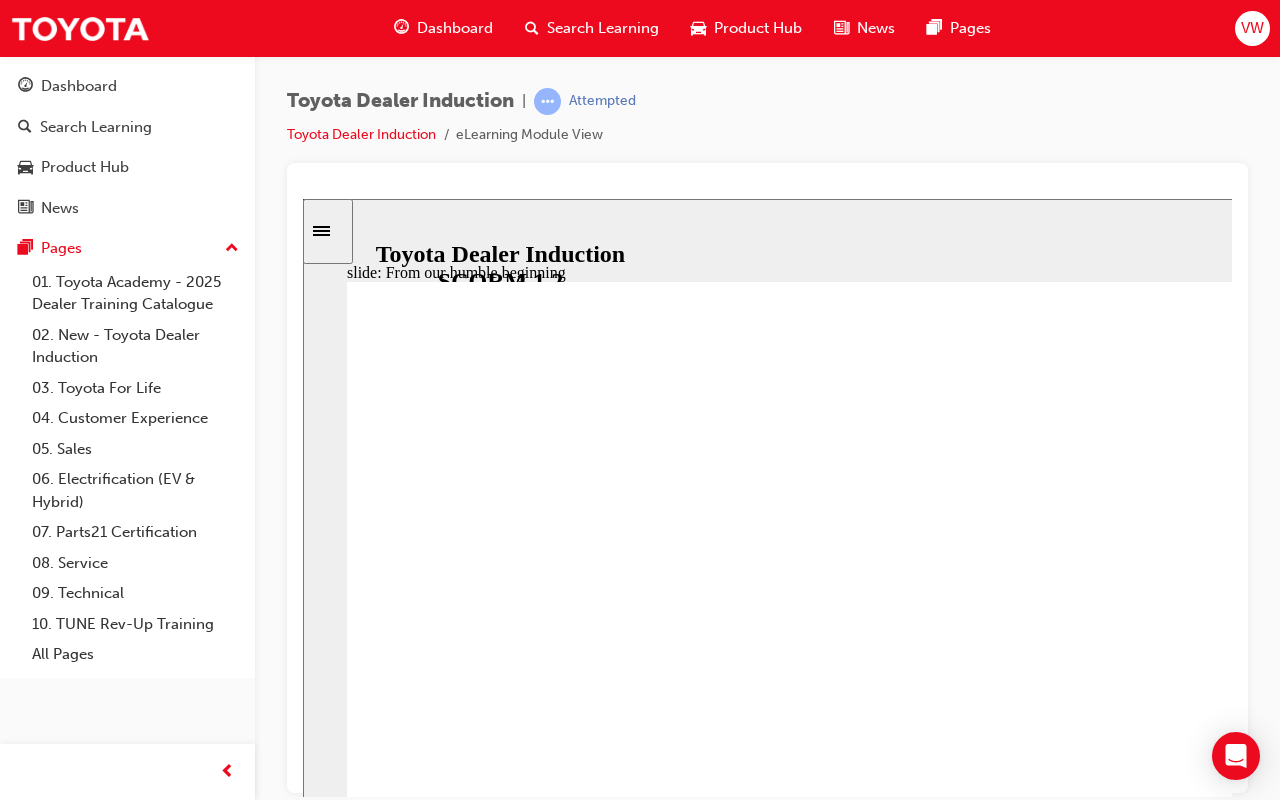 click 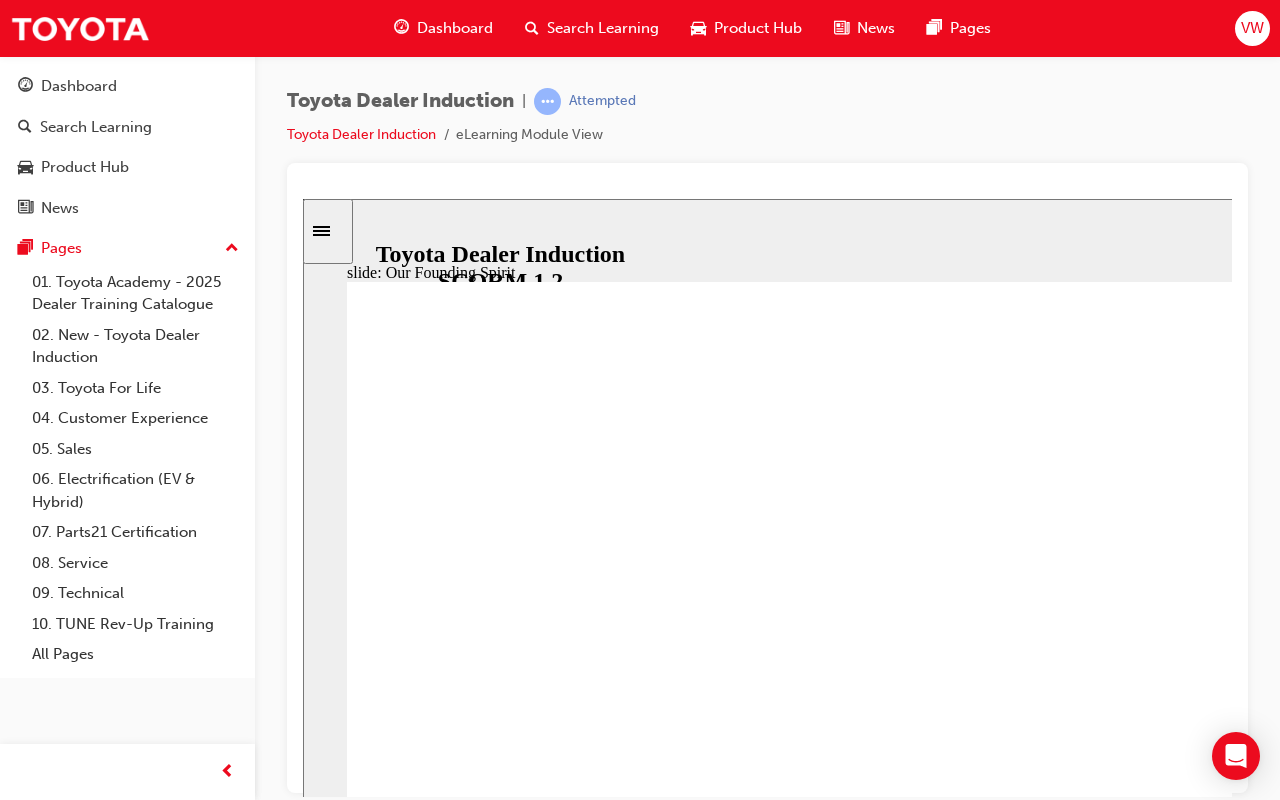 click 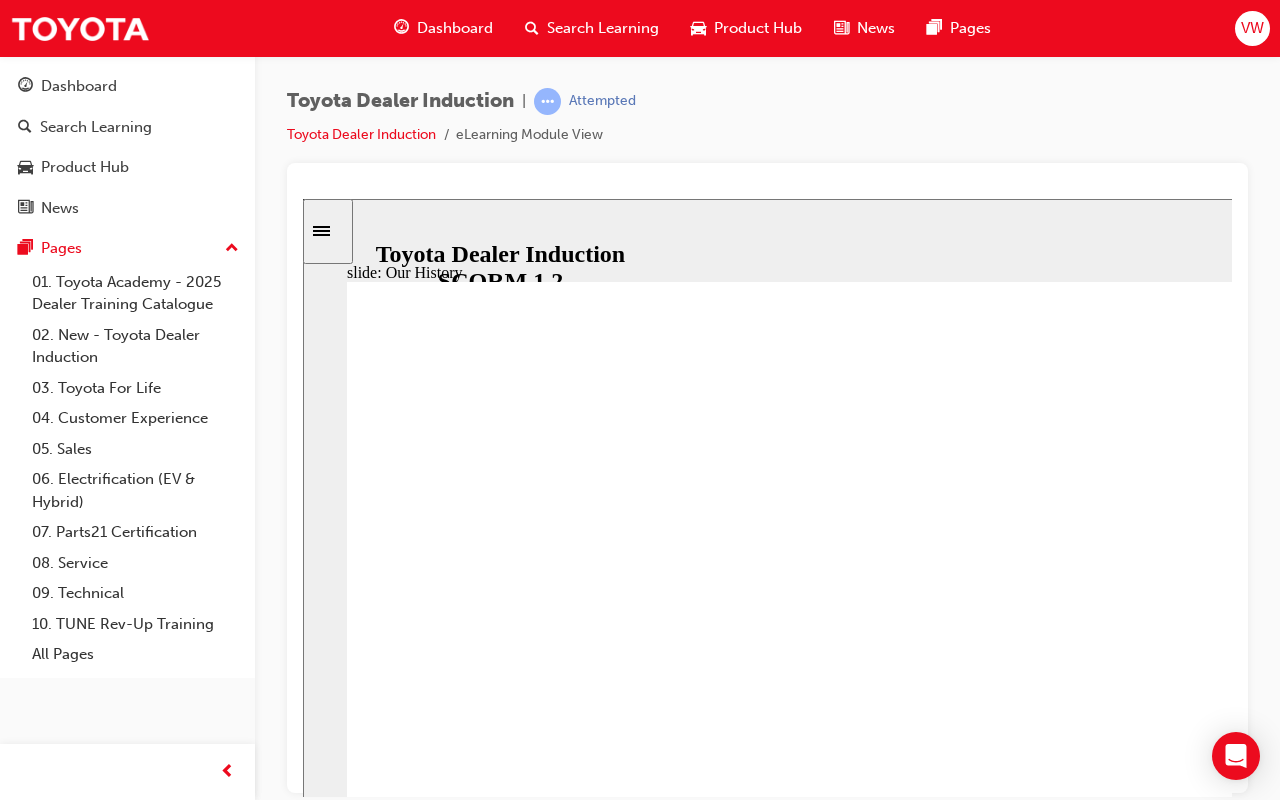 type on "8300" 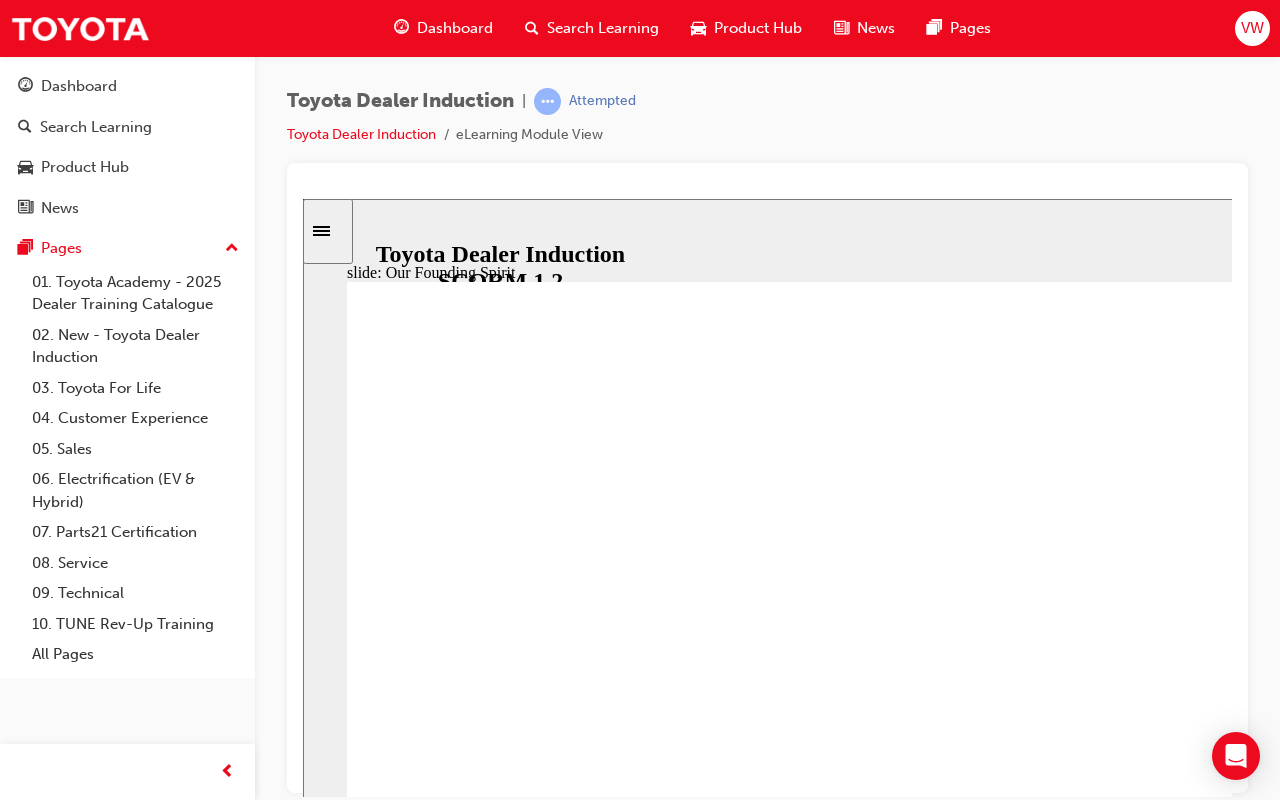 click 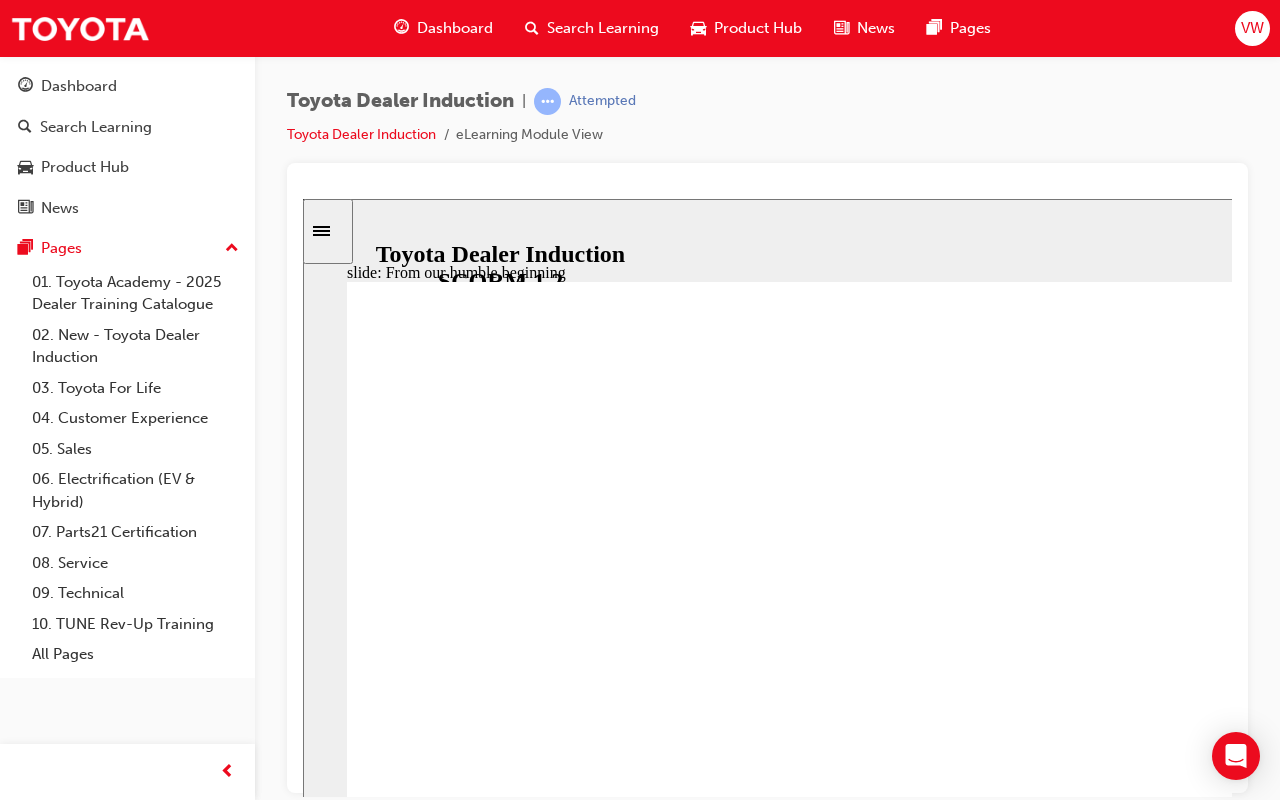 drag, startPoint x: 1505, startPoint y: 924, endPoint x: 1483, endPoint y: 899, distance: 33.30165 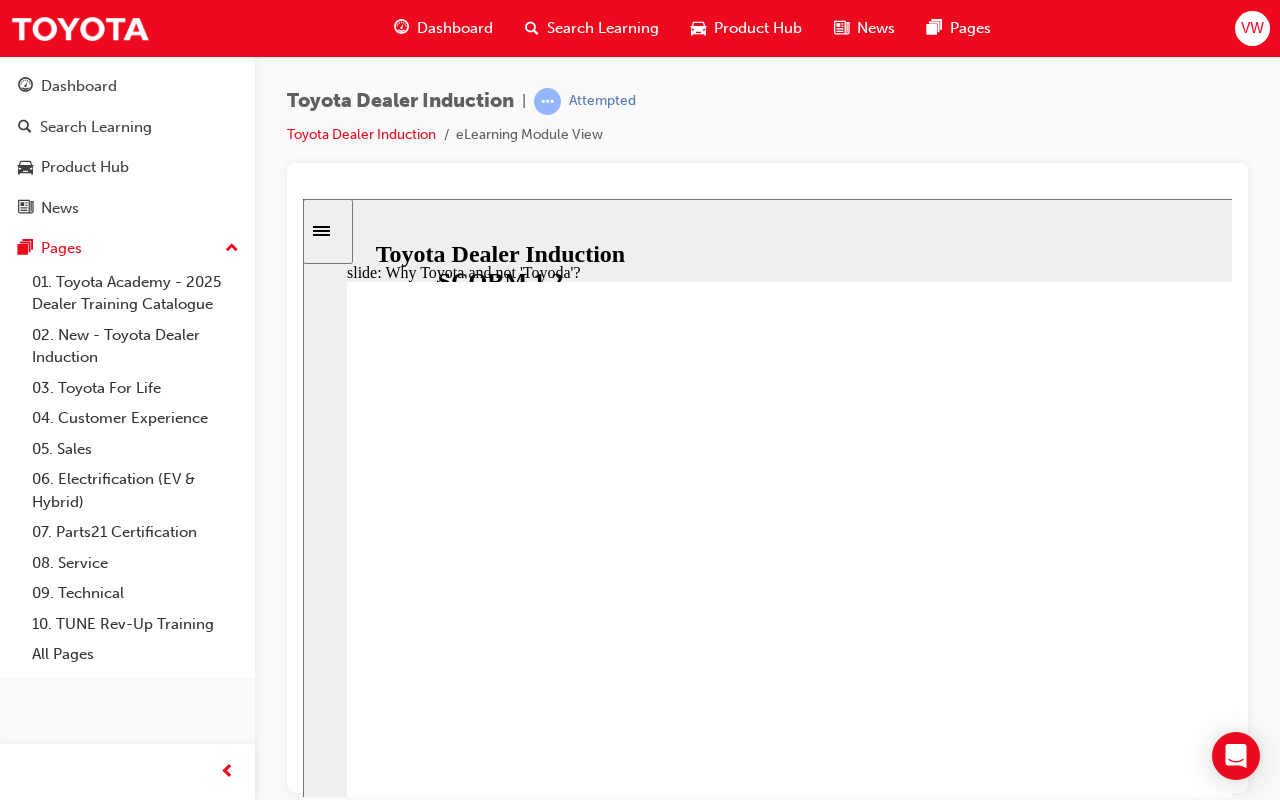 click 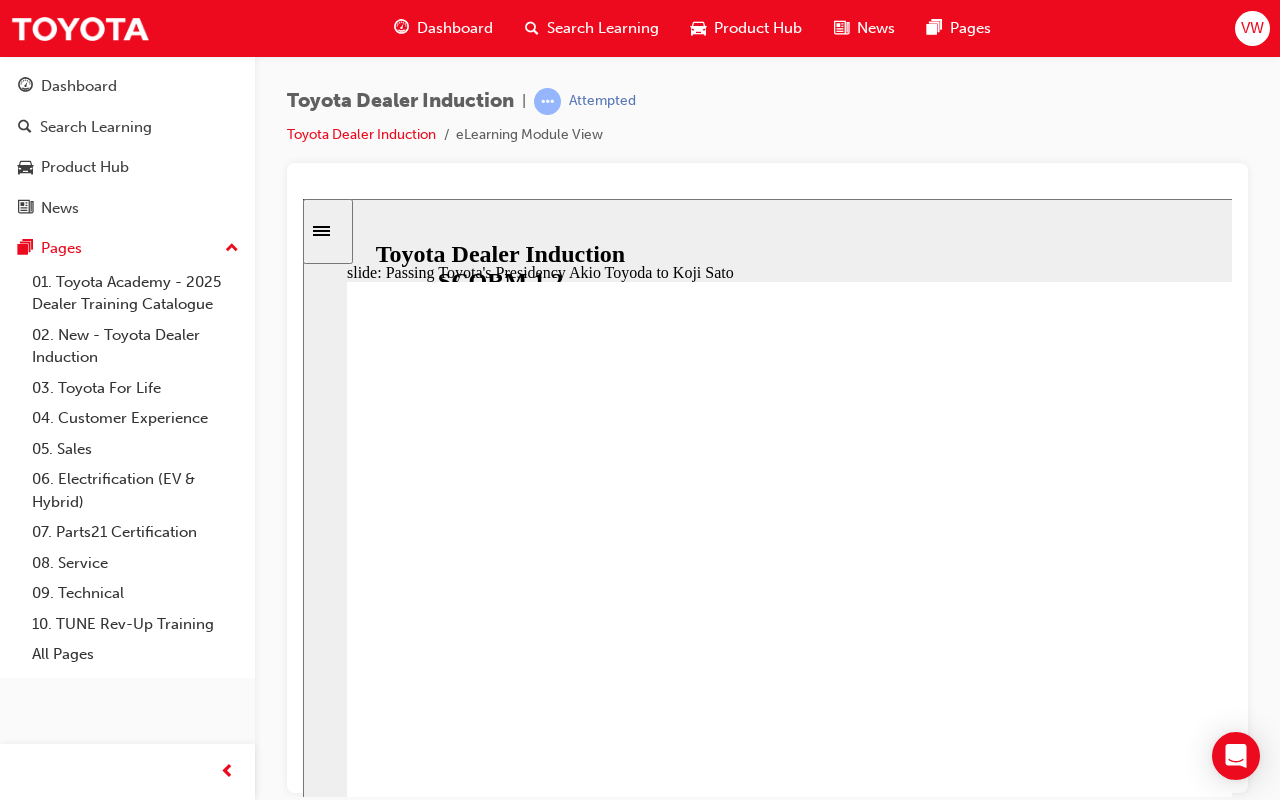 click 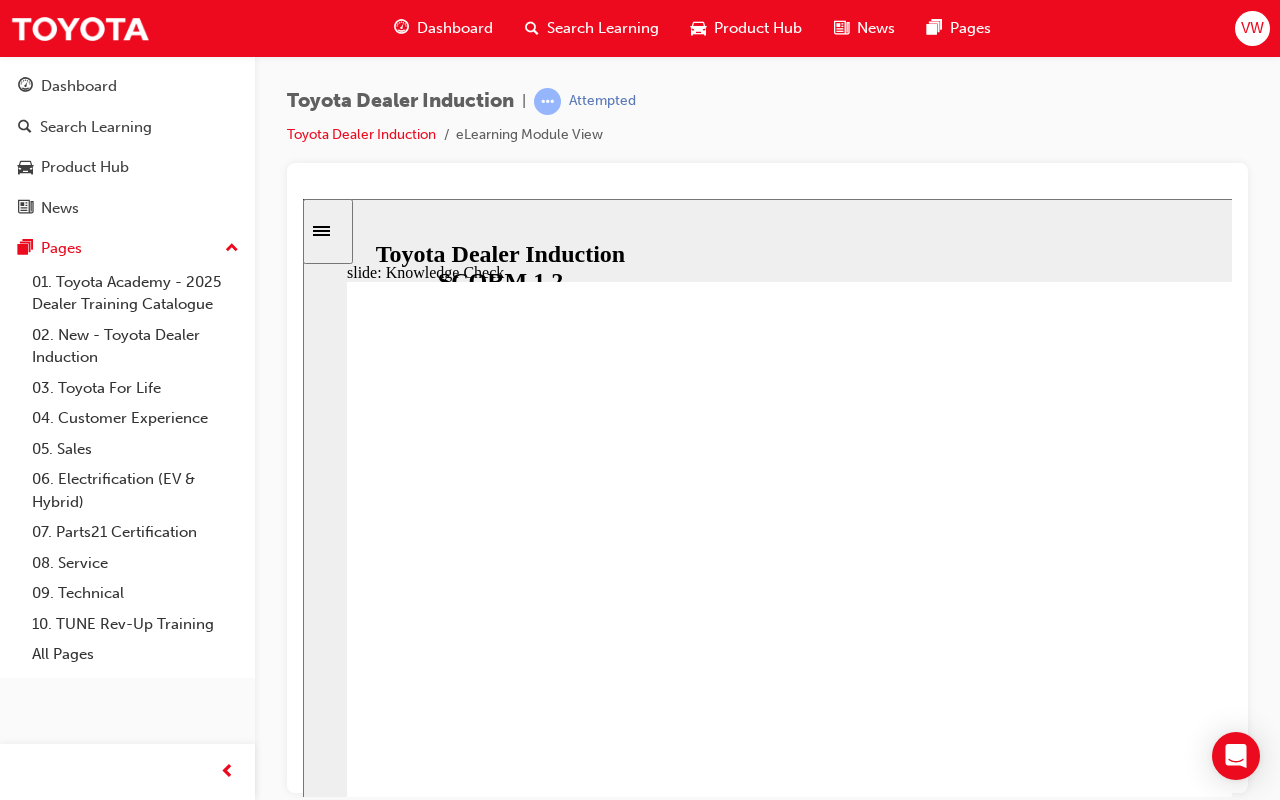 type on "4600" 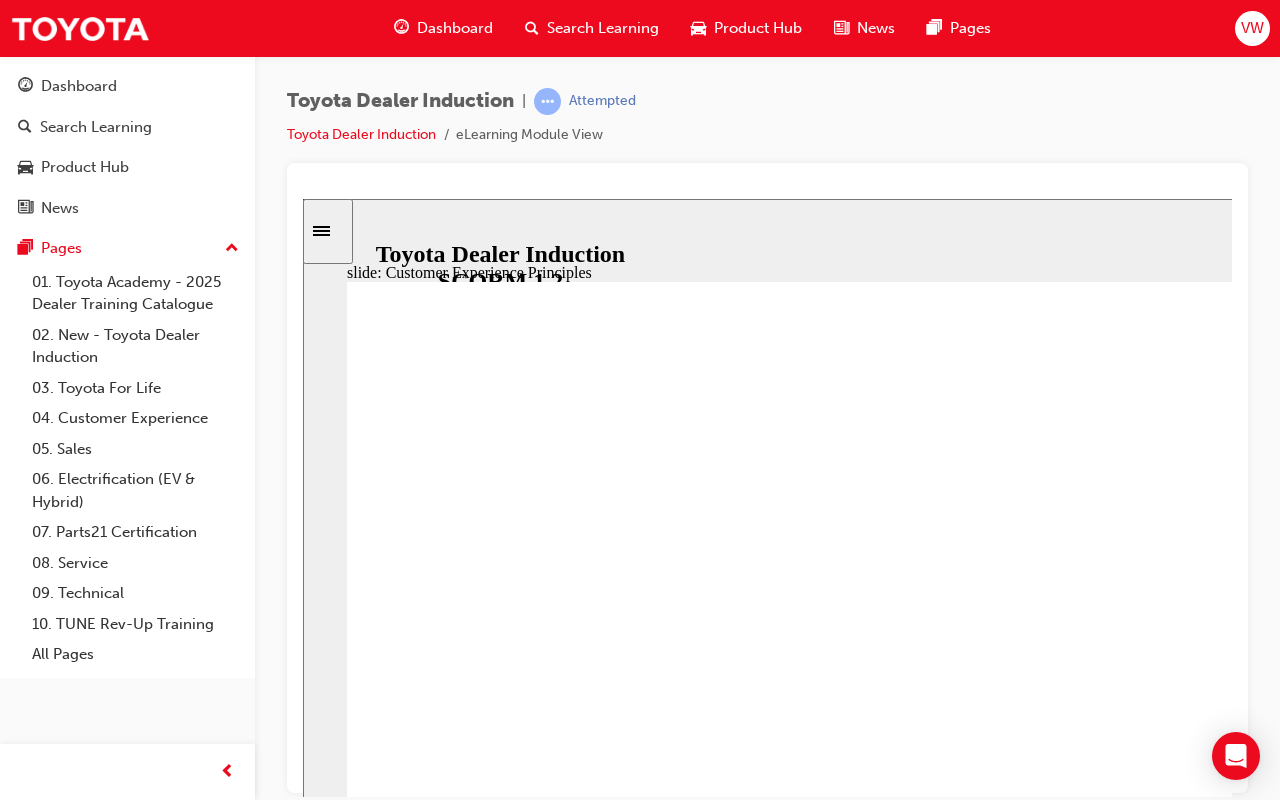 click 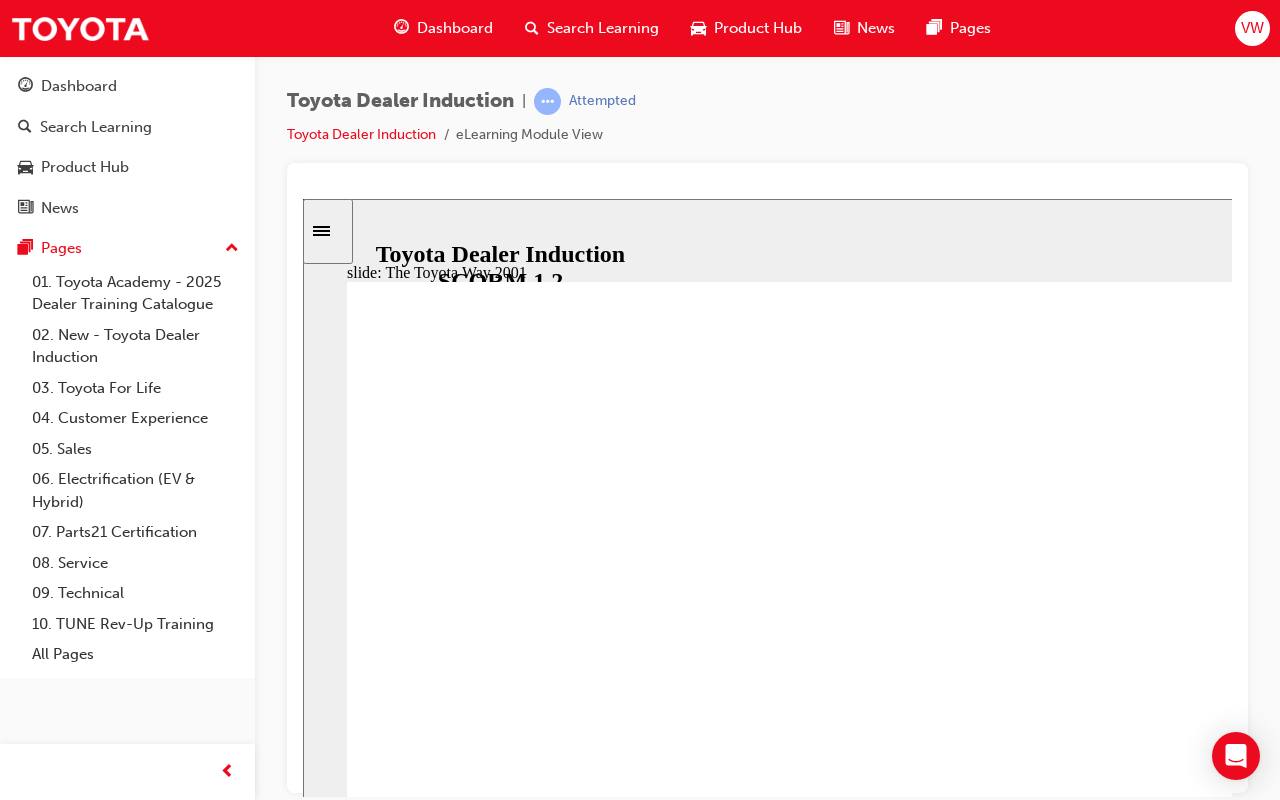 click 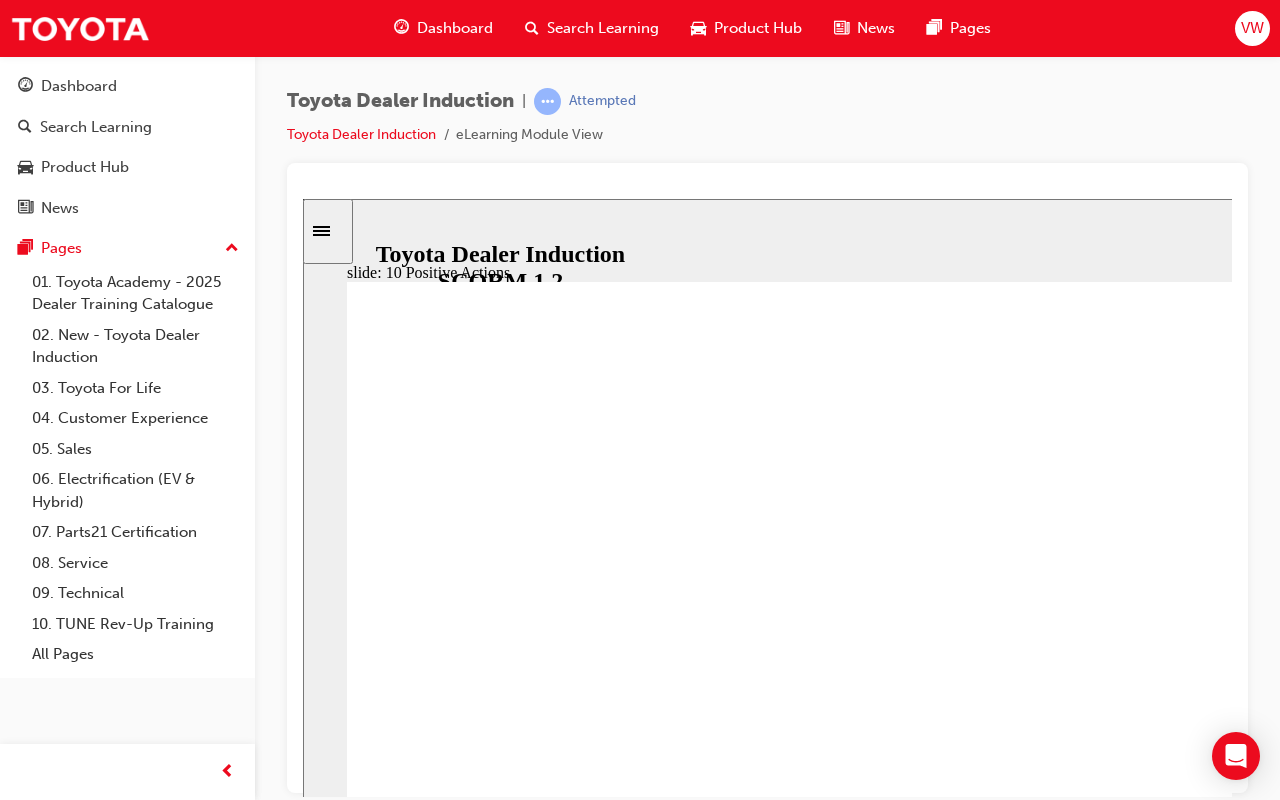 click 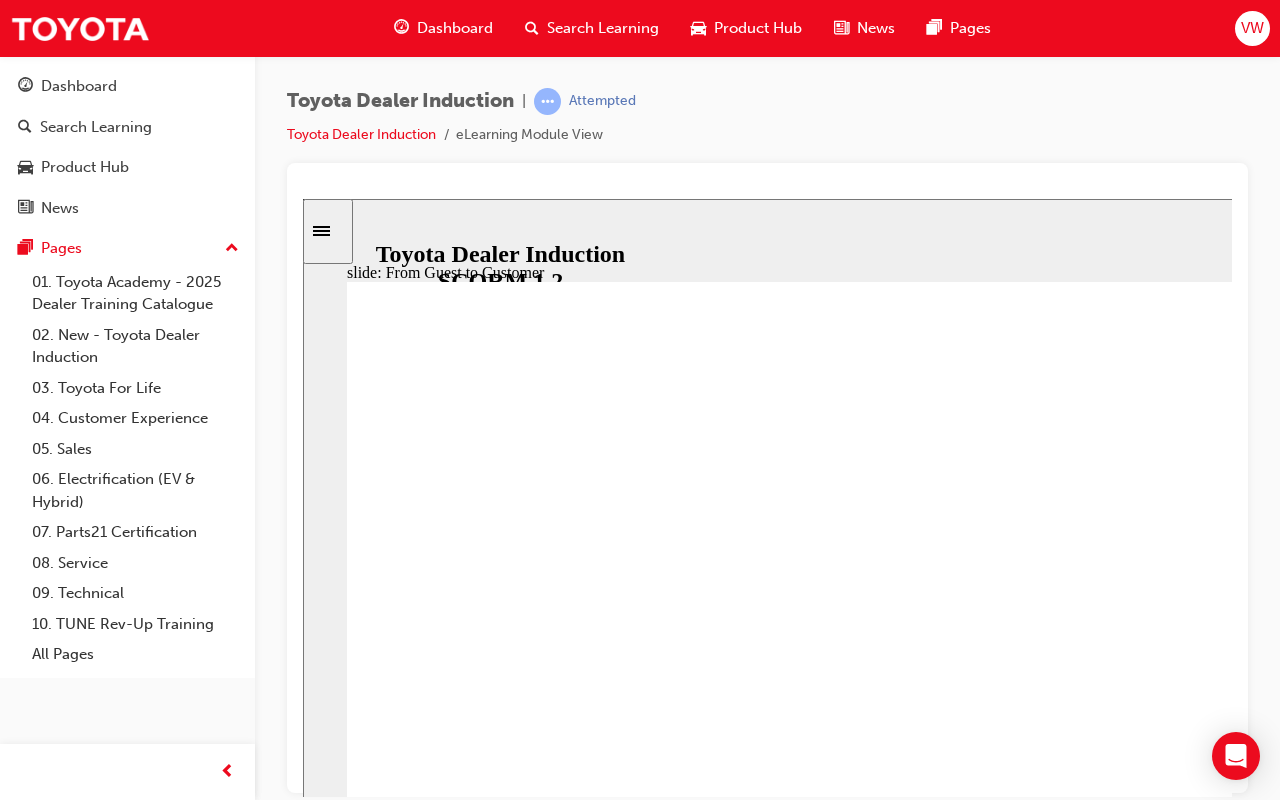 click 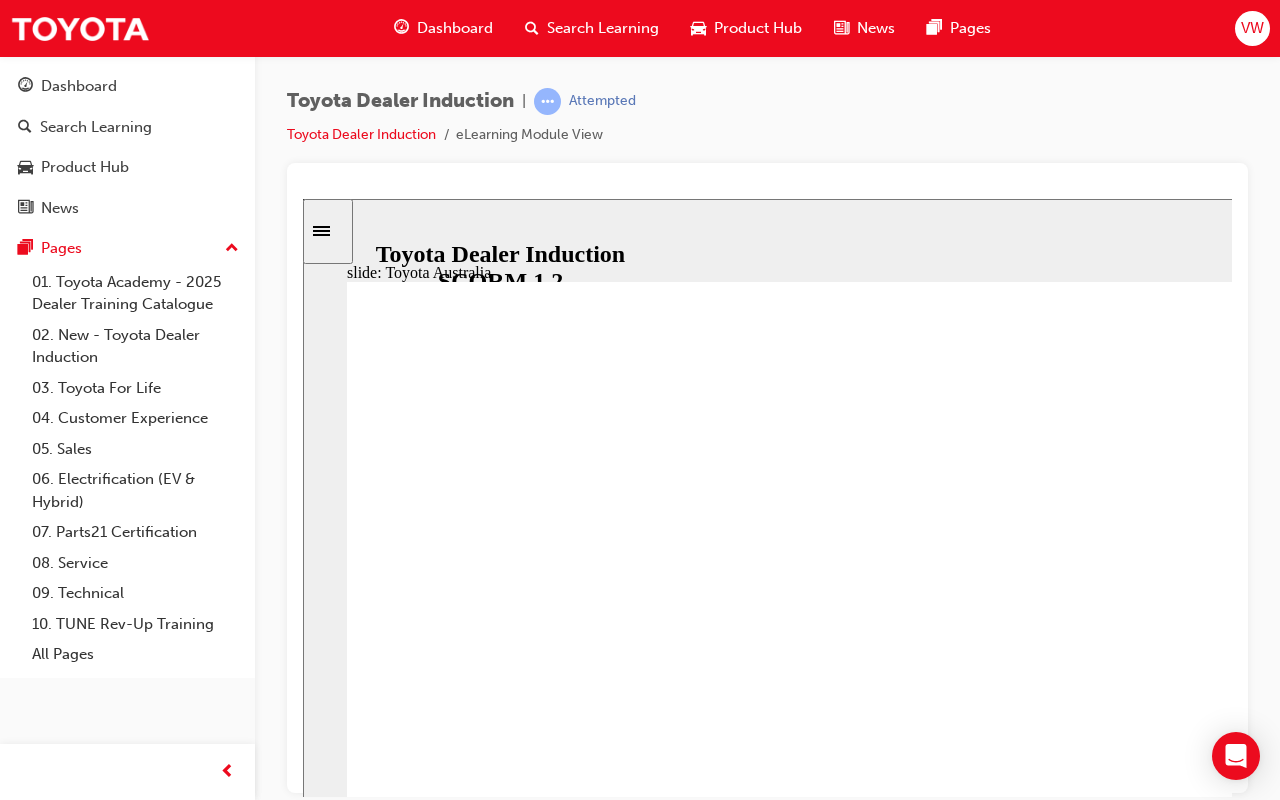click 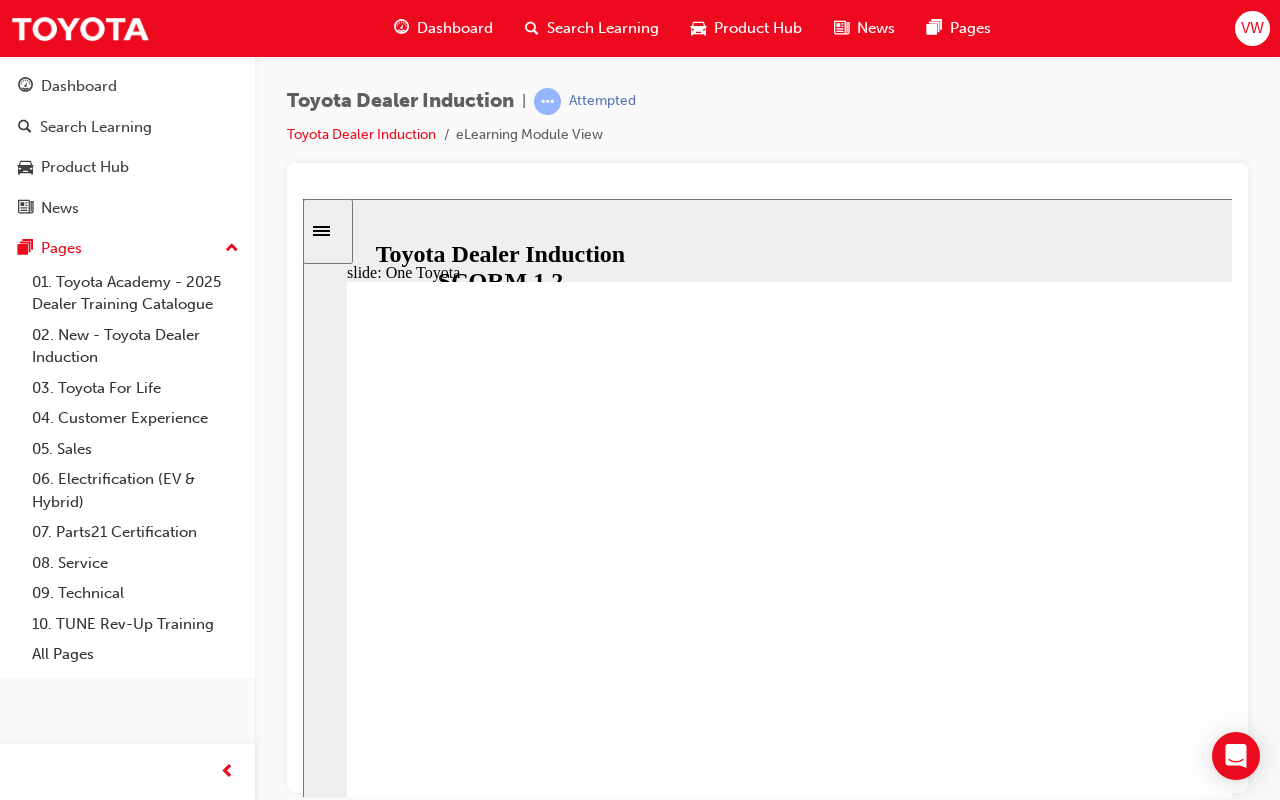 click 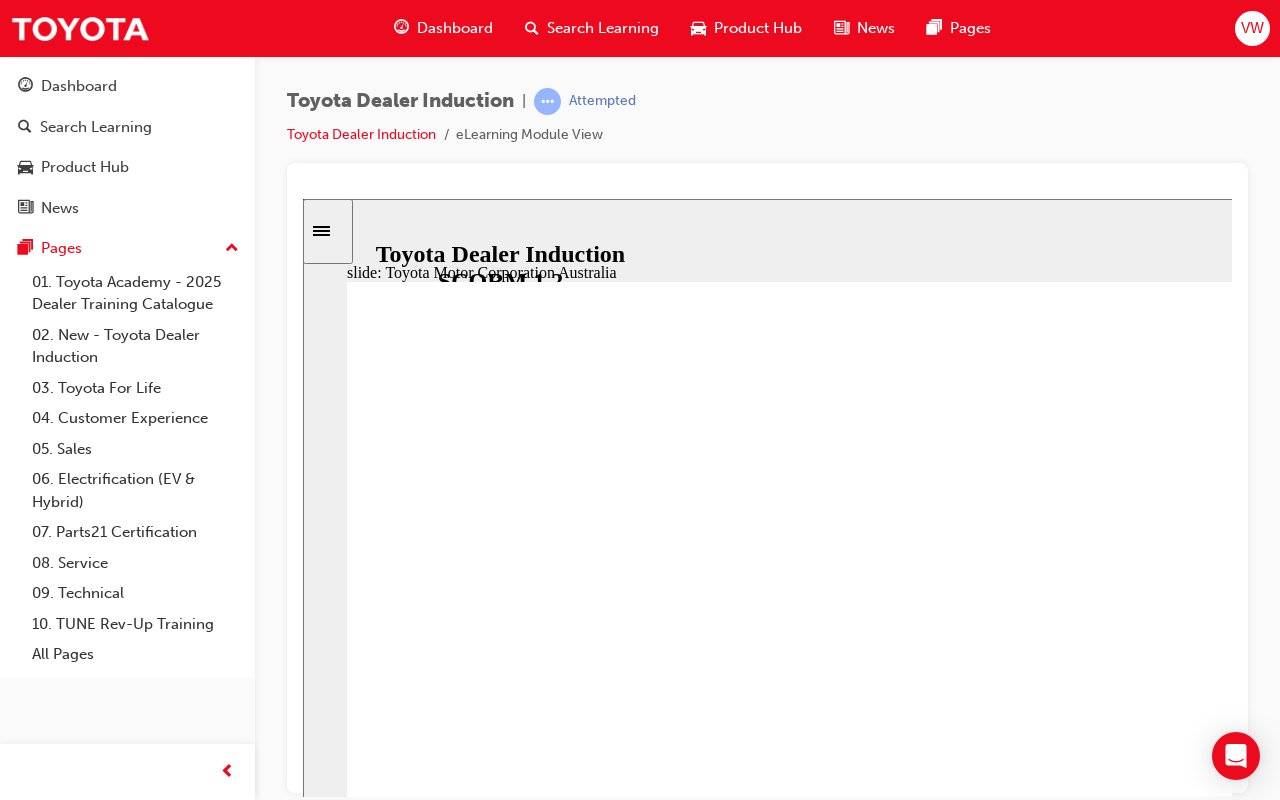drag, startPoint x: 1456, startPoint y: 900, endPoint x: 1451, endPoint y: 914, distance: 14.866069 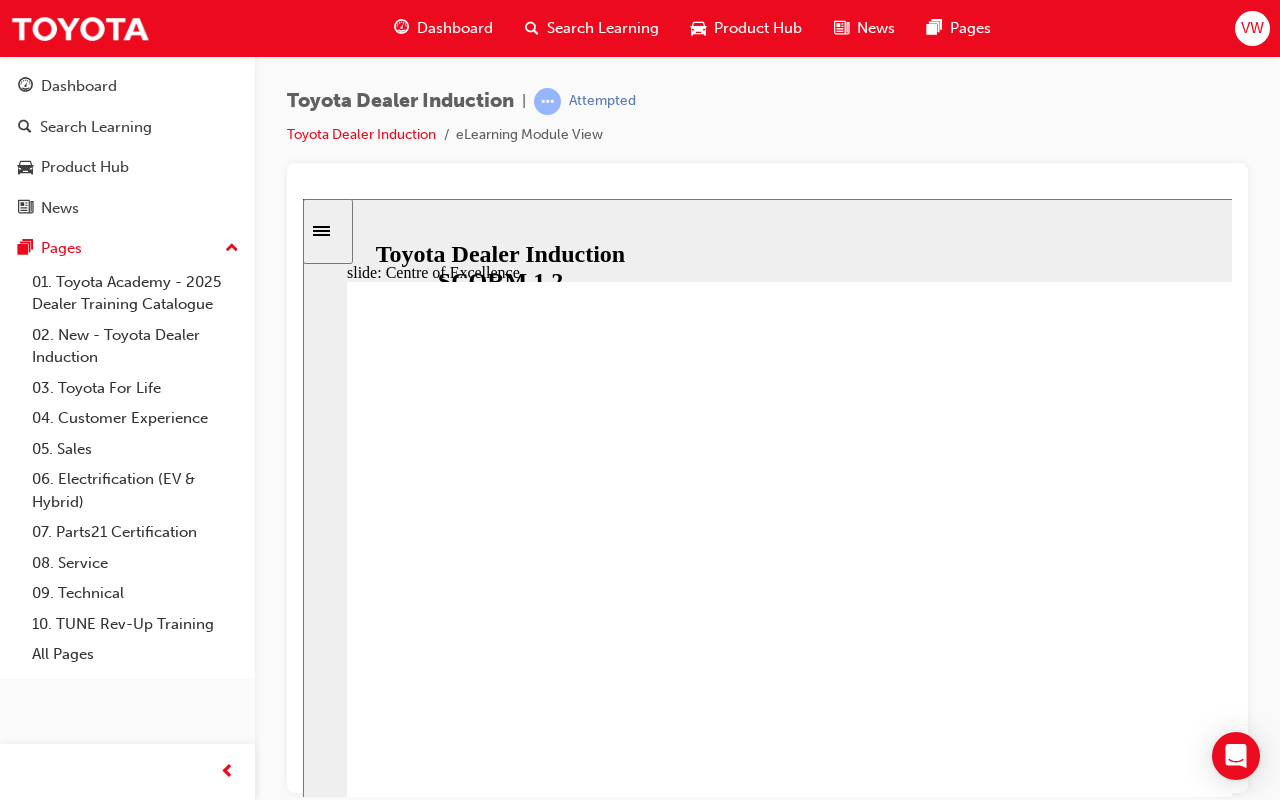 type on "15300" 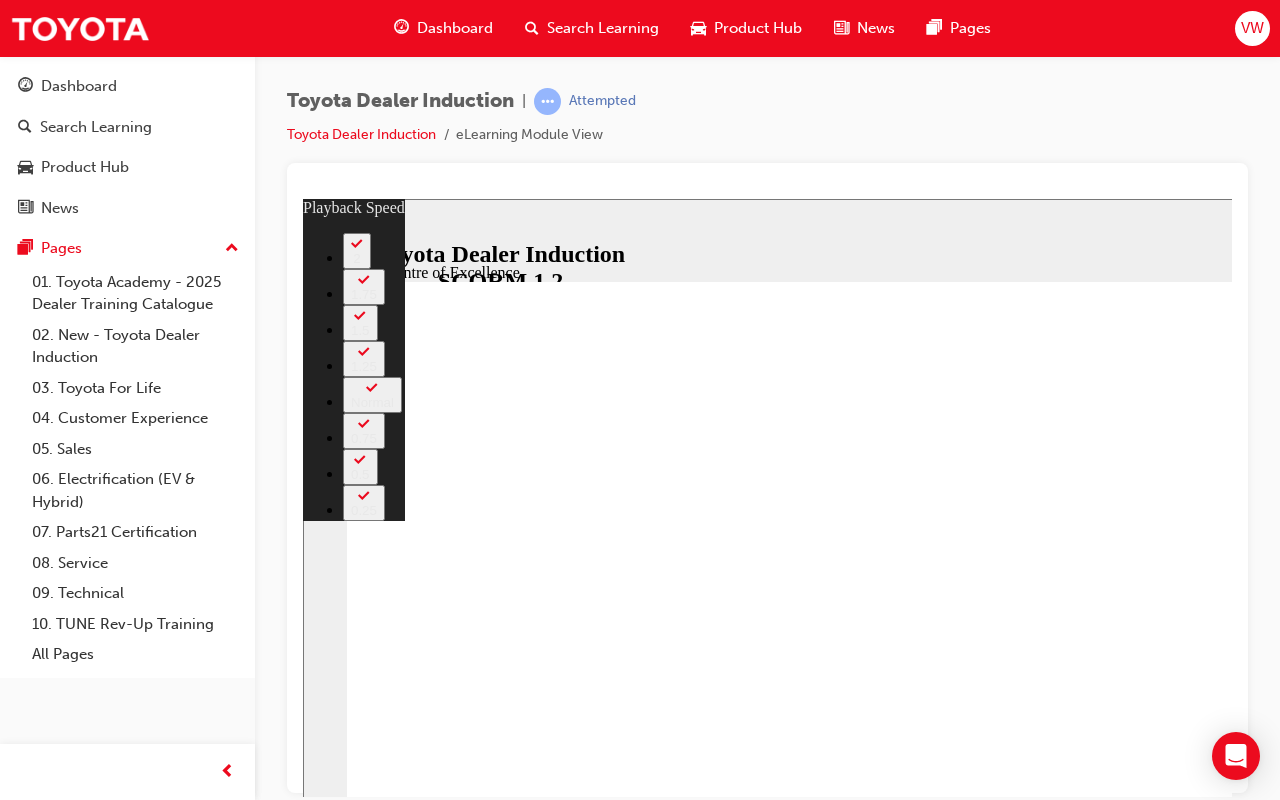 click at bounding box center [497, 2932] 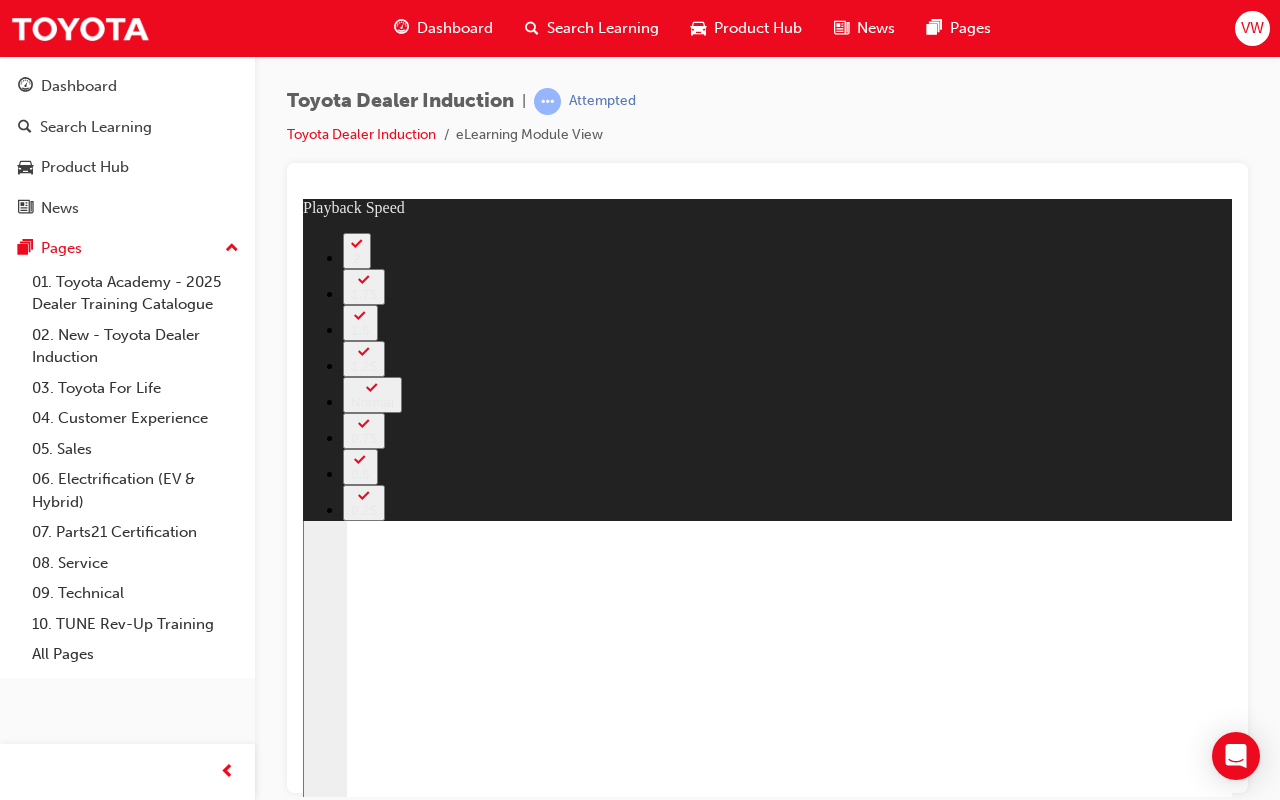 click at bounding box center (942, 4722) 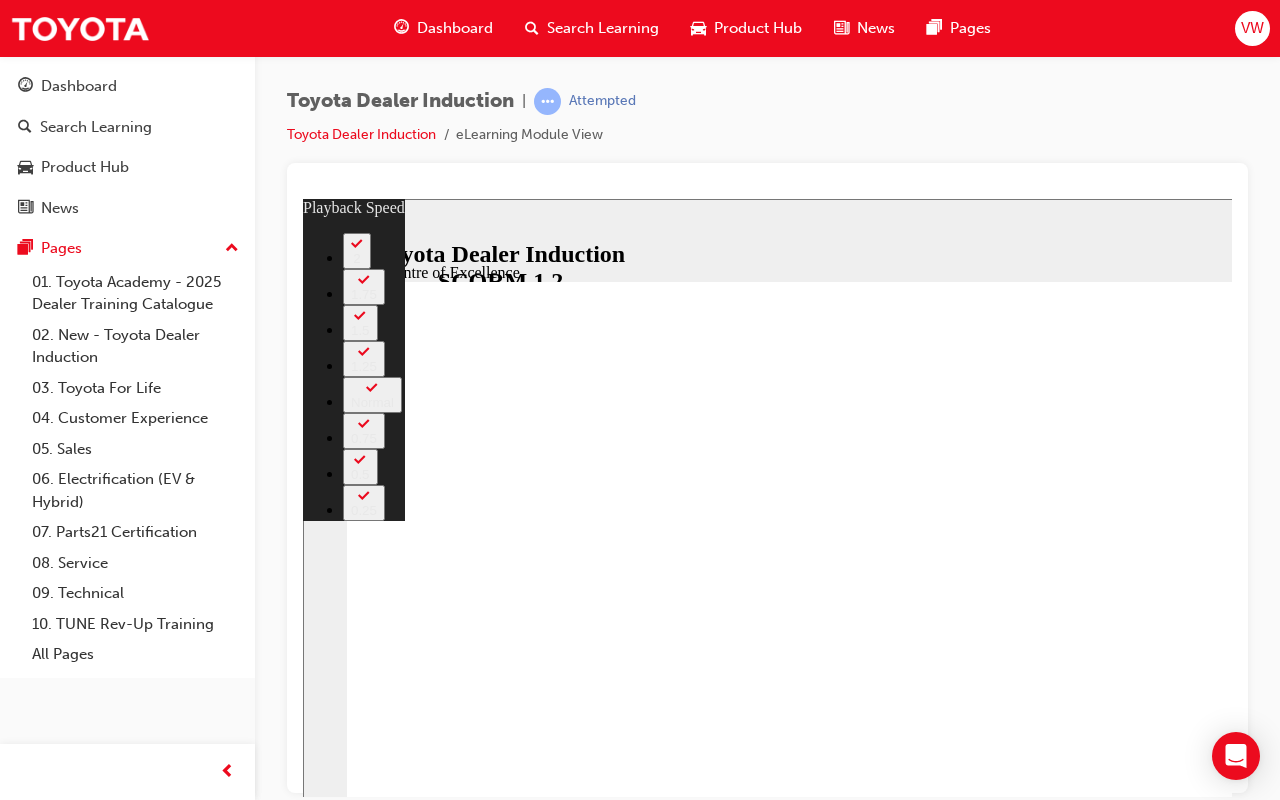 click 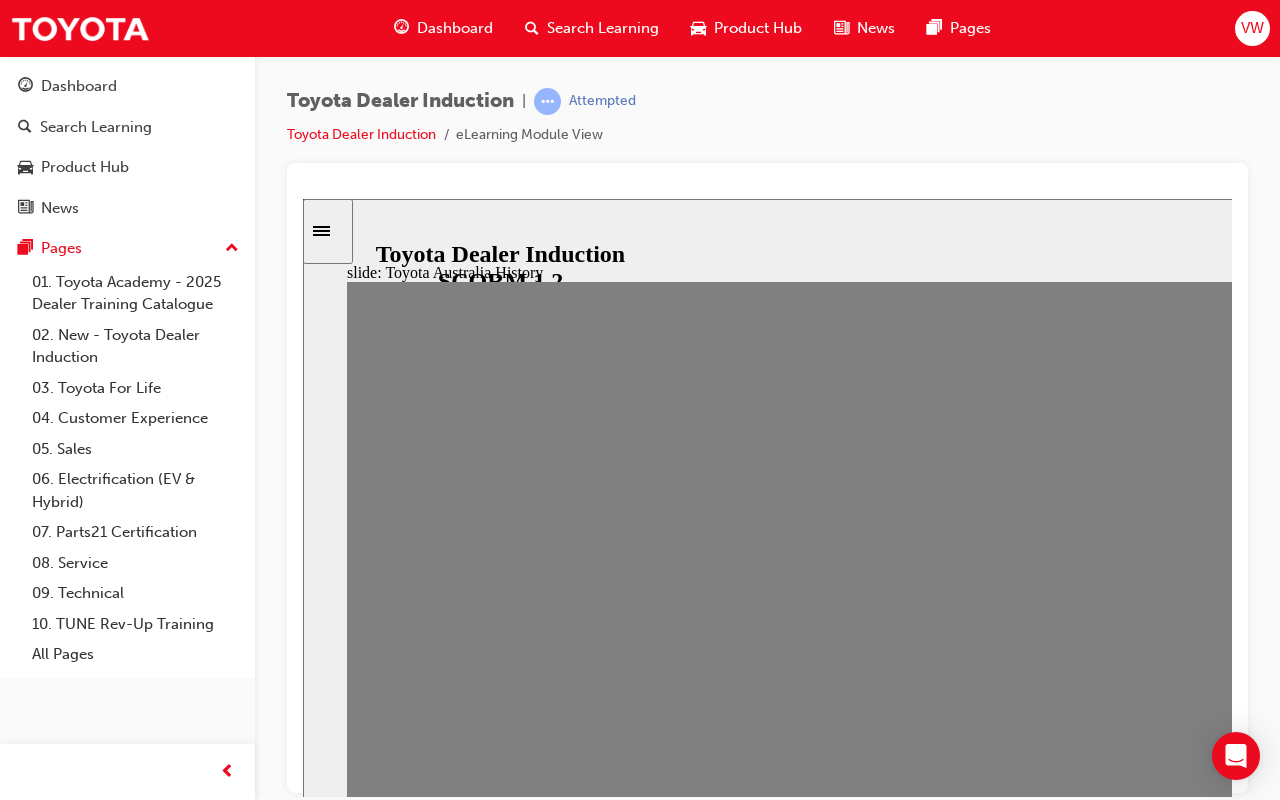 drag, startPoint x: 404, startPoint y: 628, endPoint x: 463, endPoint y: 639, distance: 60.016663 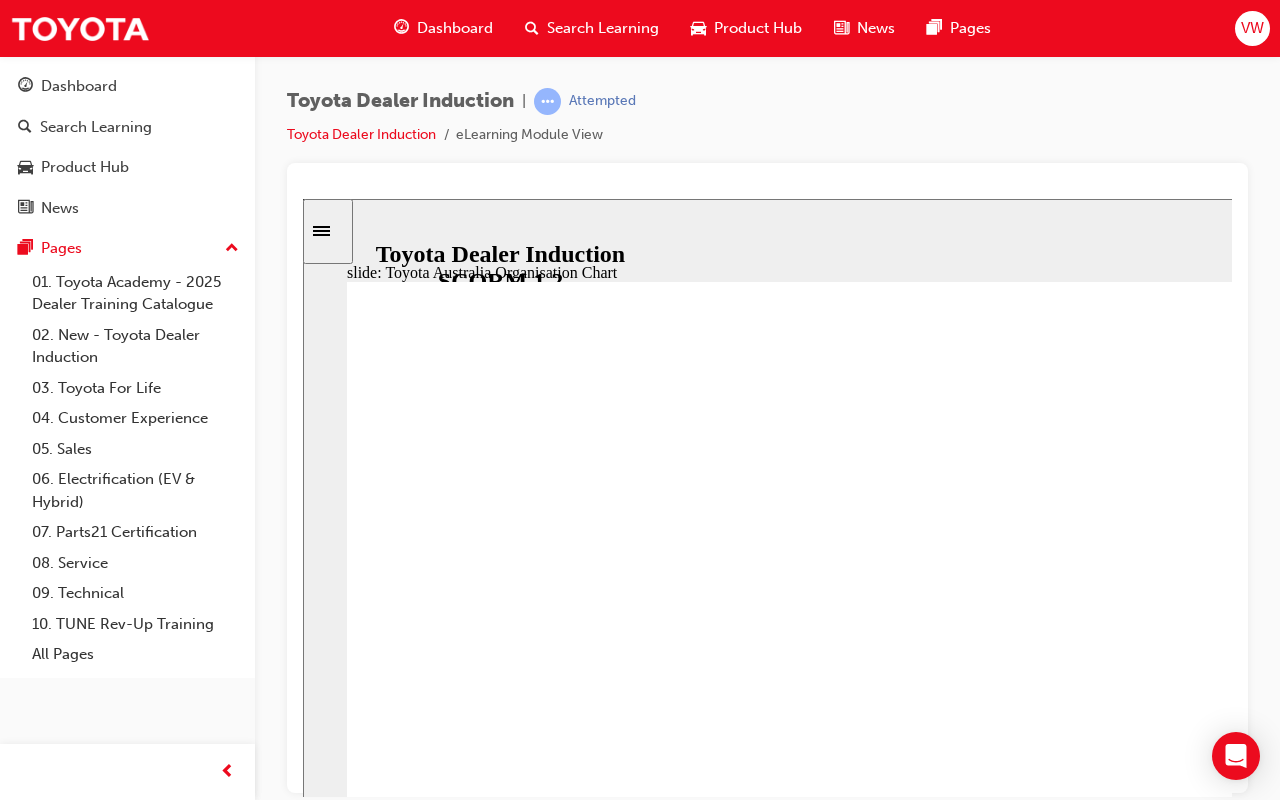 type on "3000" 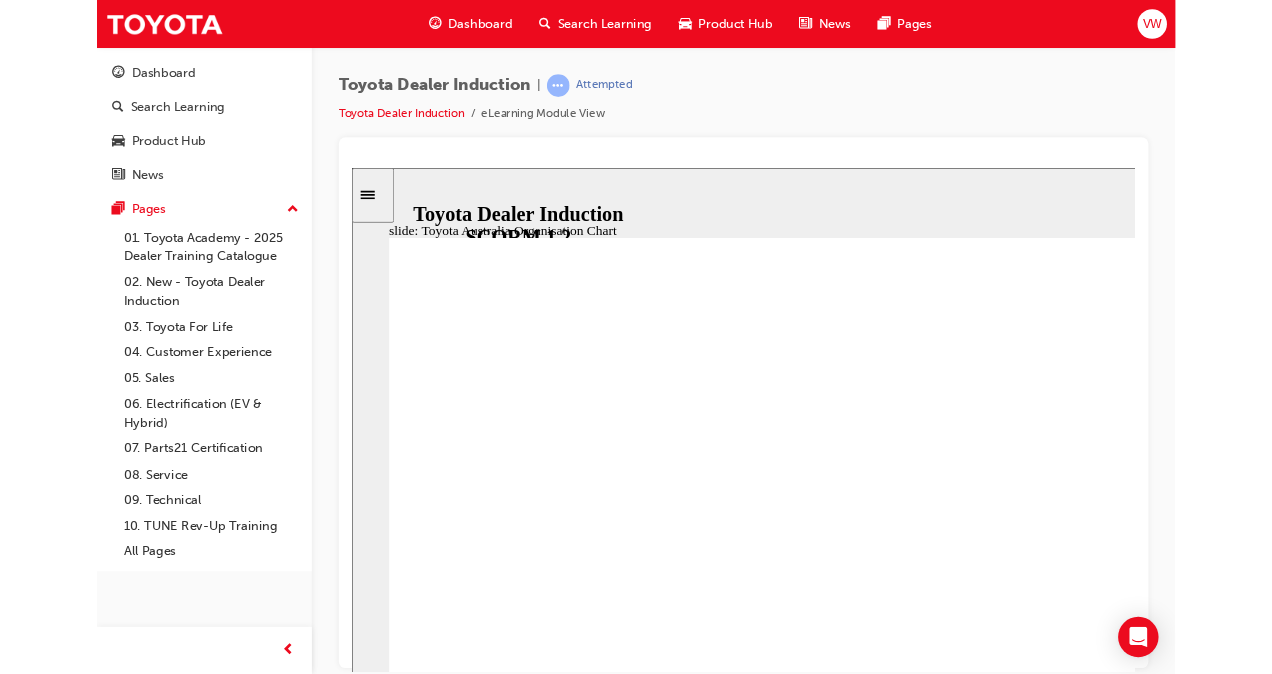 scroll, scrollTop: 0, scrollLeft: 0, axis: both 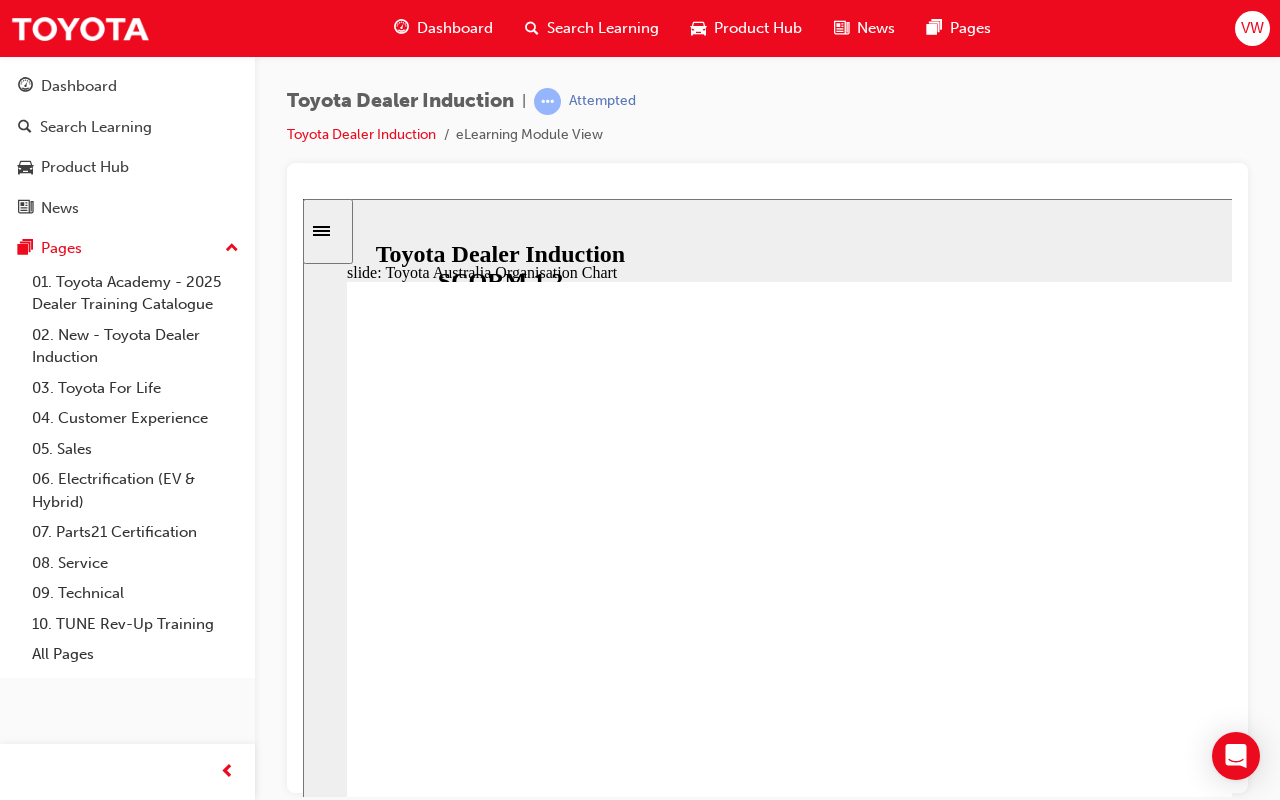 click 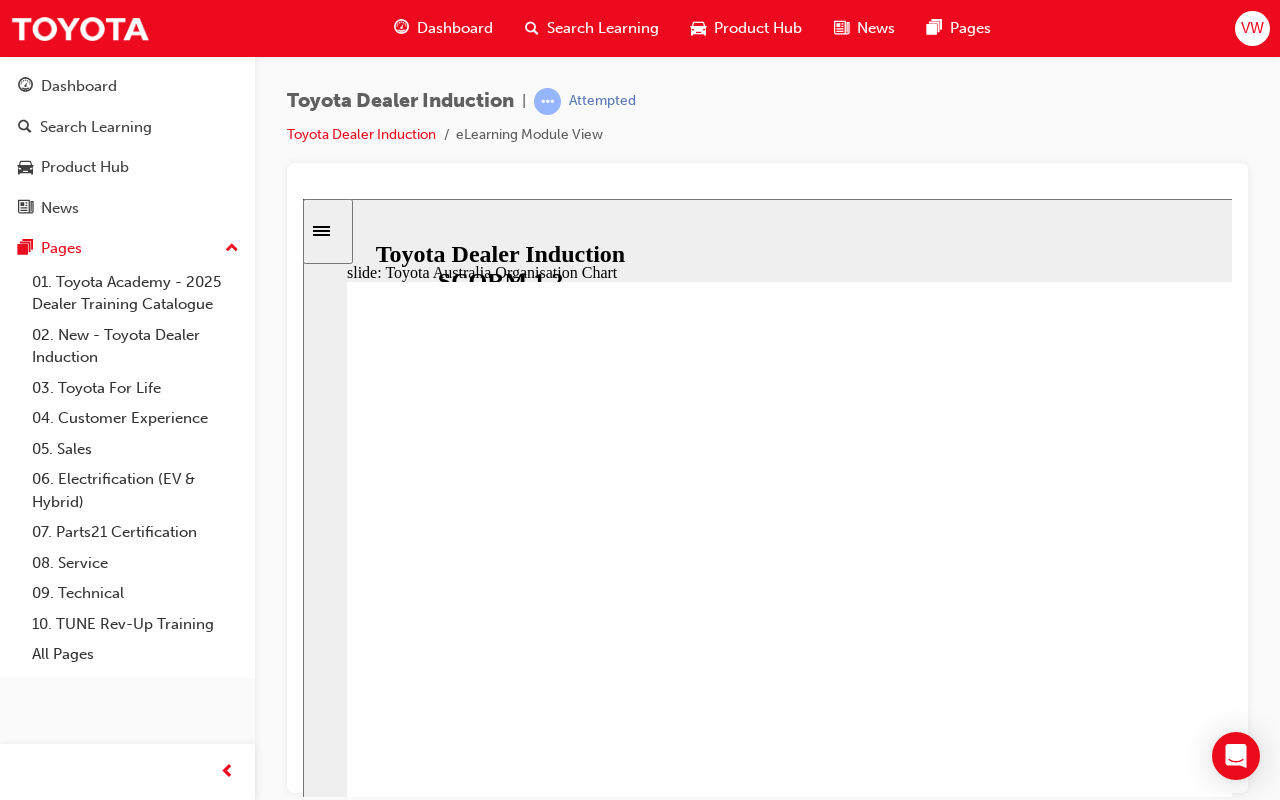 click 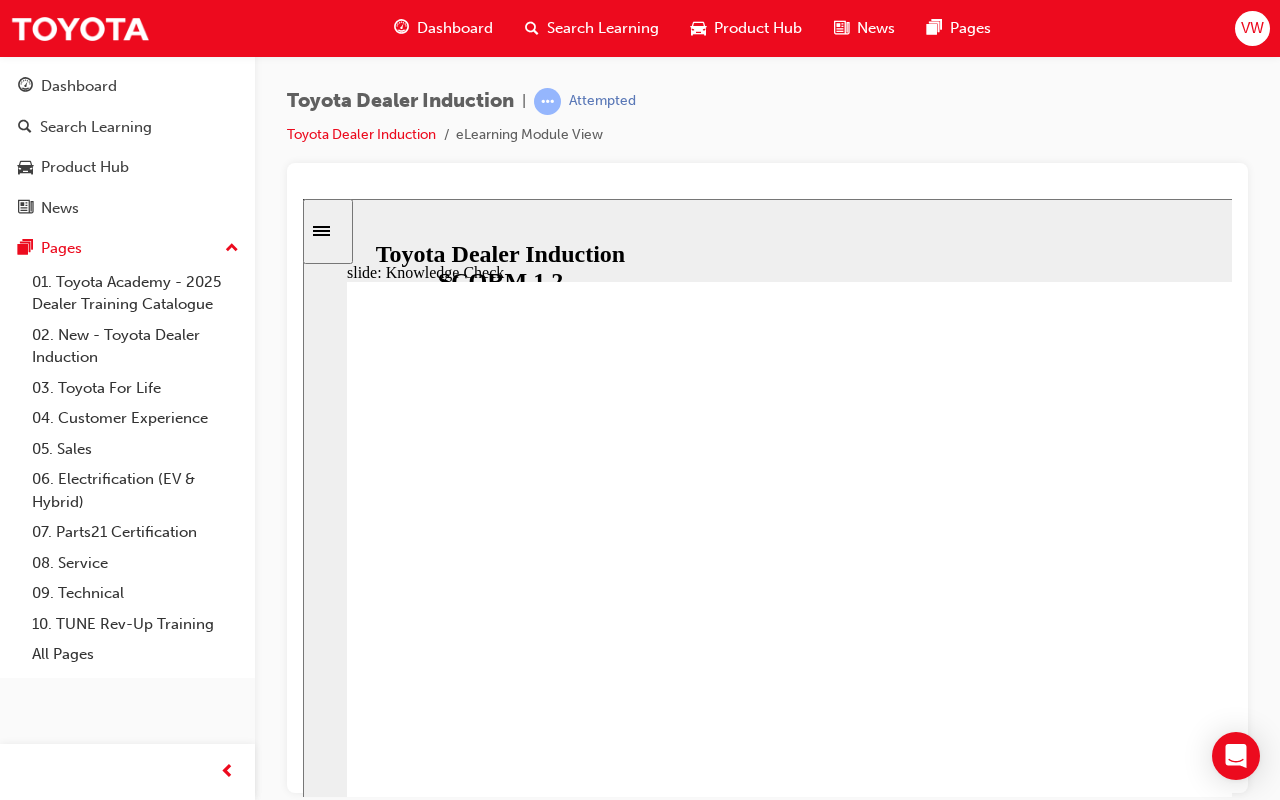 type on "5000" 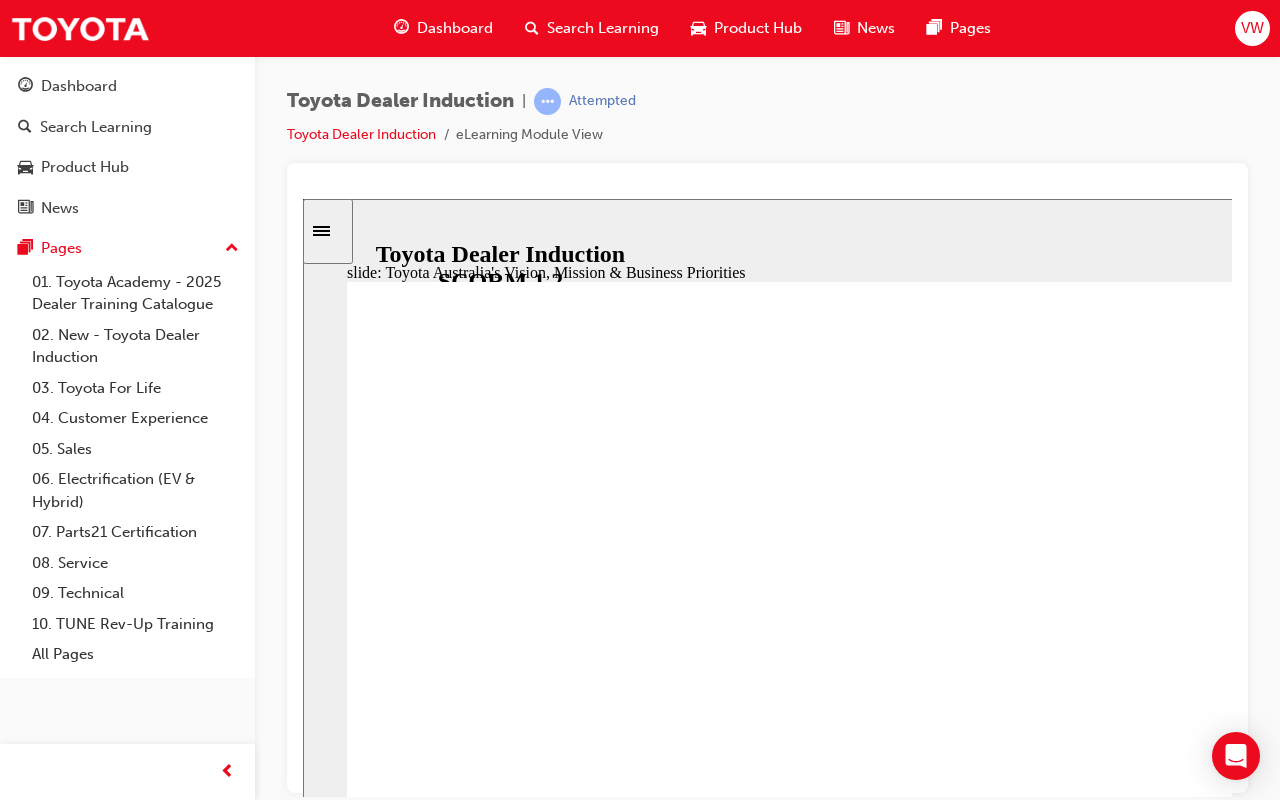 click 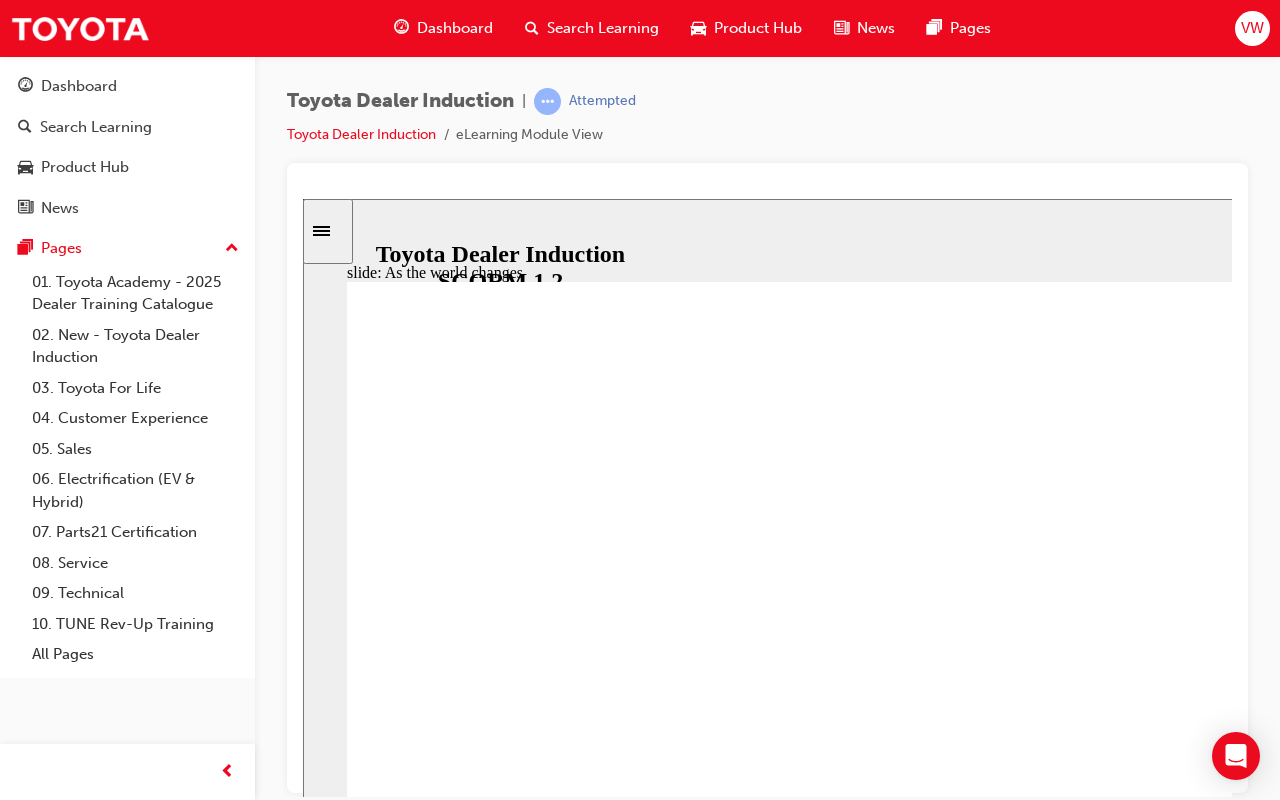 click 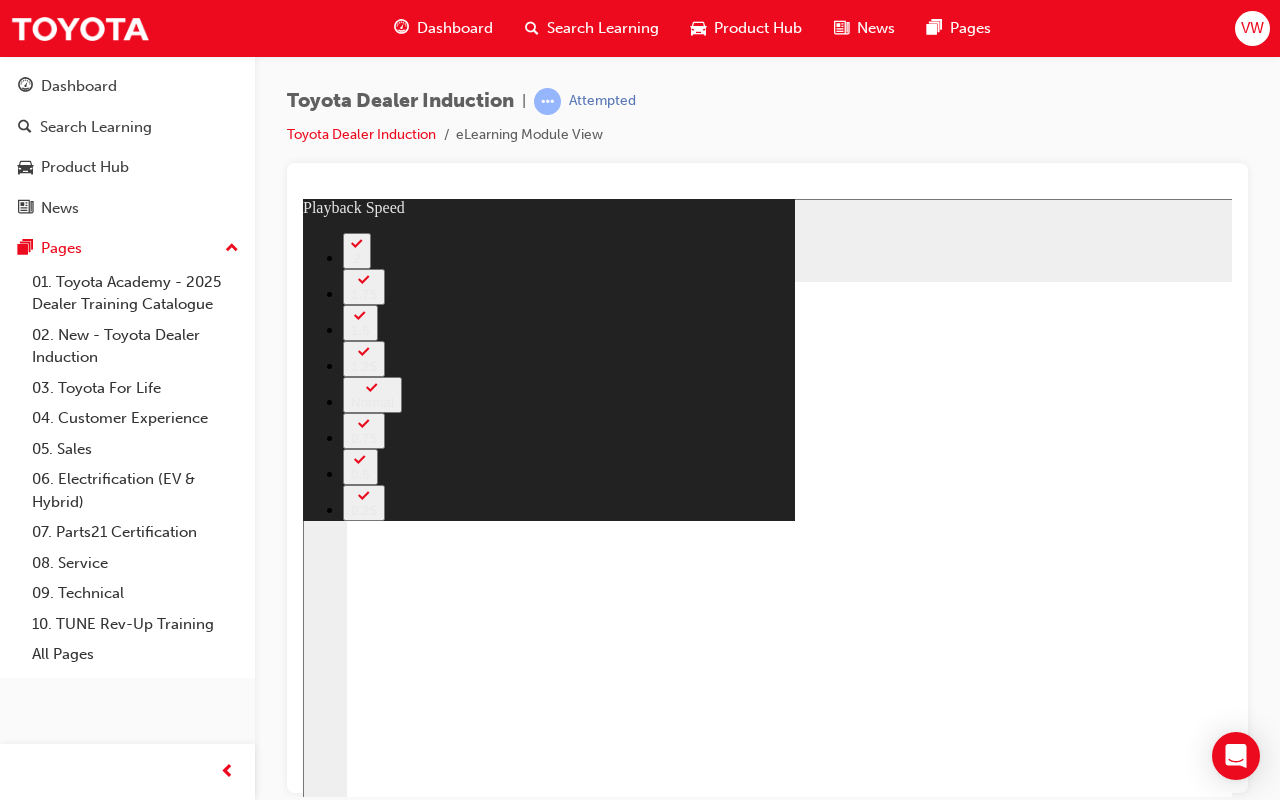 type on "7200" 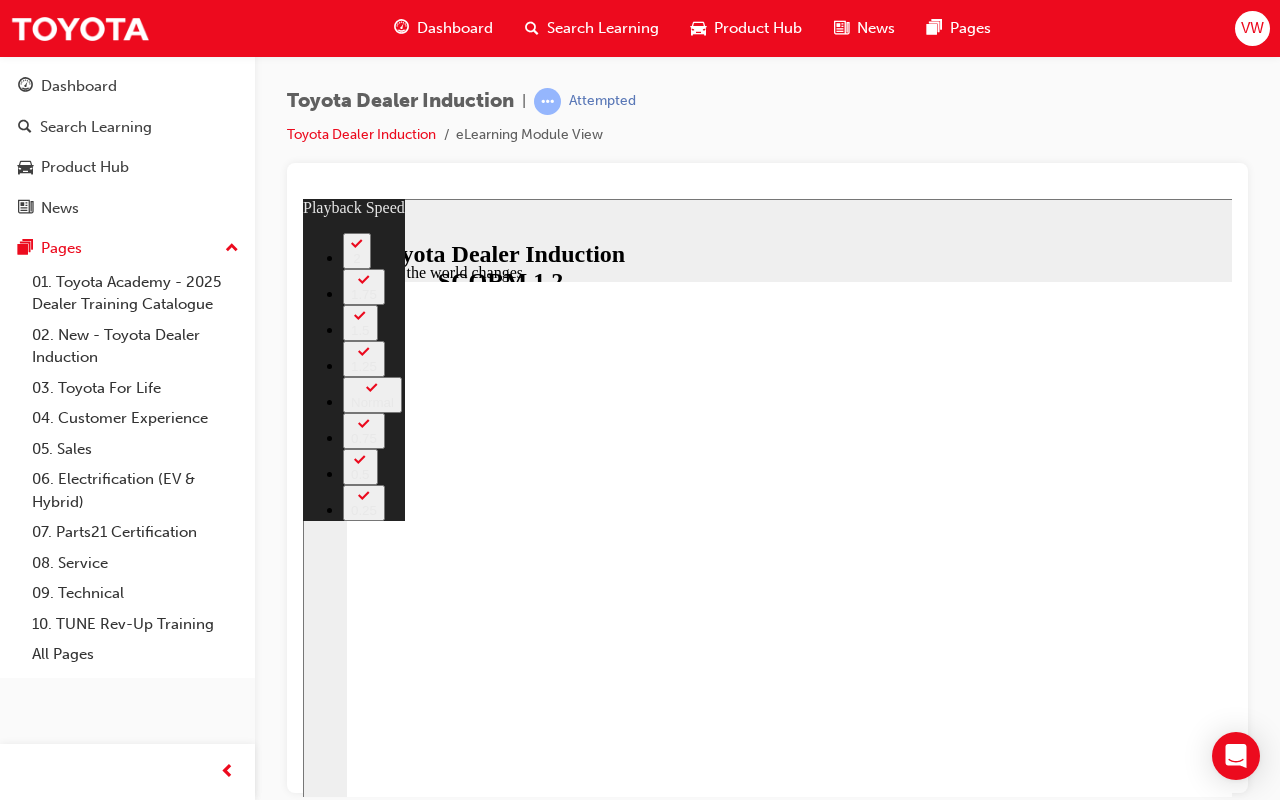 drag, startPoint x: 1495, startPoint y: 294, endPoint x: 1451, endPoint y: 321, distance: 51.62364 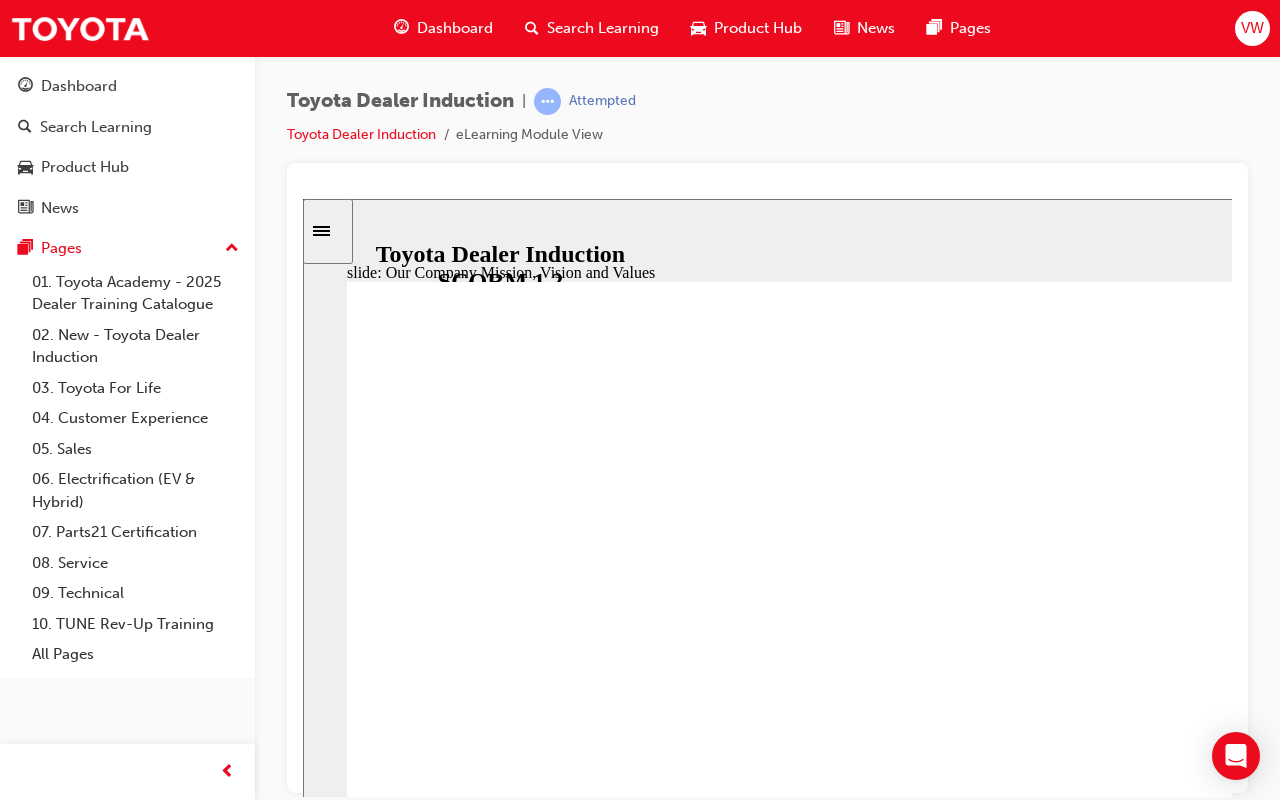 click 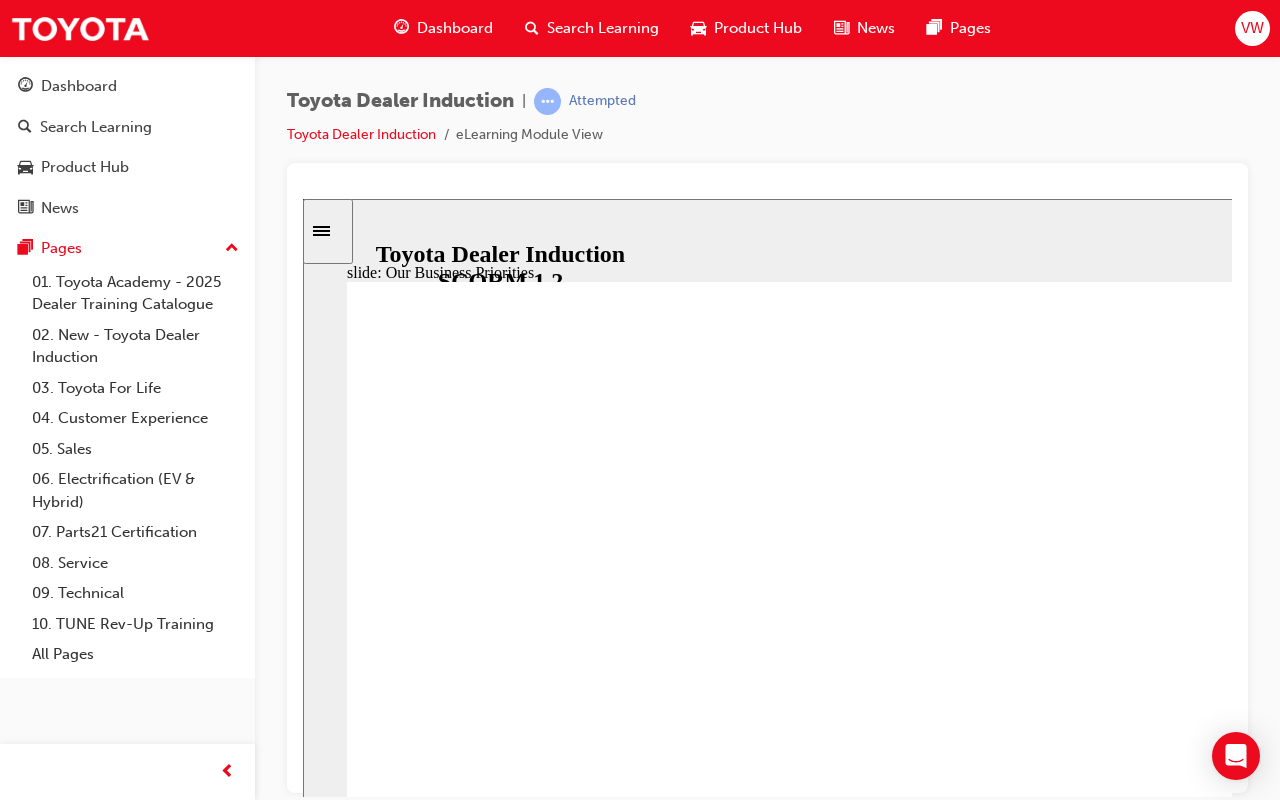 click 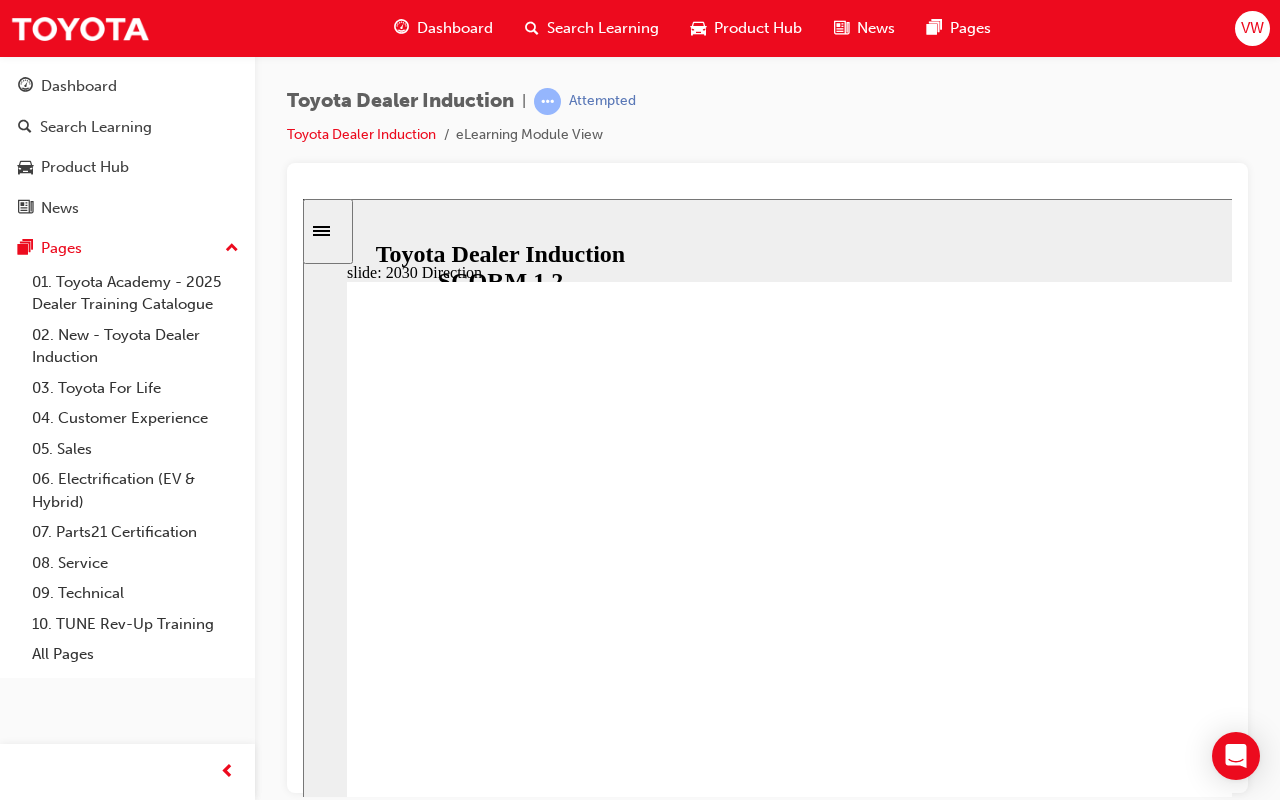 click 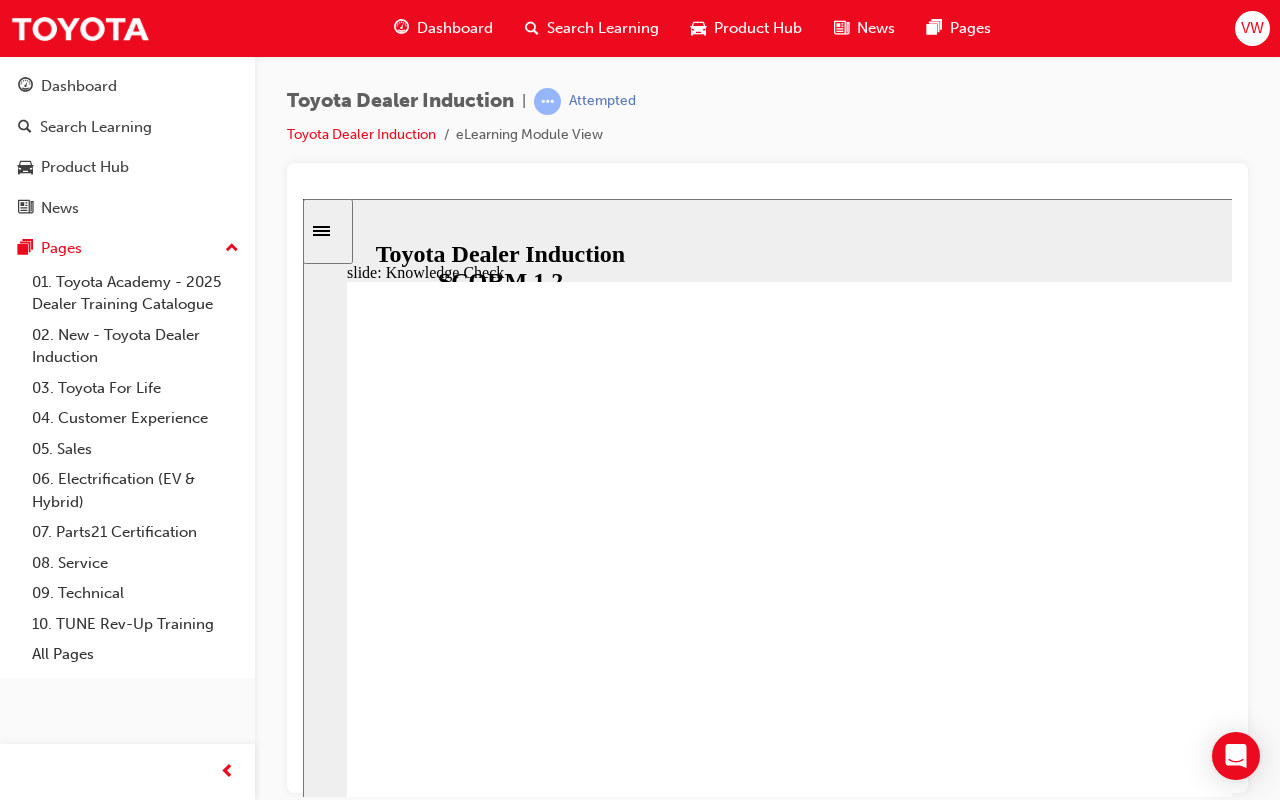 click at bounding box center [692, 2373] 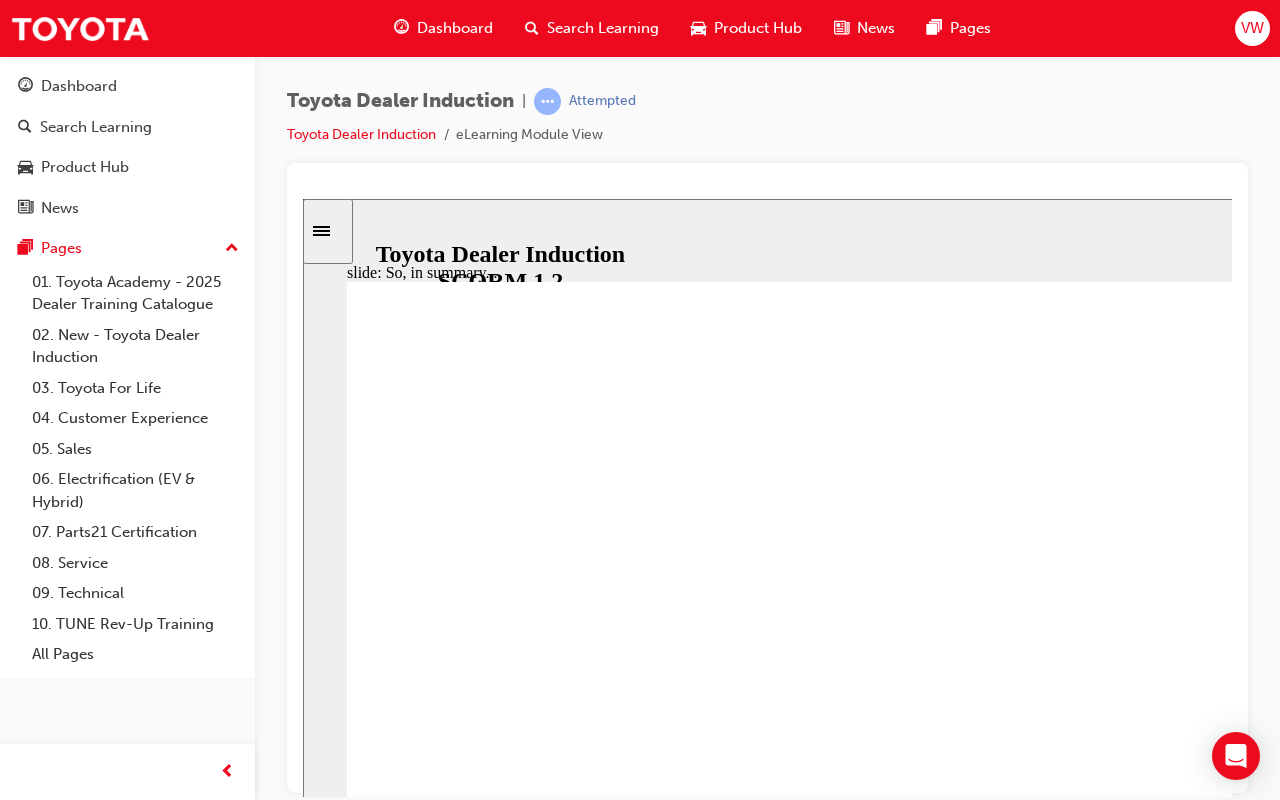 click 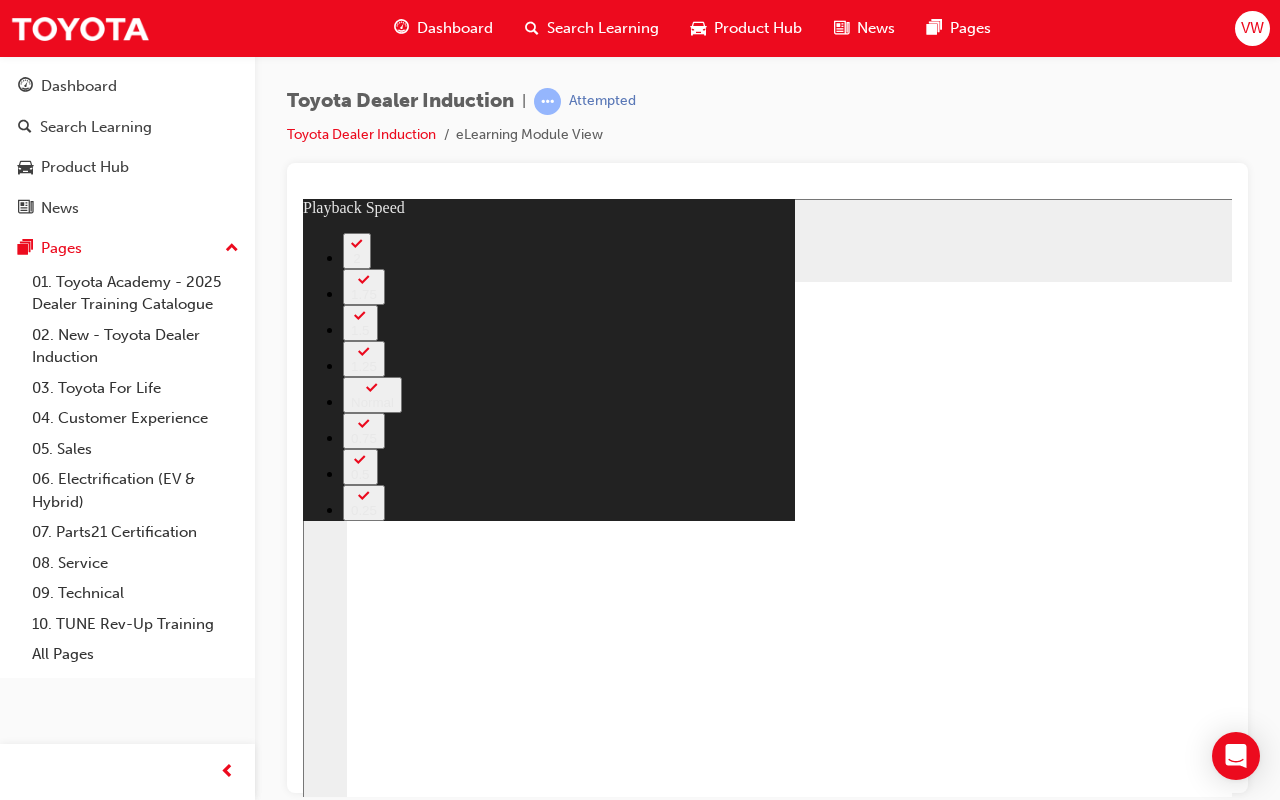 type on "2200" 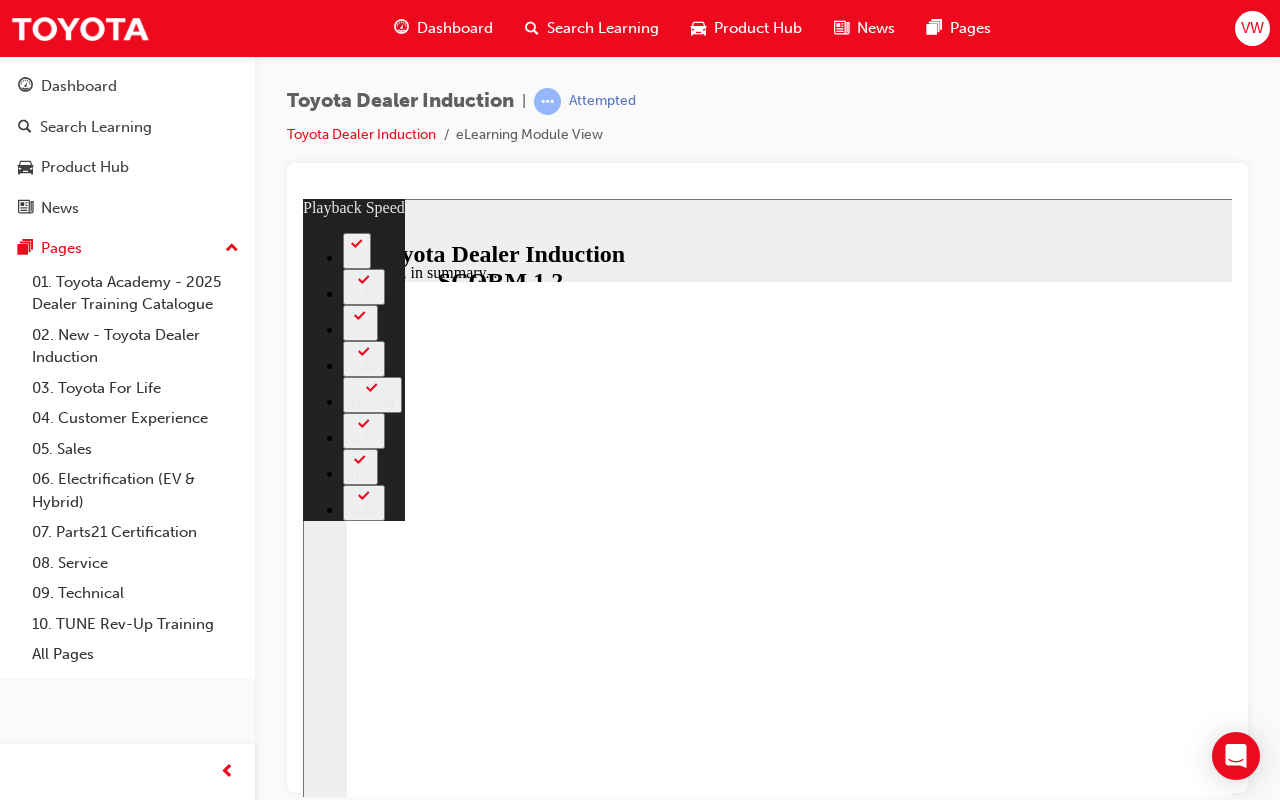type on "3" 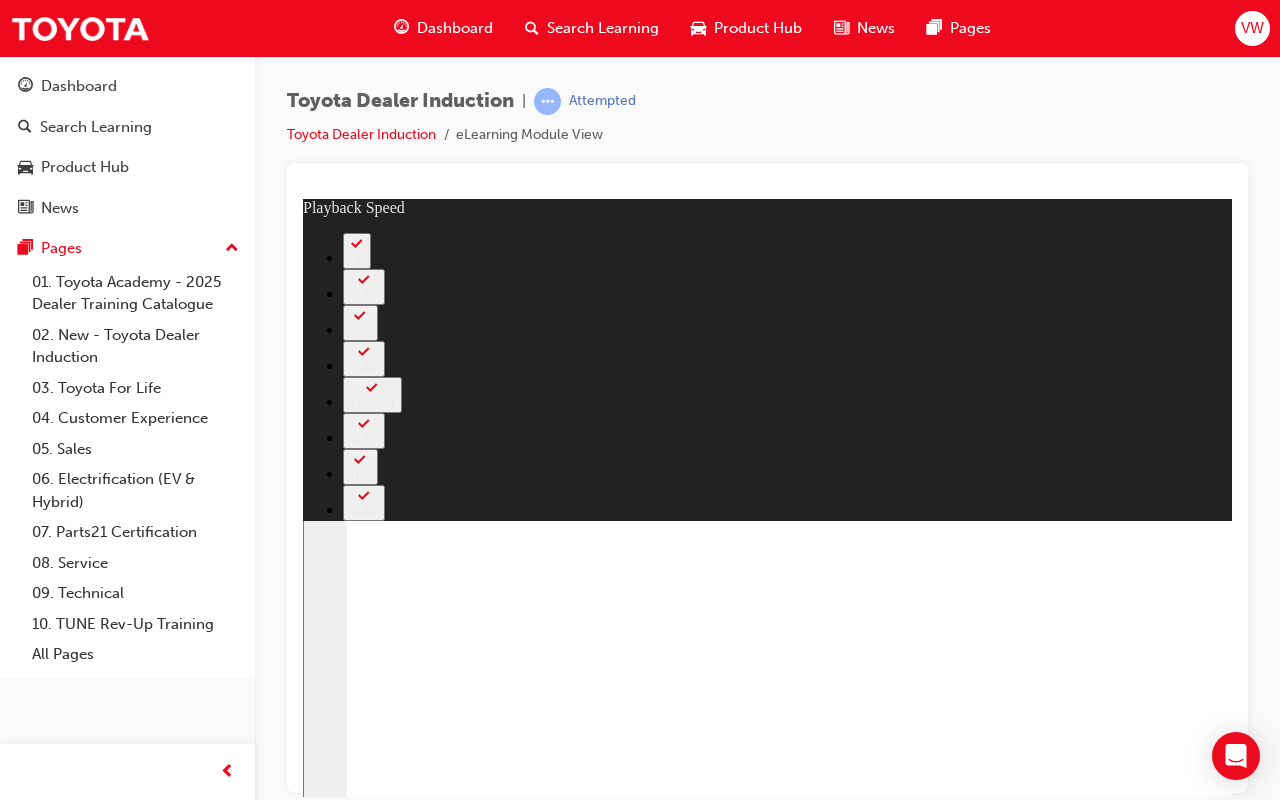 click at bounding box center [942, 4722] 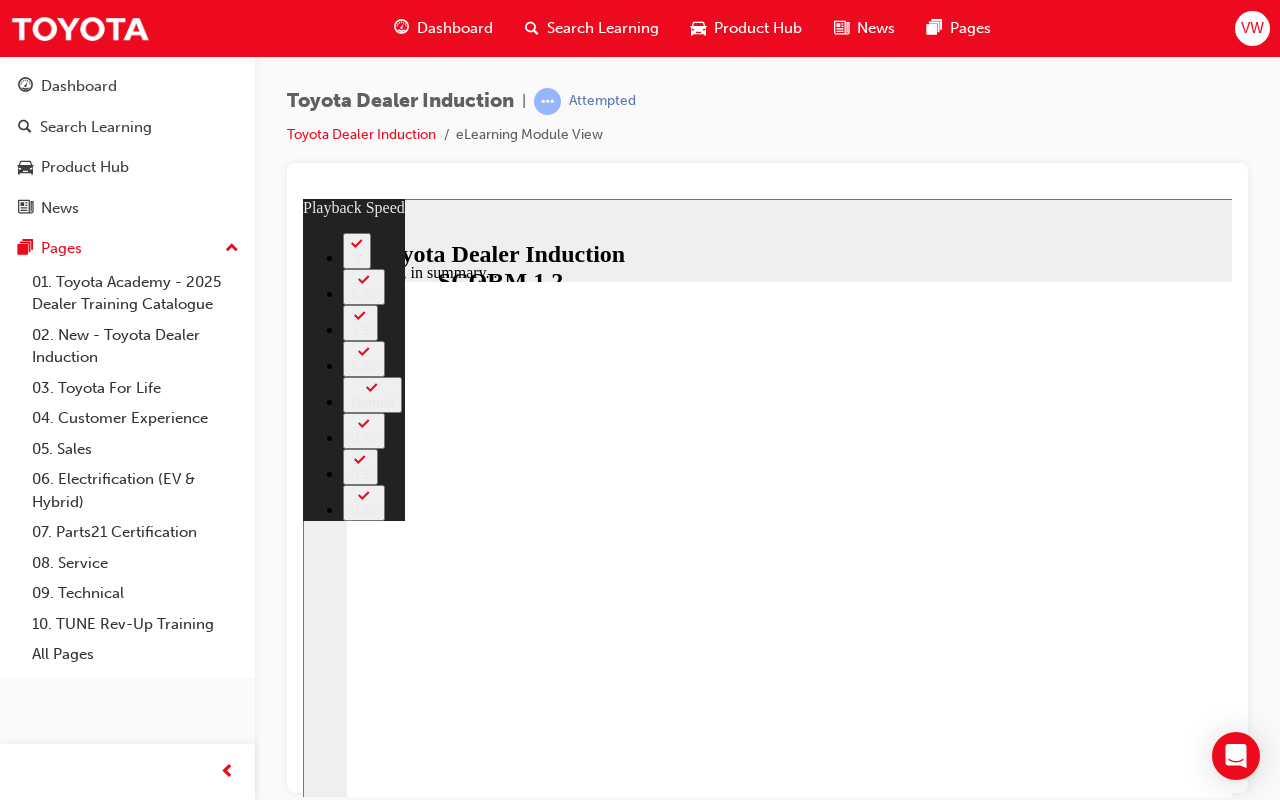 click 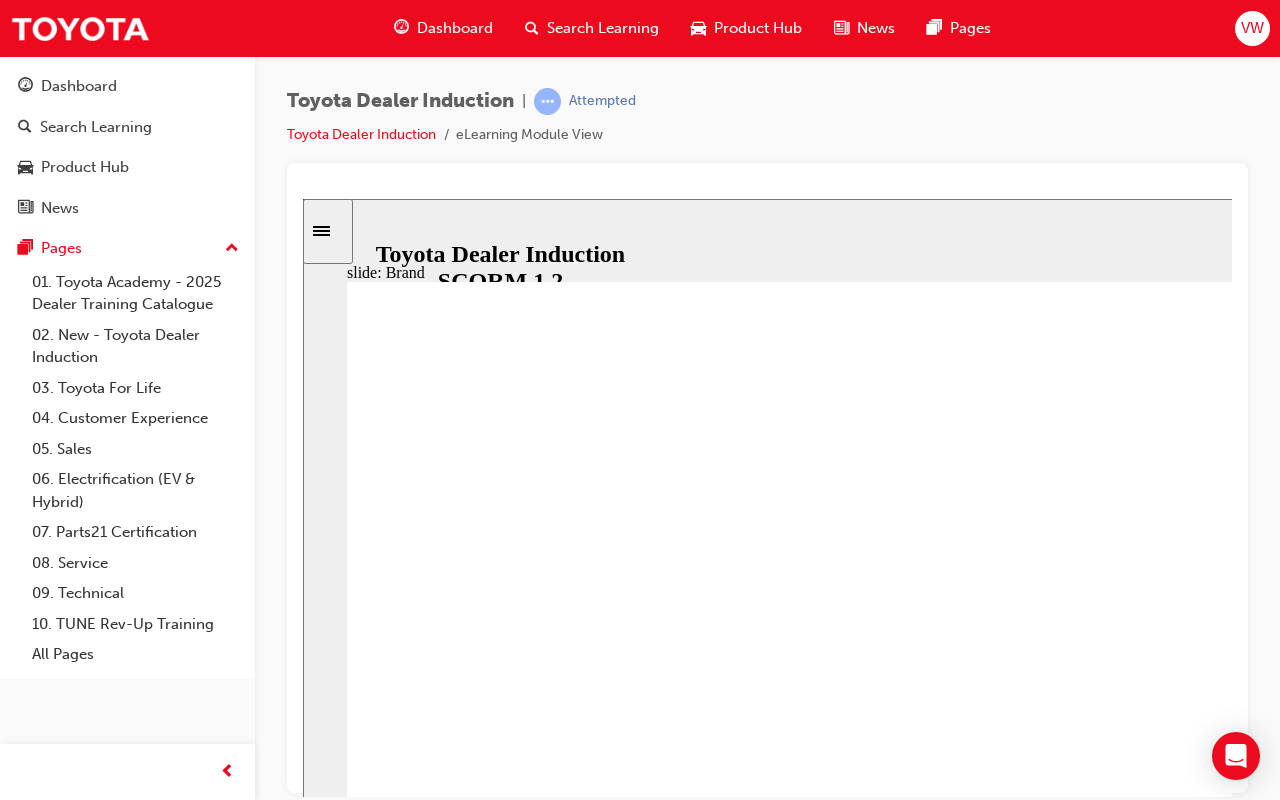 click 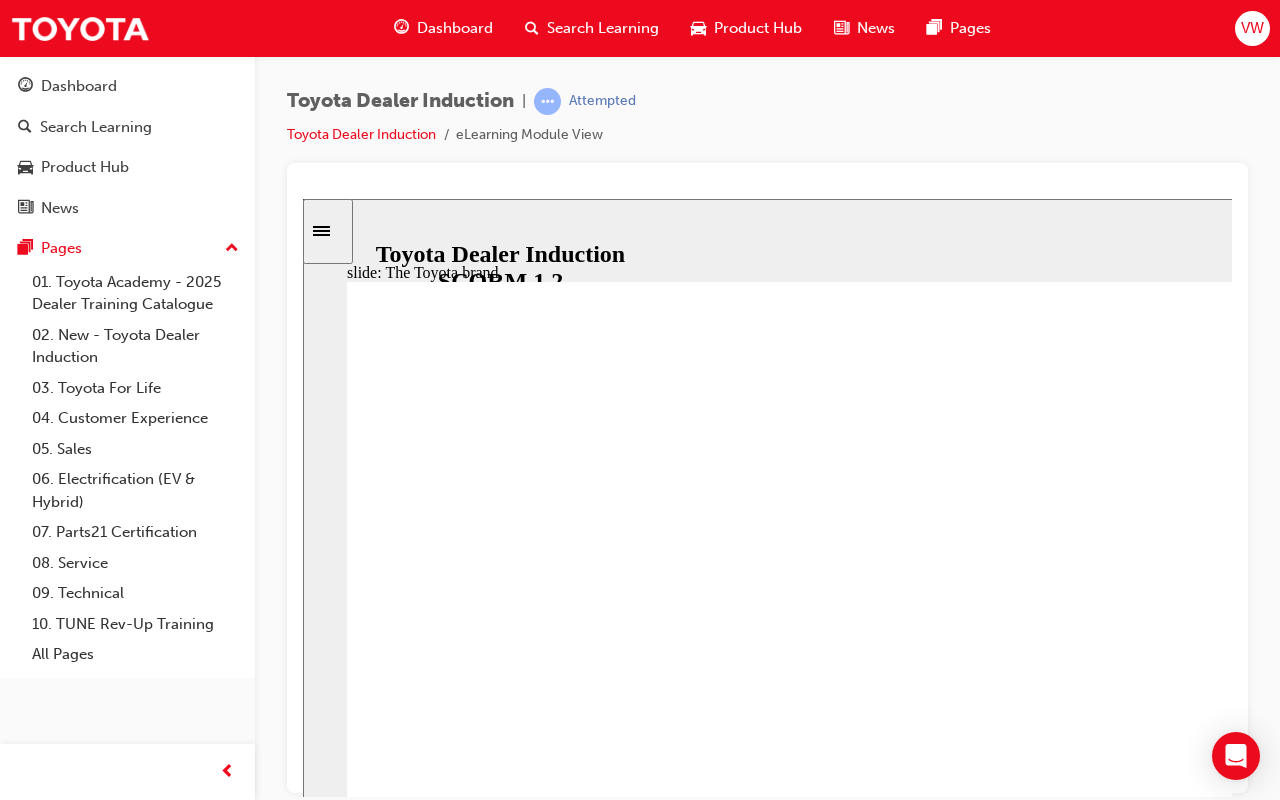 click 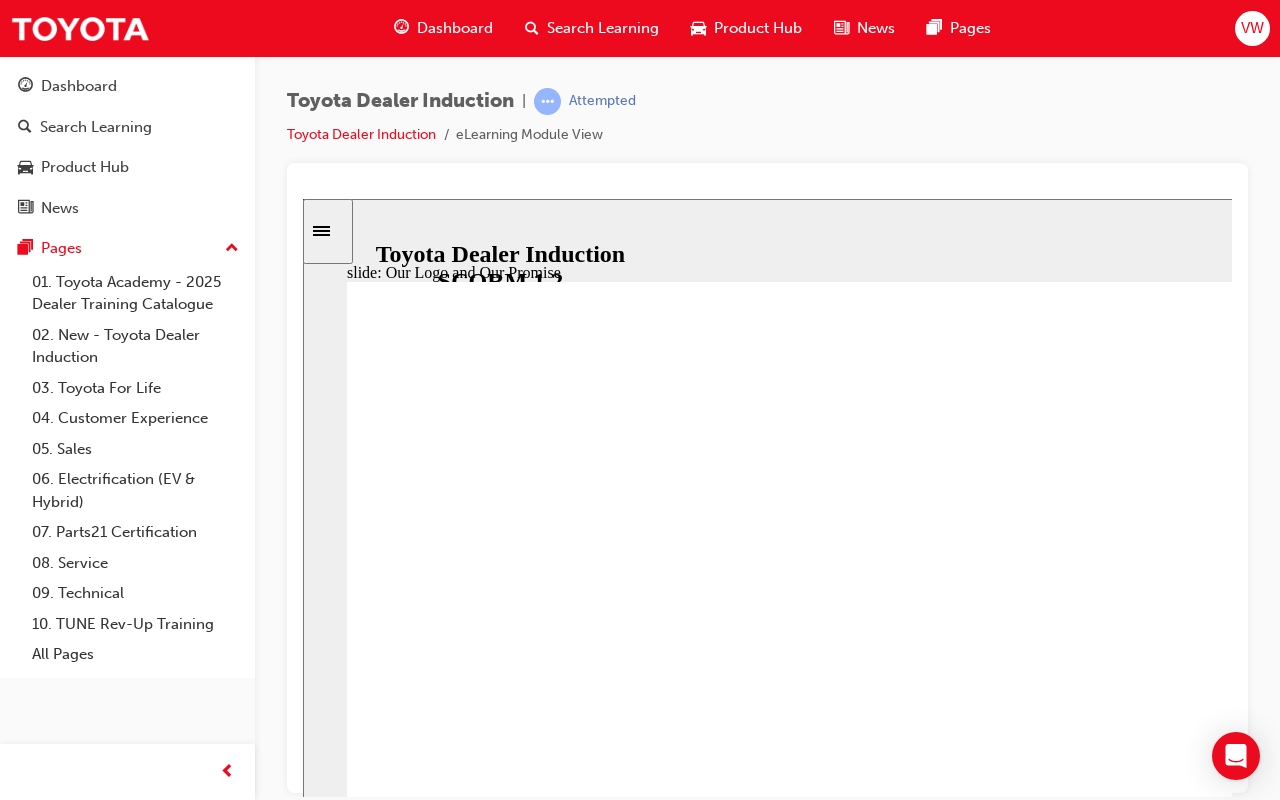 click 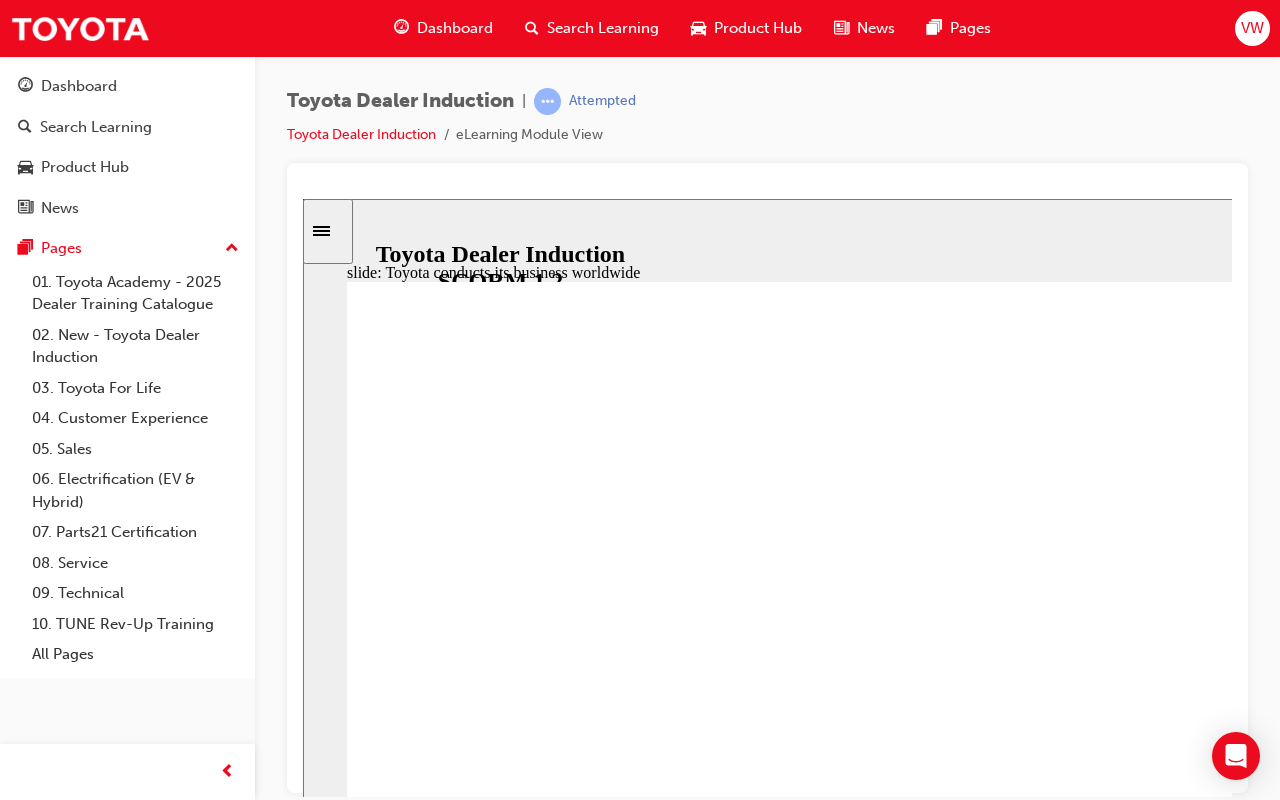 click 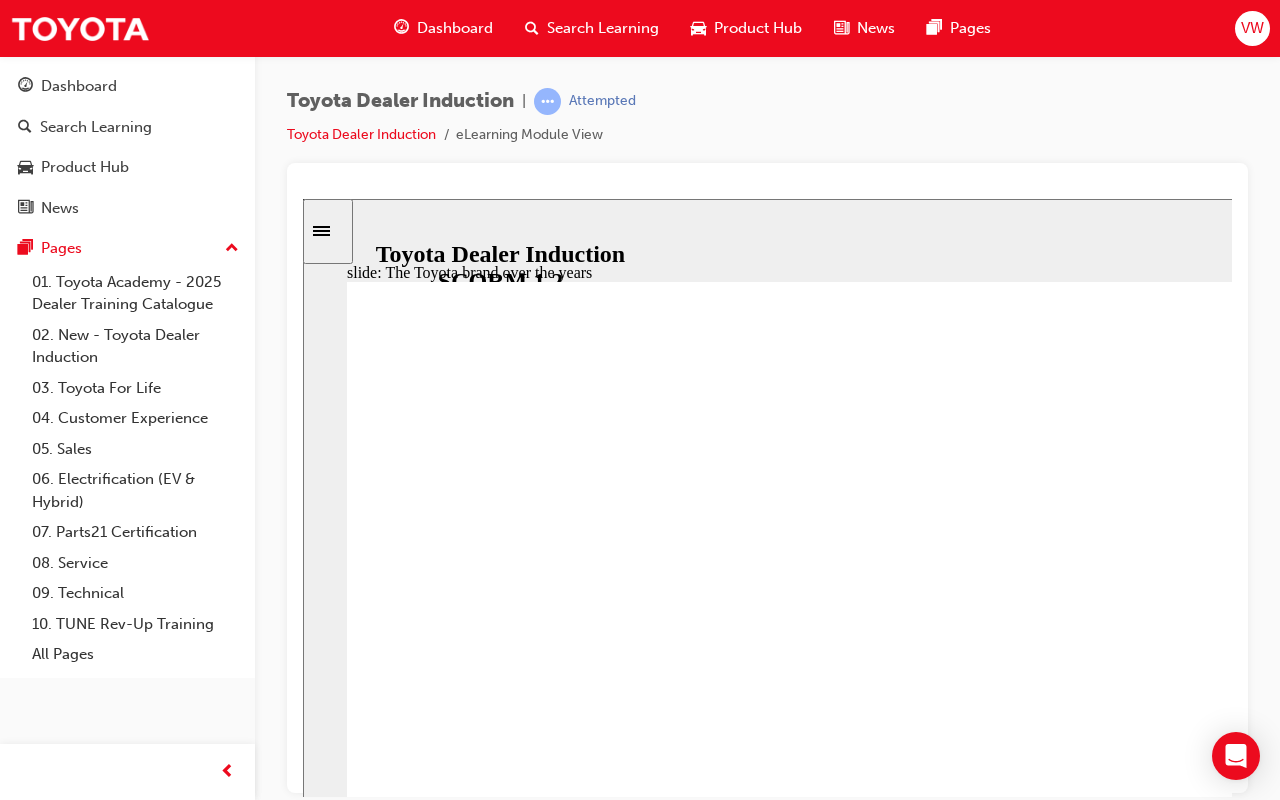 click 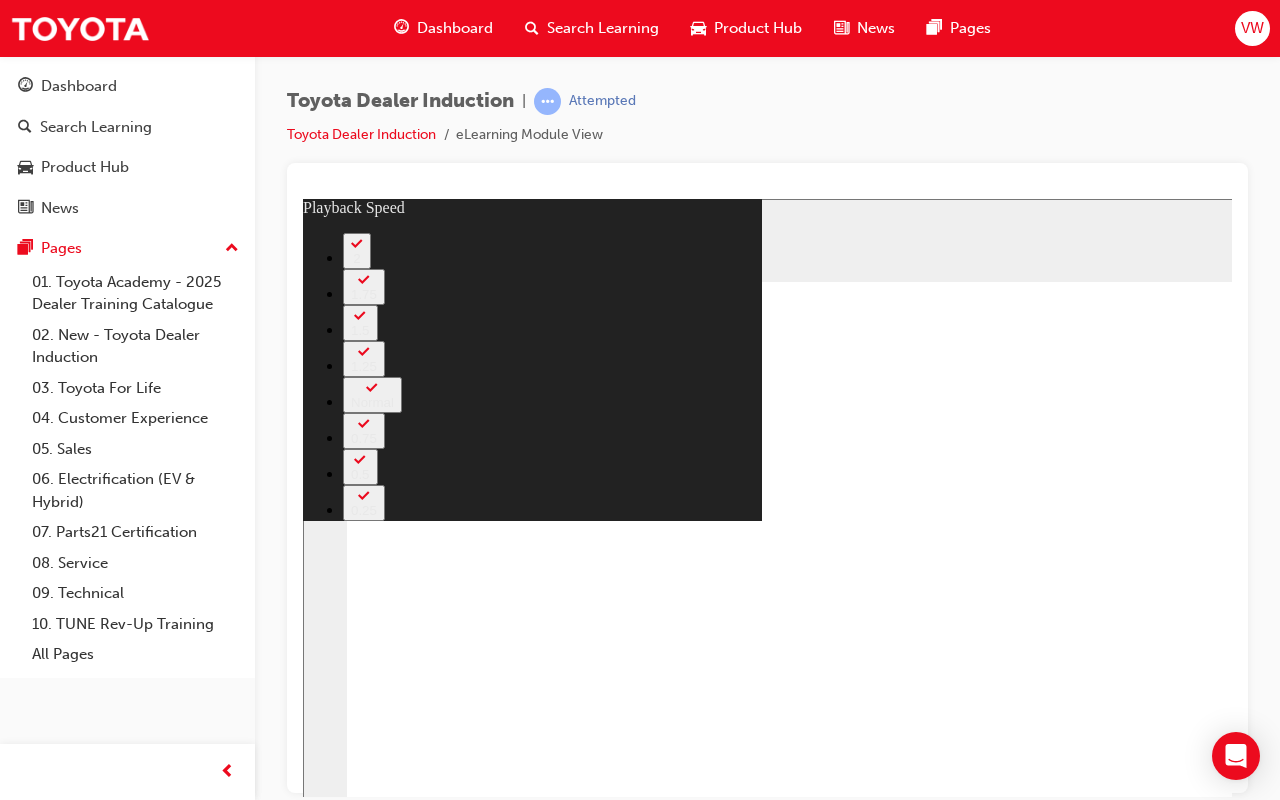type on "3400" 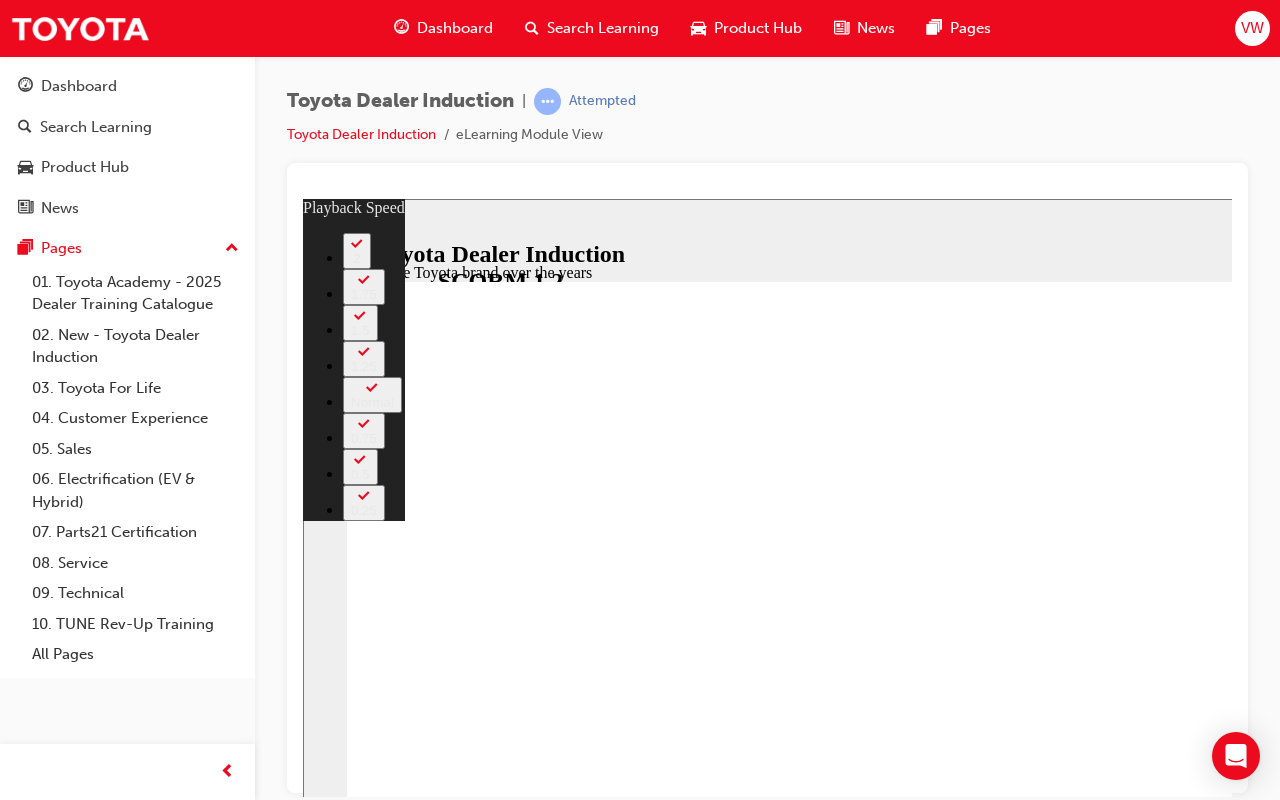 click 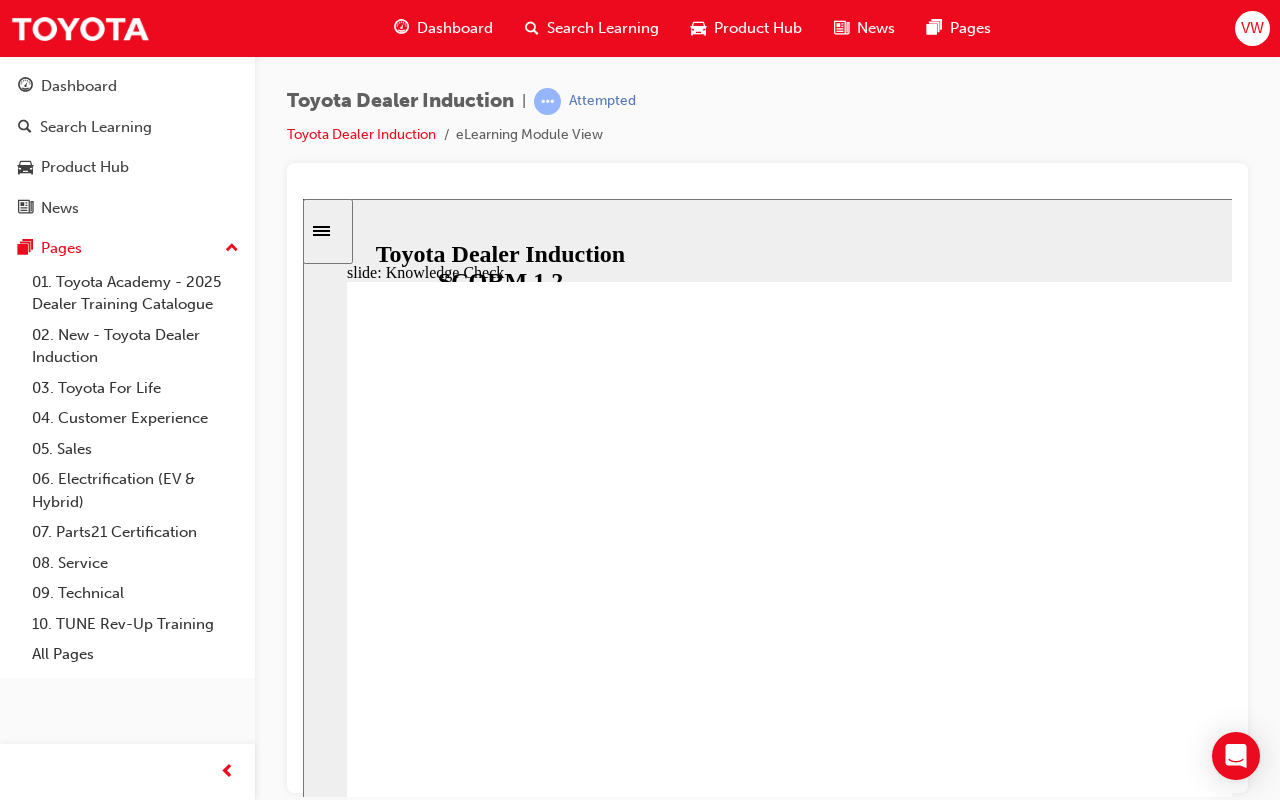type on "5000" 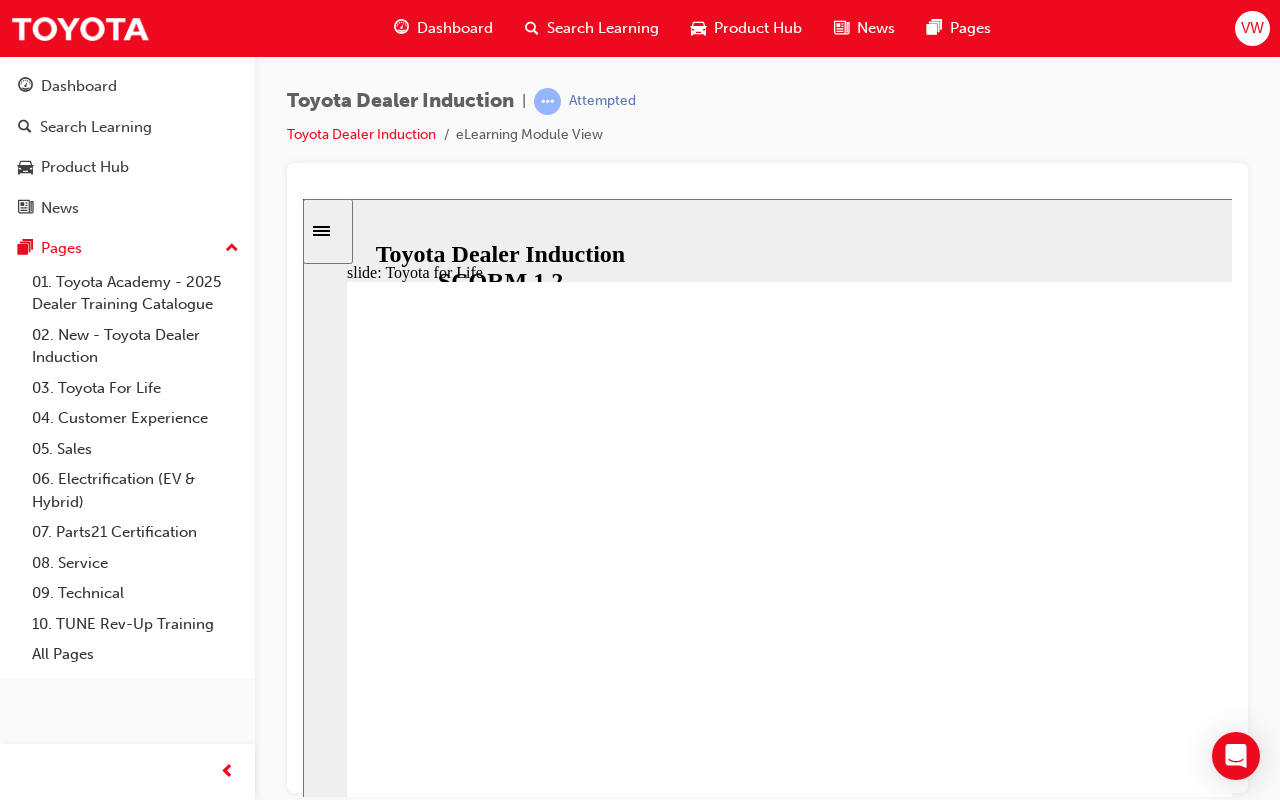 click 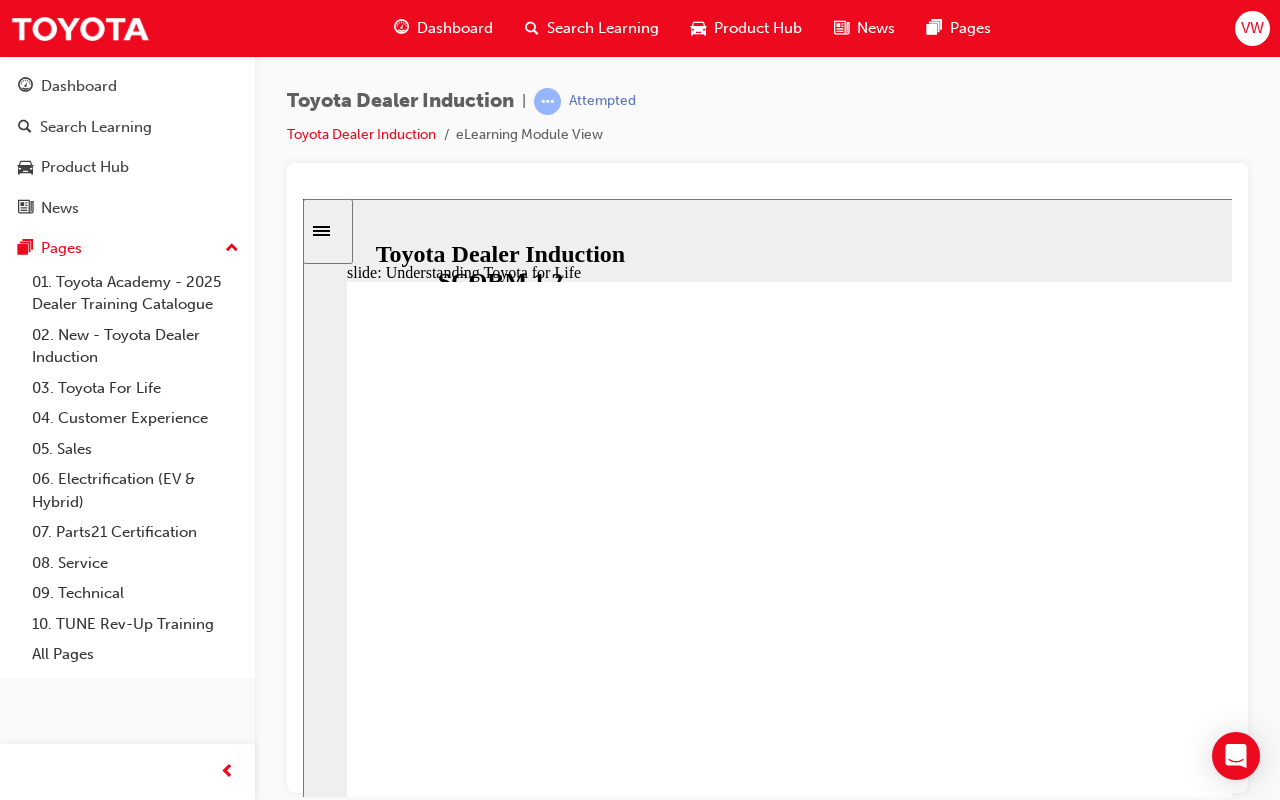 click on "NEXT NEXT" at bounding box center [1430, 7057] 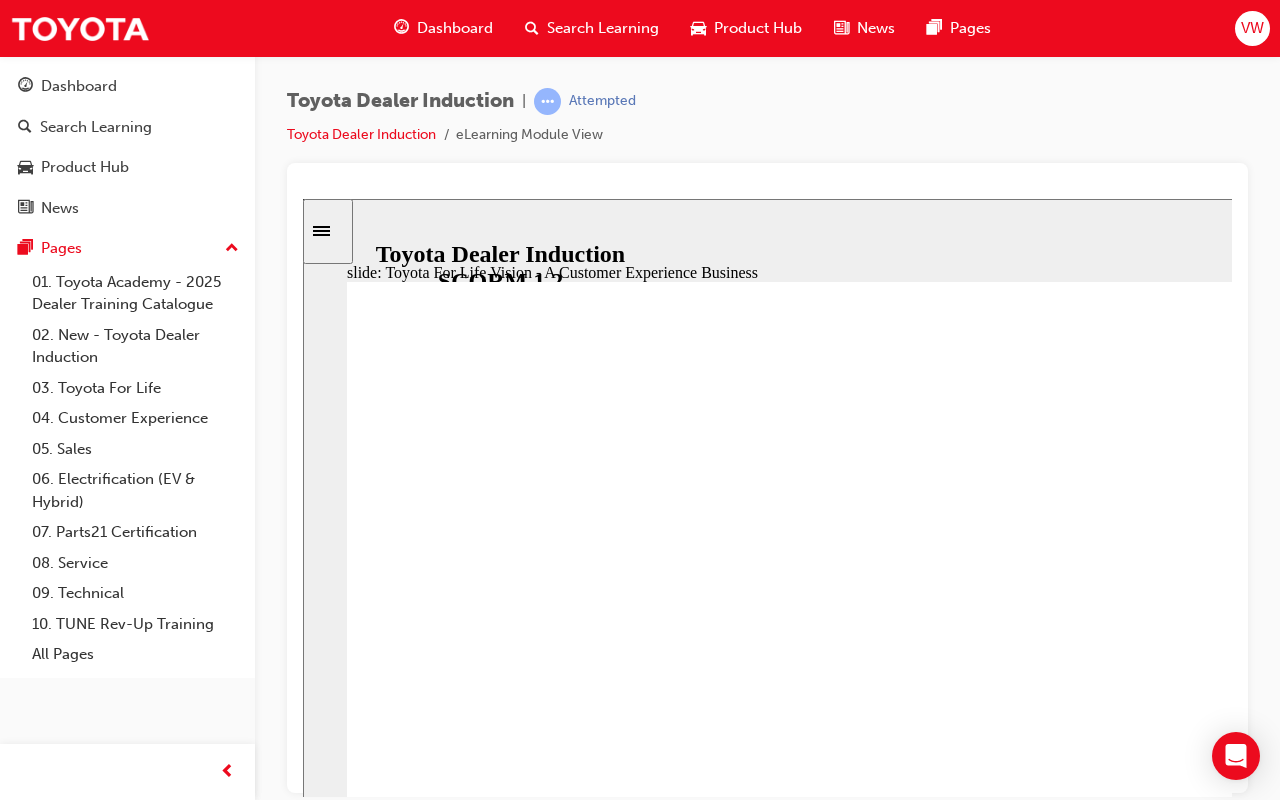 click 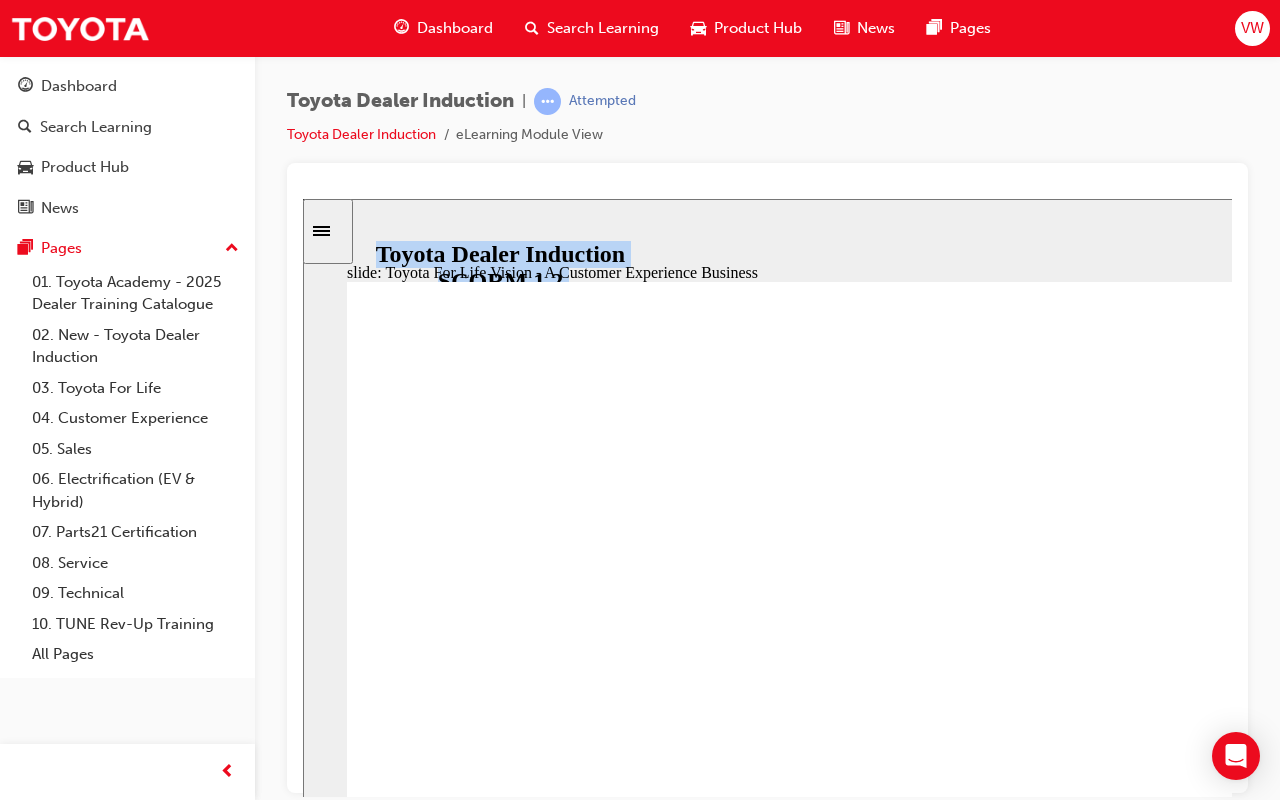 click on "slide: Toyota For Life Vision - A Customer Experience Business
Rectangle 3 TOYOTA  FOR LIFE As we celebrate a decade of  Toyota for Life , we focus on enhancing  Customer Experiences across all touchpoints , setting a  new benchmark for excellence . Customer Facilities  and the  sales and aftersales experiences  we provide Products  we make and our  corporate reputation BACK BACK NEXT NEXT TOYOTA  FOR LIFE Products  we make and our   corporate reputation Customer Facilities  and  the  sales and atersales  experiences  we provide enhancing  ,  . 2" at bounding box center (767, 787) 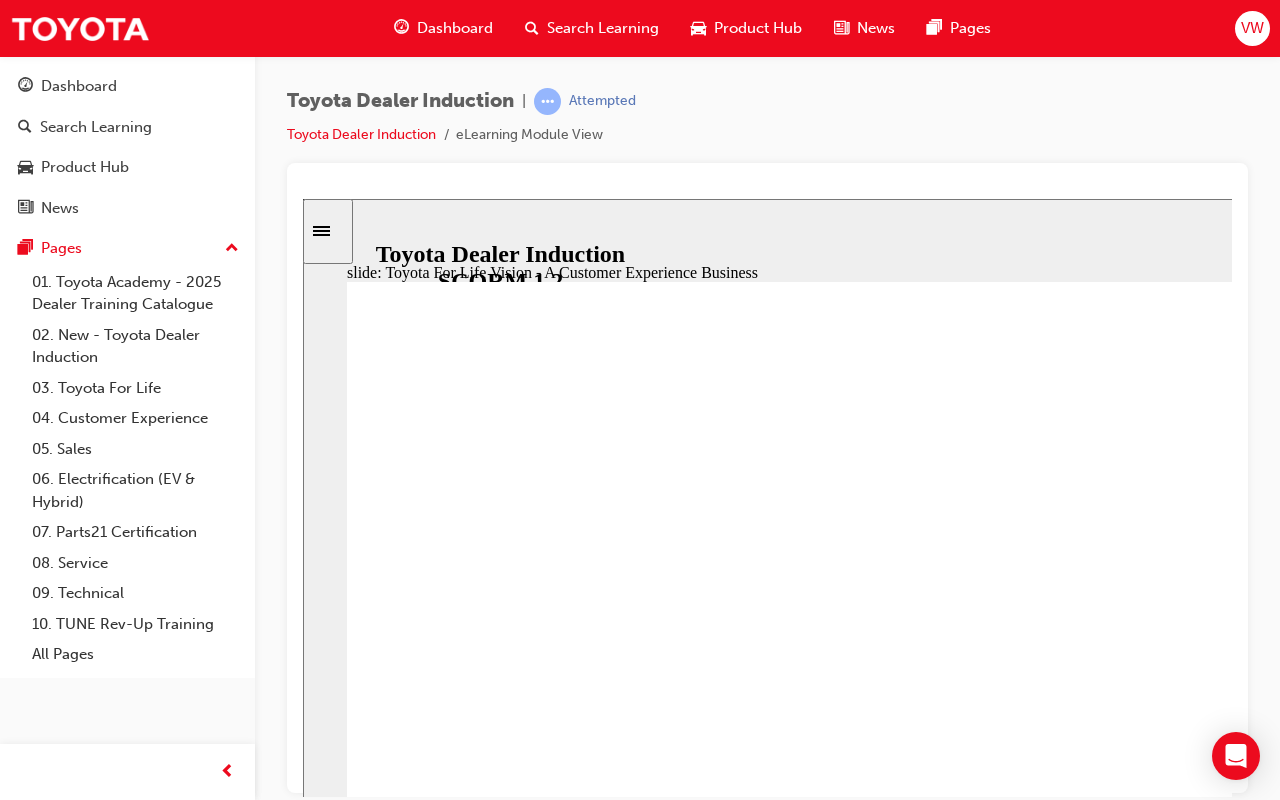 drag, startPoint x: 1453, startPoint y: 906, endPoint x: 1441, endPoint y: 890, distance: 20 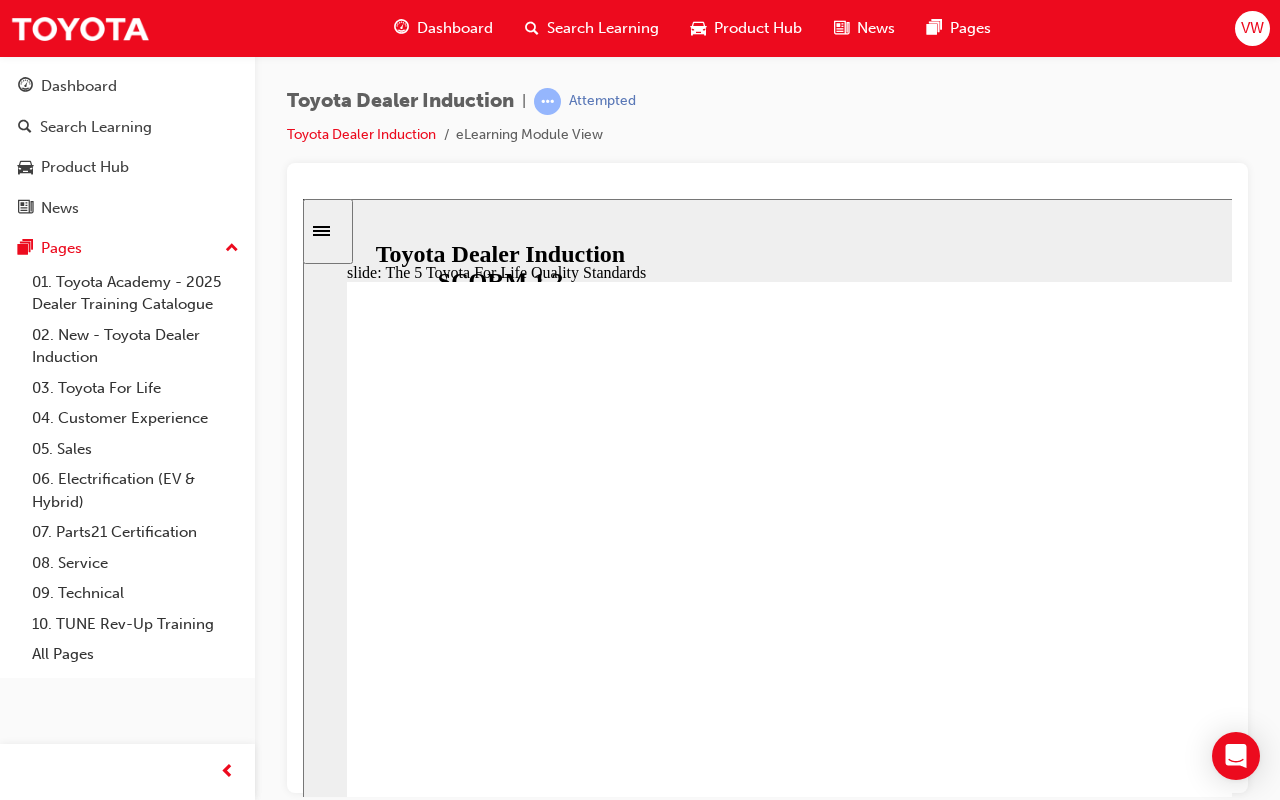 click at bounding box center [905, 962] 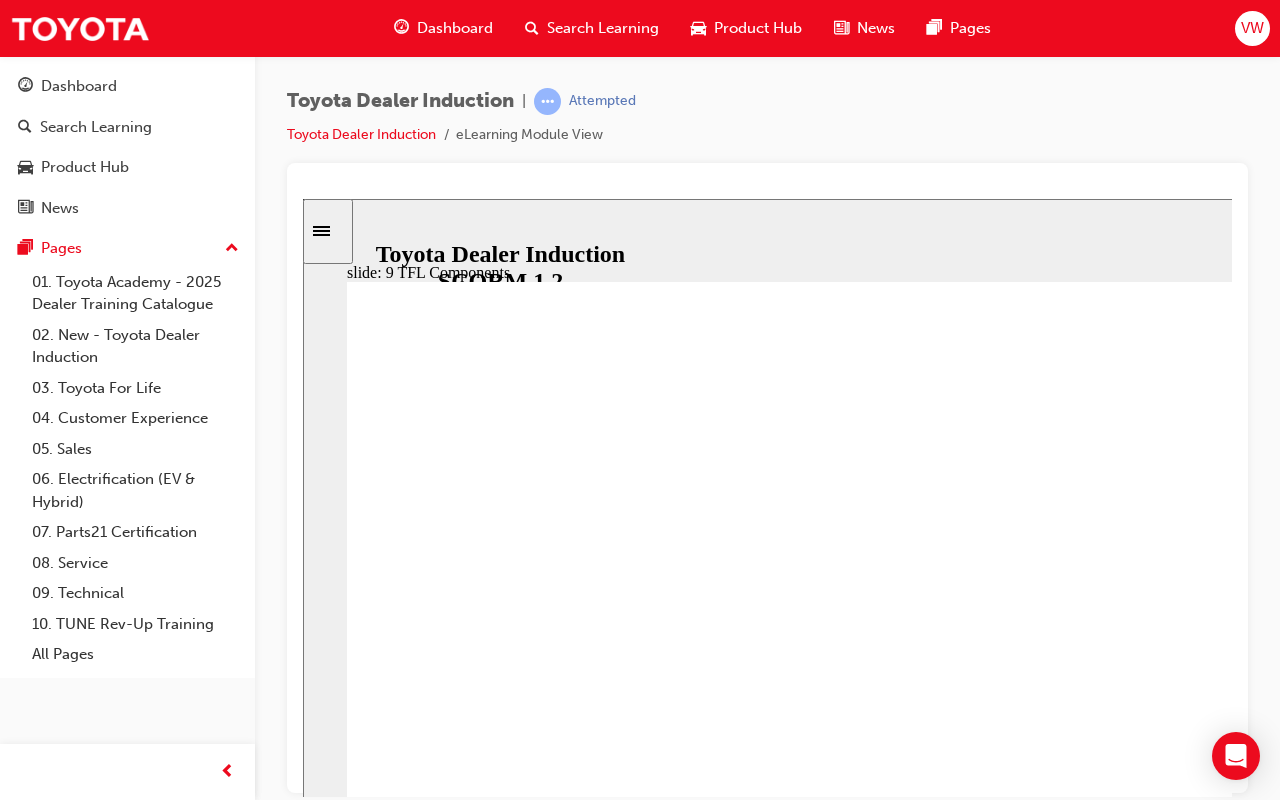 click 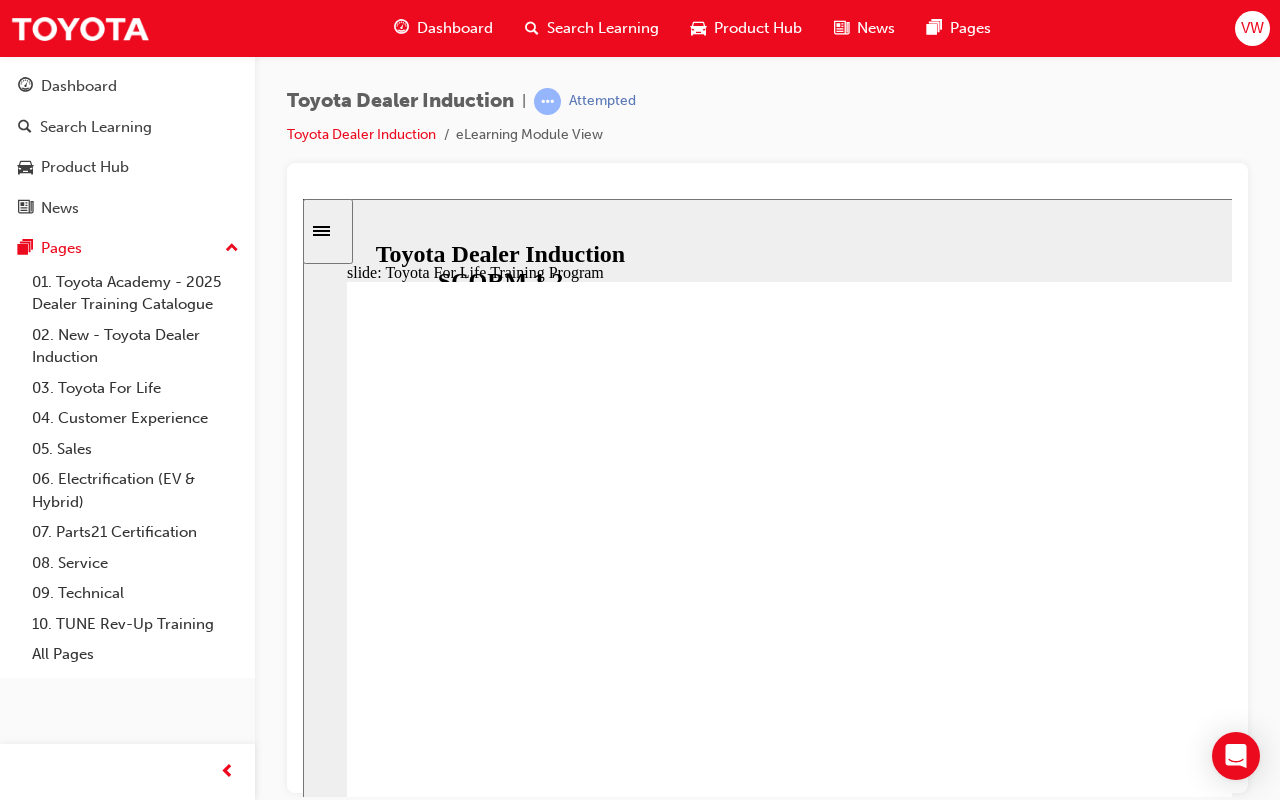click 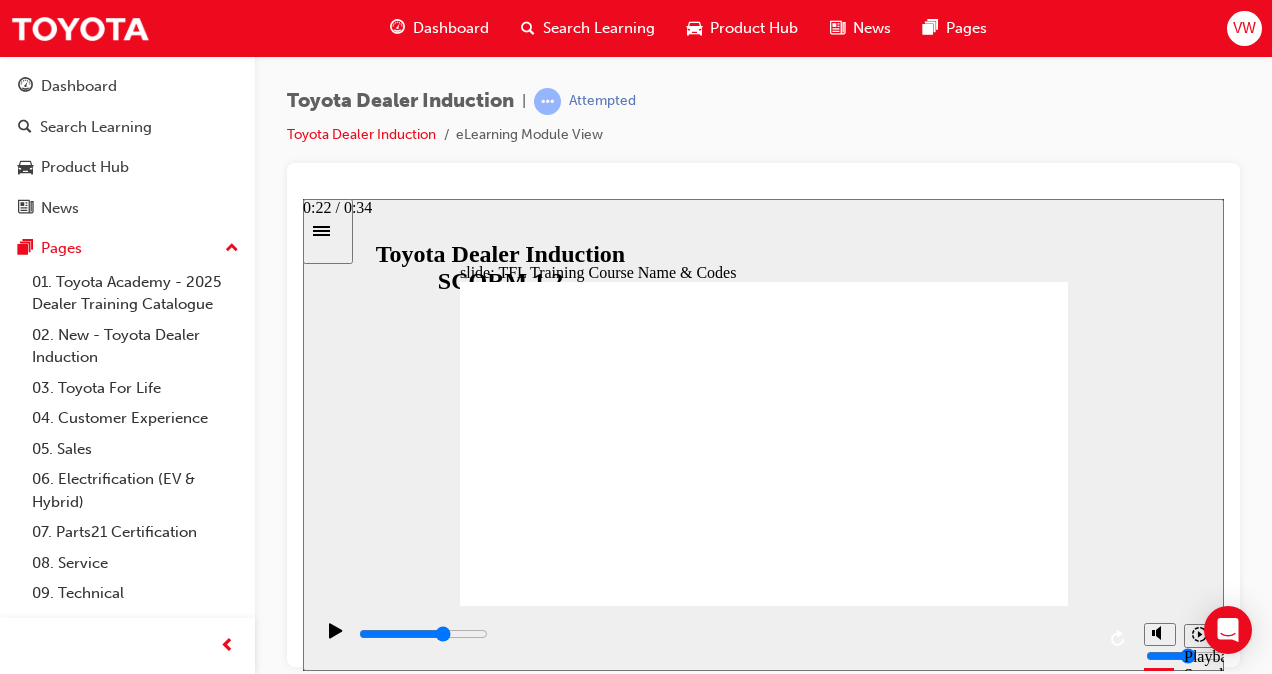 drag, startPoint x: 852, startPoint y: 640, endPoint x: 945, endPoint y: 637, distance: 93.04838 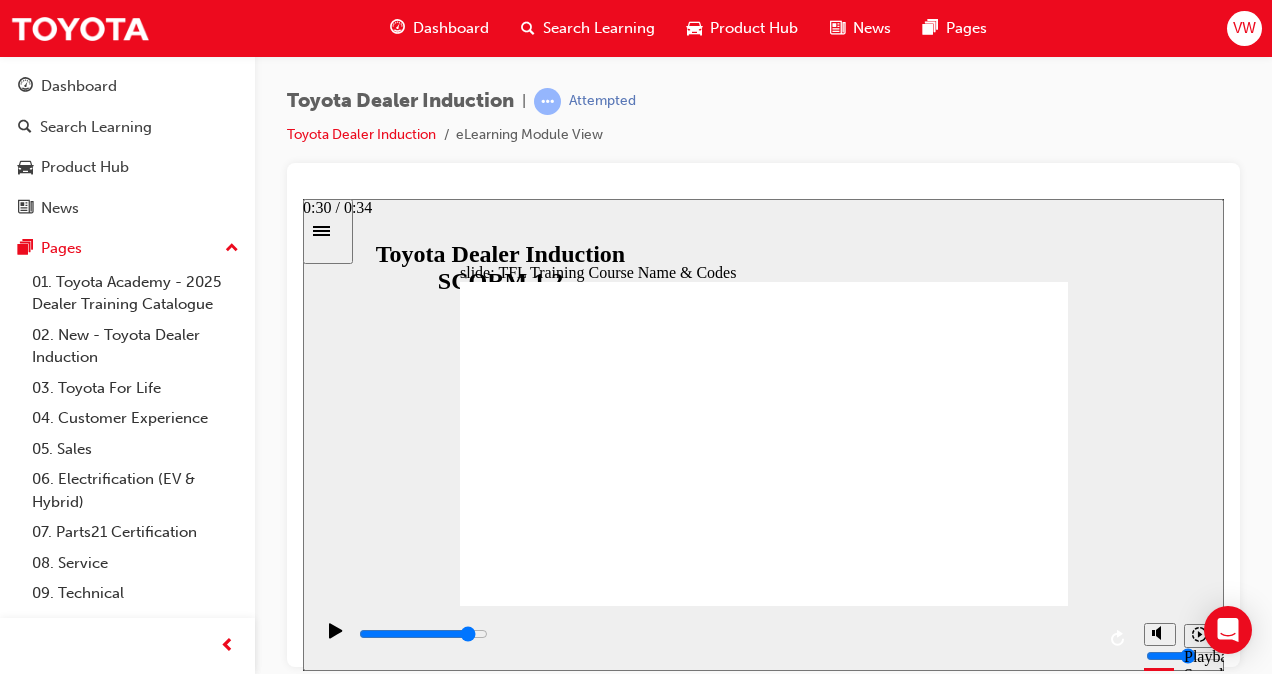 drag, startPoint x: 1018, startPoint y: 630, endPoint x: 1058, endPoint y: 655, distance: 47.169907 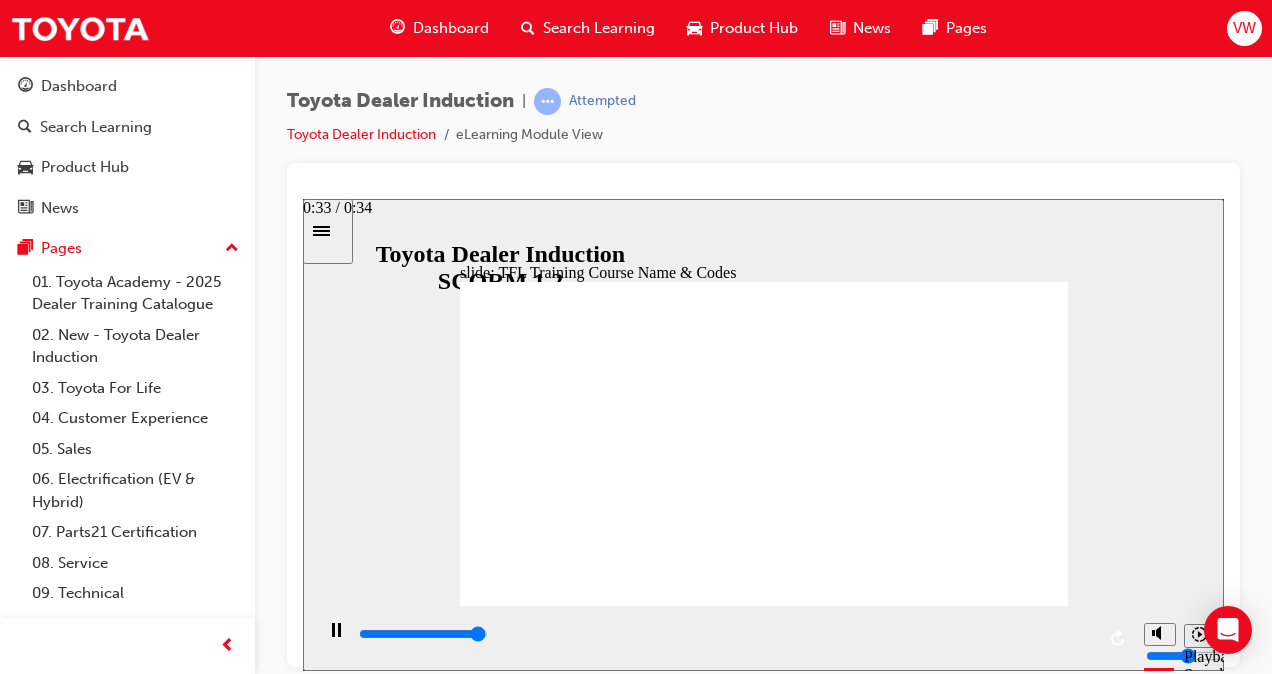 click at bounding box center [725, 634] 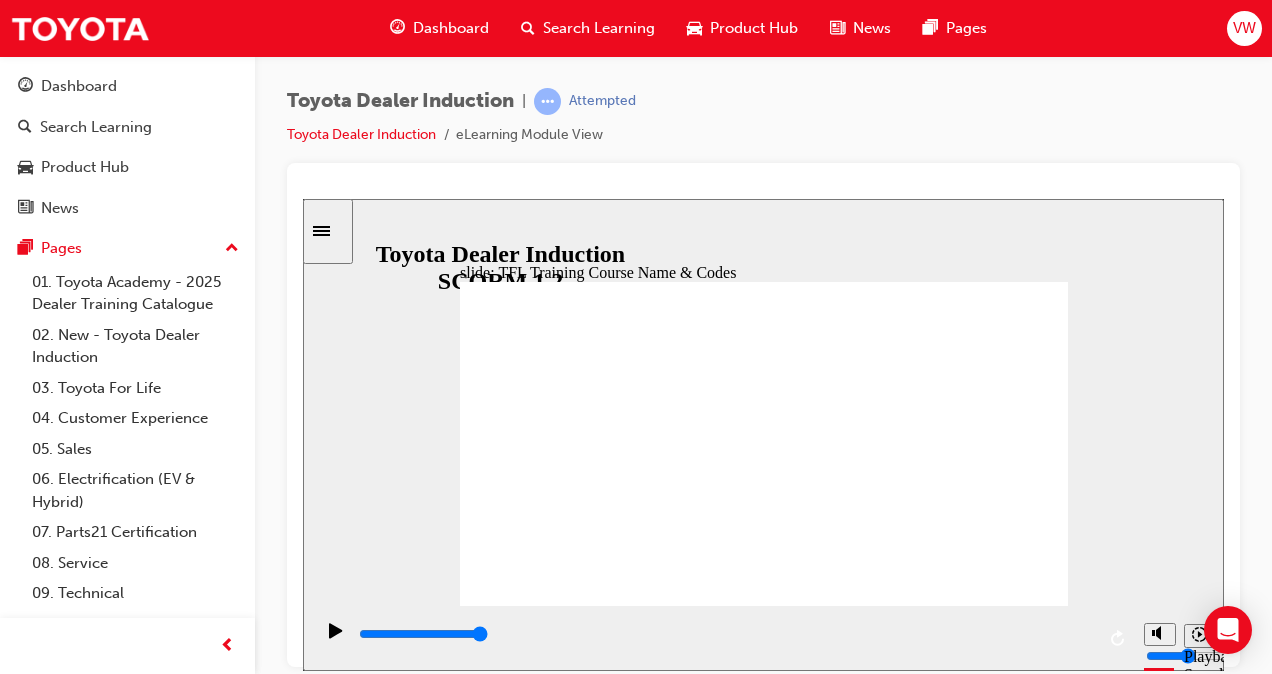 click 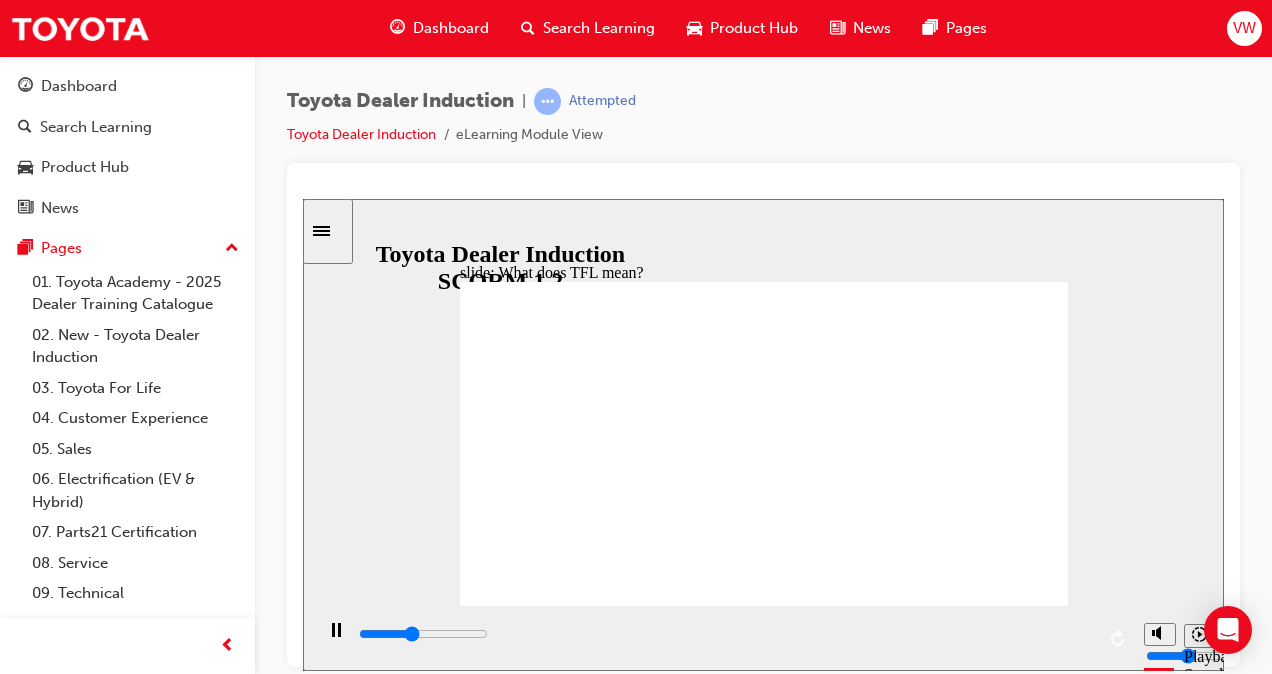 click 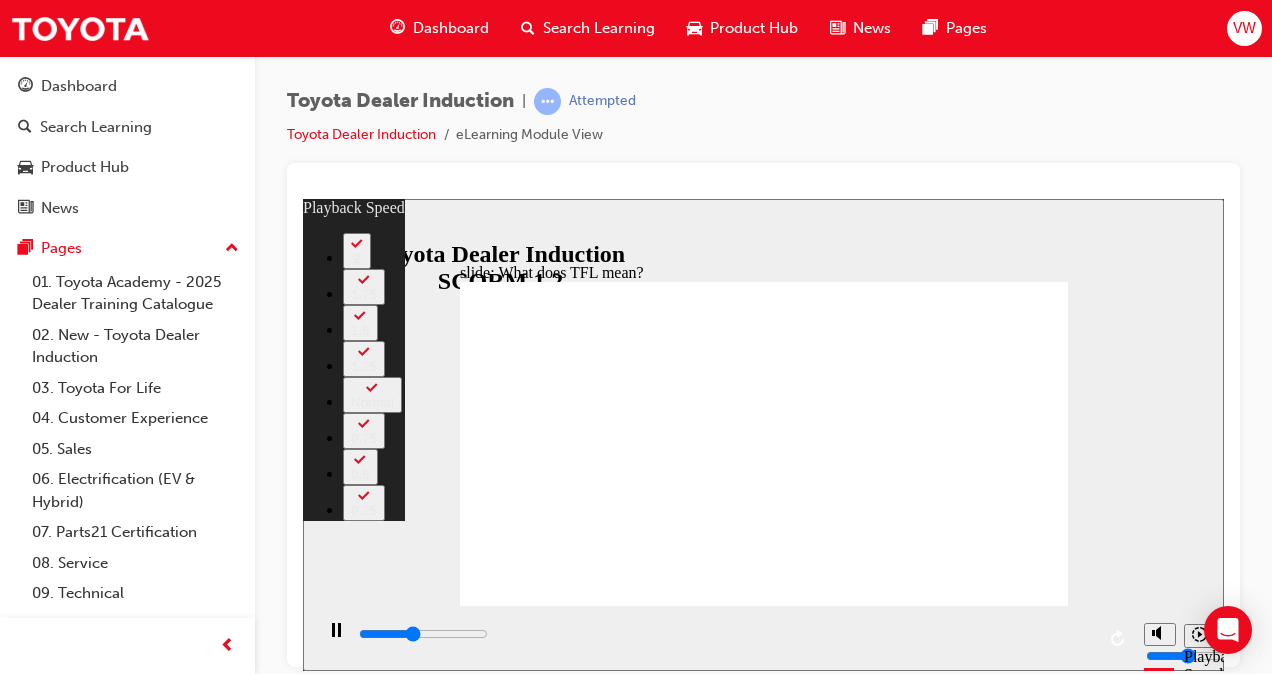 type on "4400" 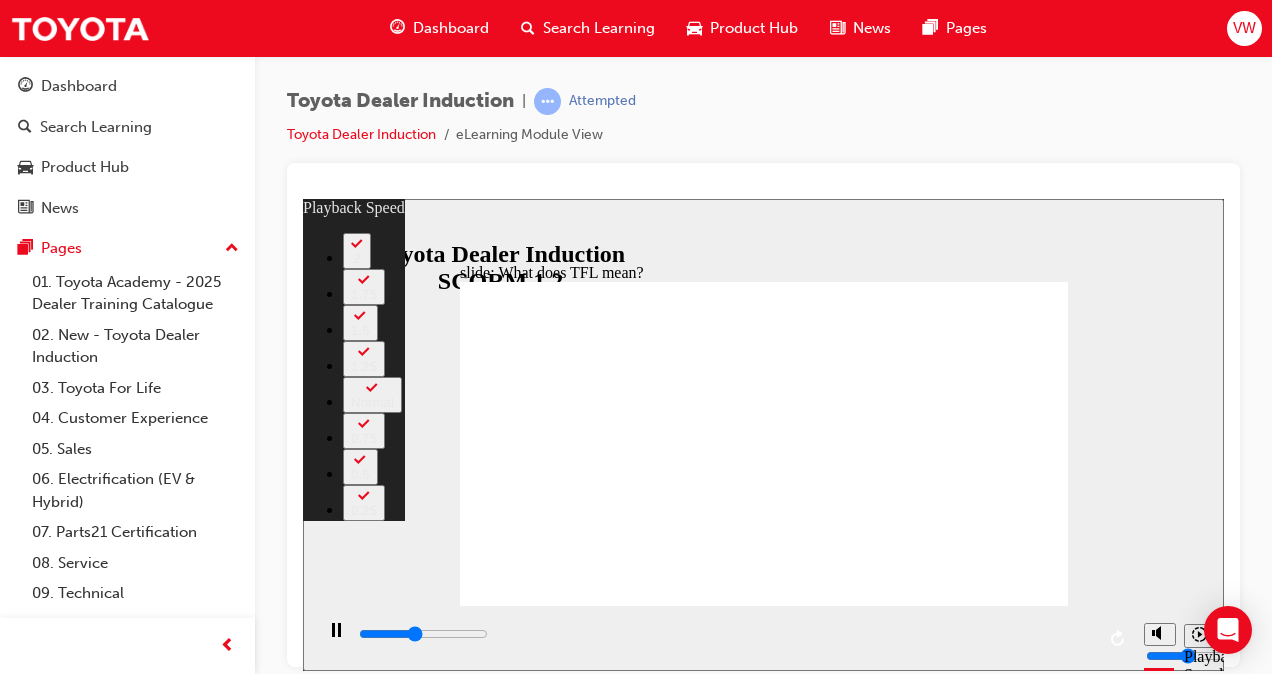 type on "4700" 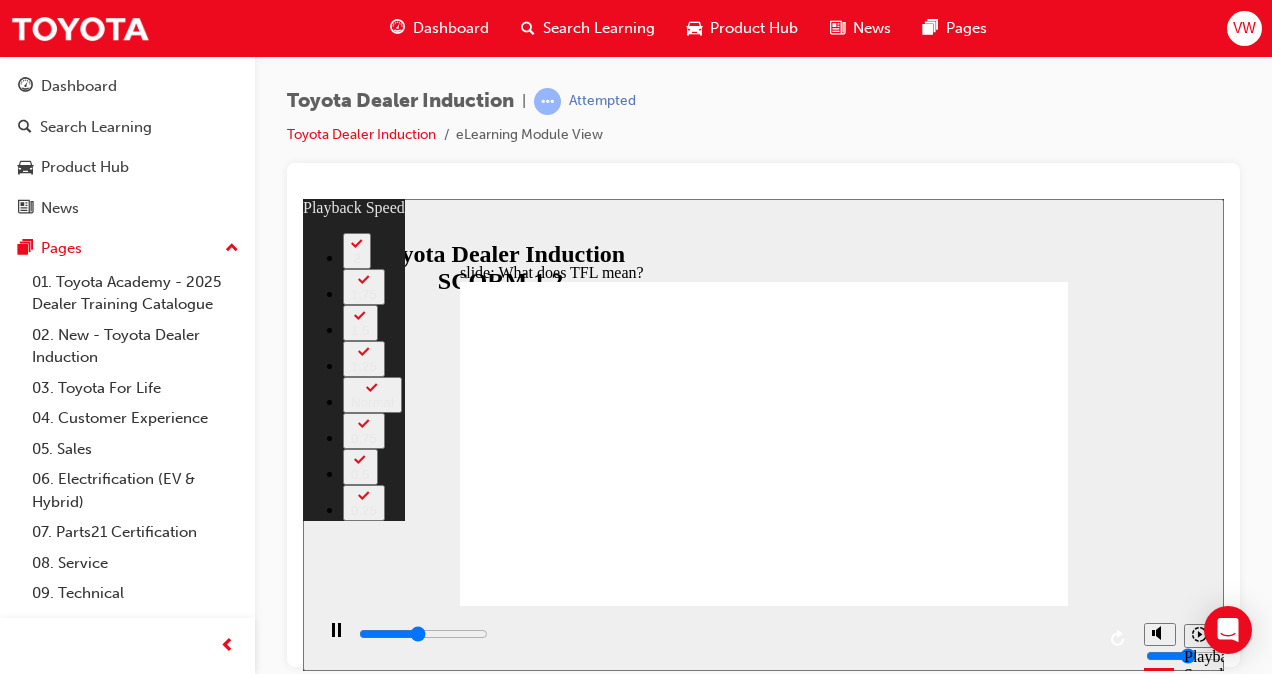 type on "4900" 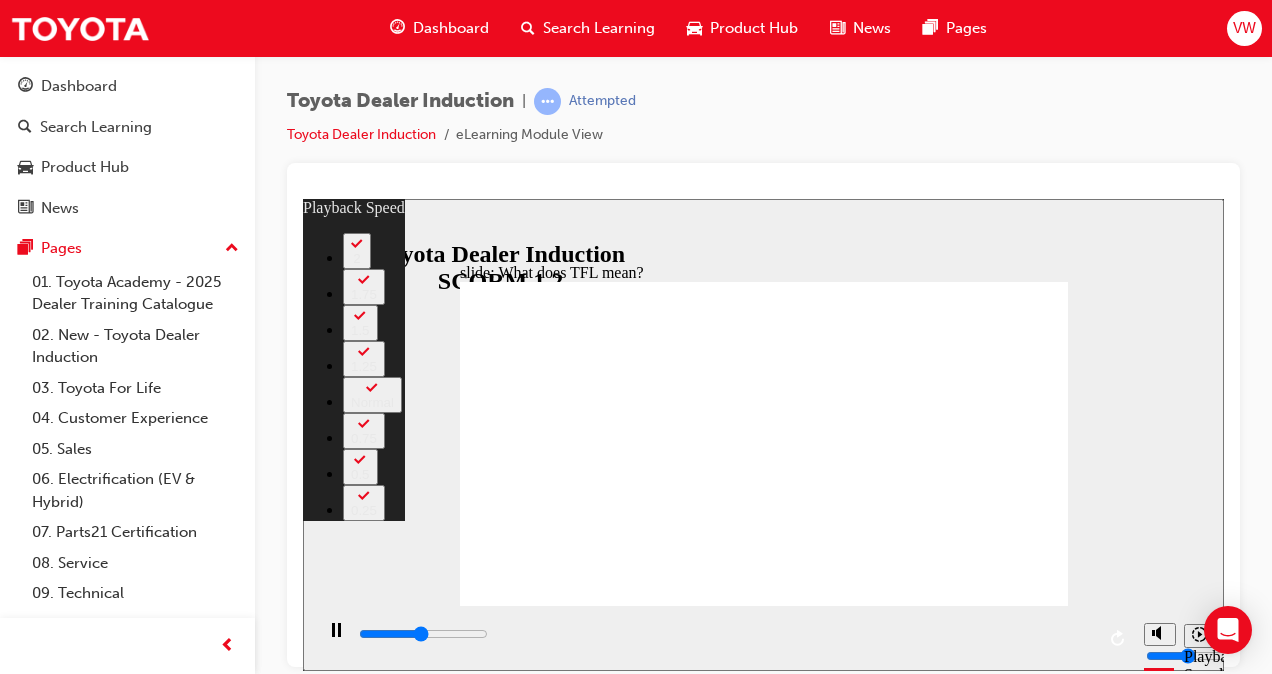 type on "5200" 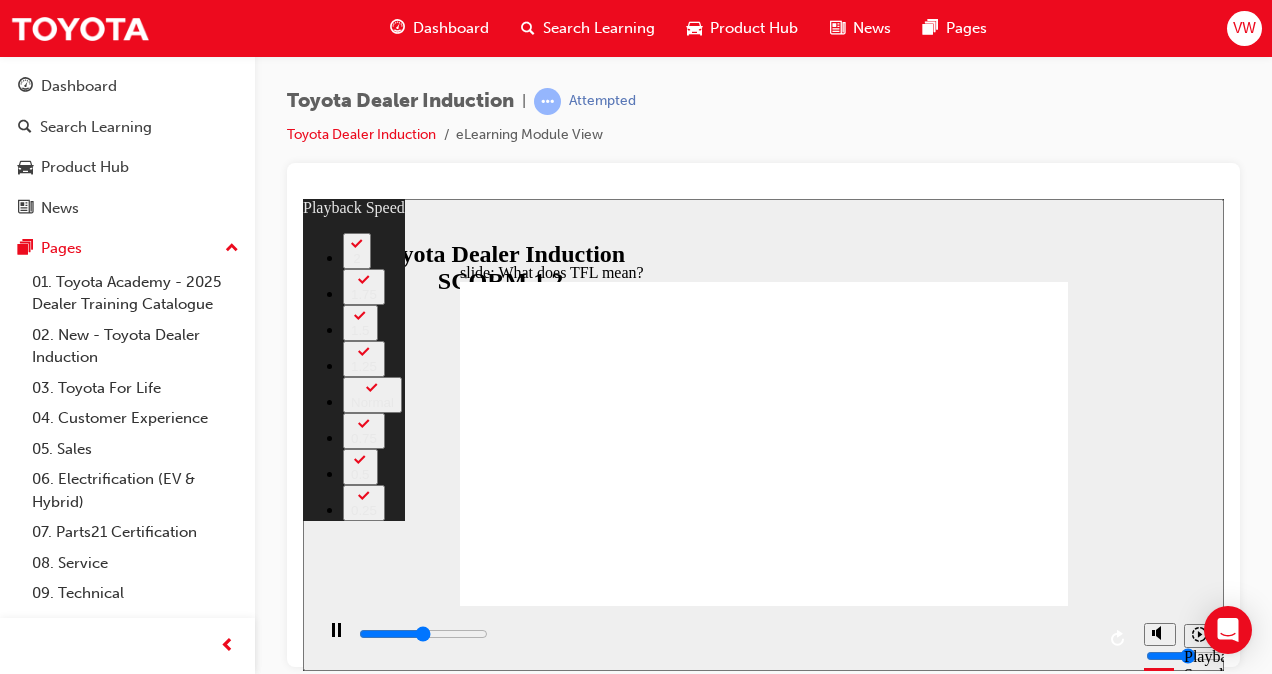type on "5400" 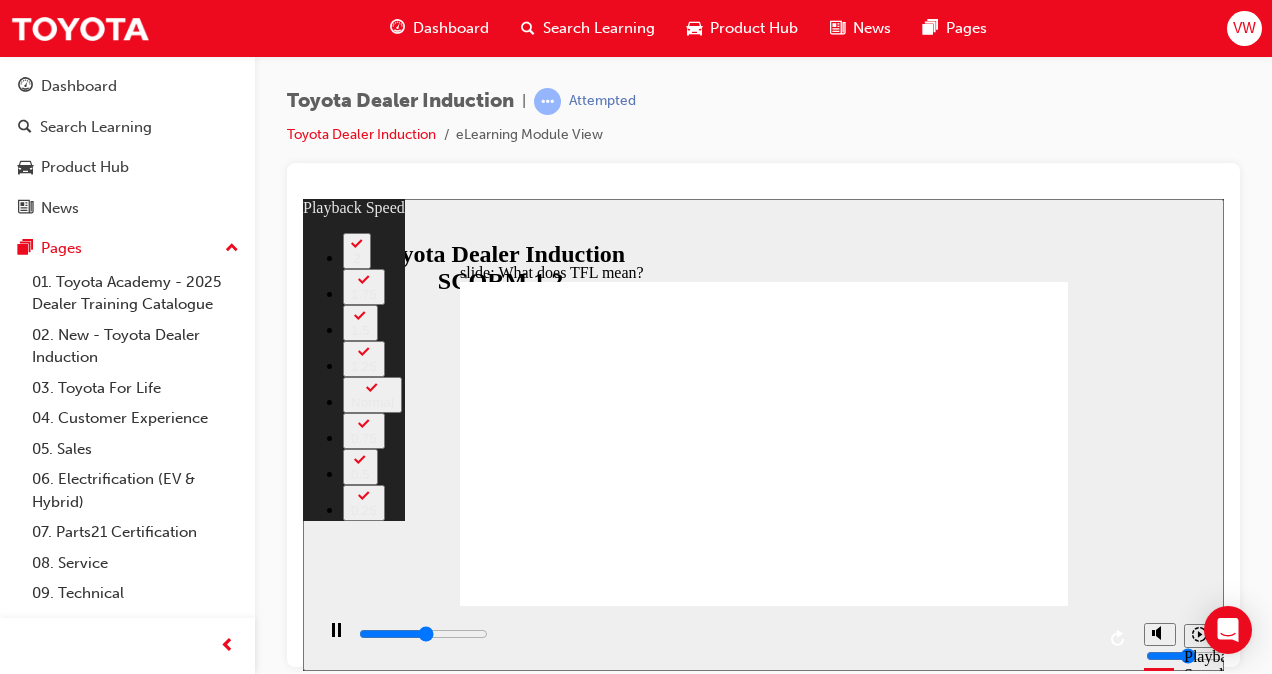 type on "5700" 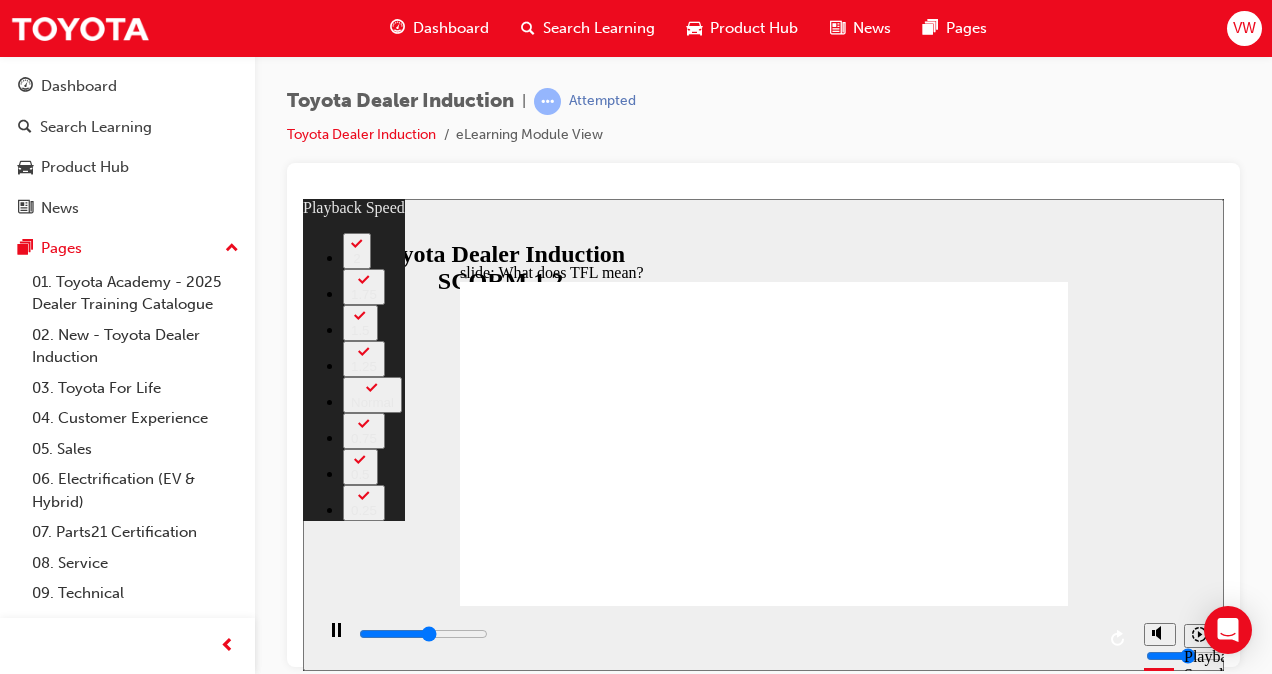 type on "6000" 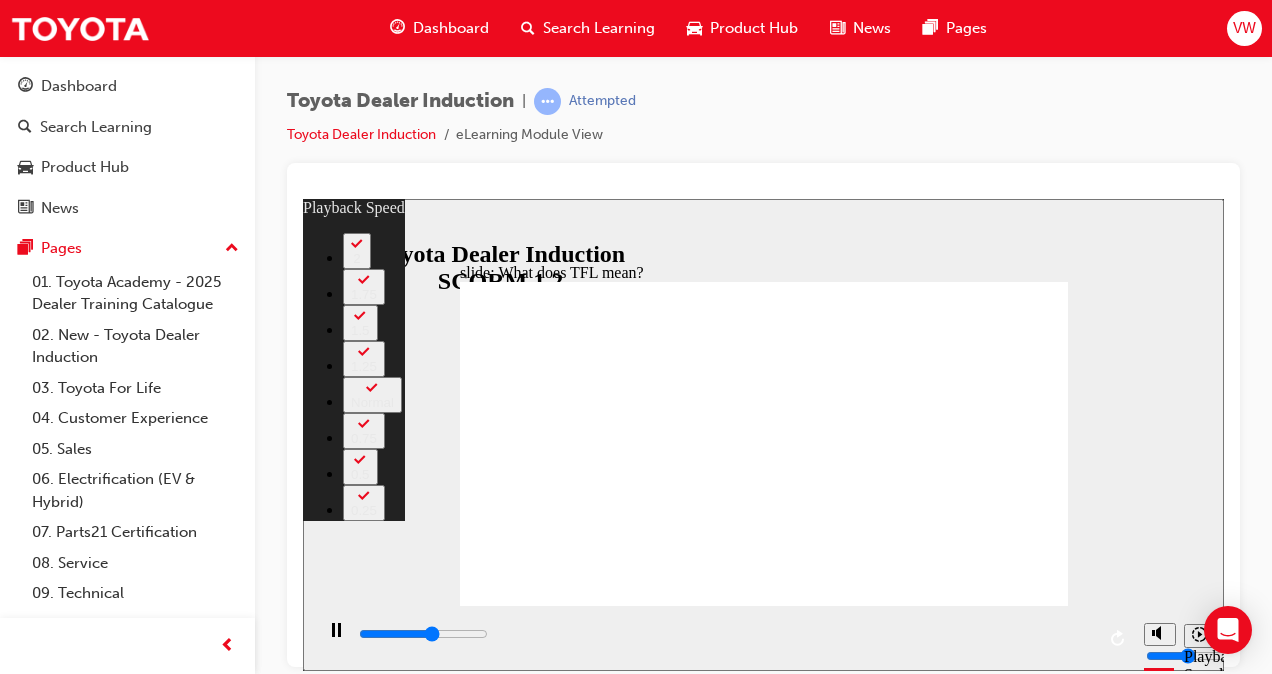 type on "6300" 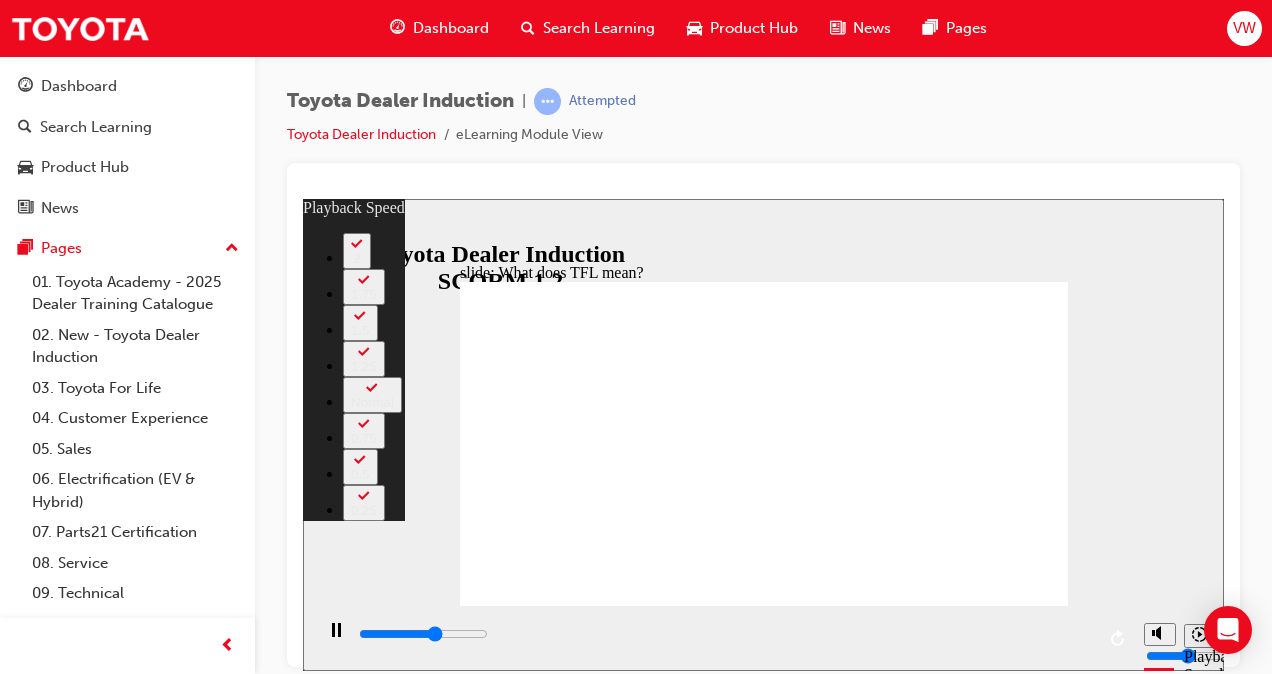 type on "6500" 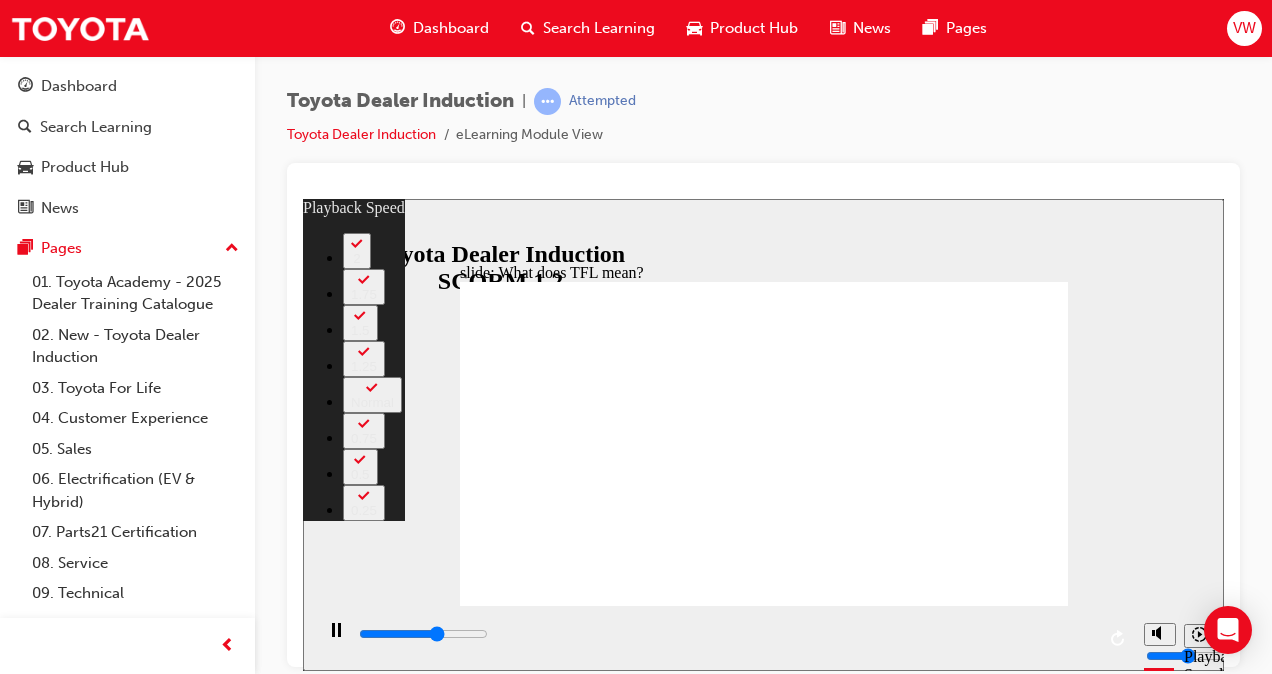 type on "6800" 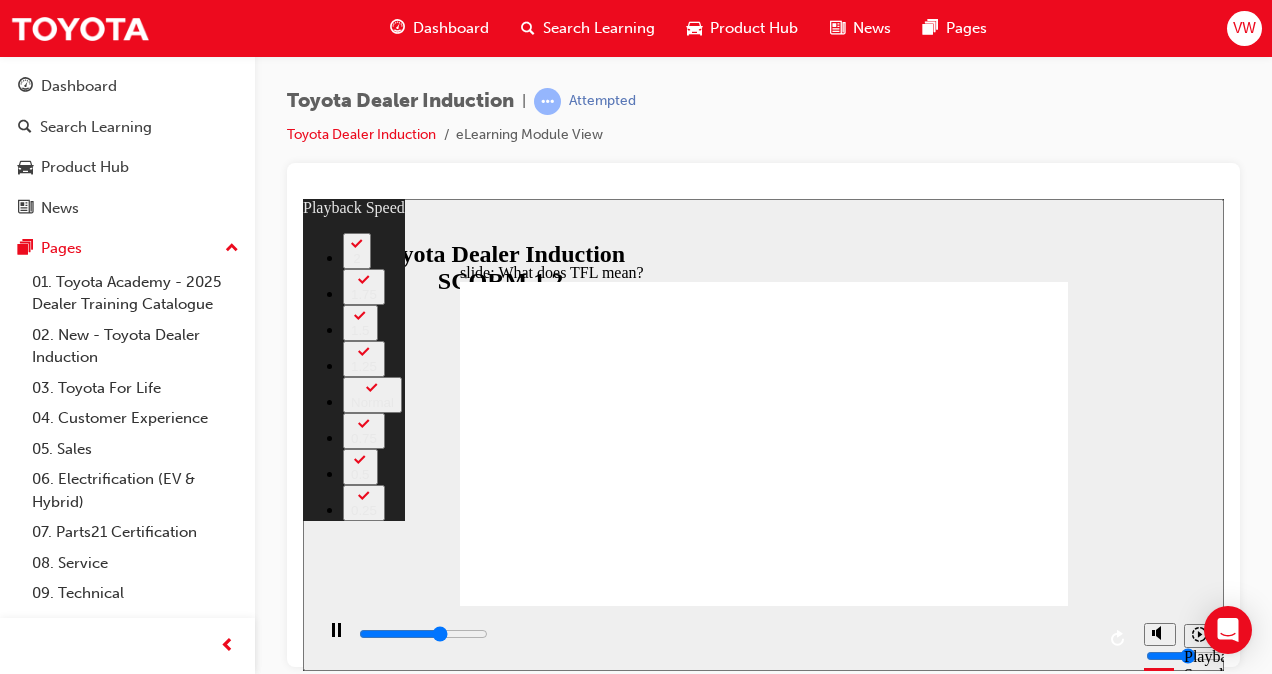 type on "7000" 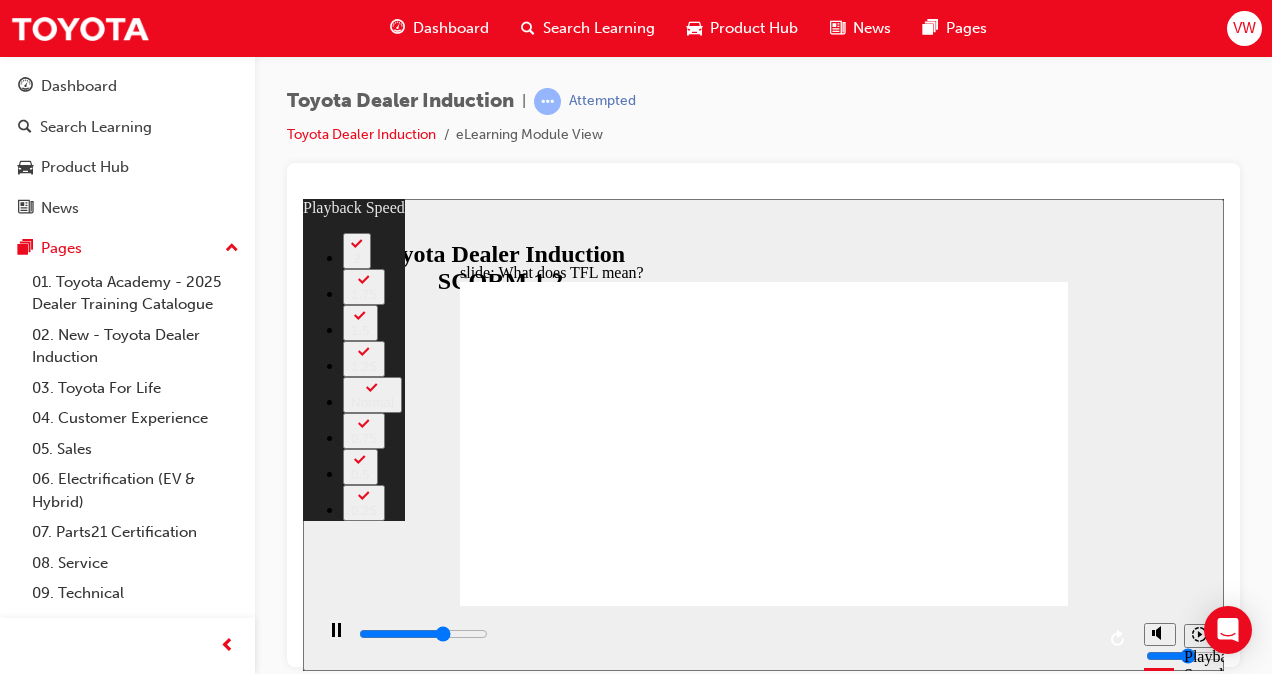 type on "7300" 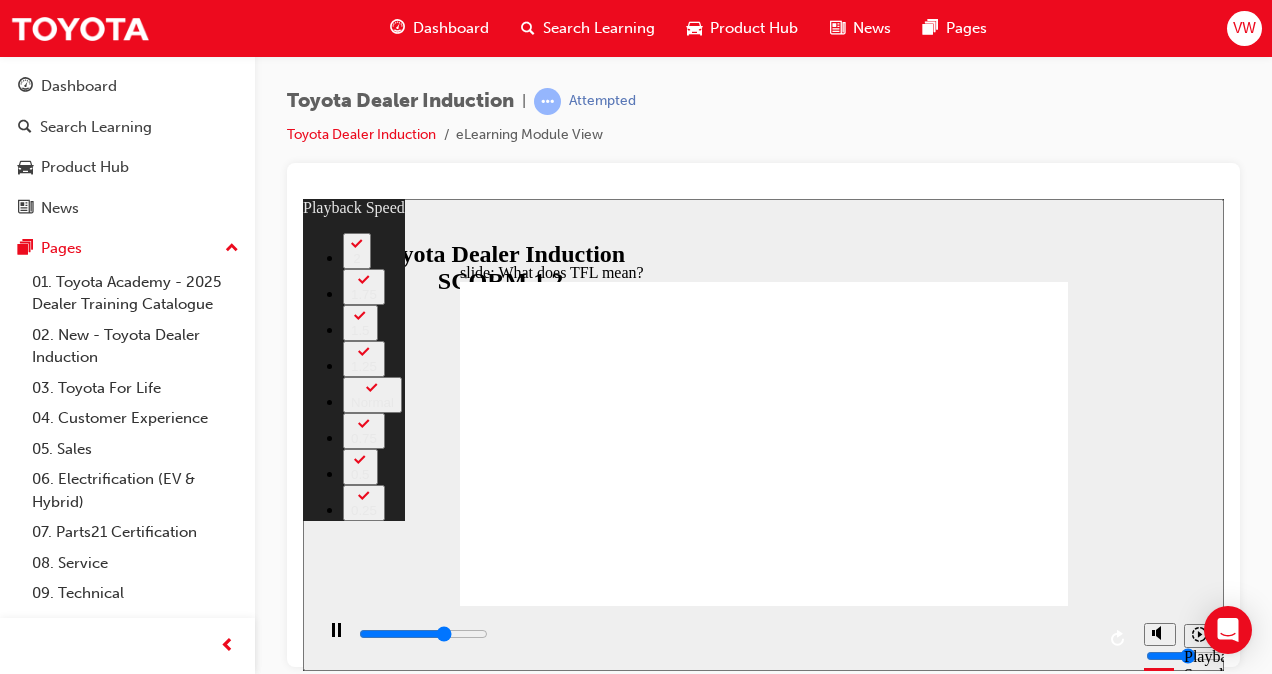 type on "7400" 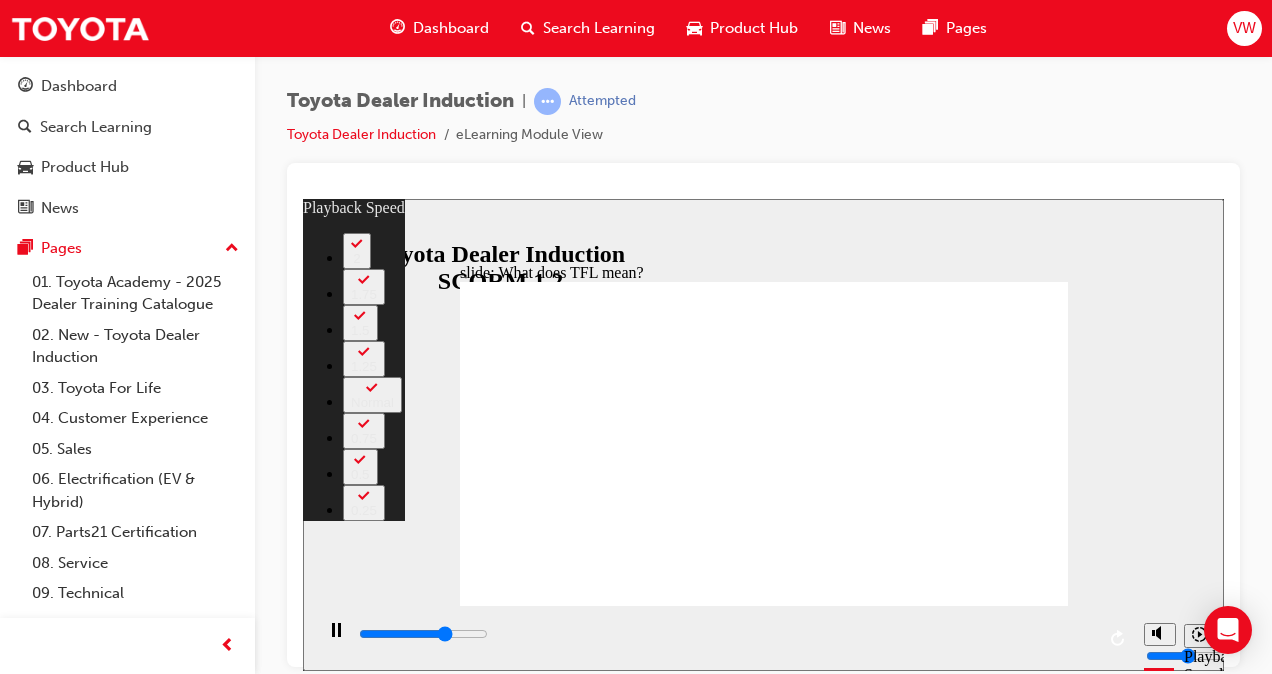 drag, startPoint x: 594, startPoint y: 569, endPoint x: 718, endPoint y: 581, distance: 124.57929 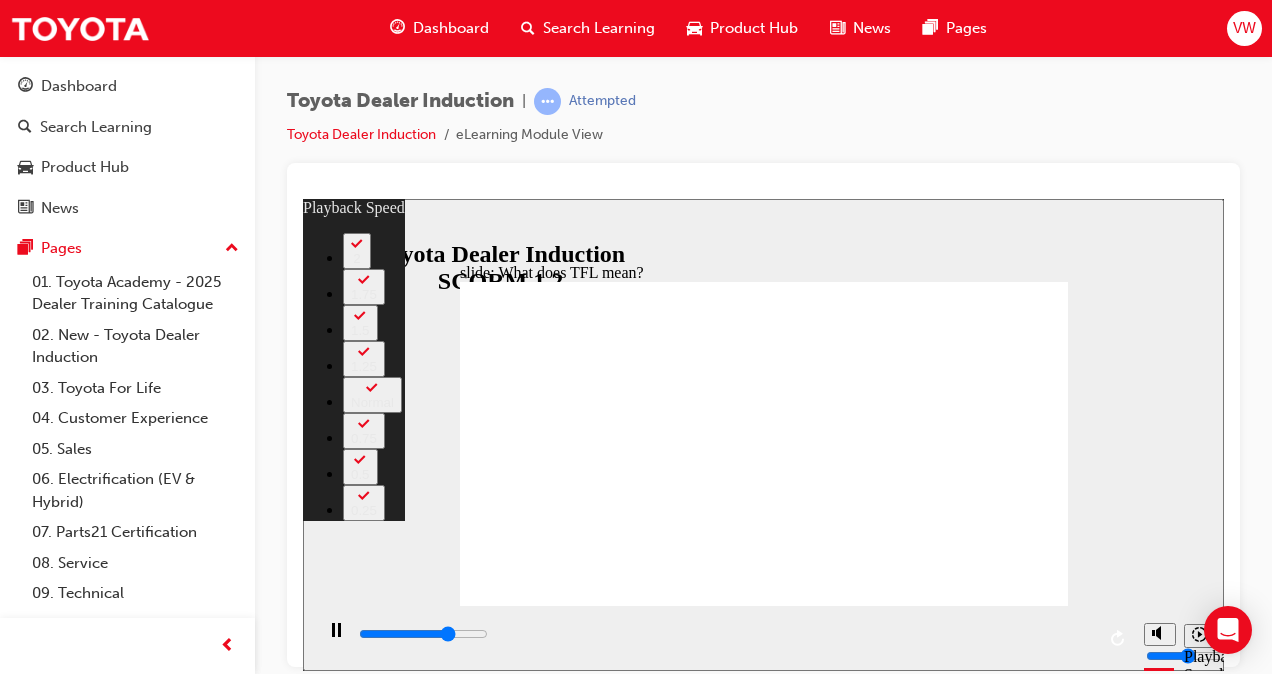 type on "7800" 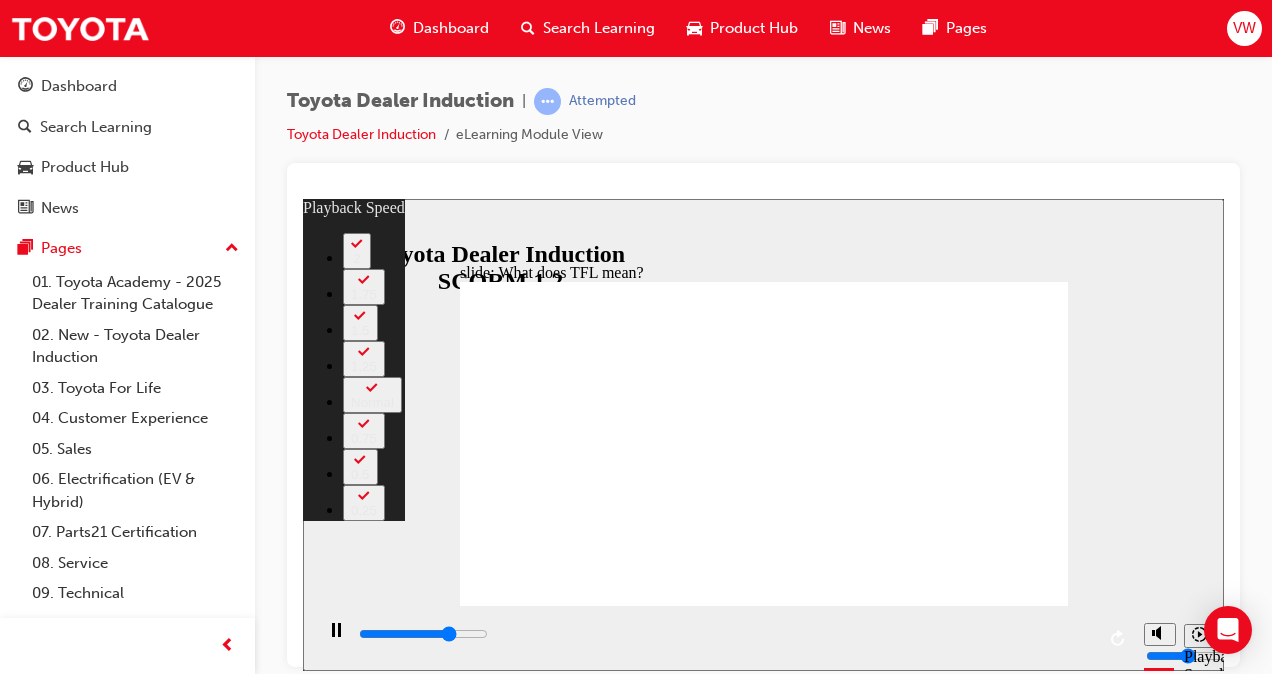 drag, startPoint x: 749, startPoint y: 577, endPoint x: 780, endPoint y: 583, distance: 31.575306 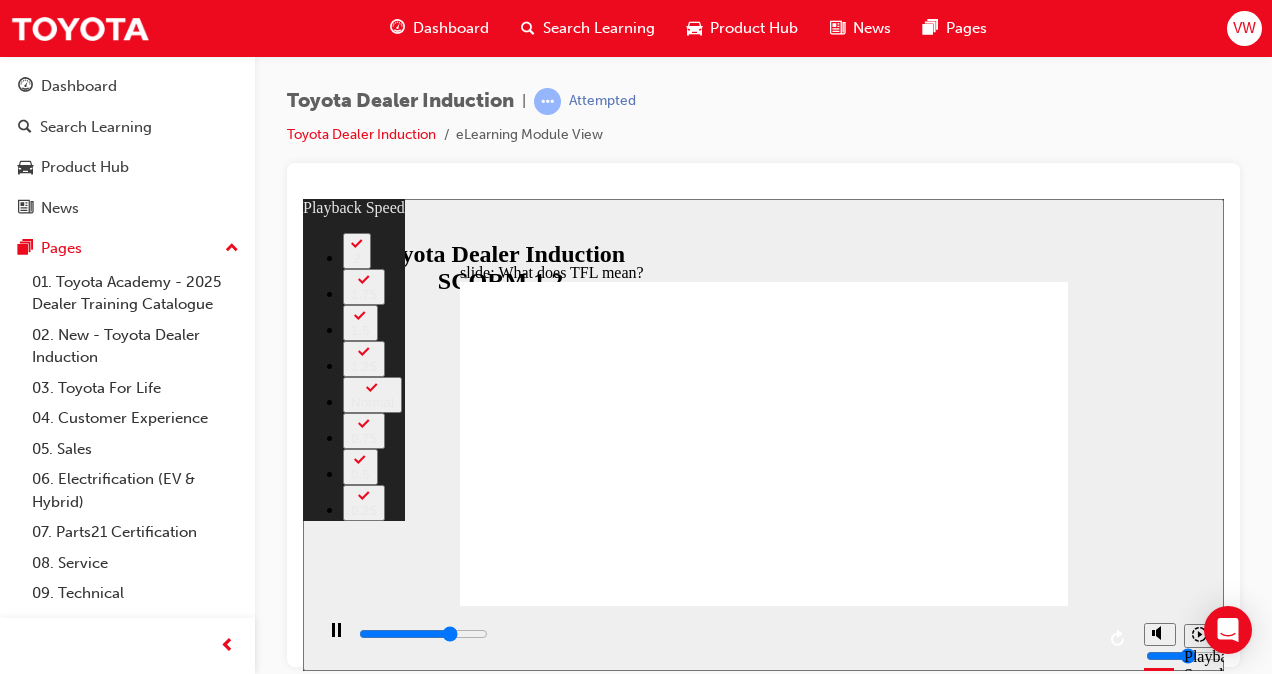 type on "8100" 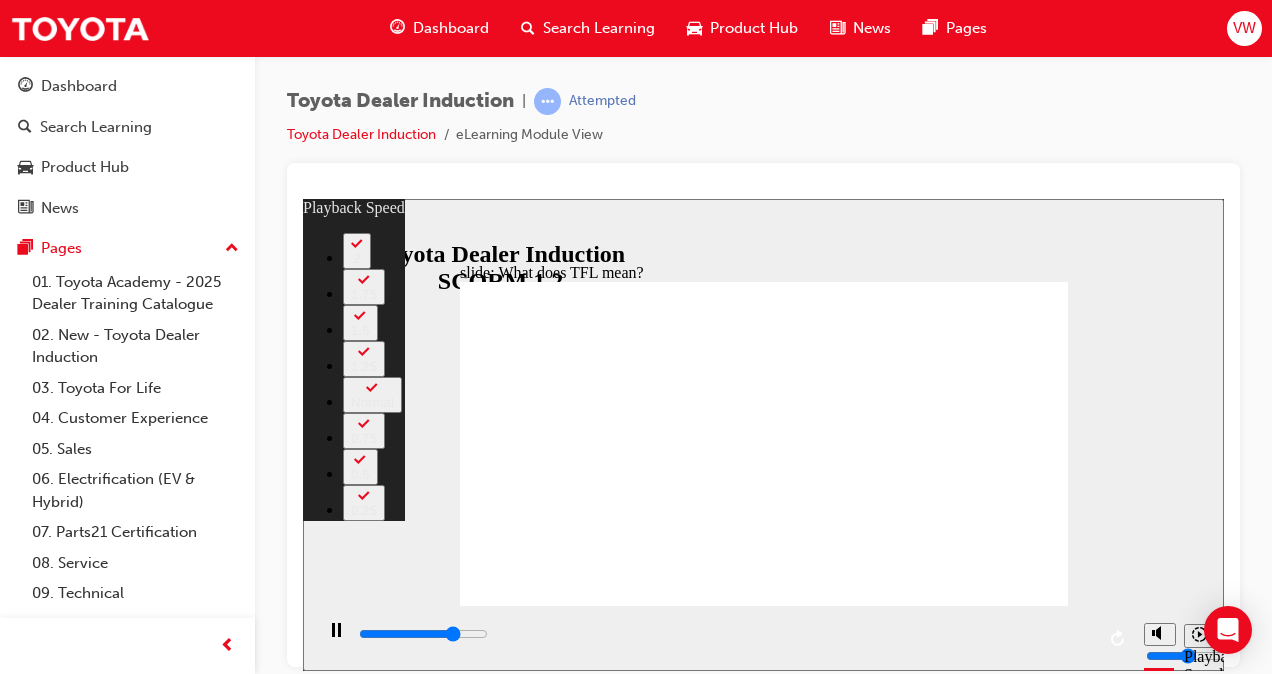 type on "8300" 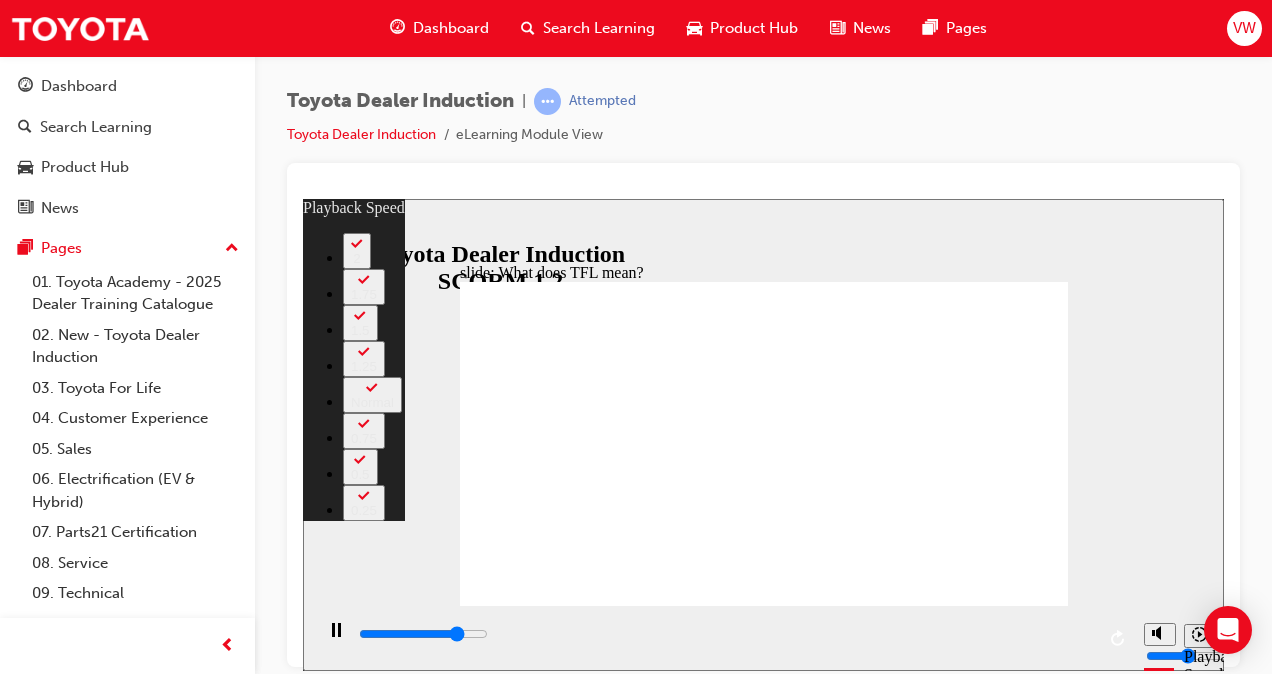 type on "8600" 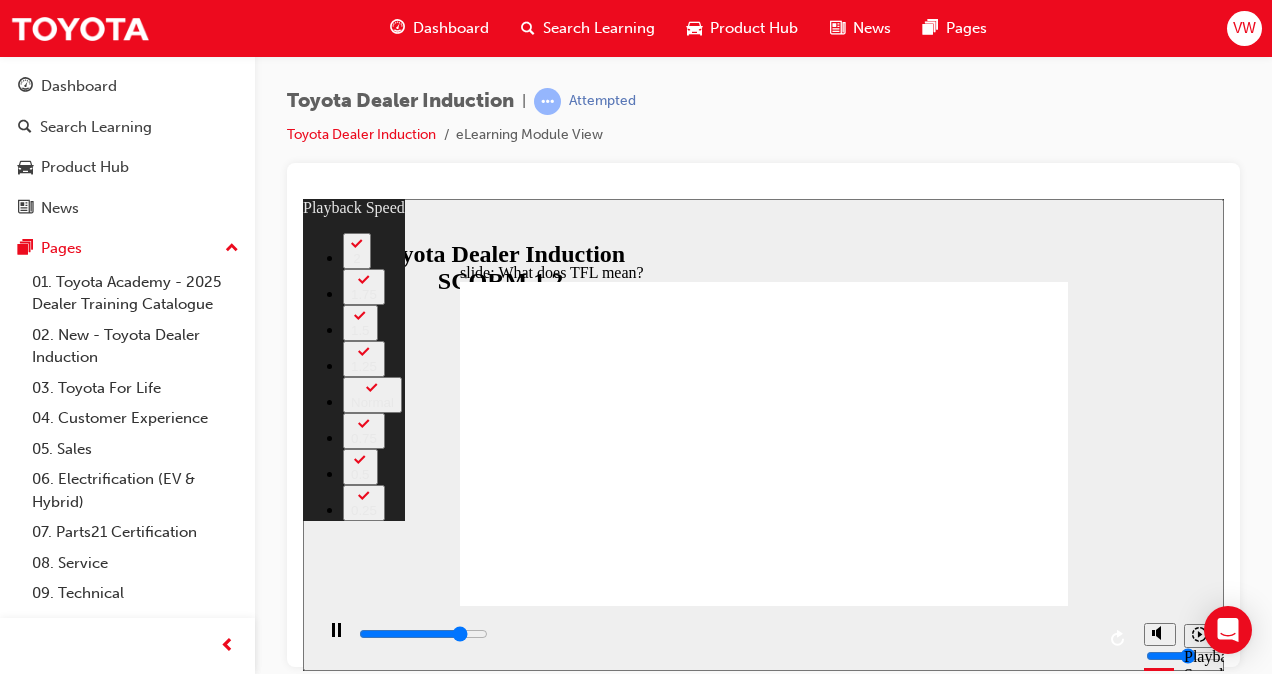 type on "8900" 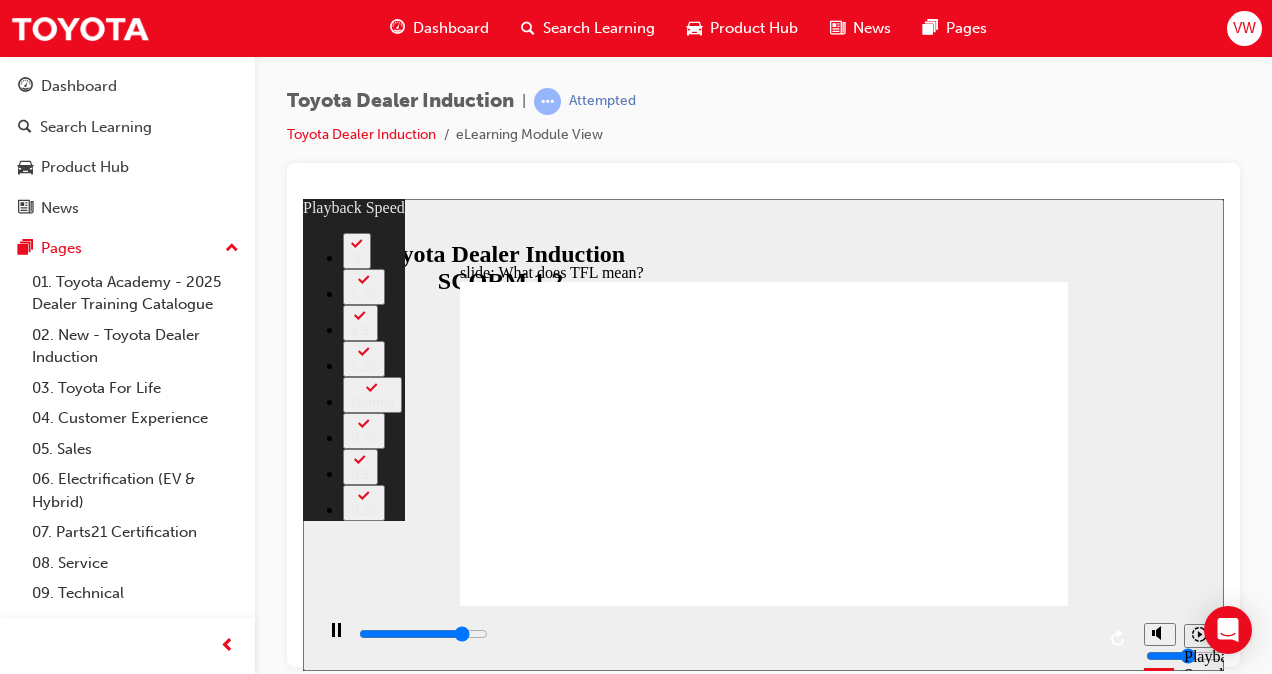 type on "9100" 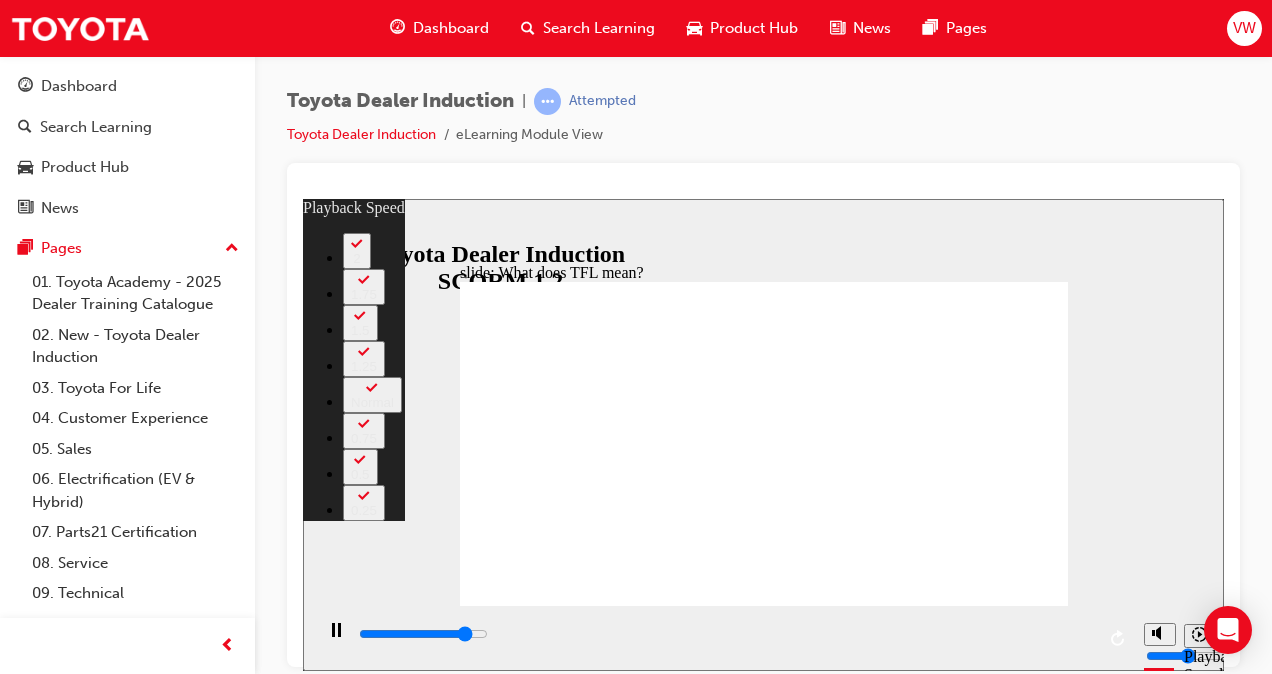 type on "9400" 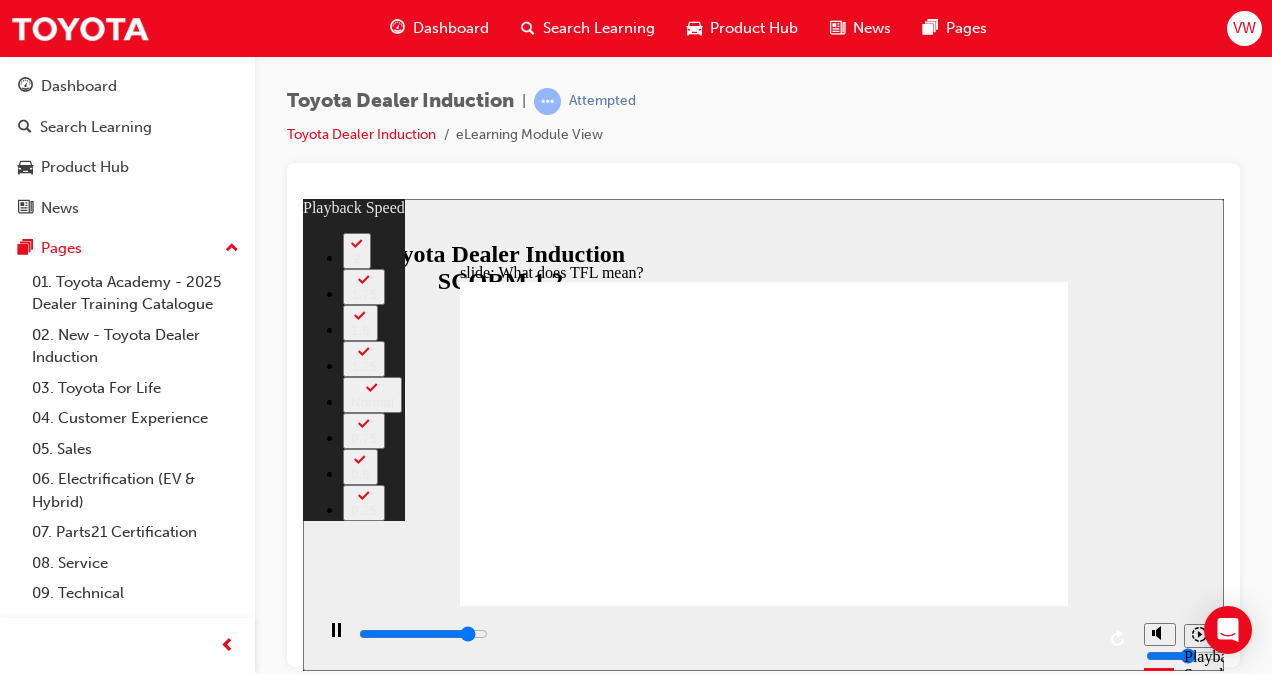type on "9700" 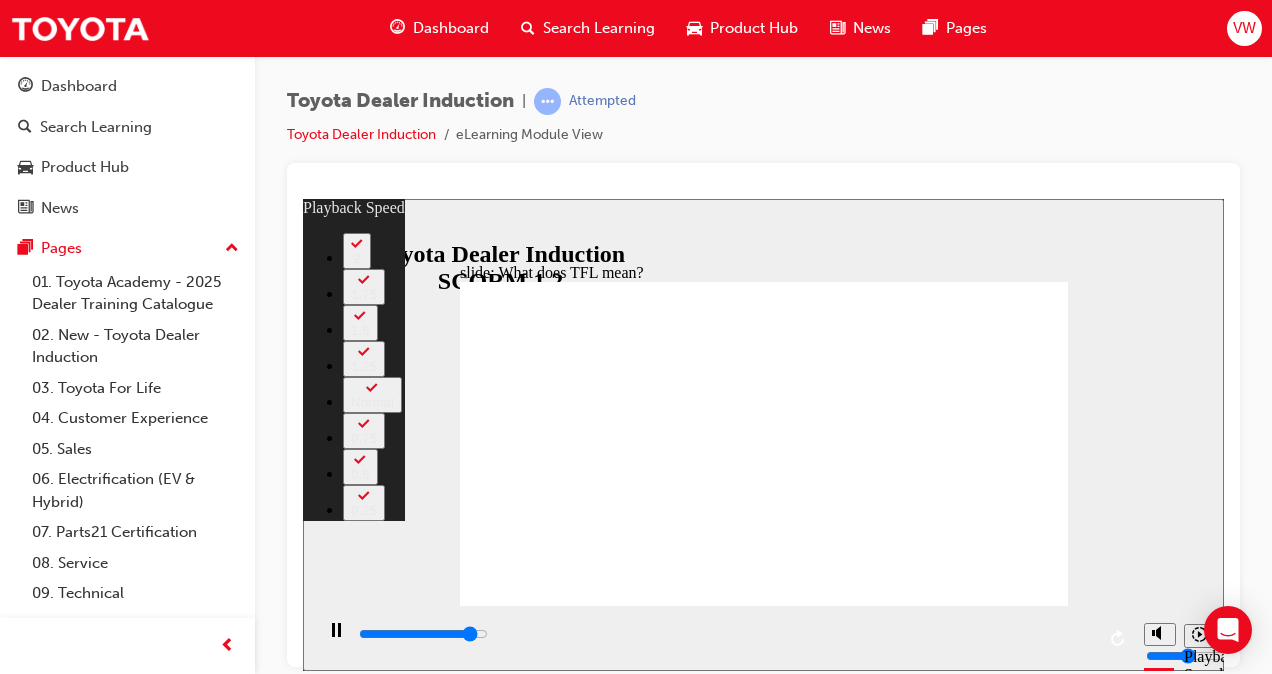 type on "9900" 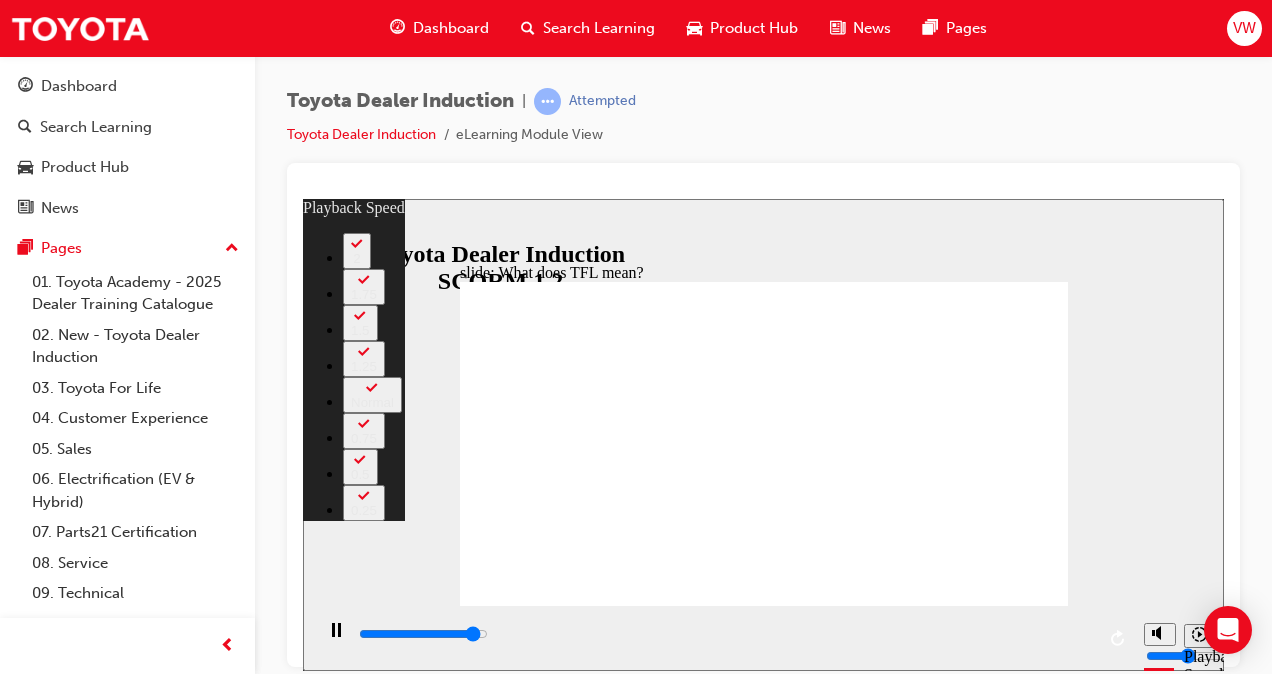 type on "10200" 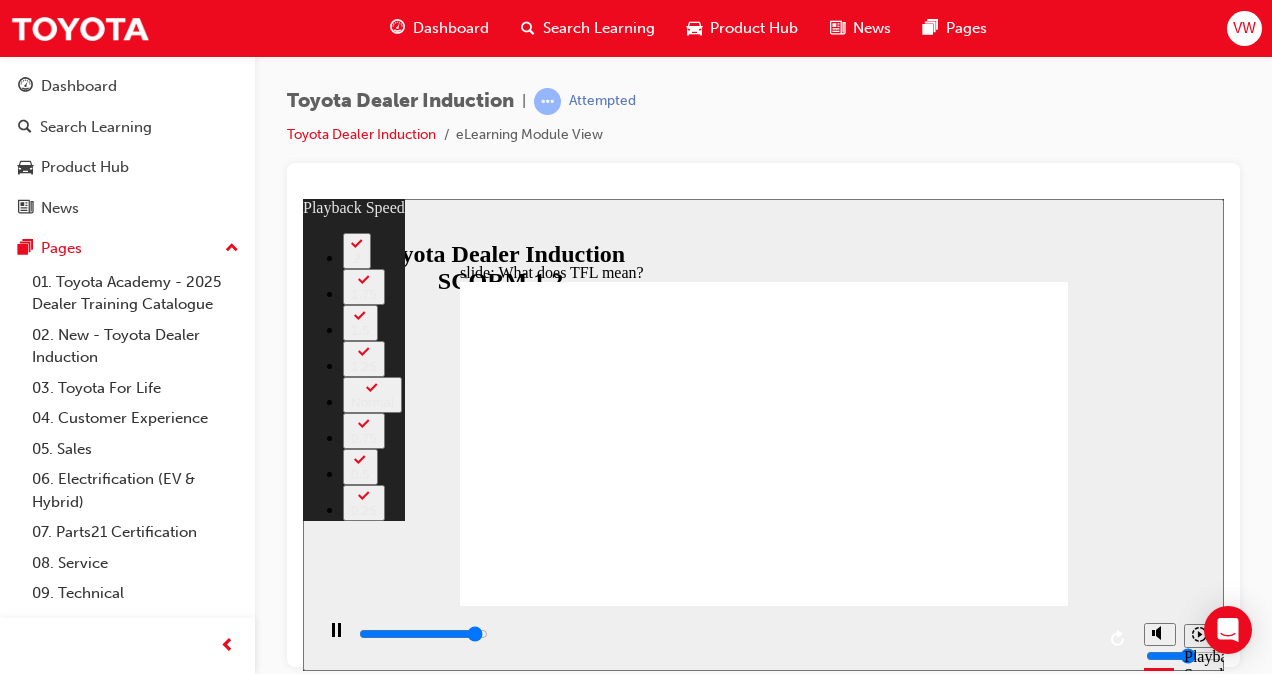 type on "10400" 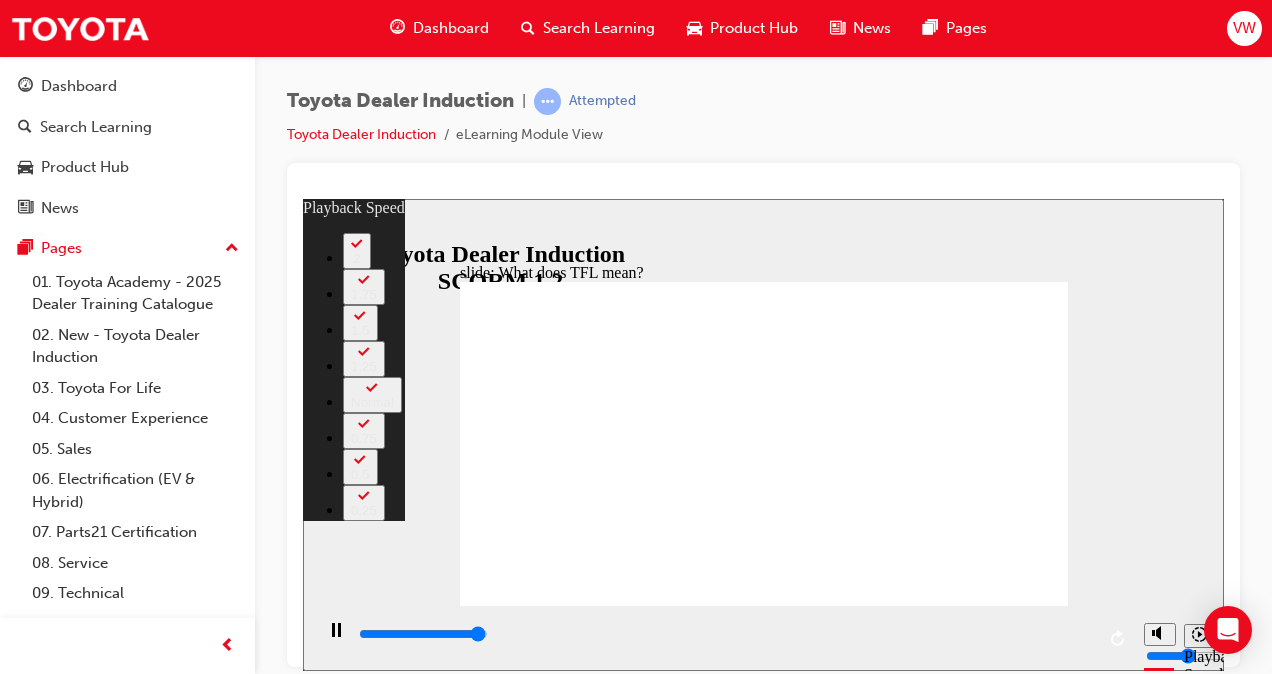 type on "10700" 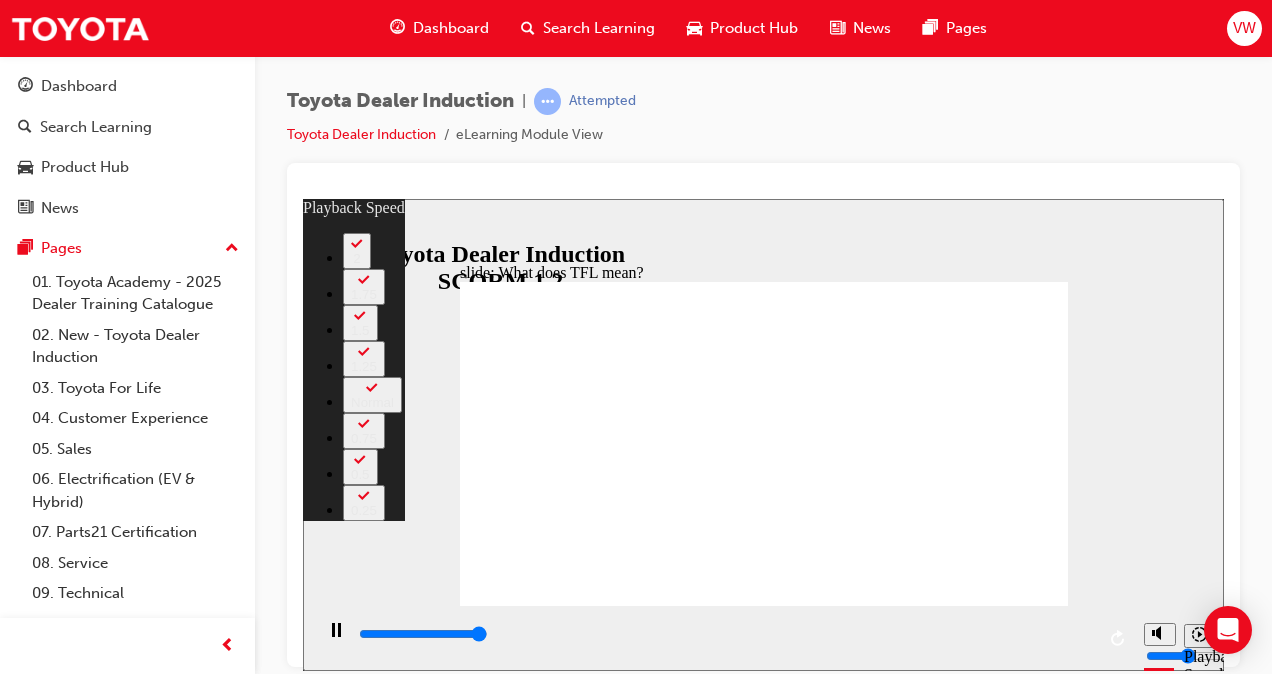 type on "10800" 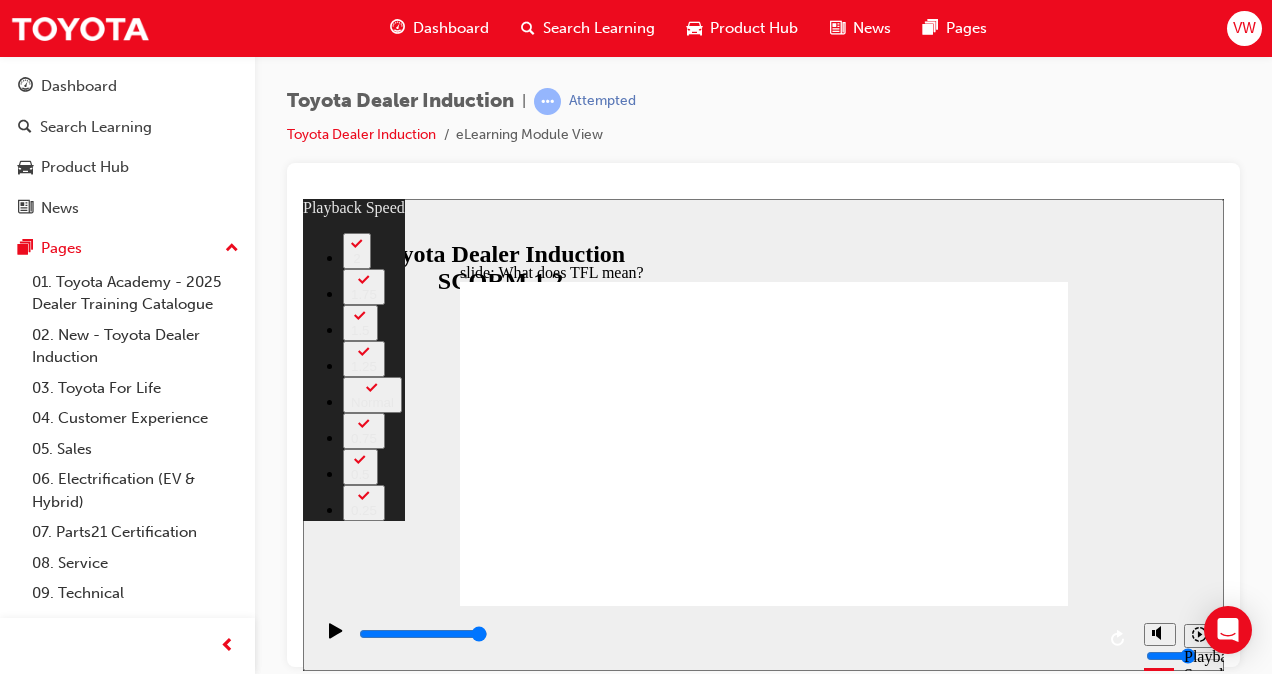 click at bounding box center (764, 2824) 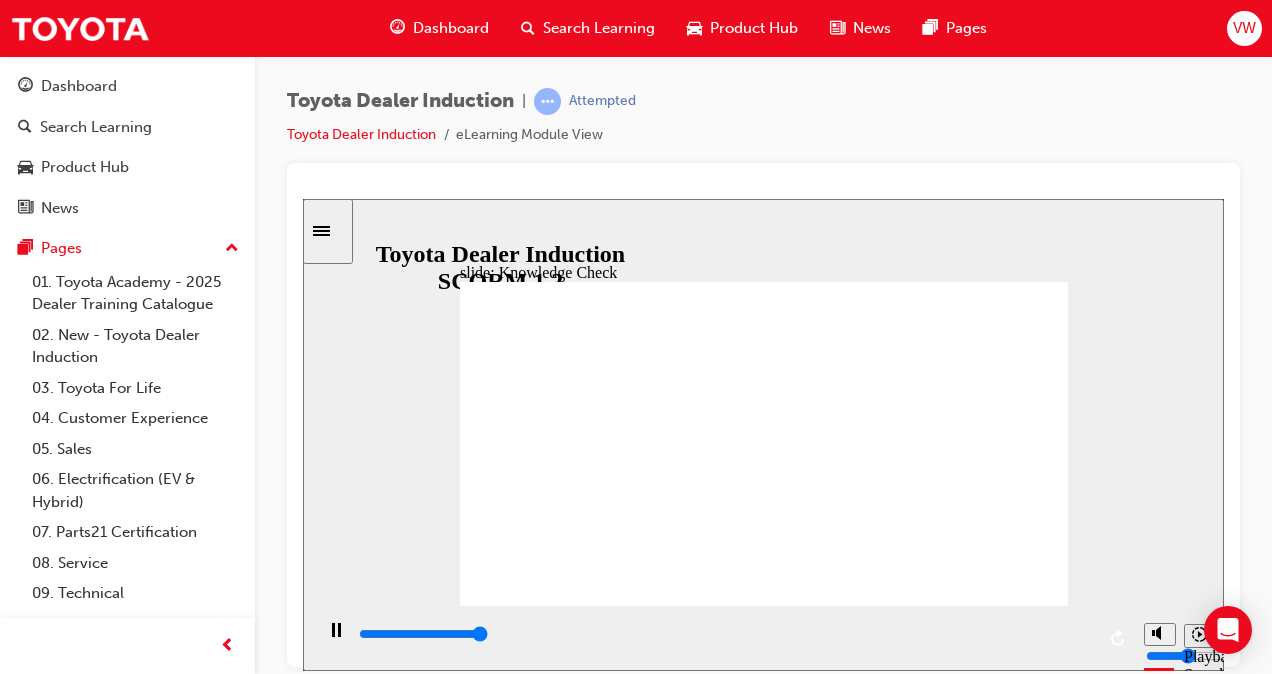 type on "5000" 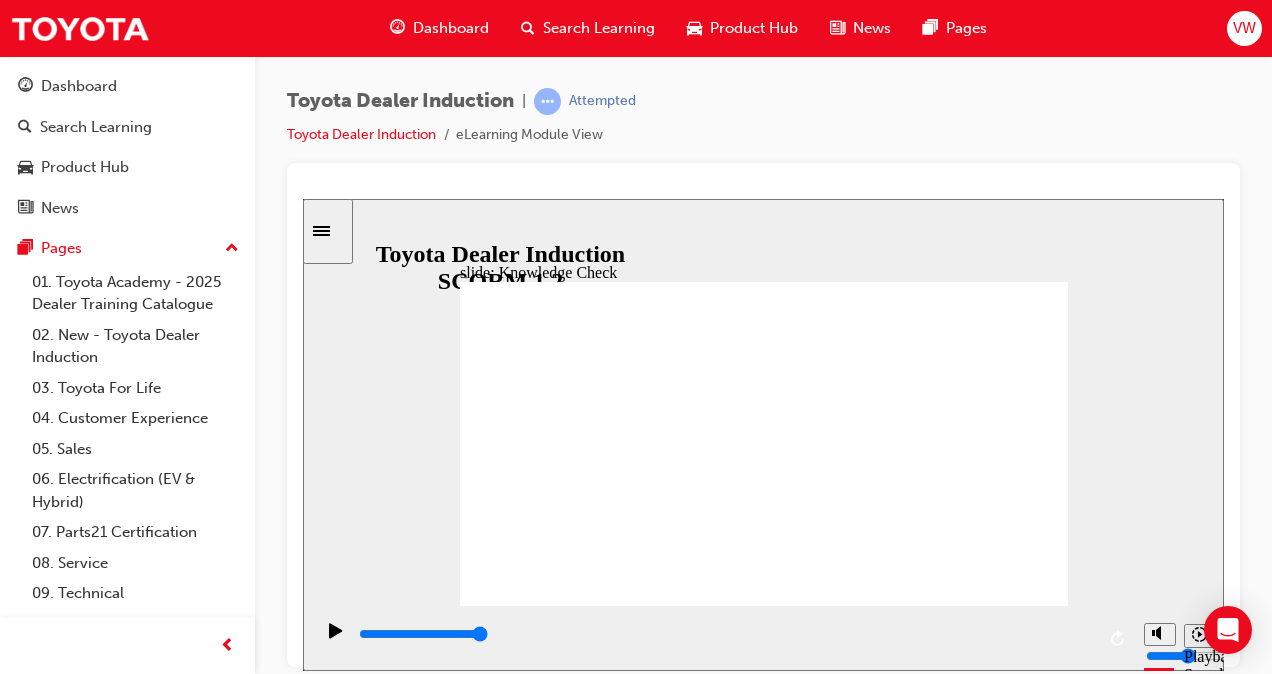 radio on "true" 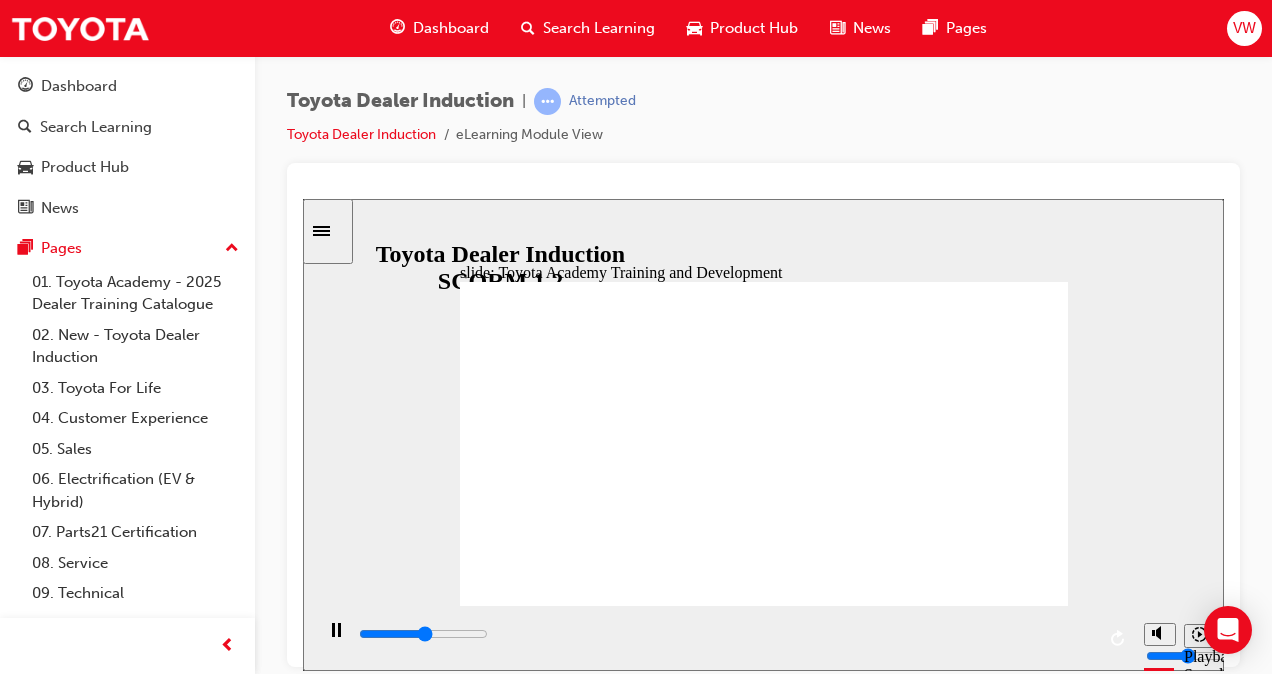 click 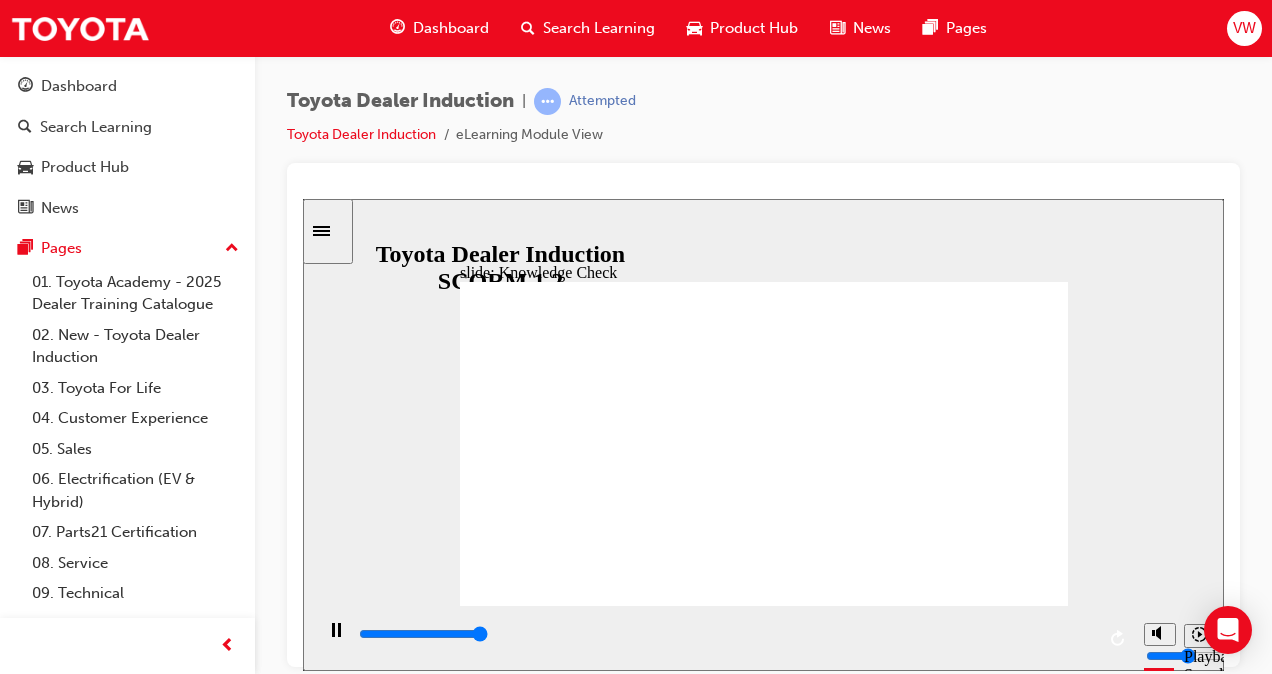 type on "5000" 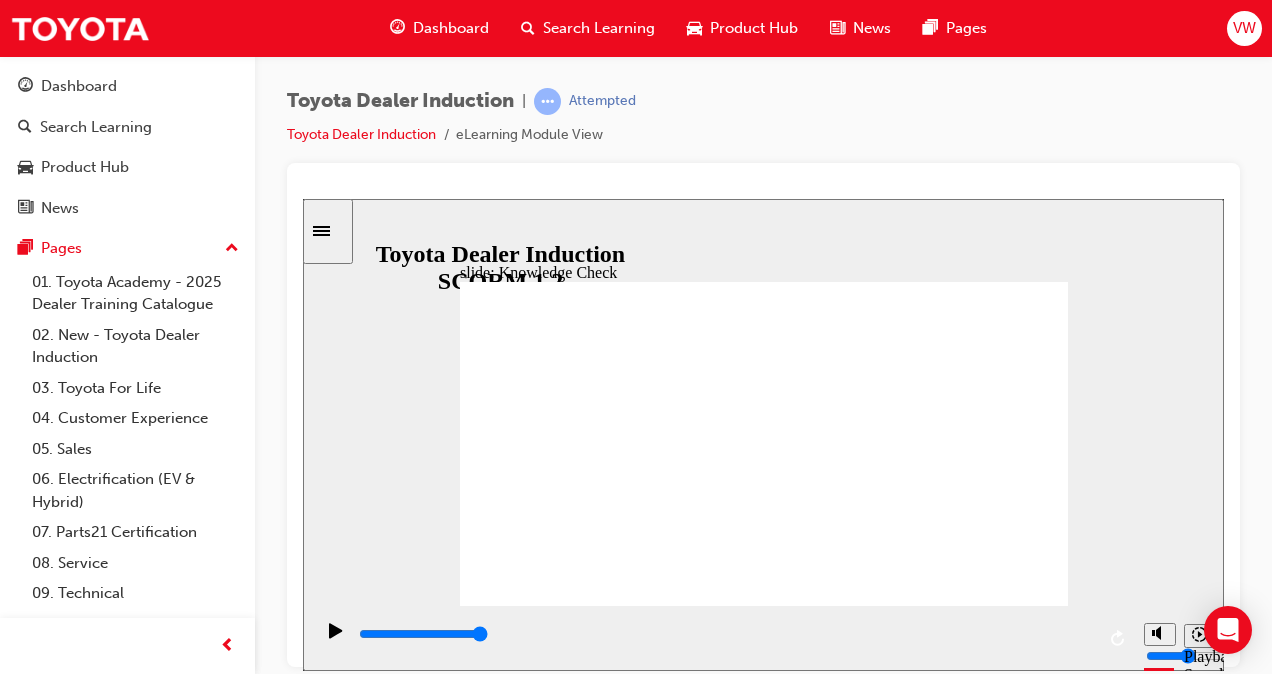 radio on "true" 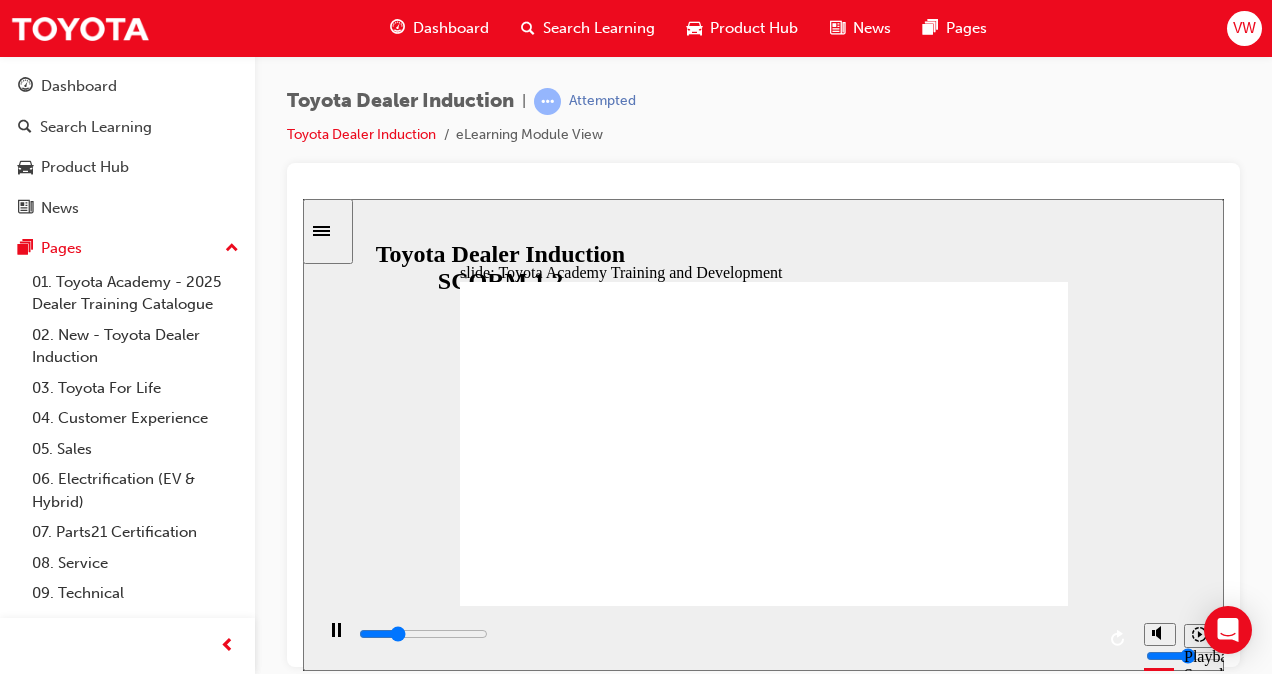 click 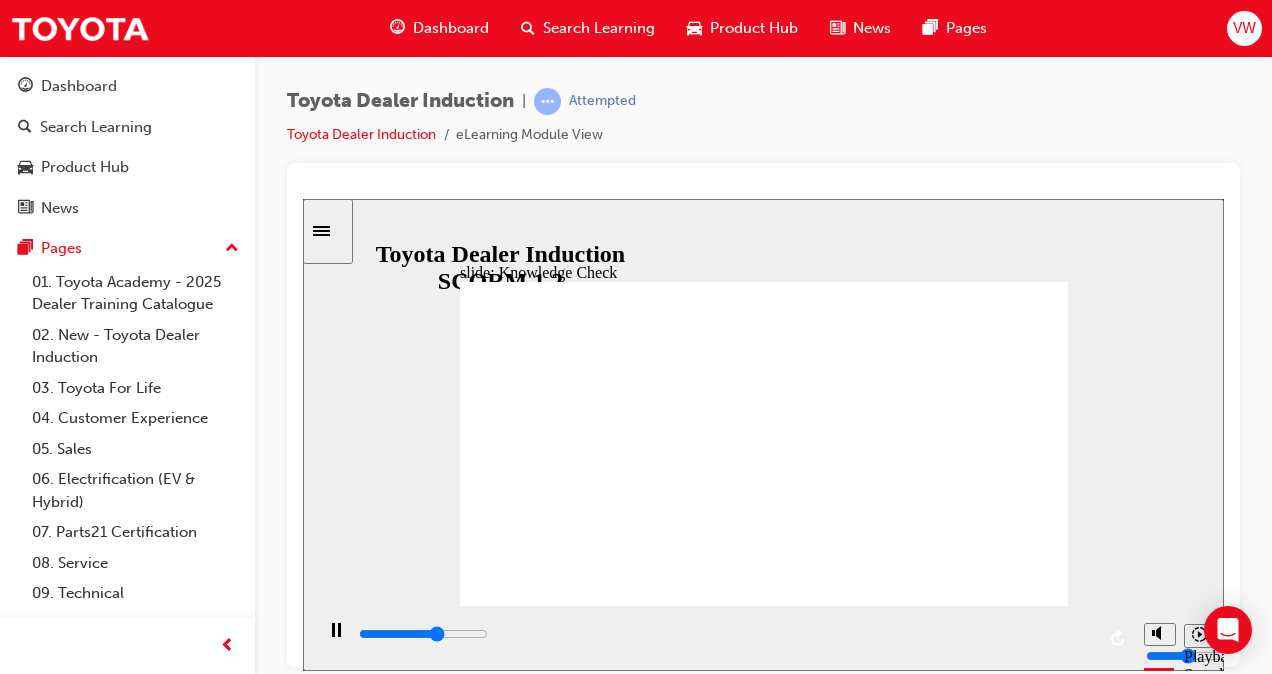 type on "3200" 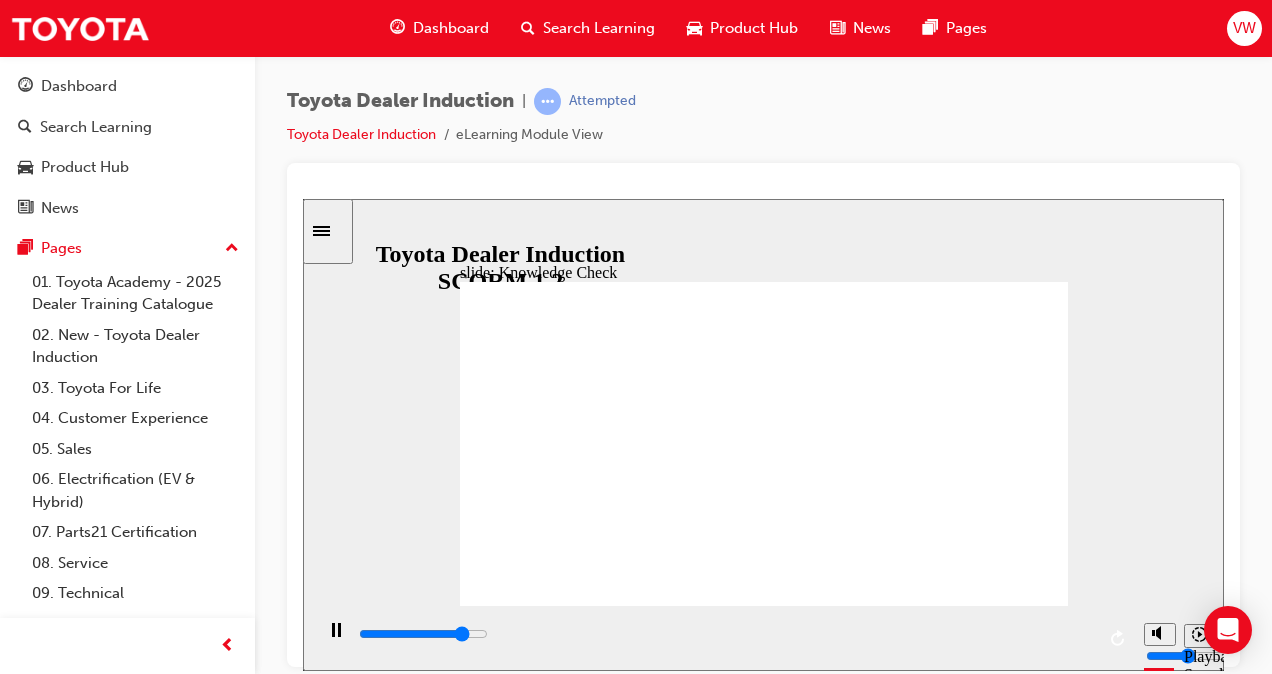click on "SUBMIT SUBMIT" at bounding box center (1017, 2213) 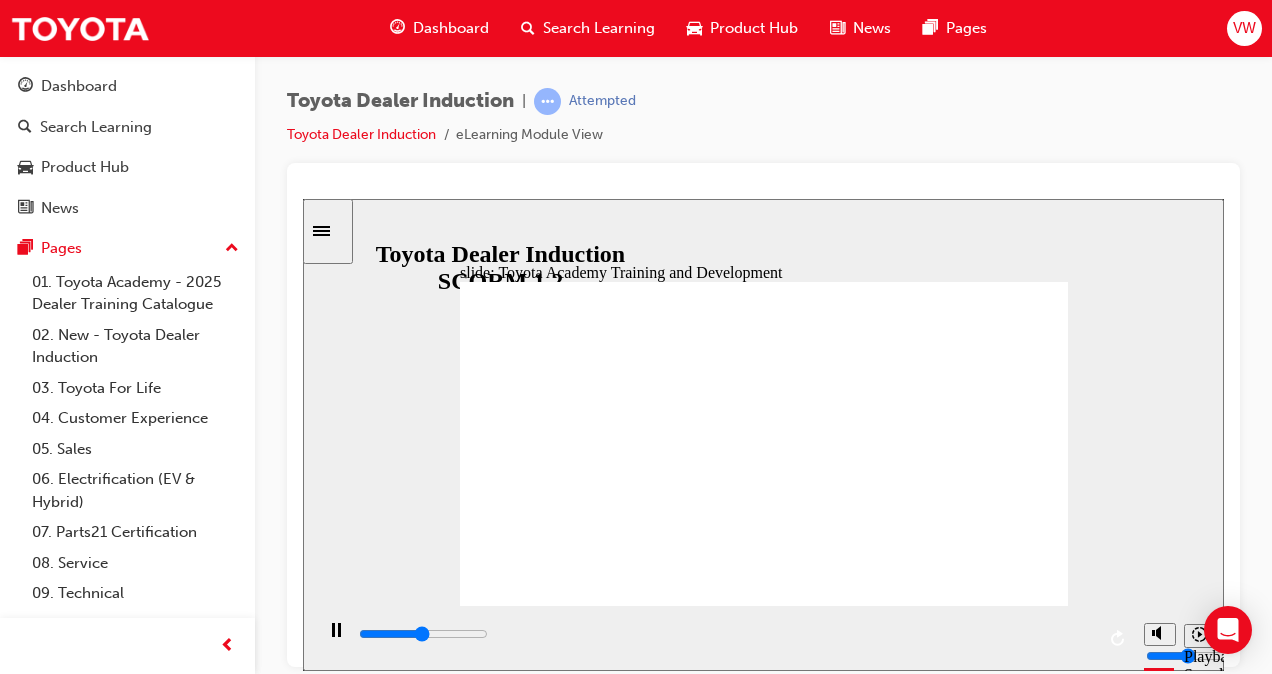 click 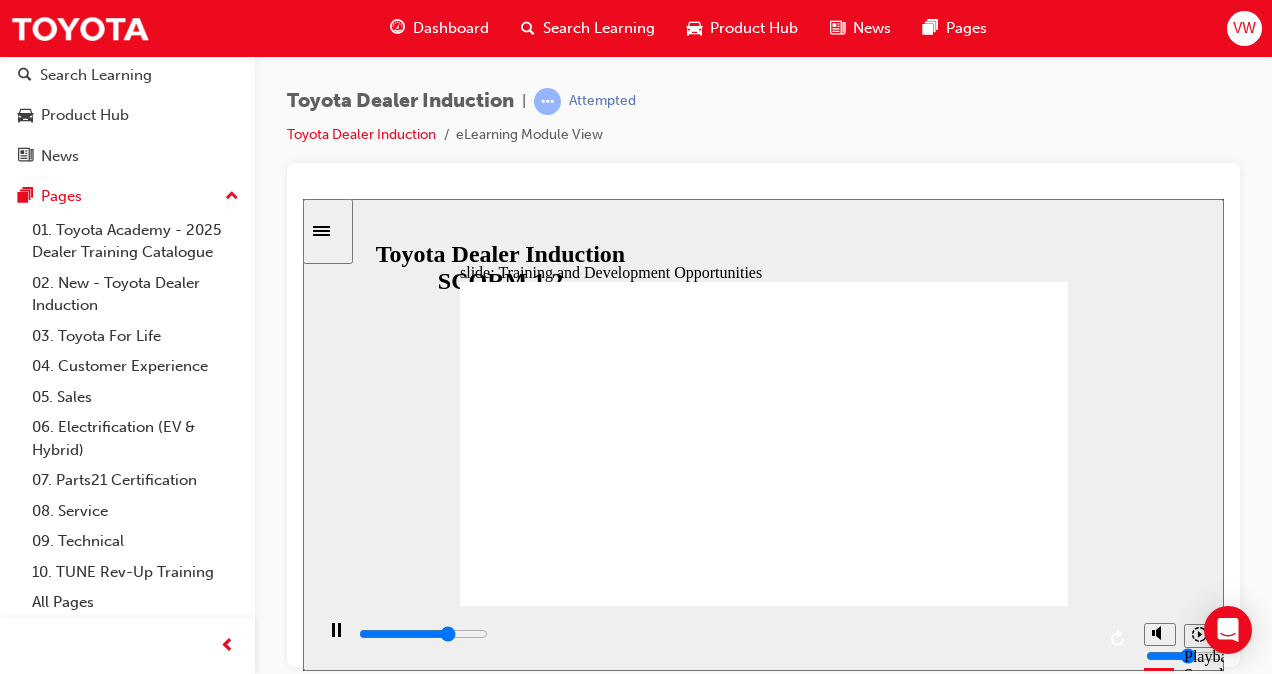 scroll, scrollTop: 52, scrollLeft: 0, axis: vertical 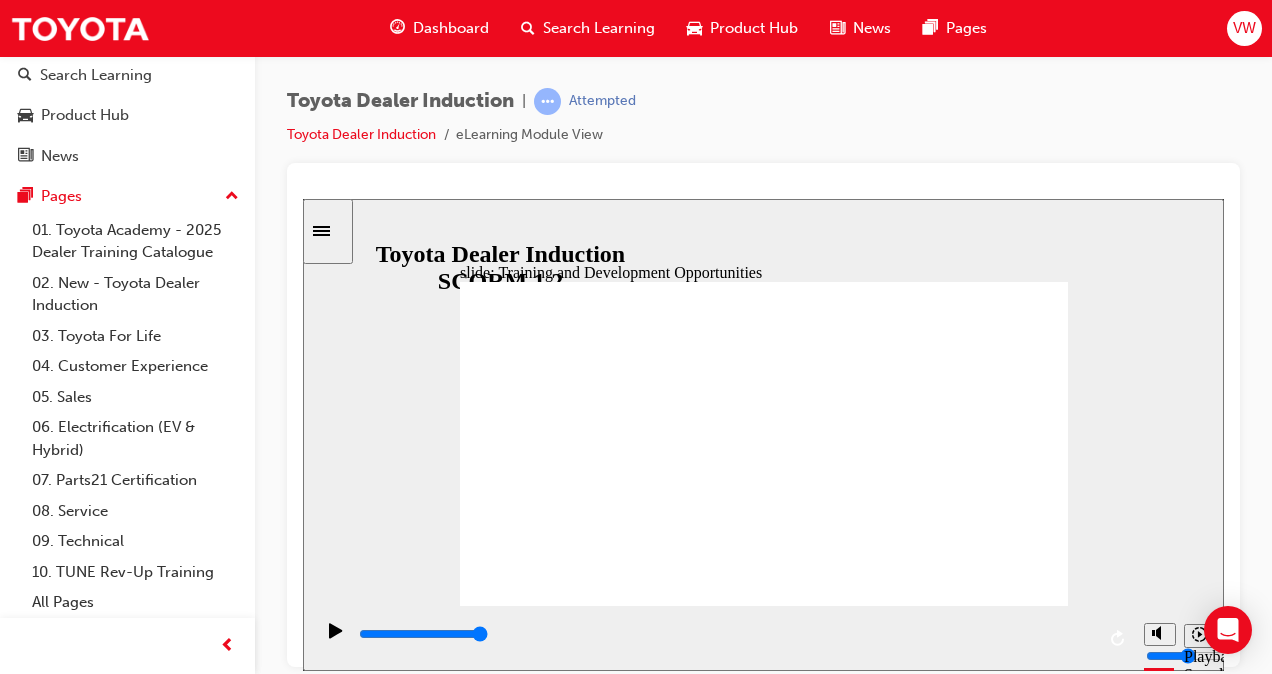 drag, startPoint x: 558, startPoint y: 409, endPoint x: 570, endPoint y: 405, distance: 12.649111 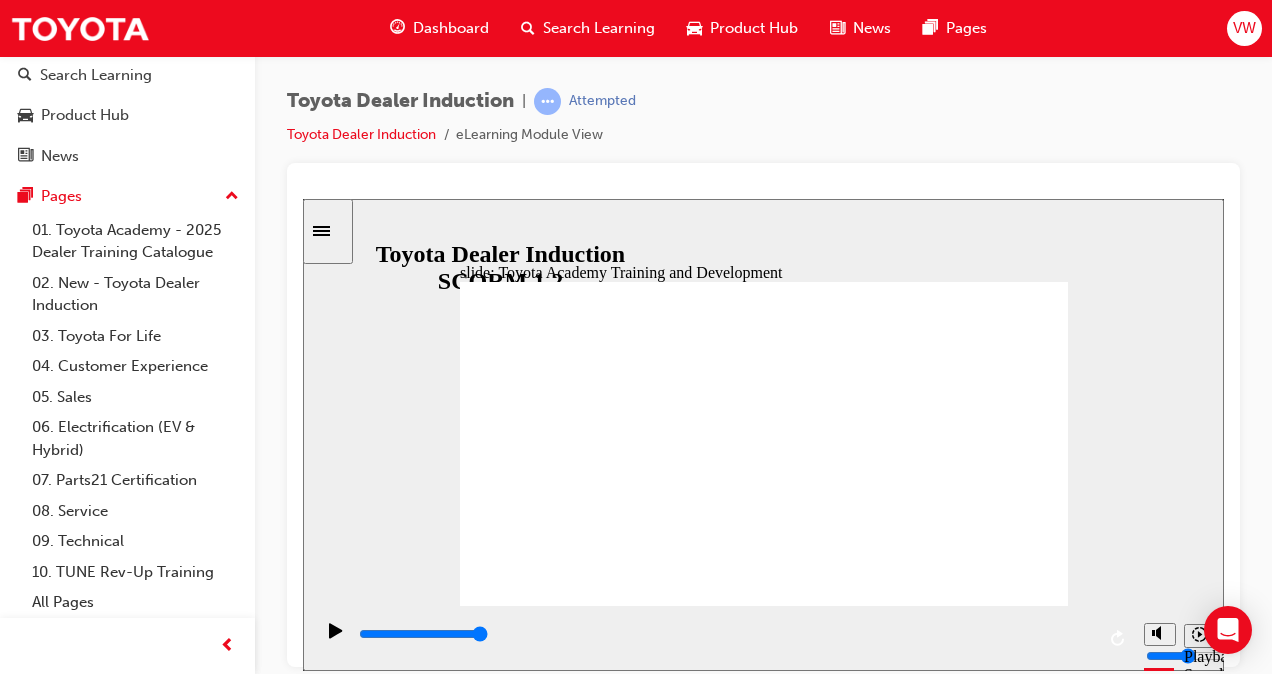 click on "NEXT NEXT" at bounding box center (1013, 1948) 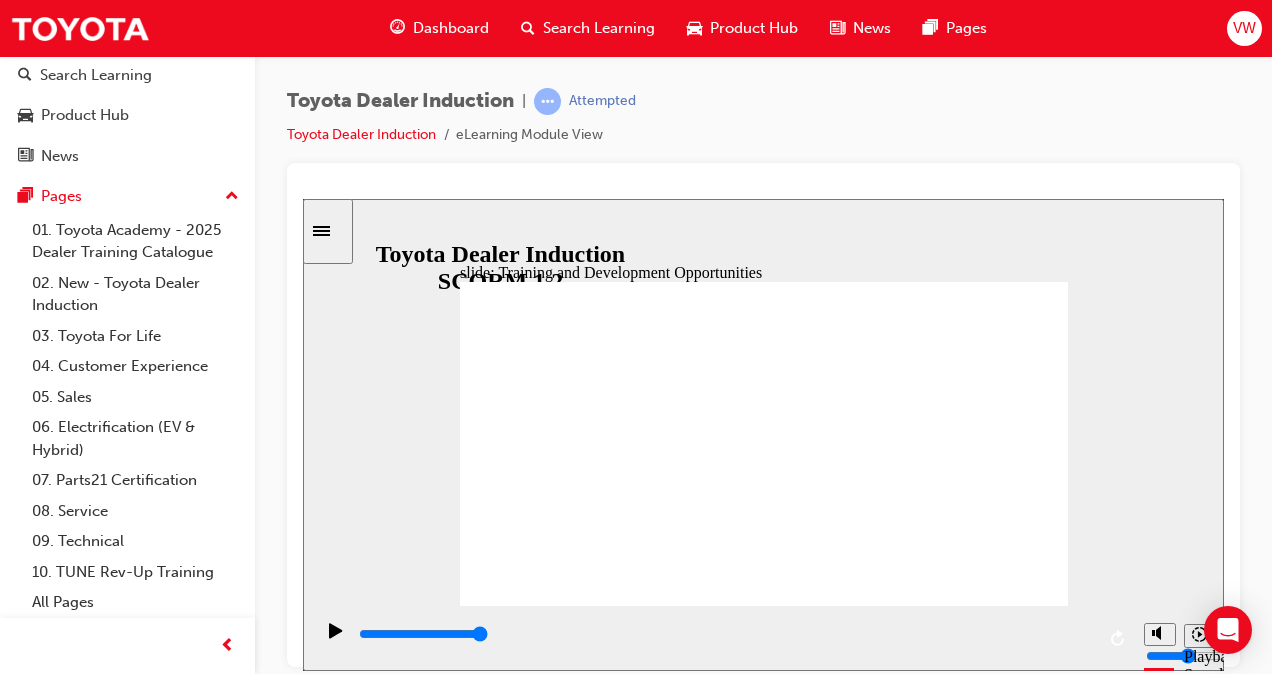 click at bounding box center [764, 1183] 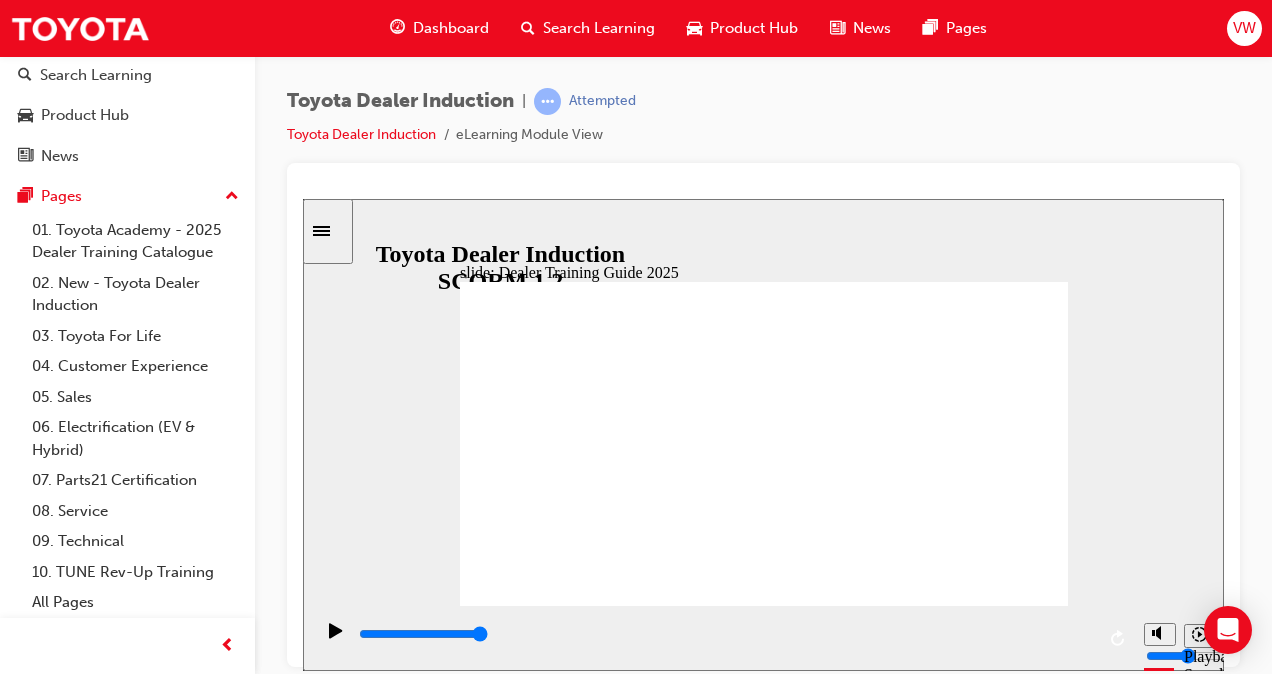 click 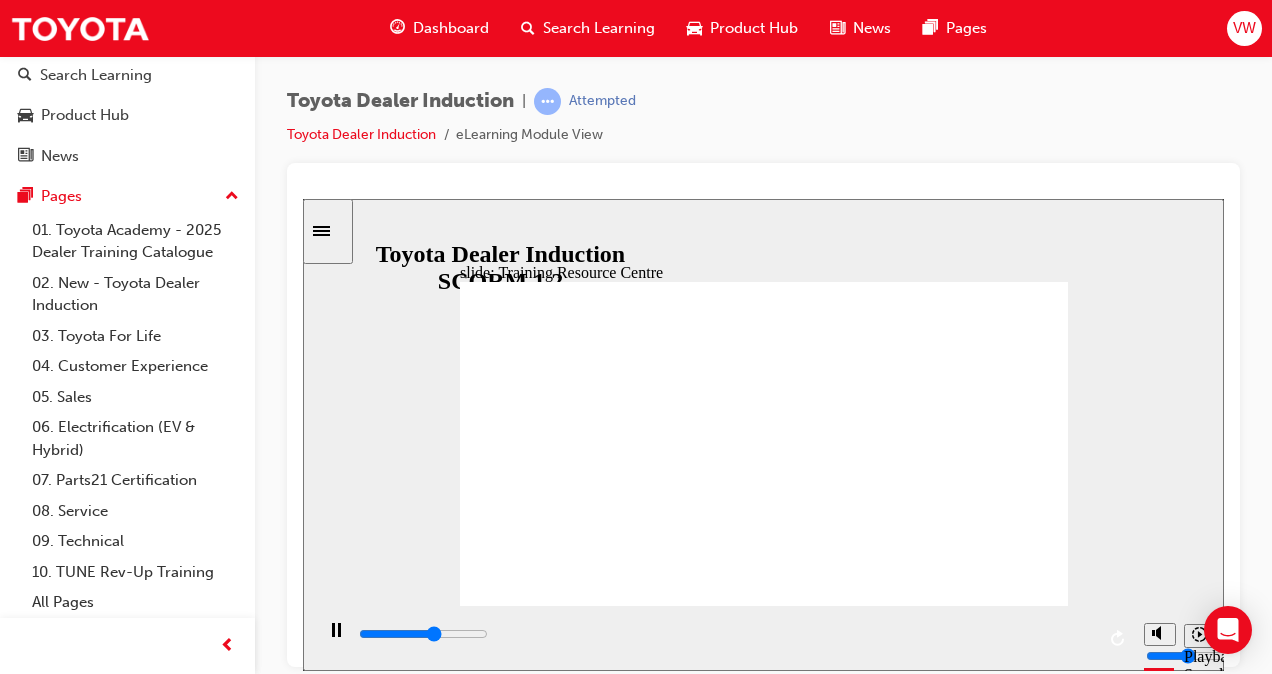 scroll, scrollTop: 52, scrollLeft: 0, axis: vertical 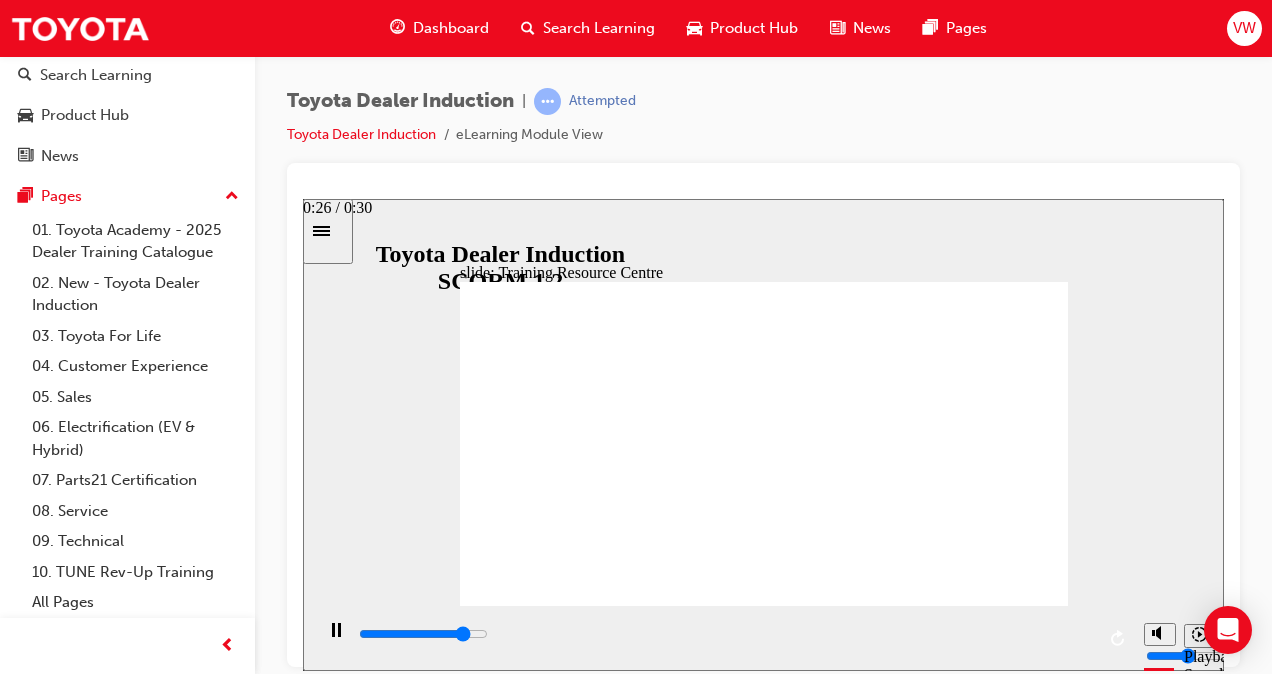 drag, startPoint x: 987, startPoint y: 625, endPoint x: 1072, endPoint y: 644, distance: 87.09765 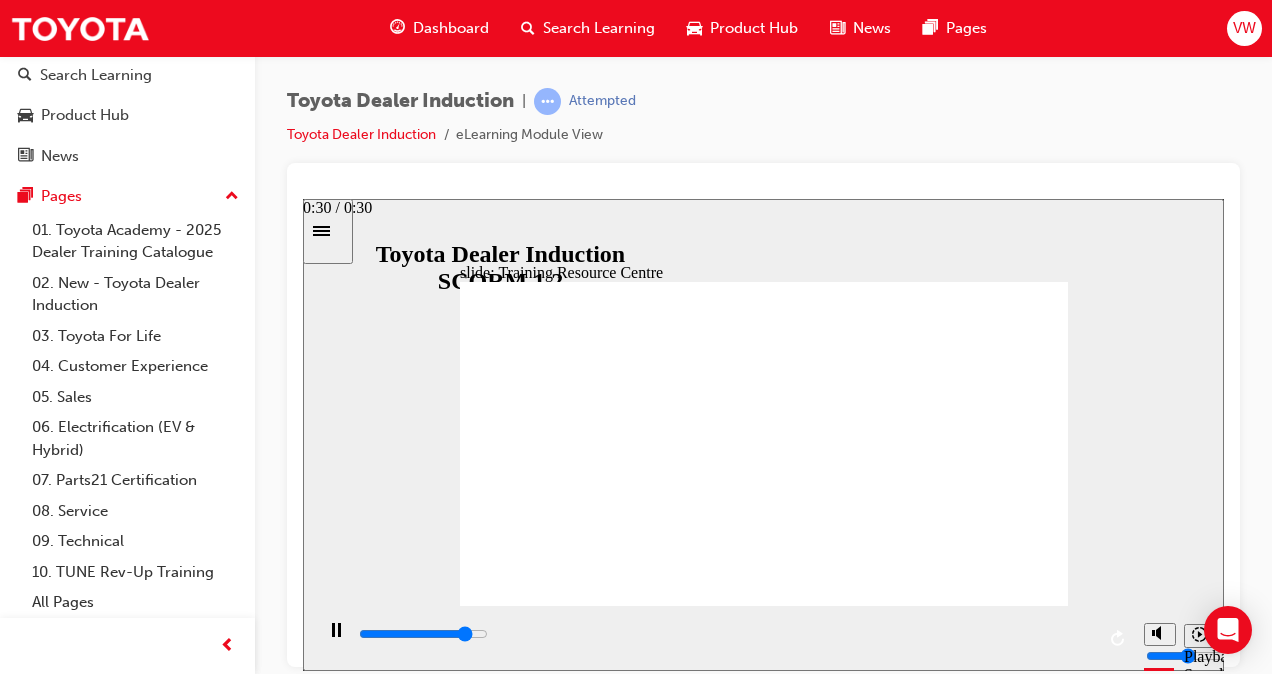 click at bounding box center [723, 637] 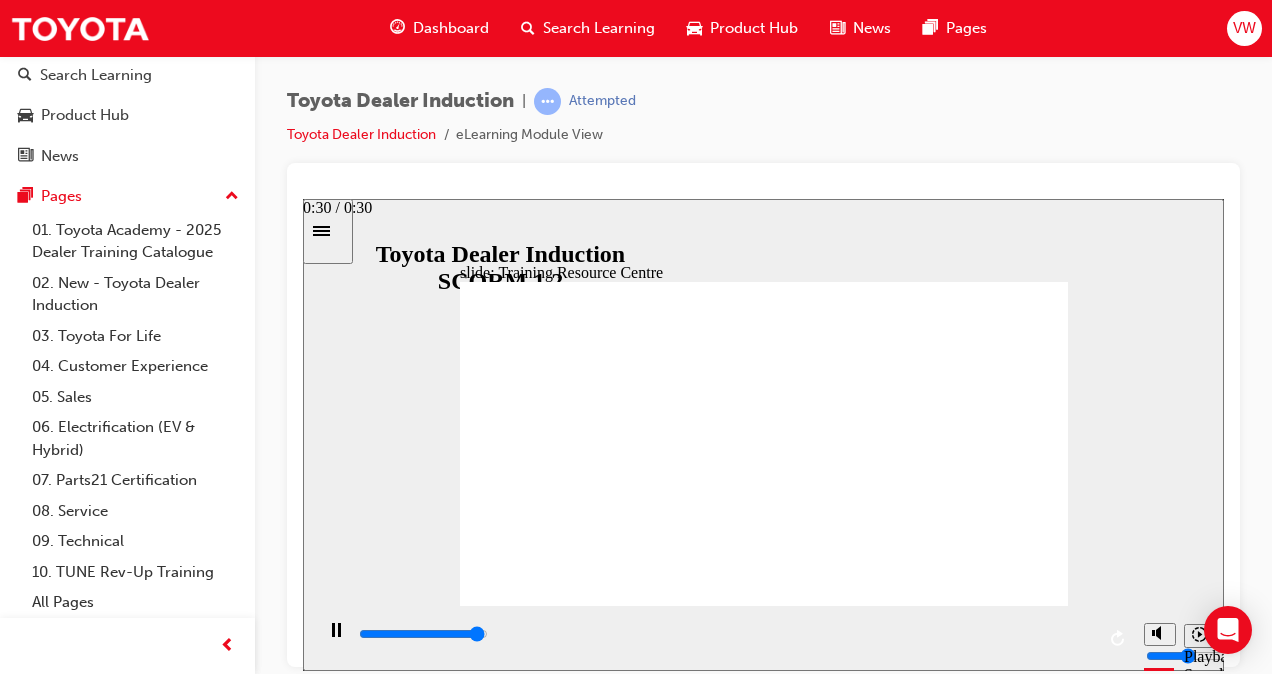 drag, startPoint x: 1074, startPoint y: 636, endPoint x: 1096, endPoint y: 638, distance: 22.090721 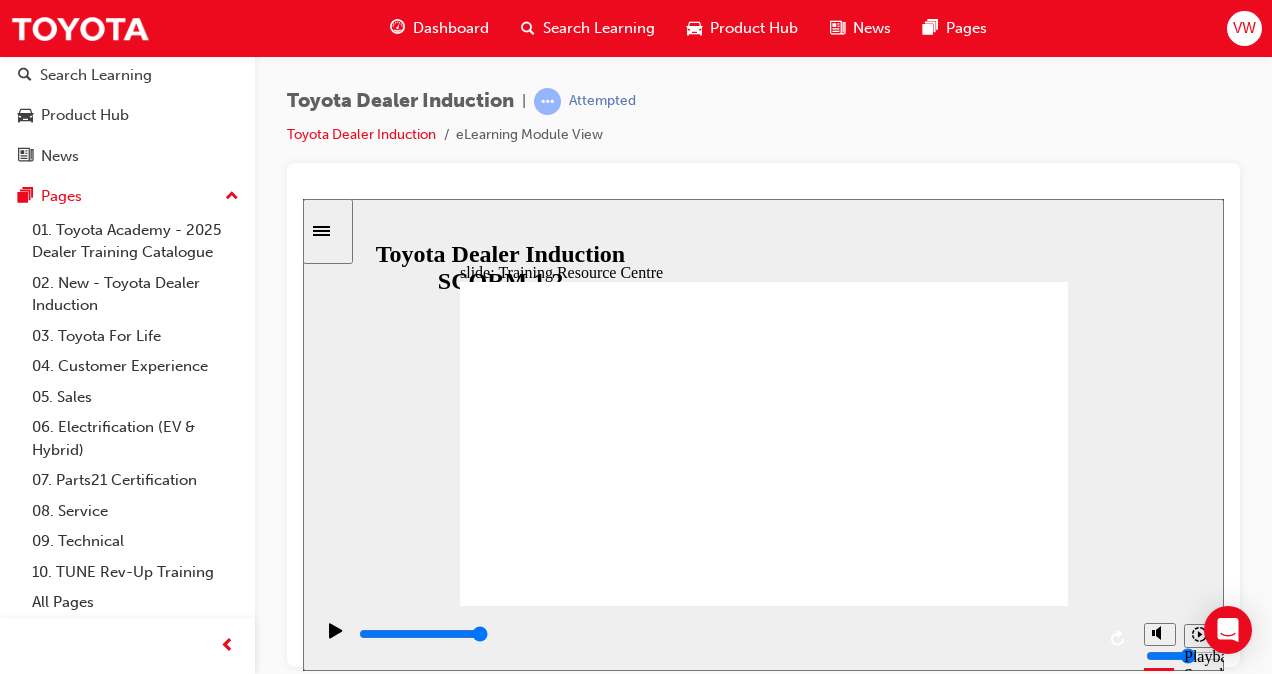 click 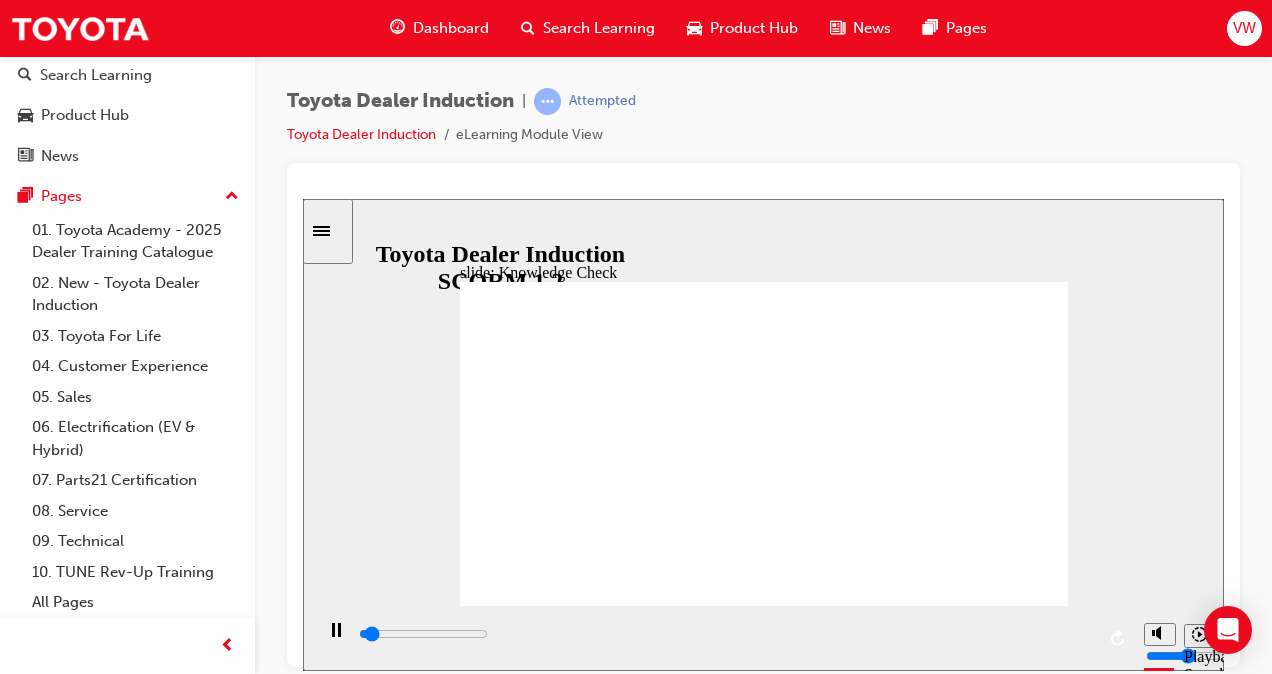 scroll, scrollTop: 52, scrollLeft: 0, axis: vertical 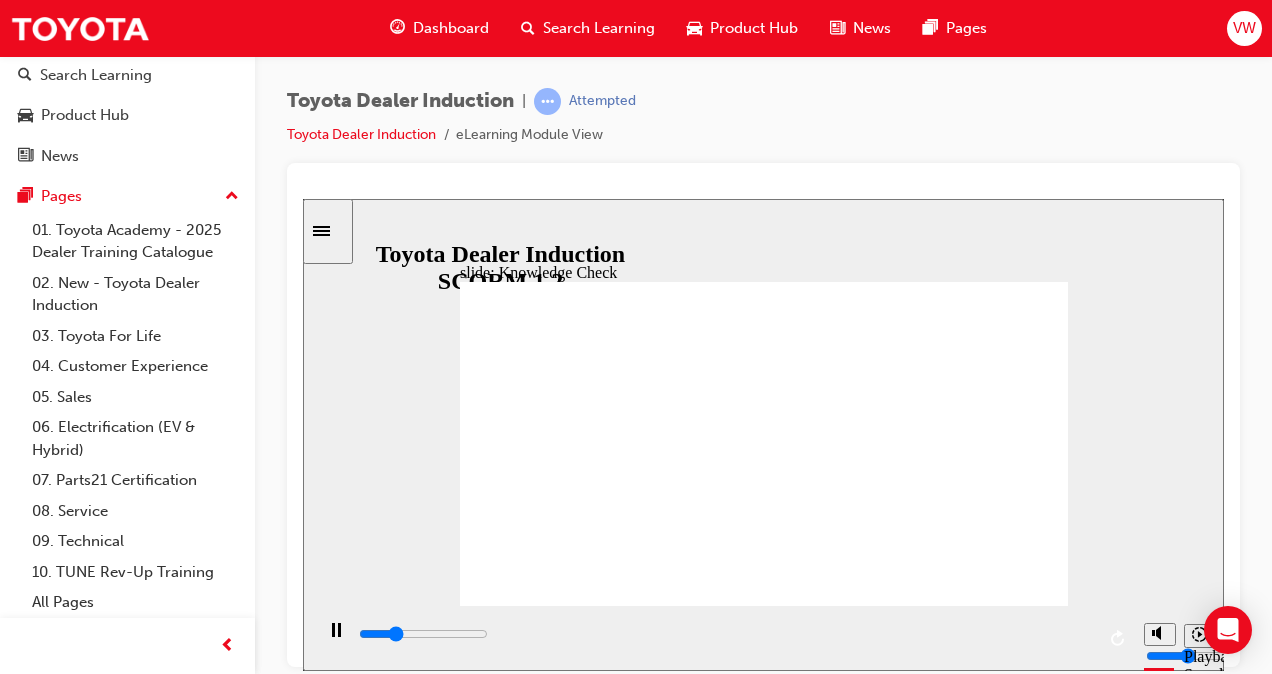 type on "1300" 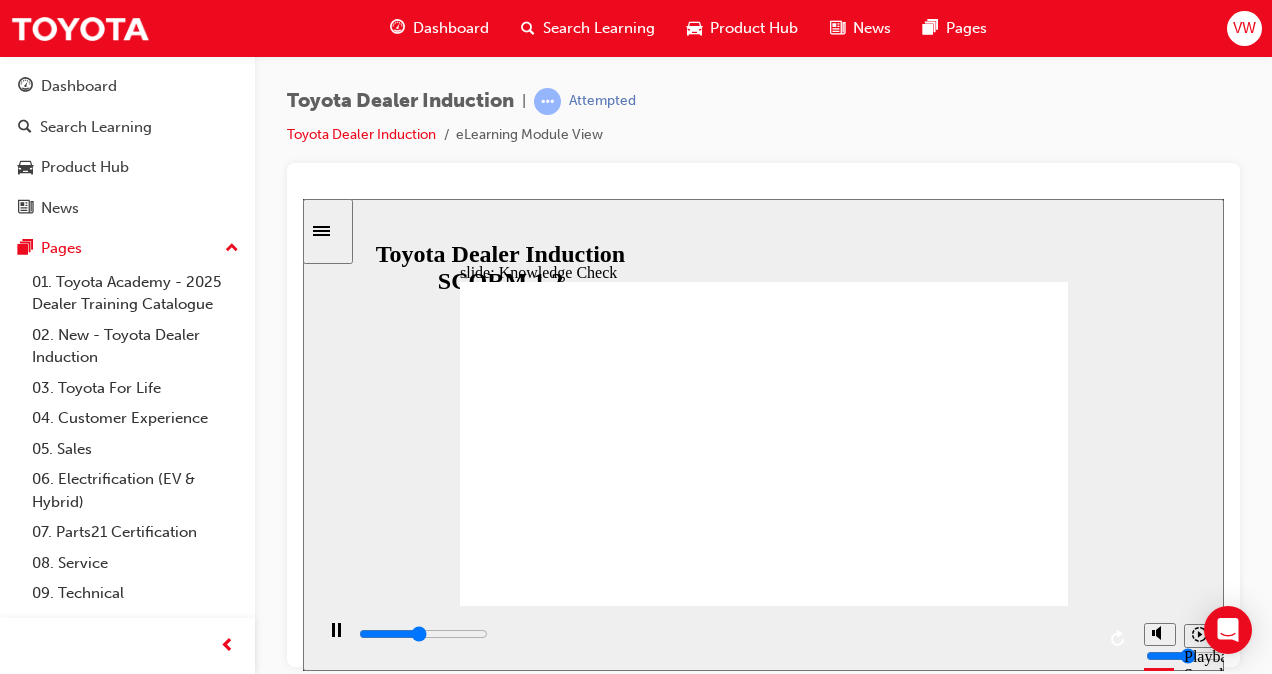 scroll, scrollTop: 0, scrollLeft: 0, axis: both 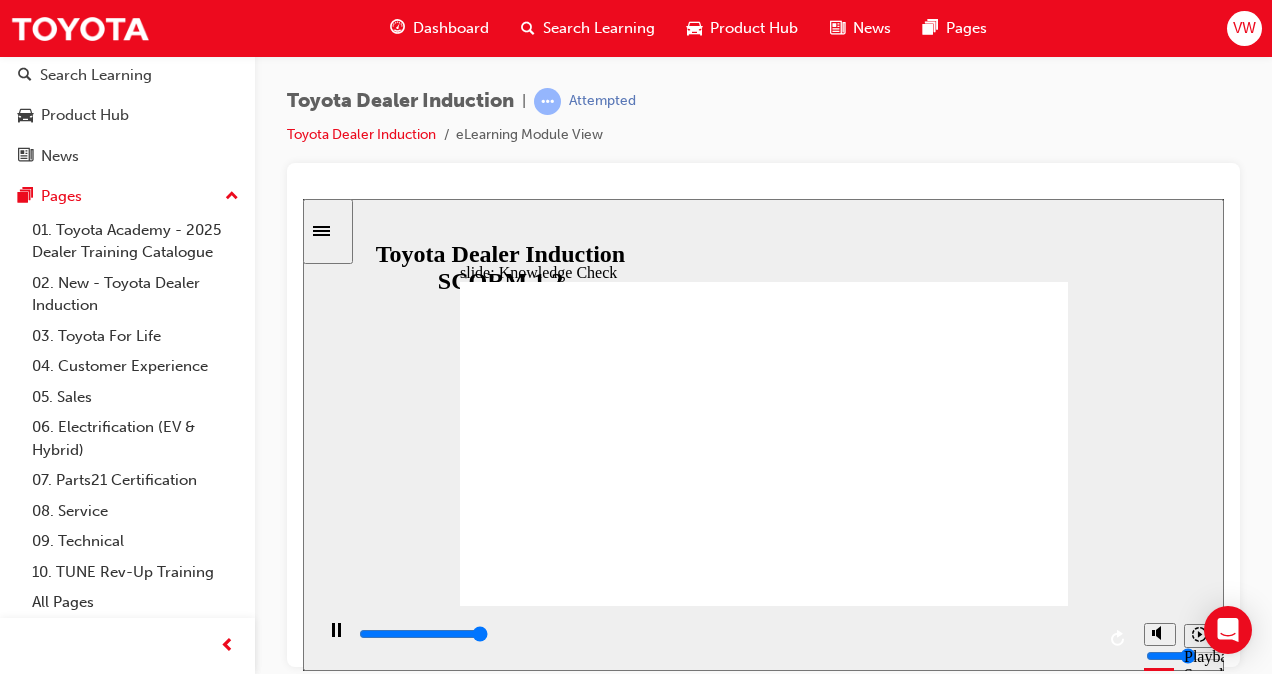 type on "5000" 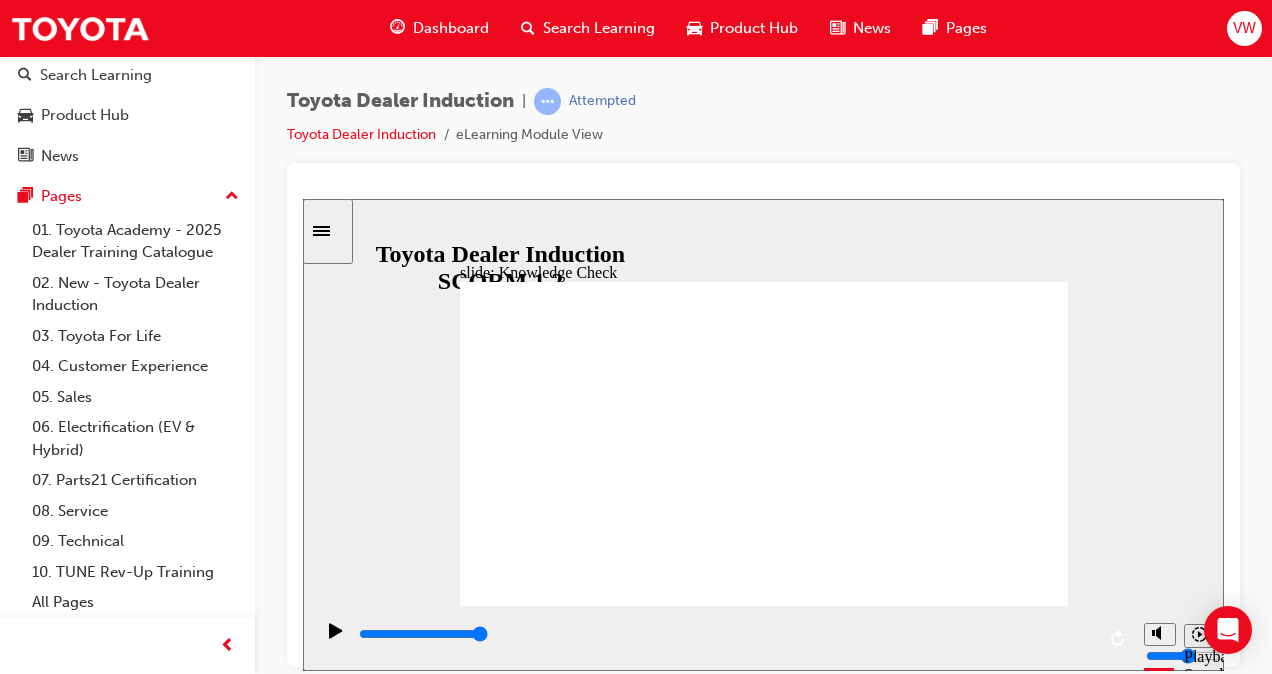 radio on "true" 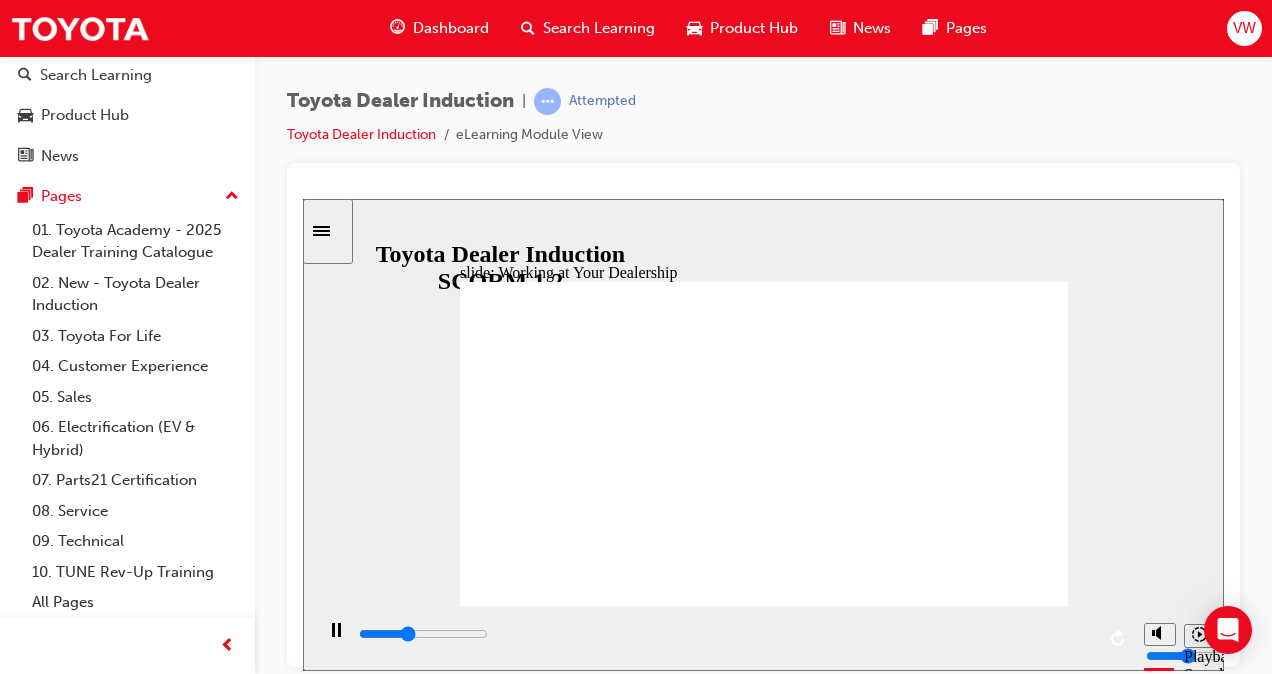 click 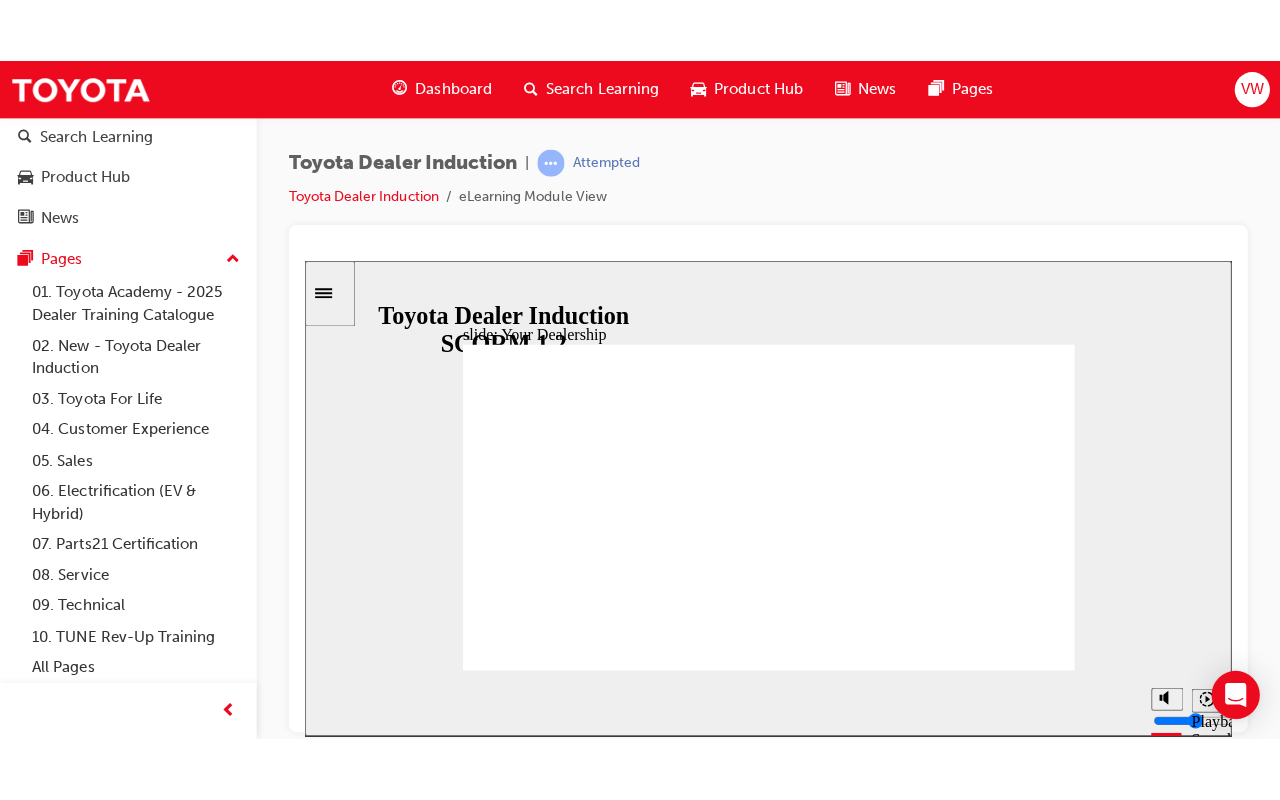 scroll, scrollTop: 52, scrollLeft: 0, axis: vertical 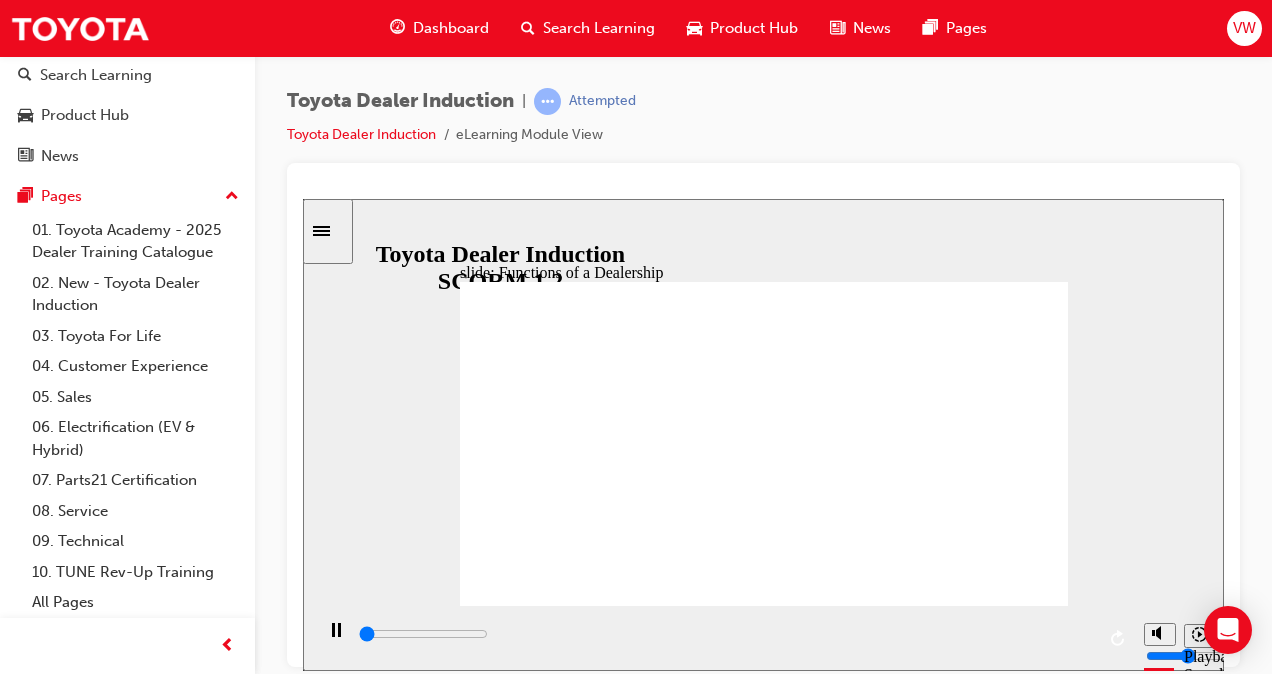click 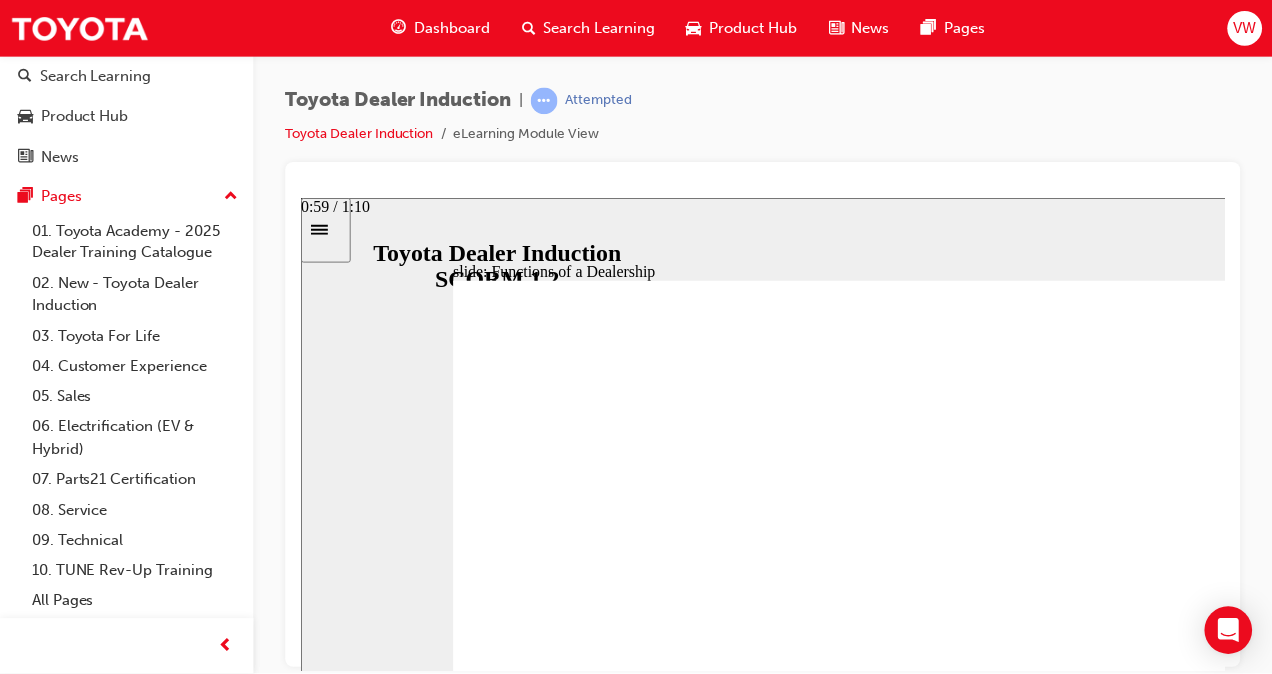 scroll, scrollTop: 0, scrollLeft: 0, axis: both 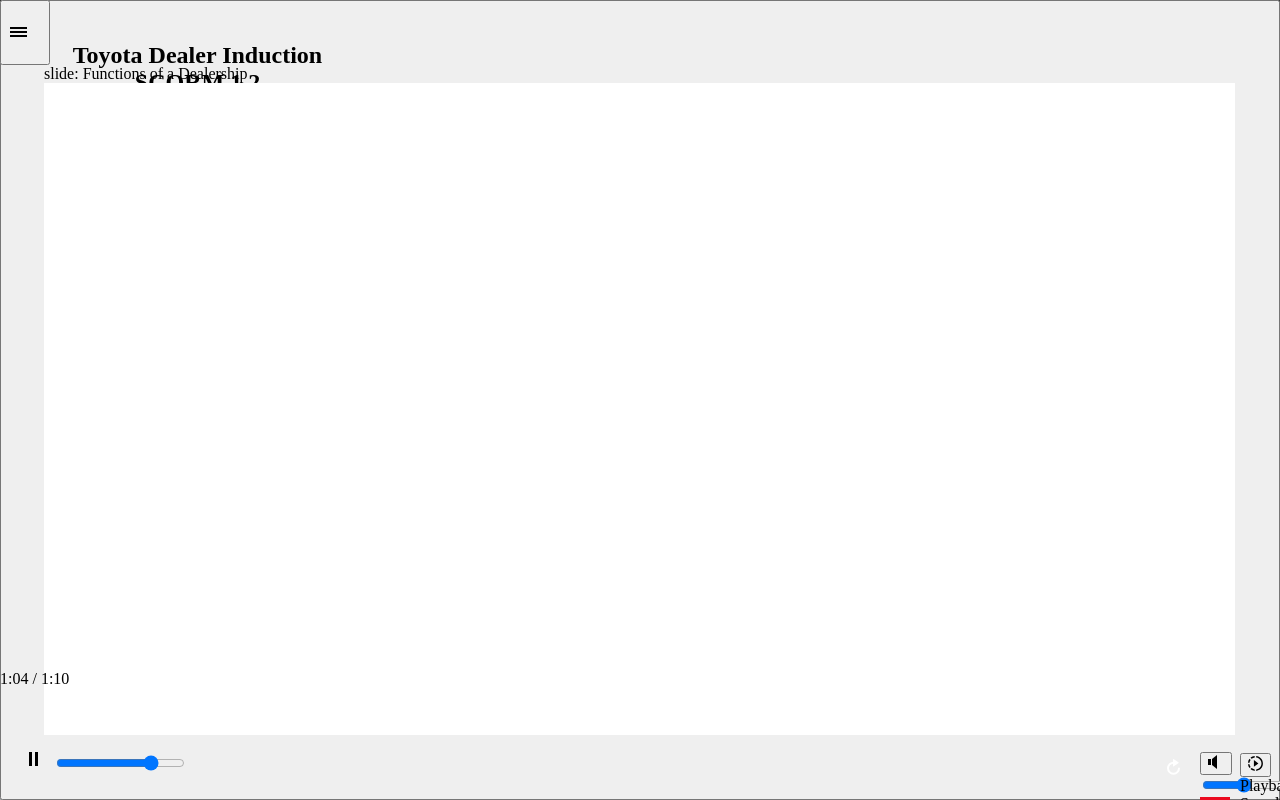 drag, startPoint x: 1070, startPoint y: 765, endPoint x: 1124, endPoint y: 766, distance: 54.00926 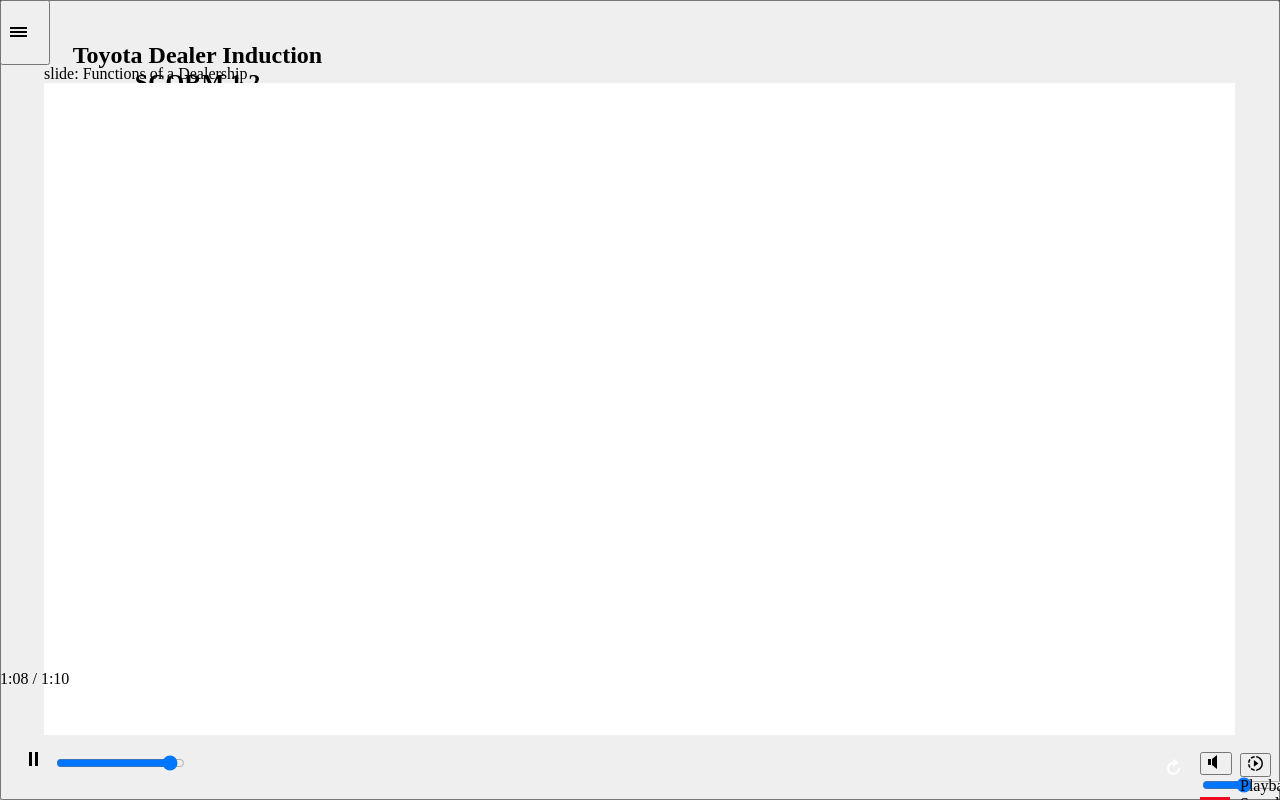 click at bounding box center (602, 764) 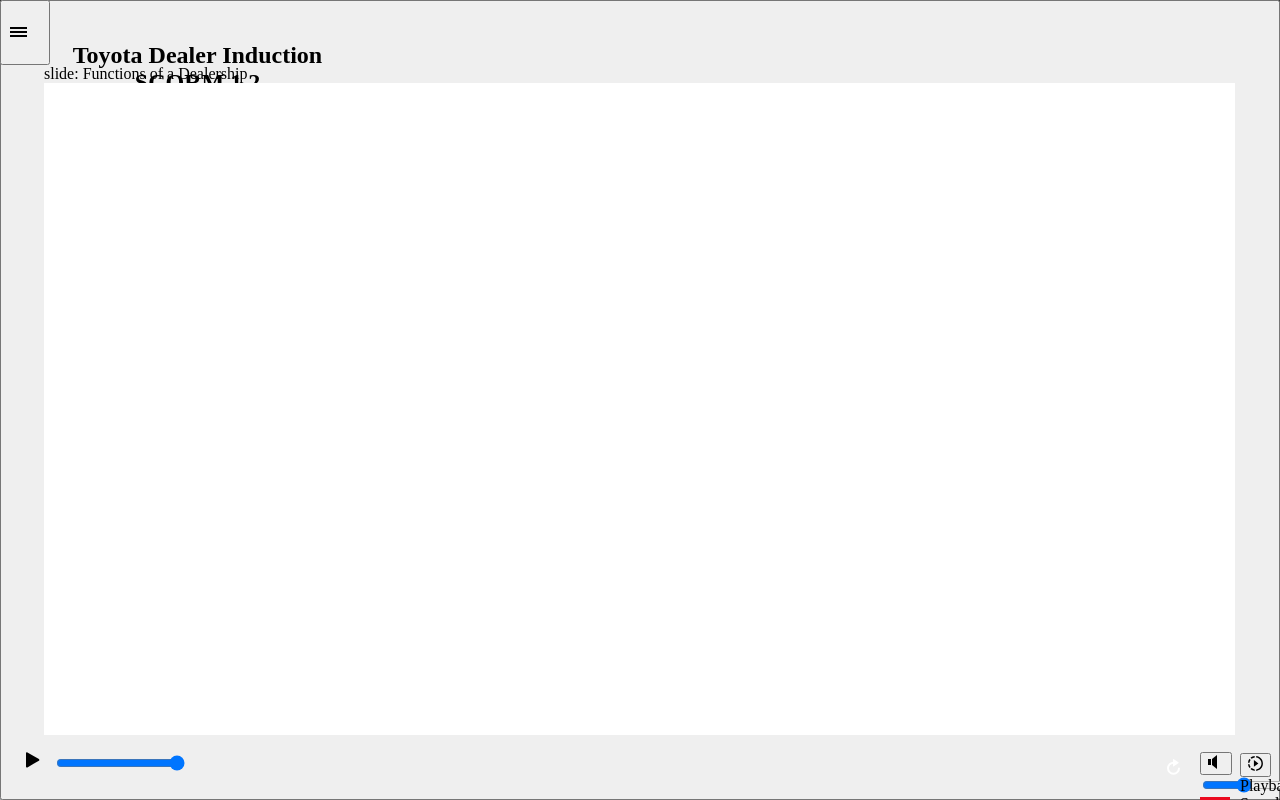 drag, startPoint x: 1138, startPoint y: 680, endPoint x: 1146, endPoint y: 671, distance: 12.0415945 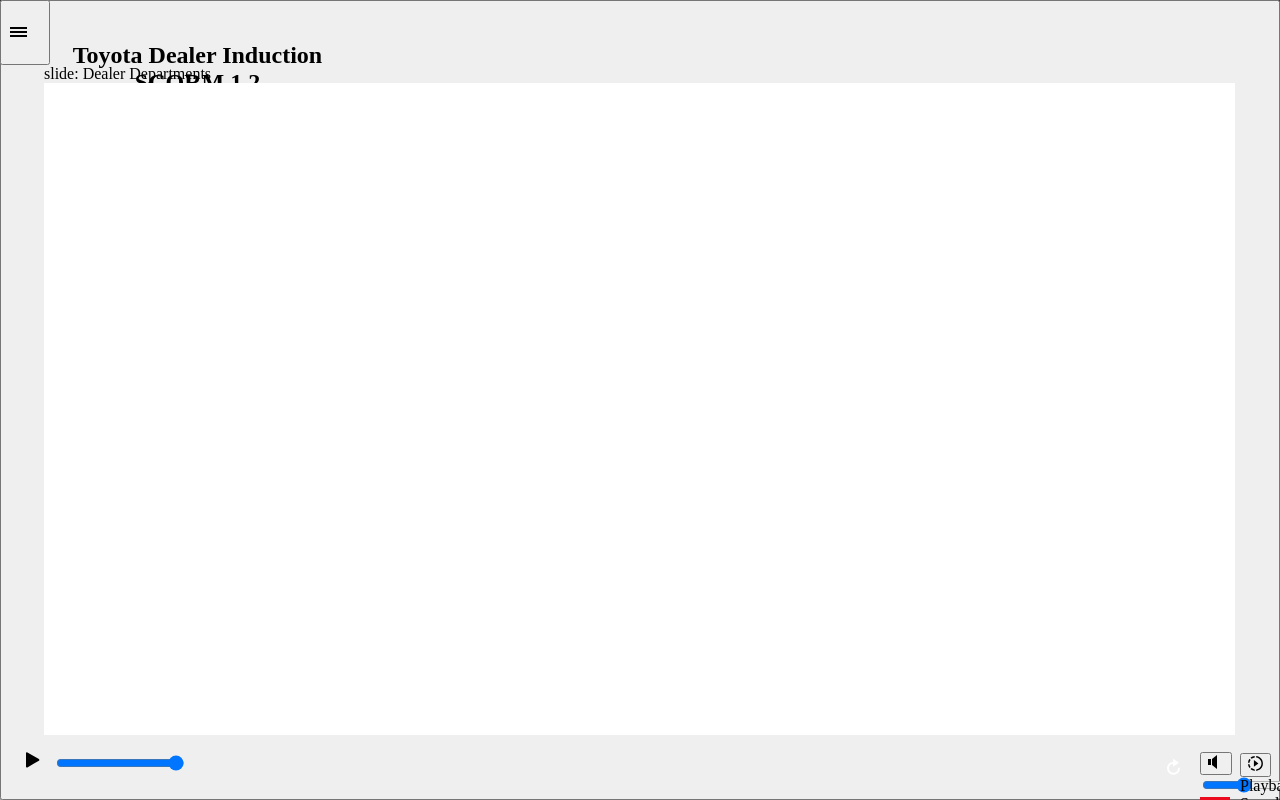 click 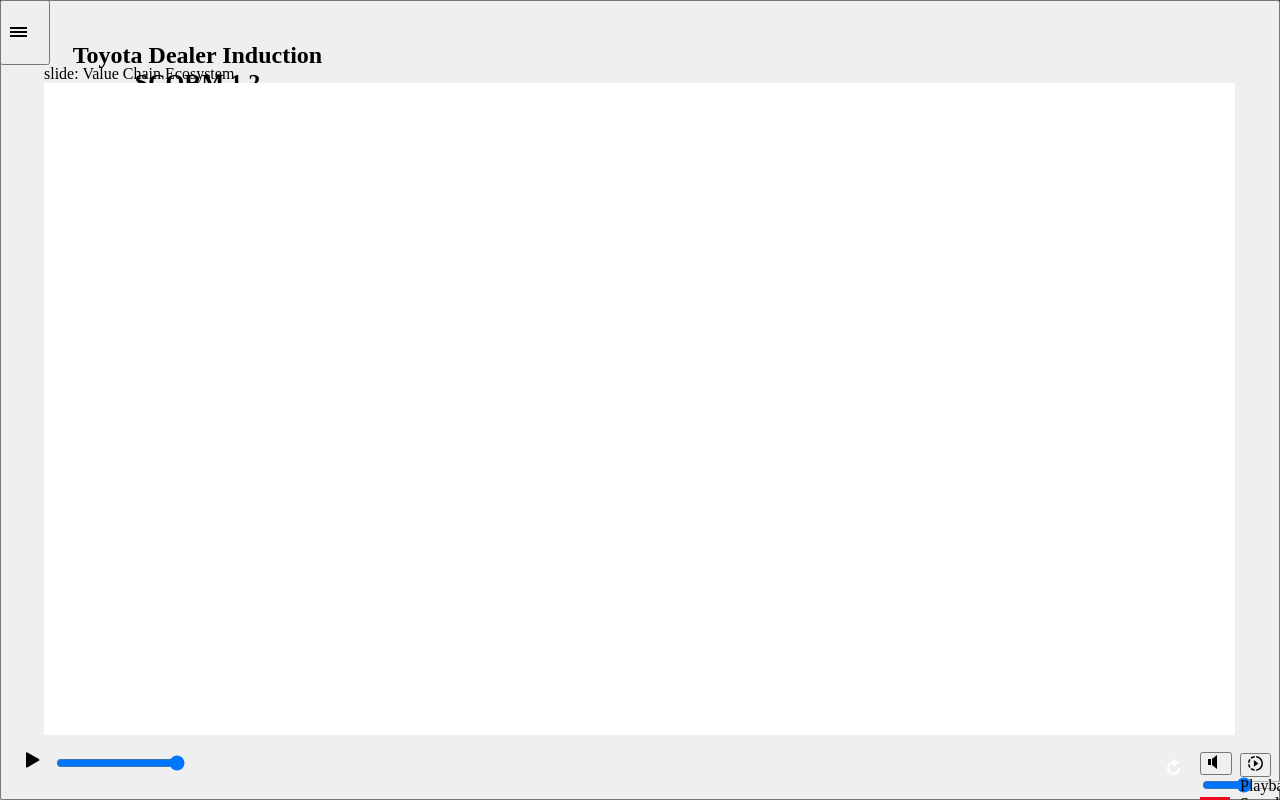 click 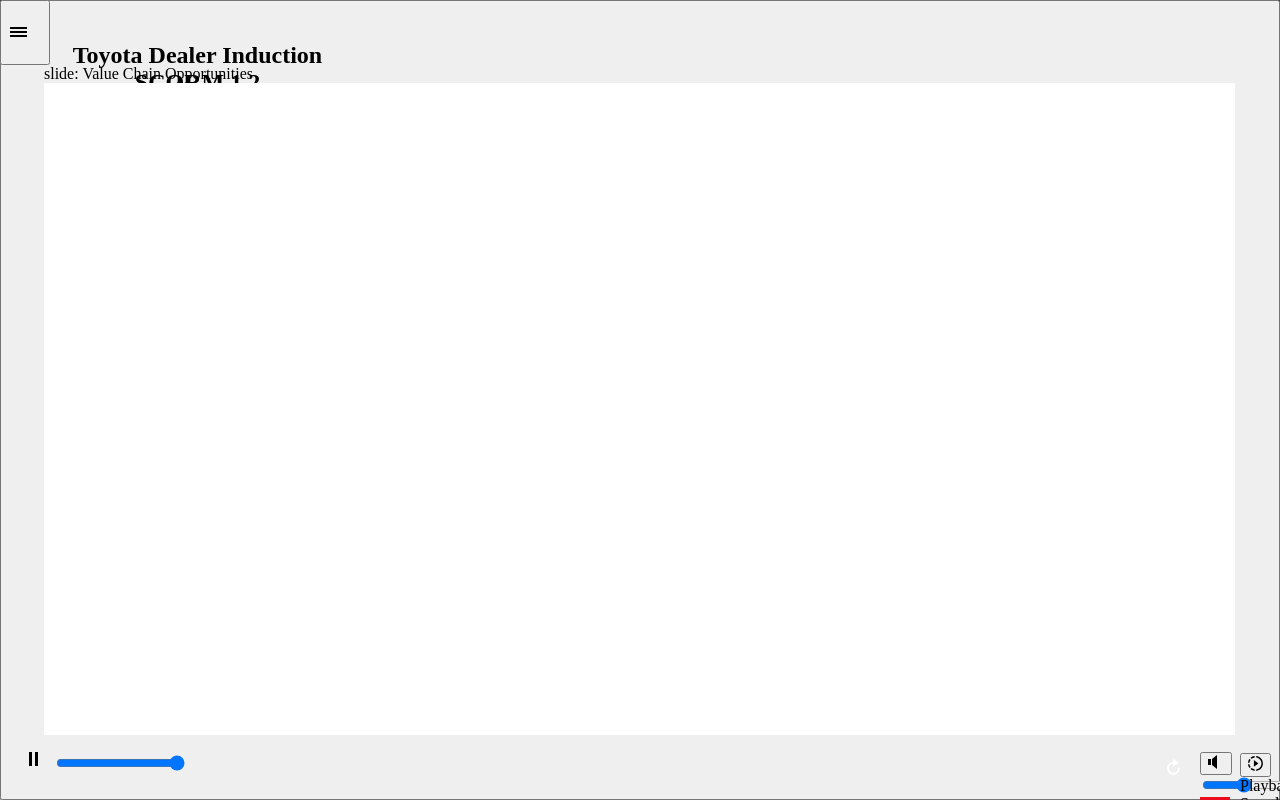 type on "11300" 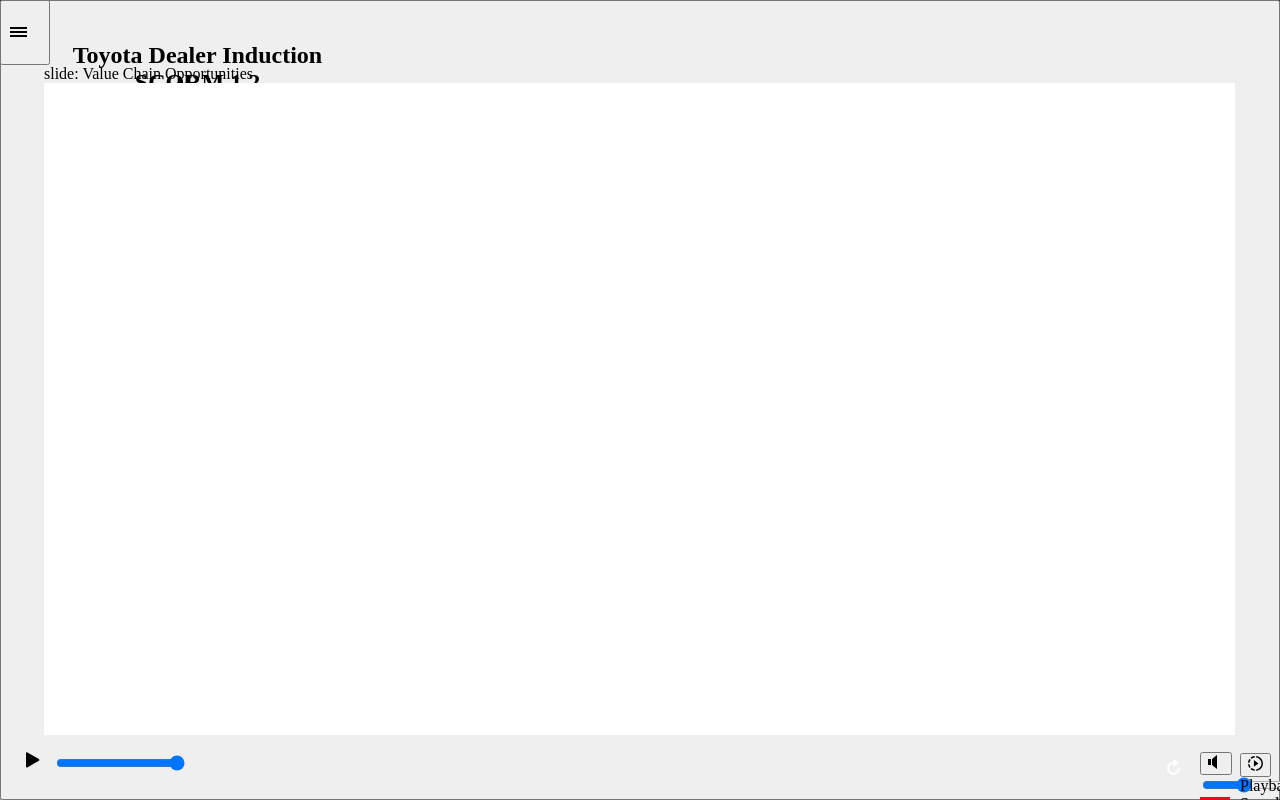 click 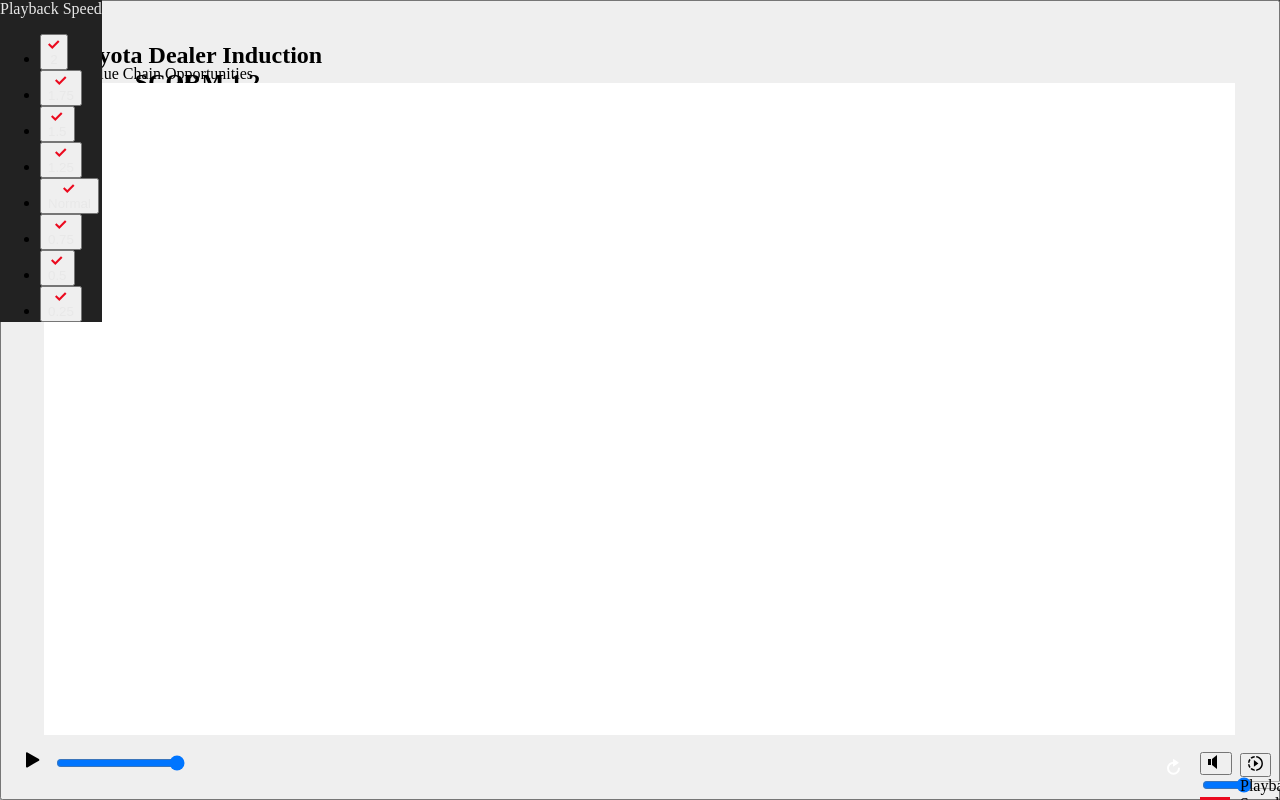 click 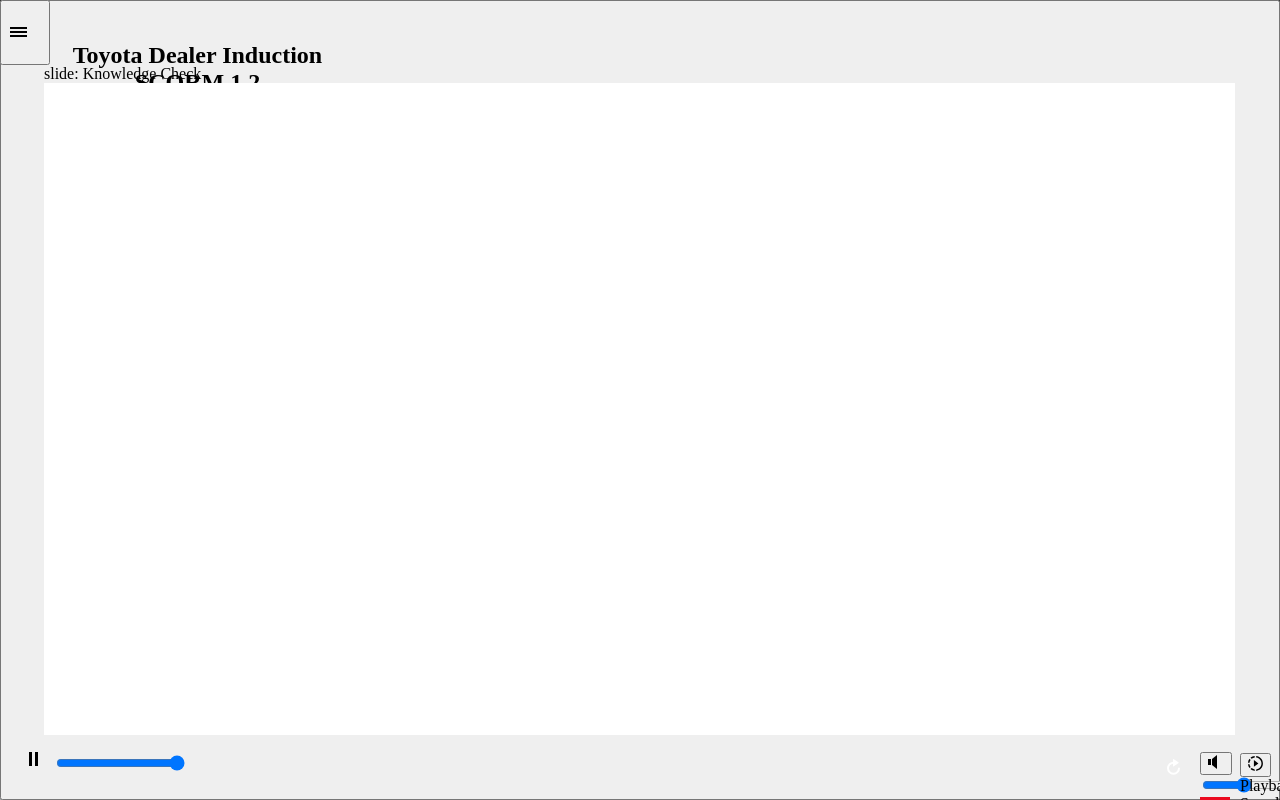 type on "5000" 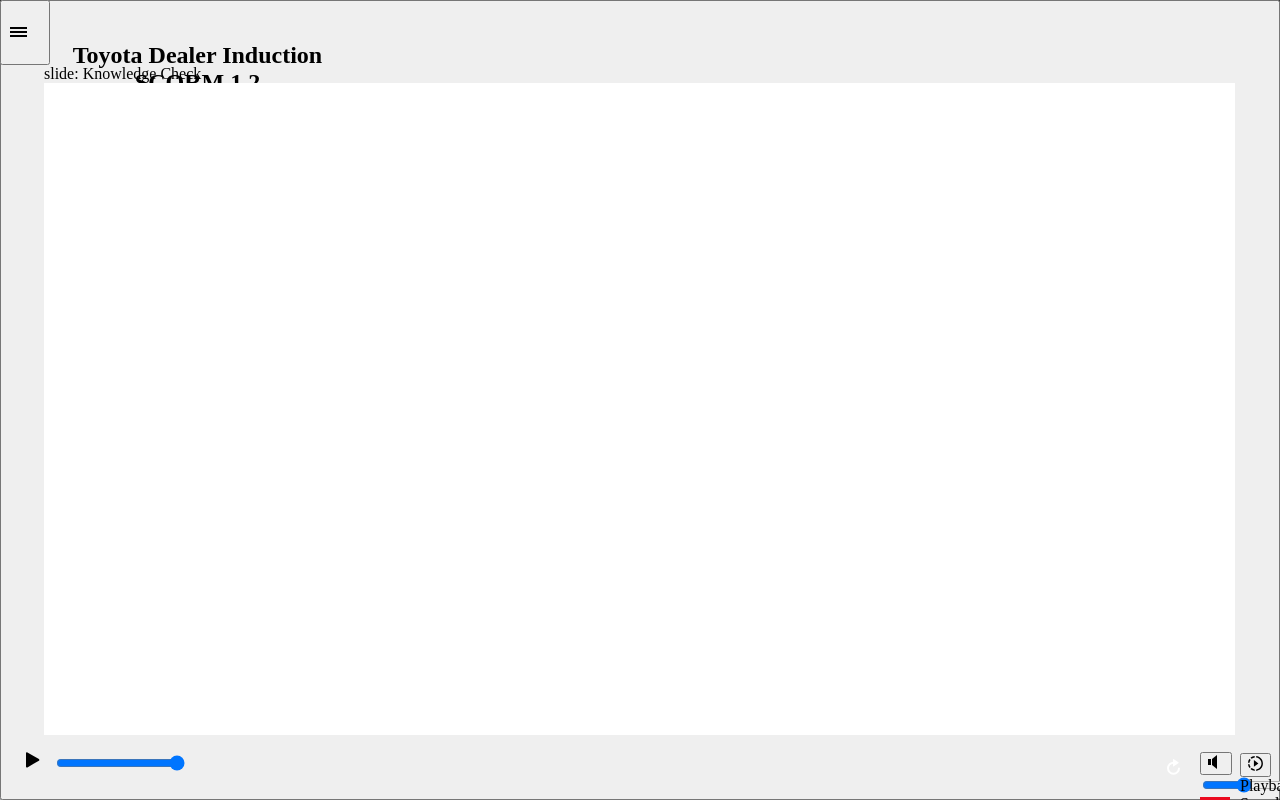 radio on "true" 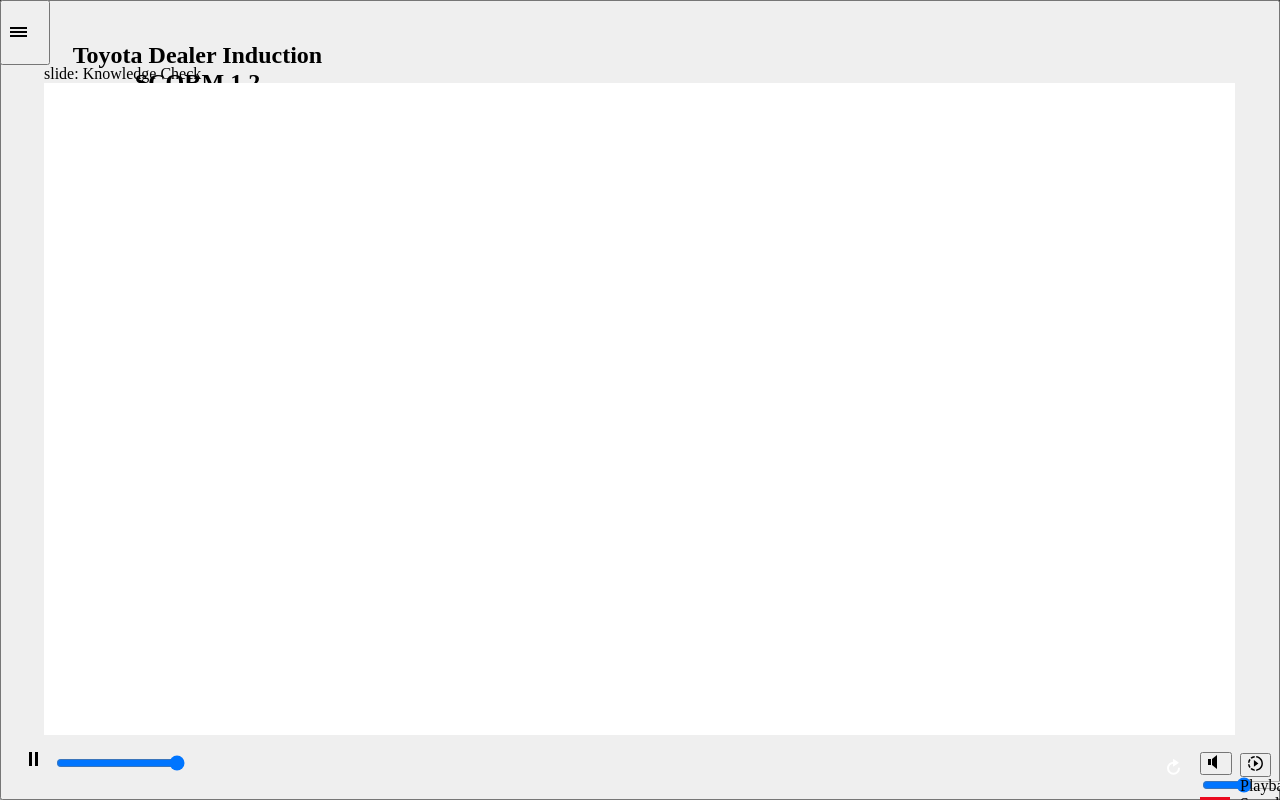 type on "5000" 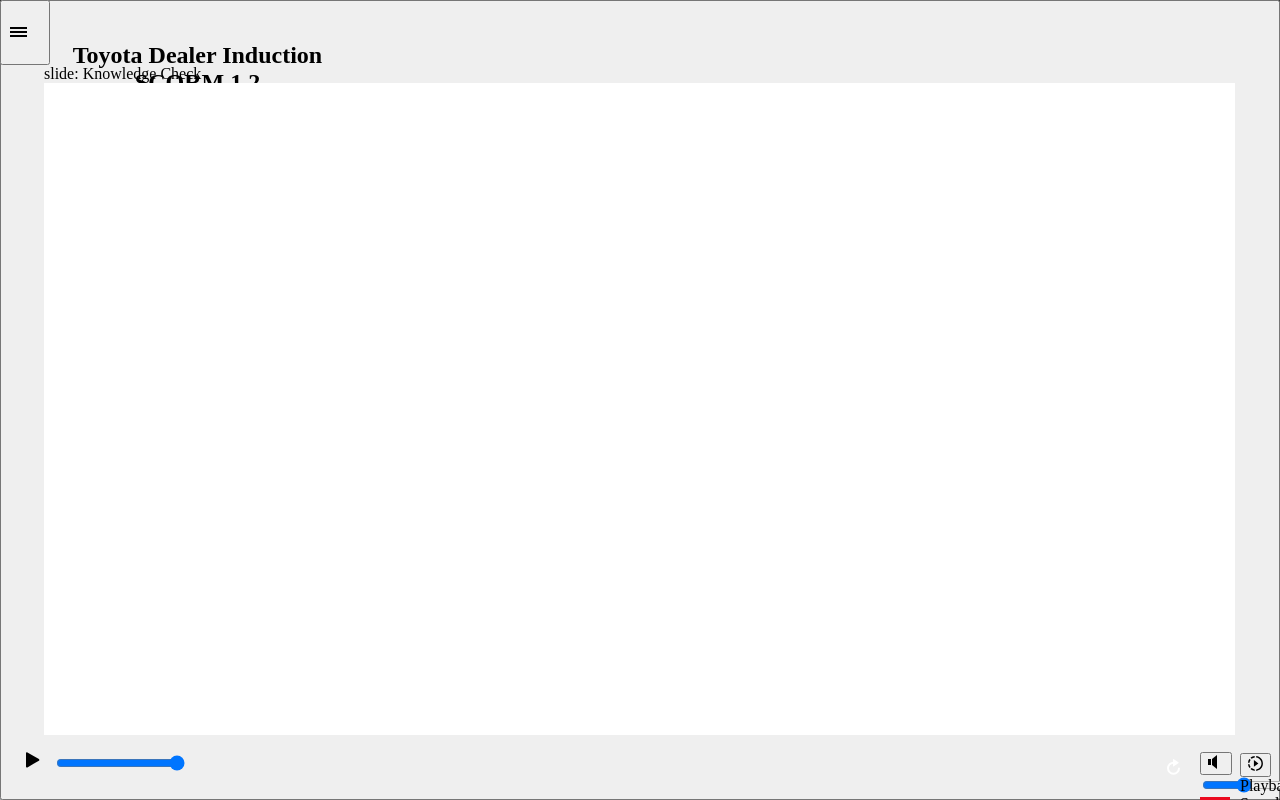 radio on "true" 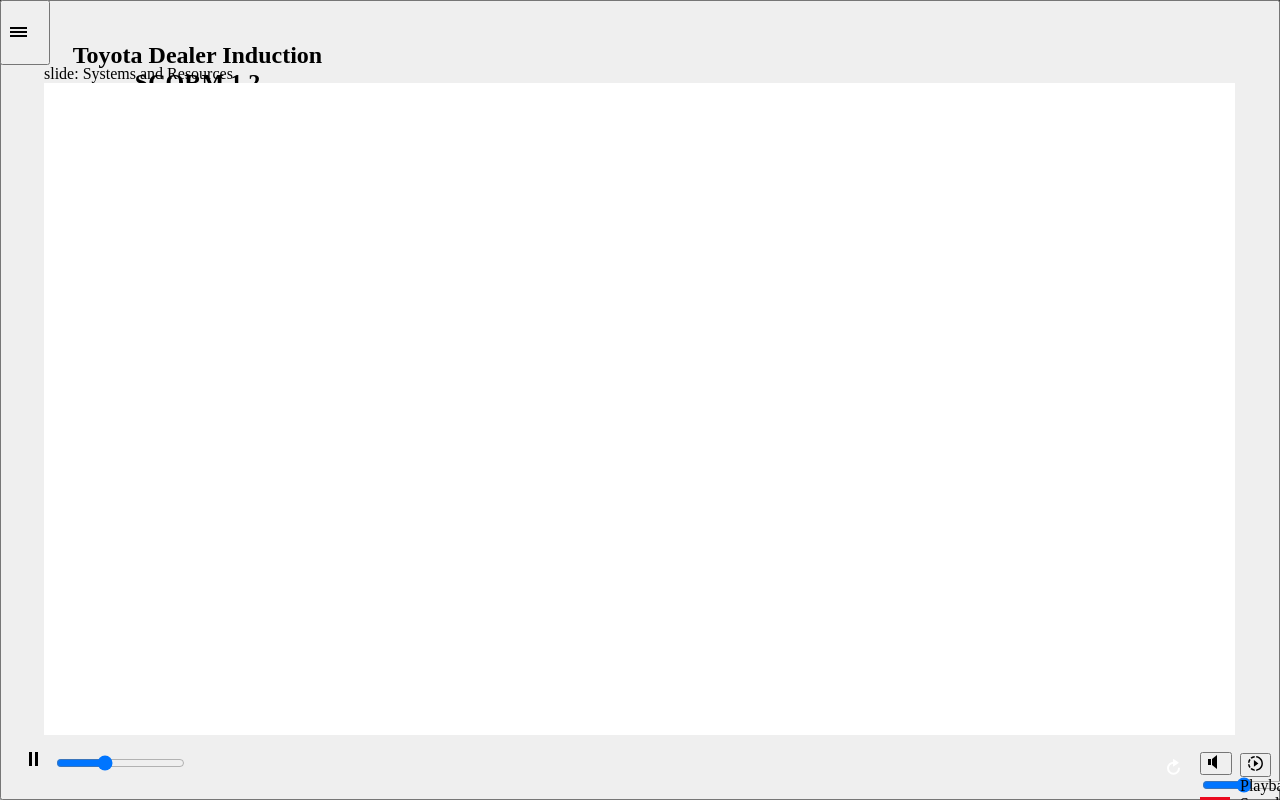 click 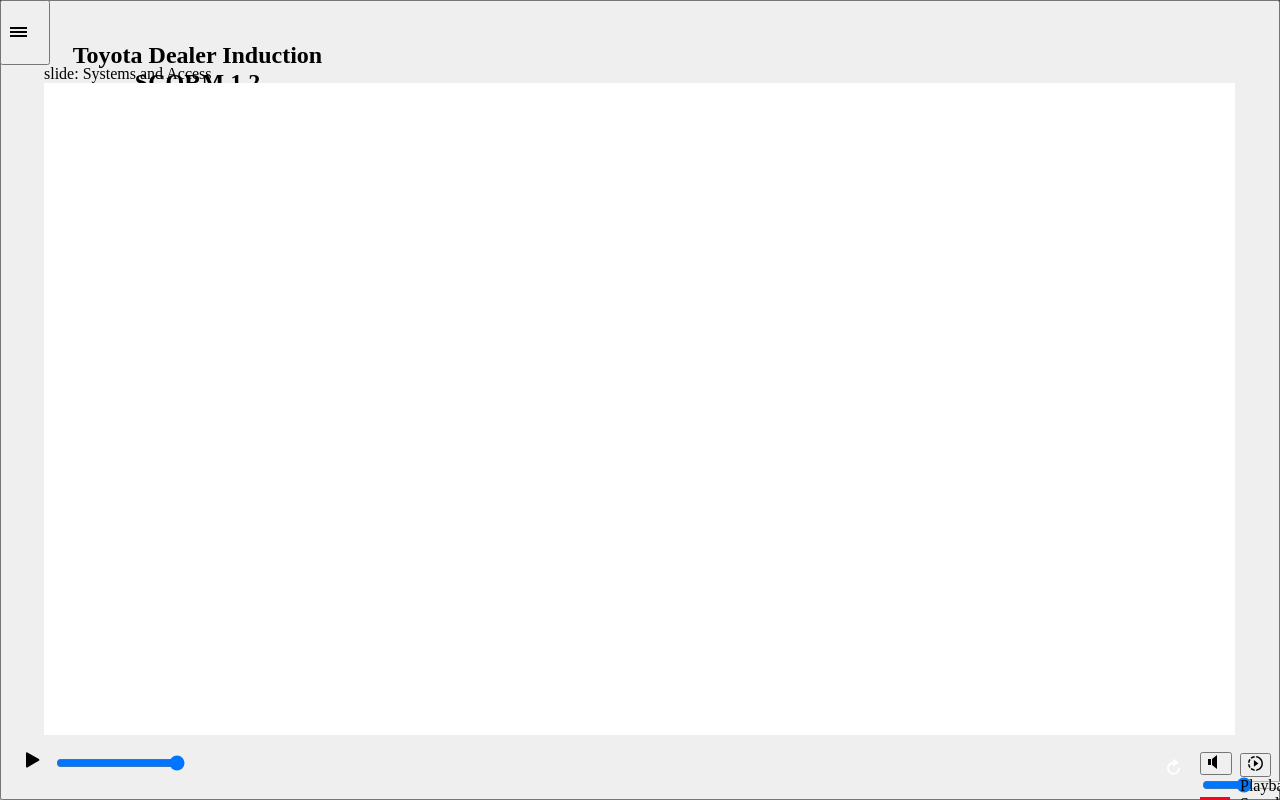 click 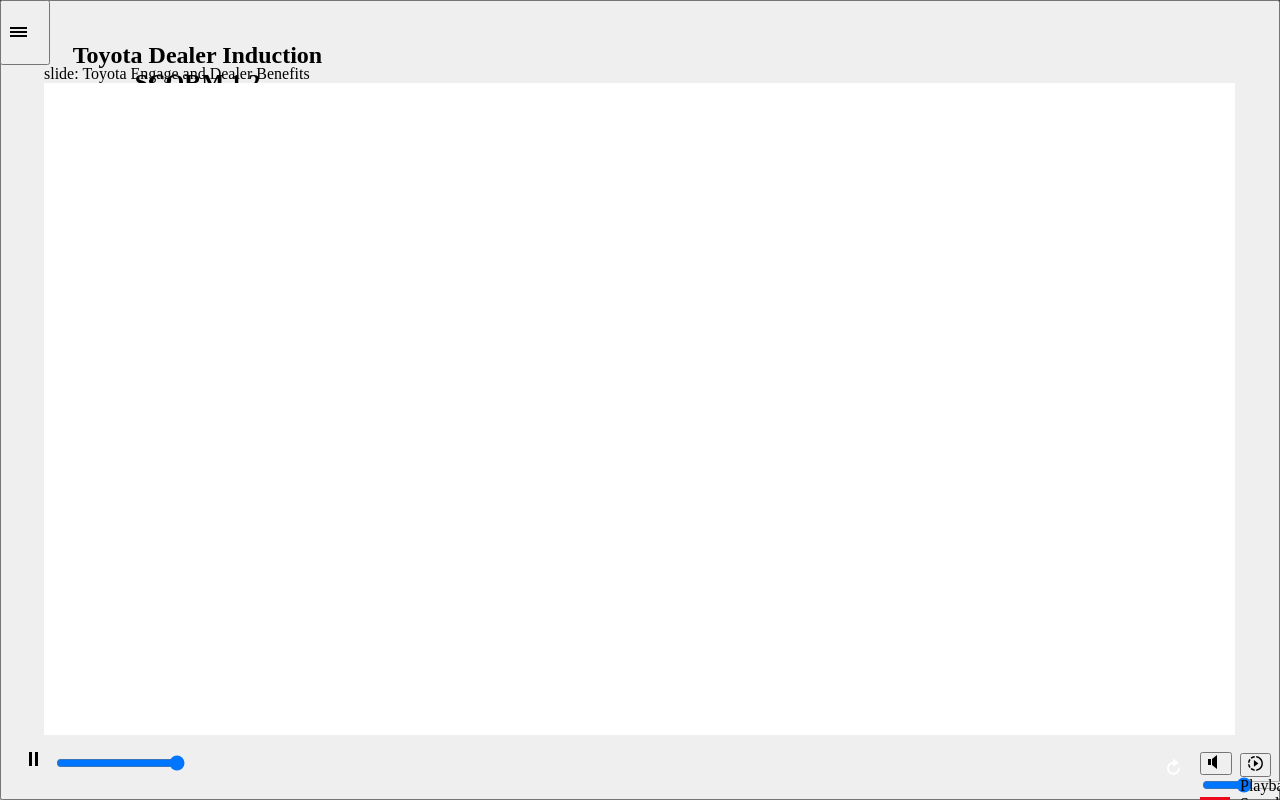 click 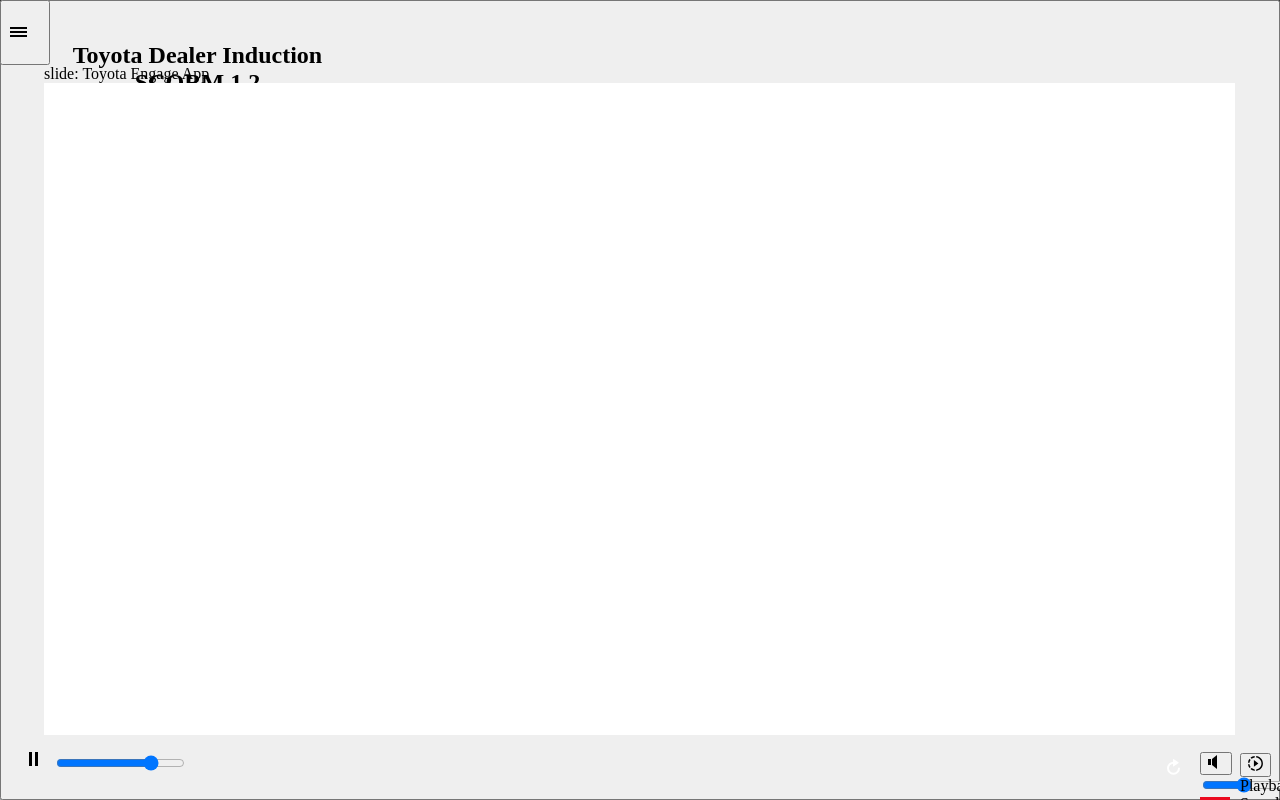drag, startPoint x: 1052, startPoint y: 282, endPoint x: 891, endPoint y: 355, distance: 176.7767 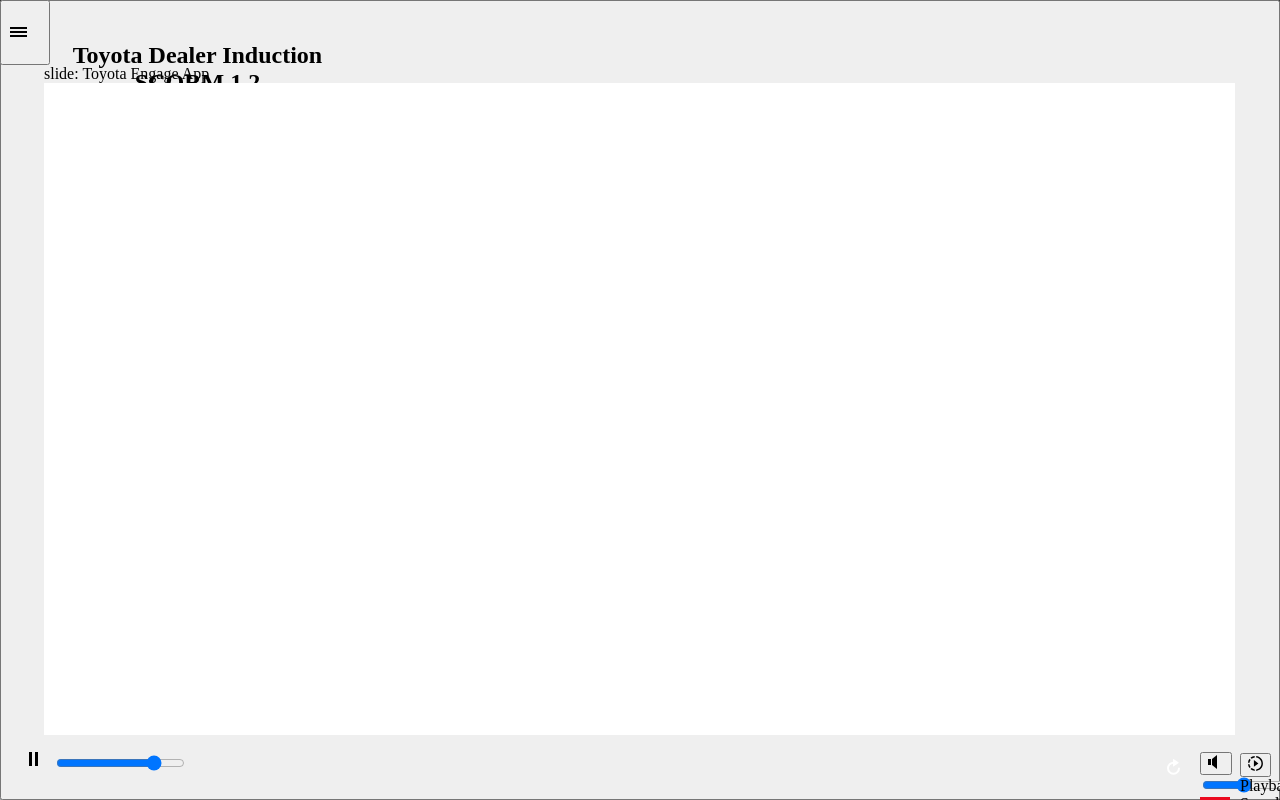 click 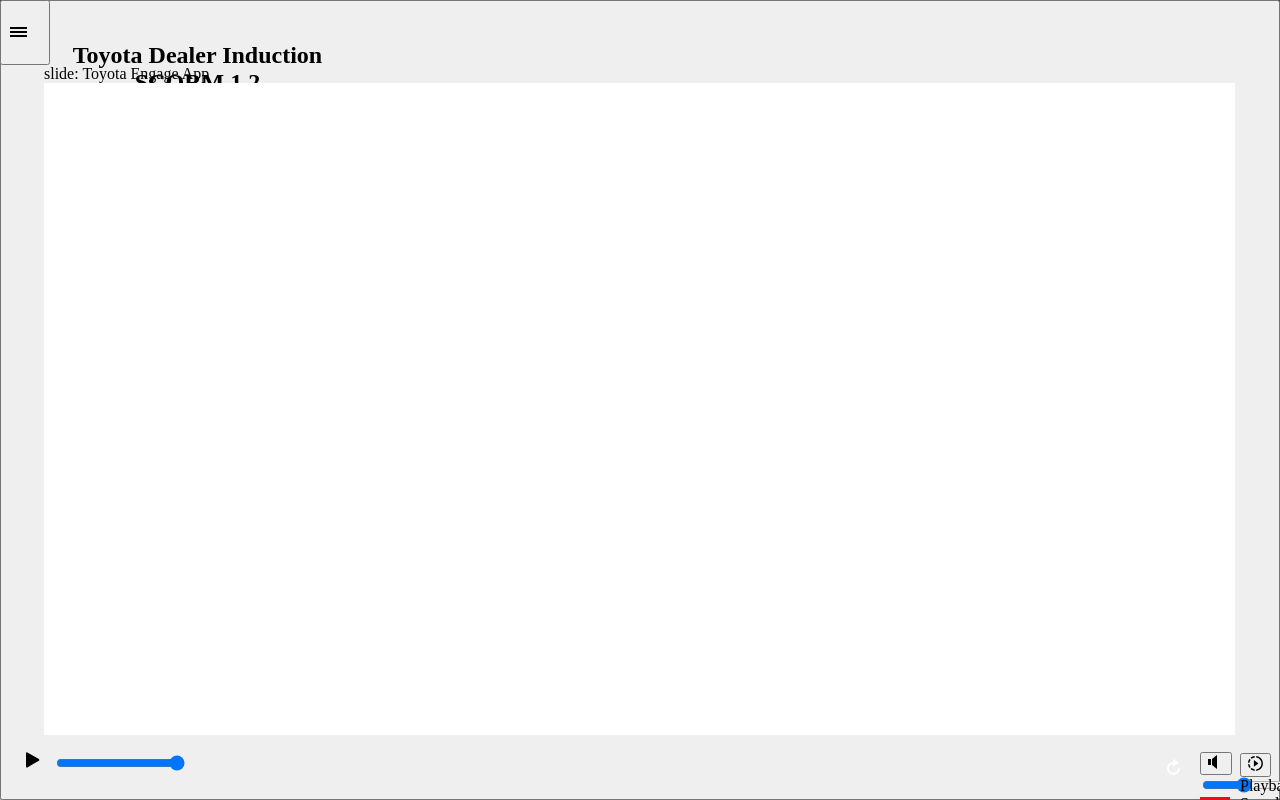 click 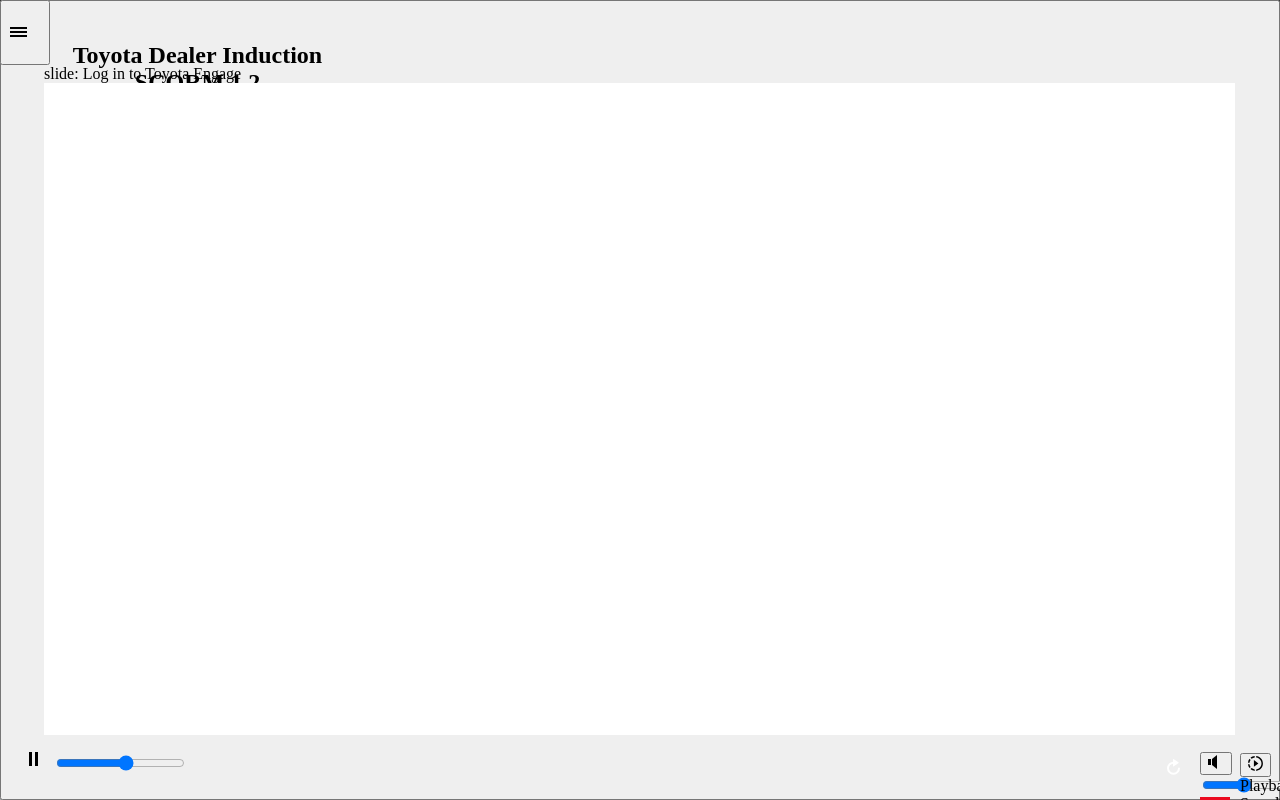 click 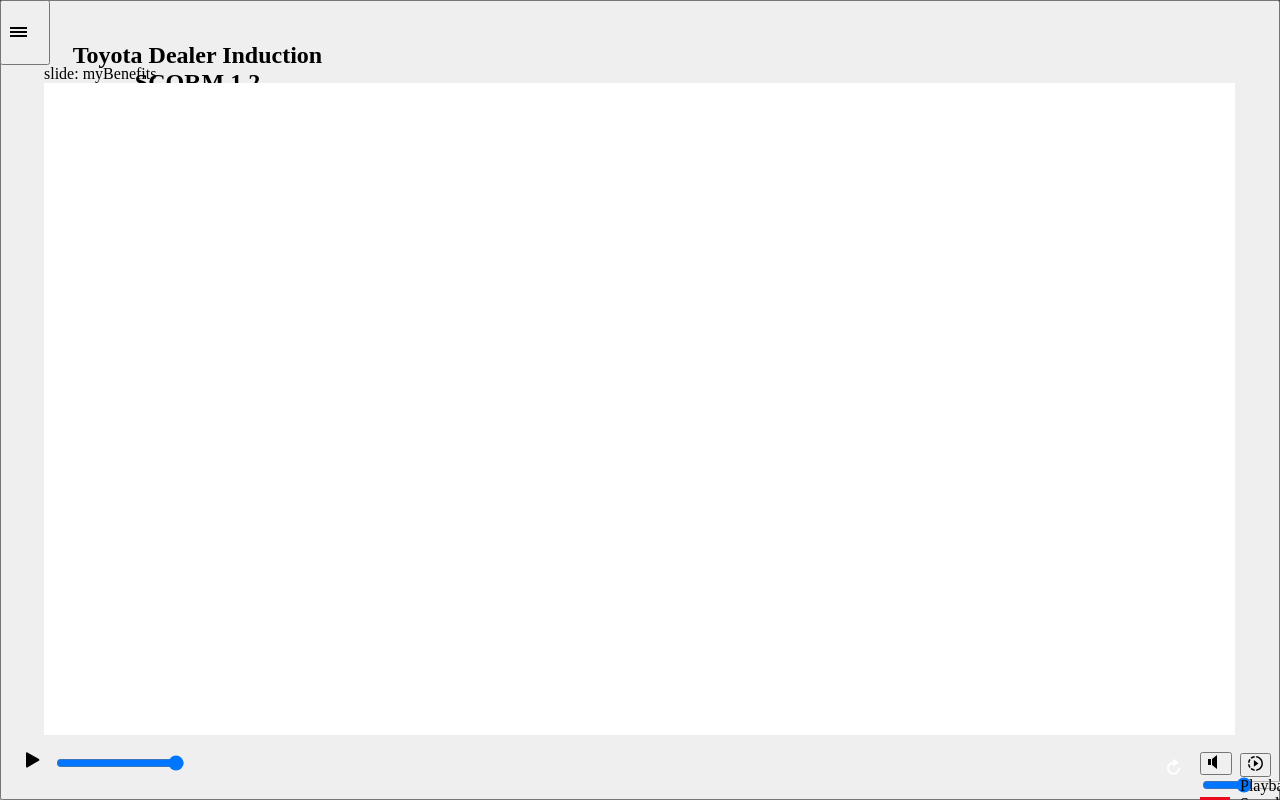 click 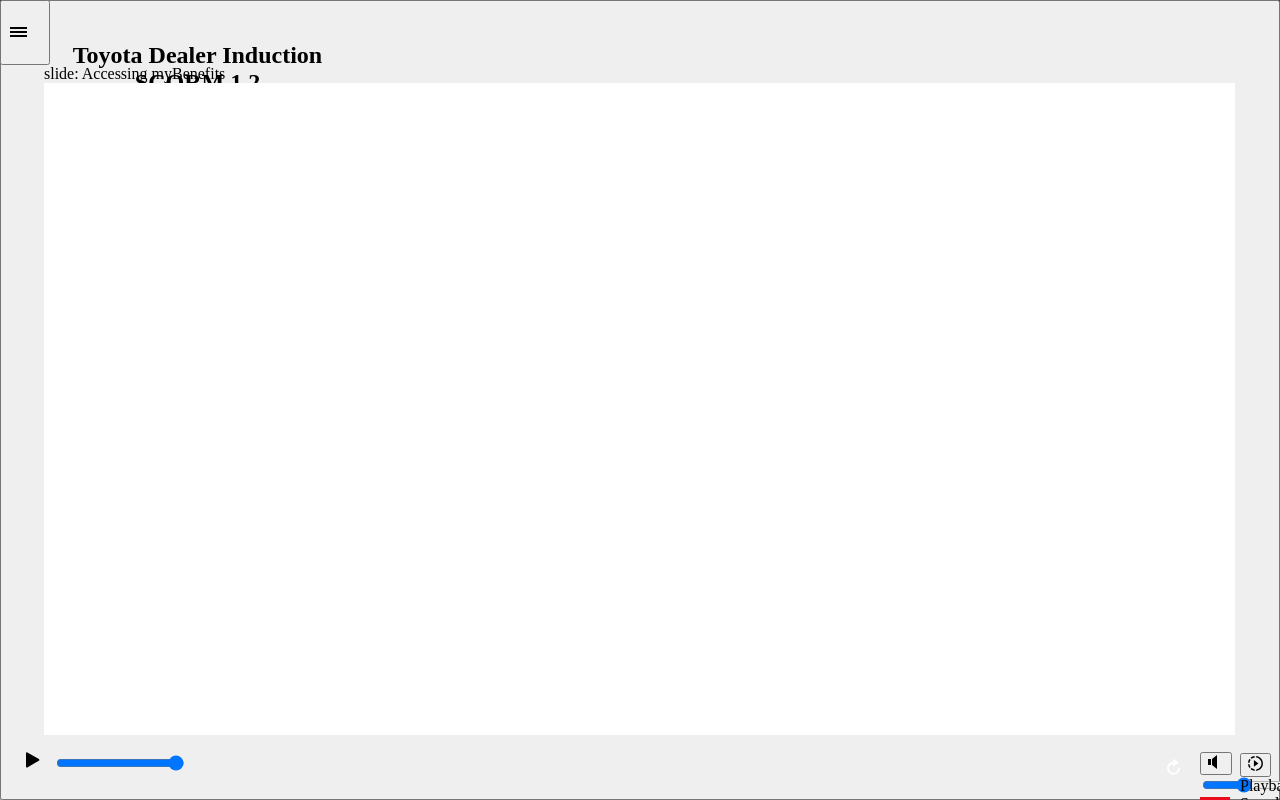 click 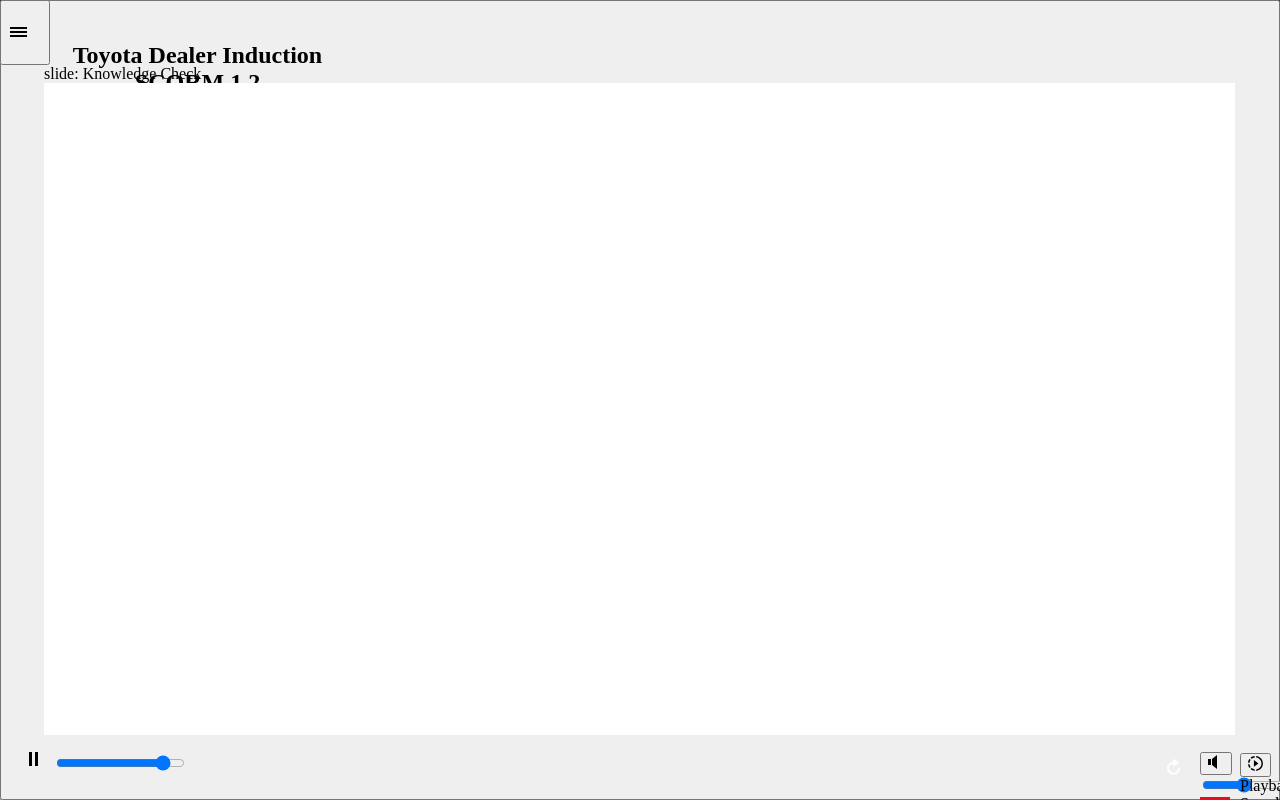 click at bounding box center [389, 2175] 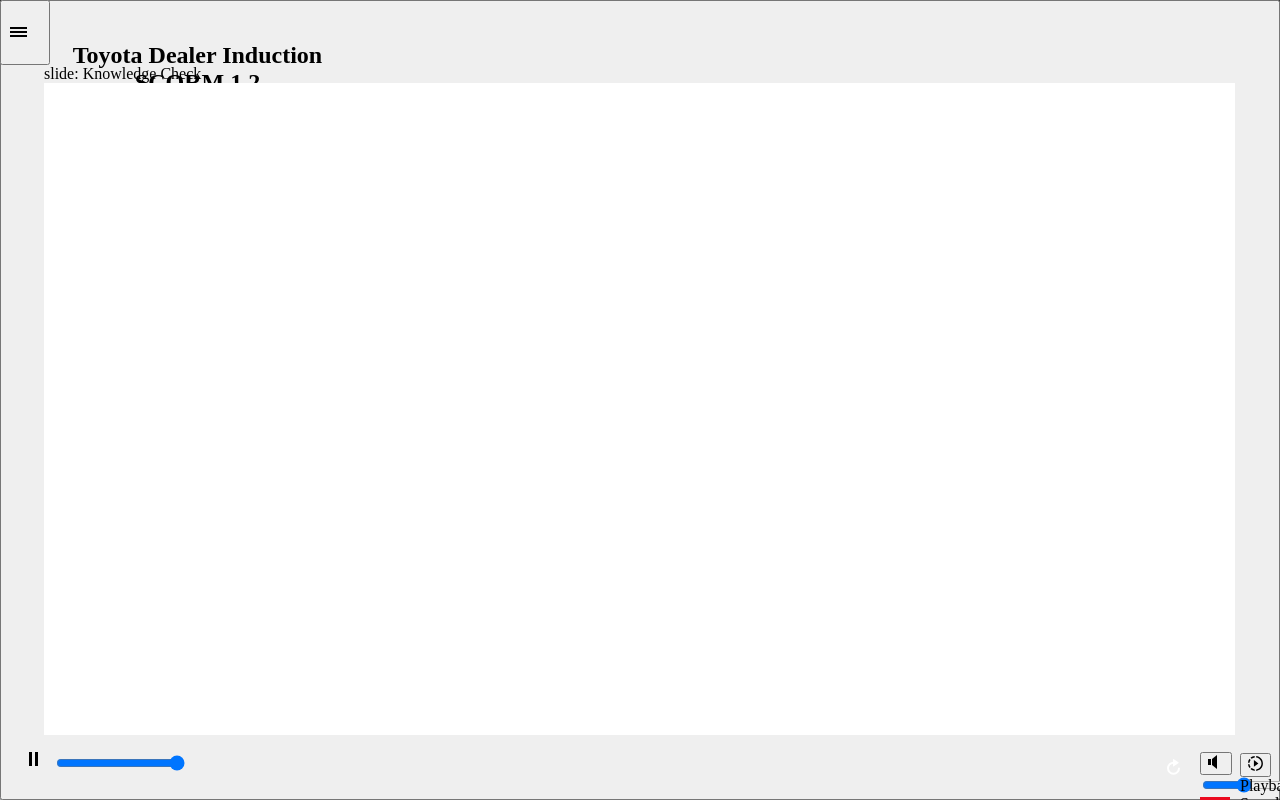 type on "5000" 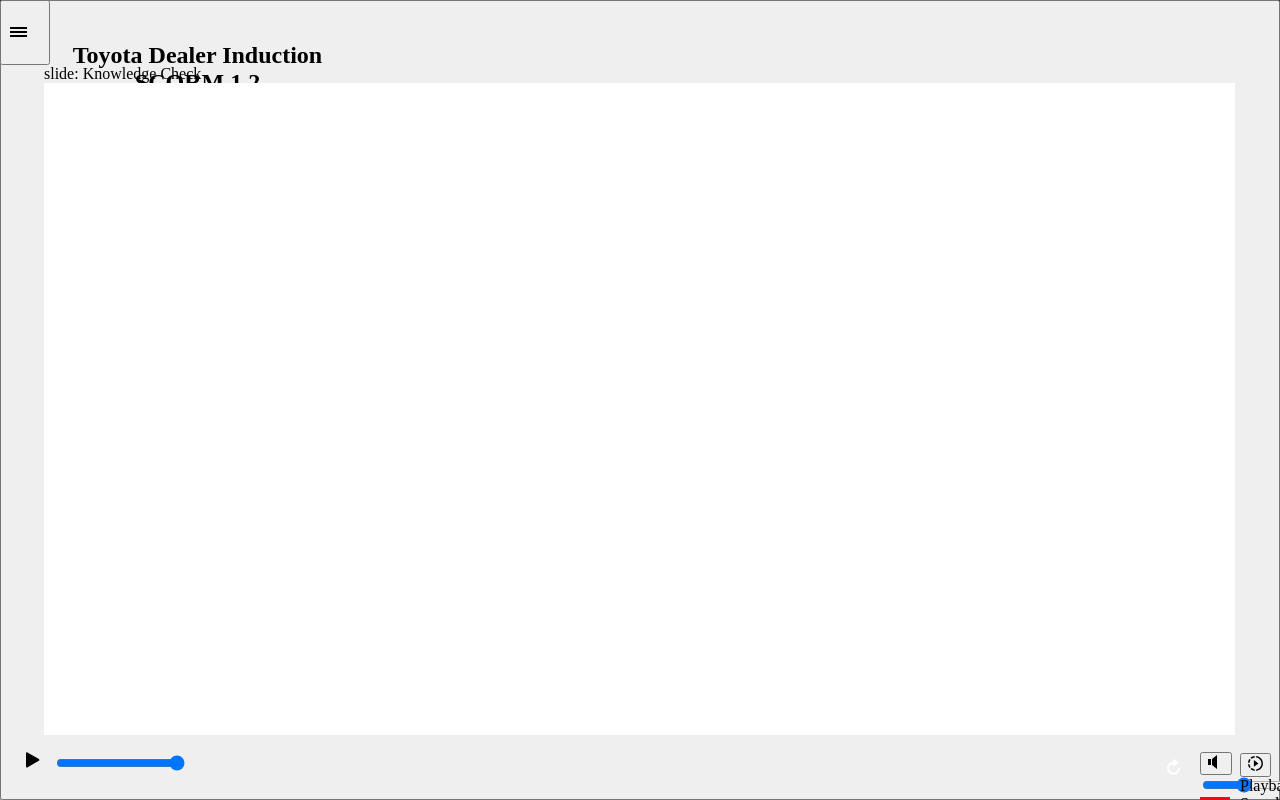 type on "start" 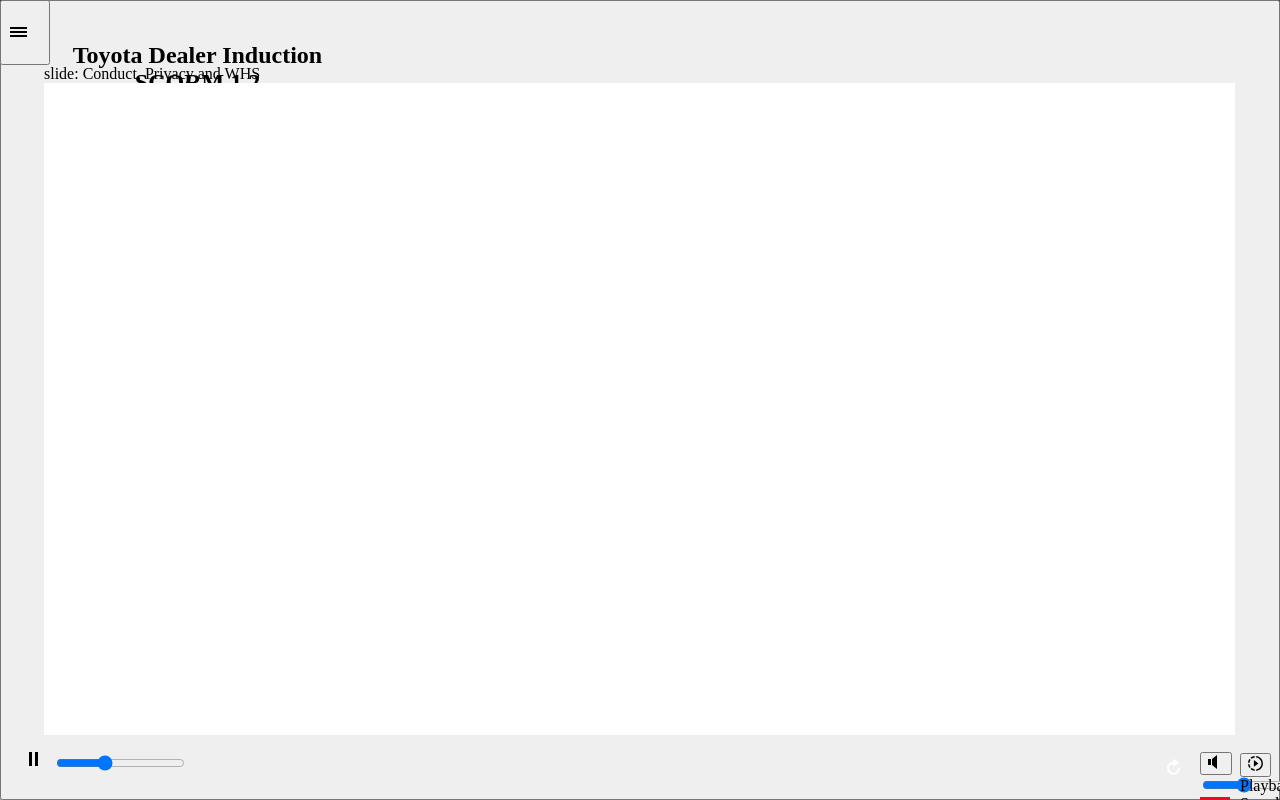 click 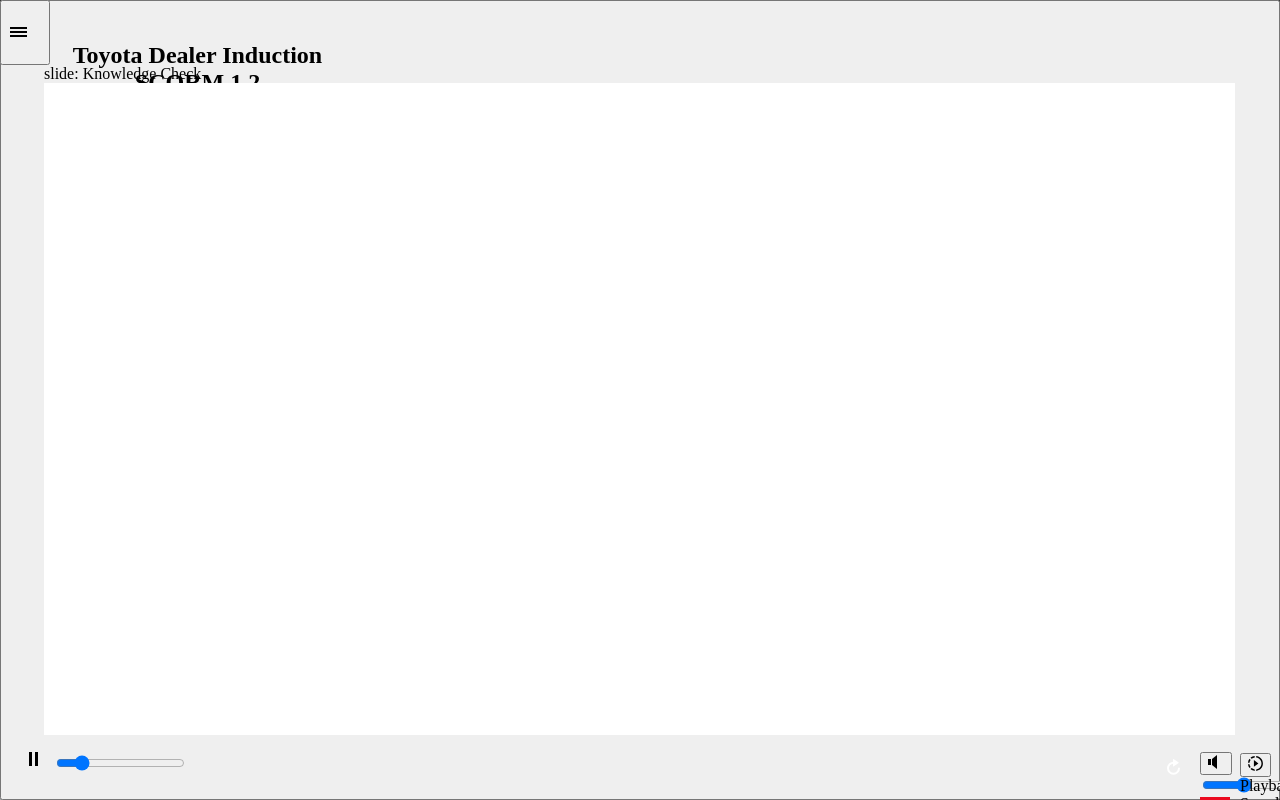 type on "800" 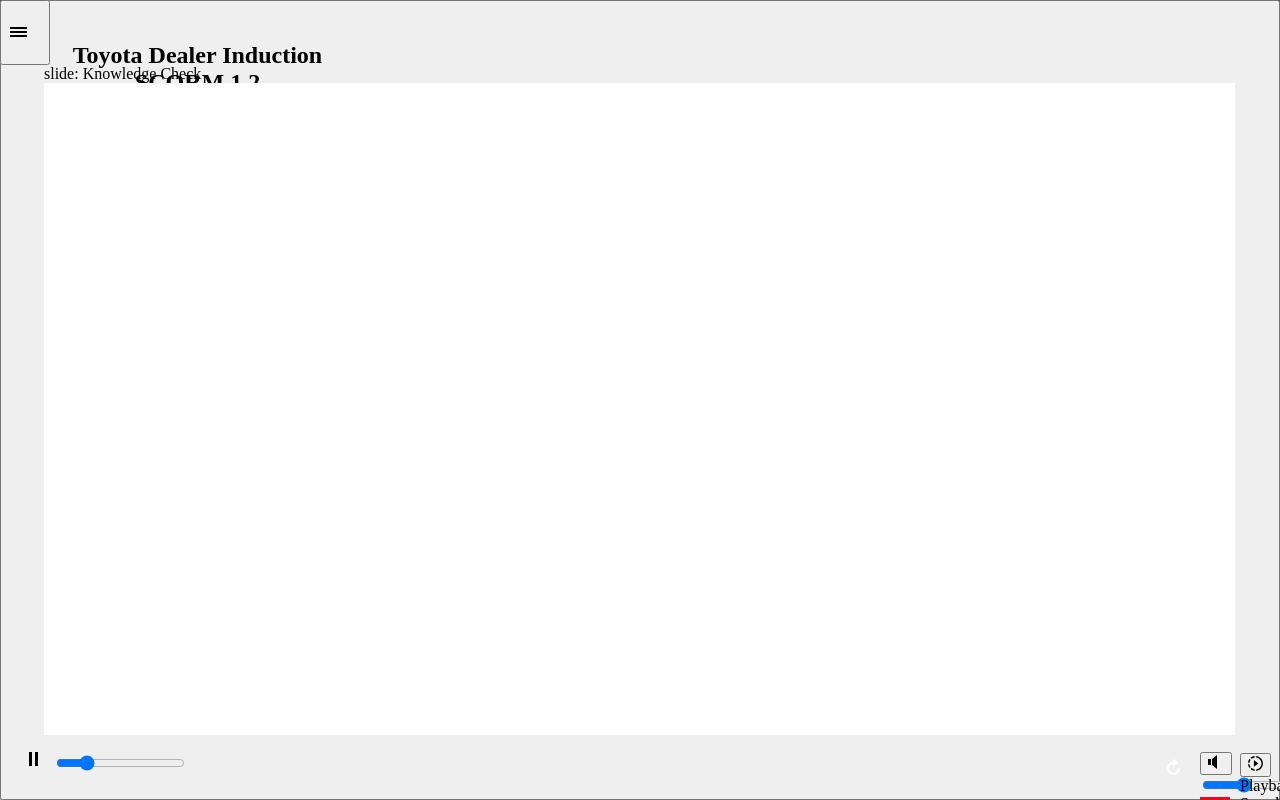 click on "start" at bounding box center [389, 2157] 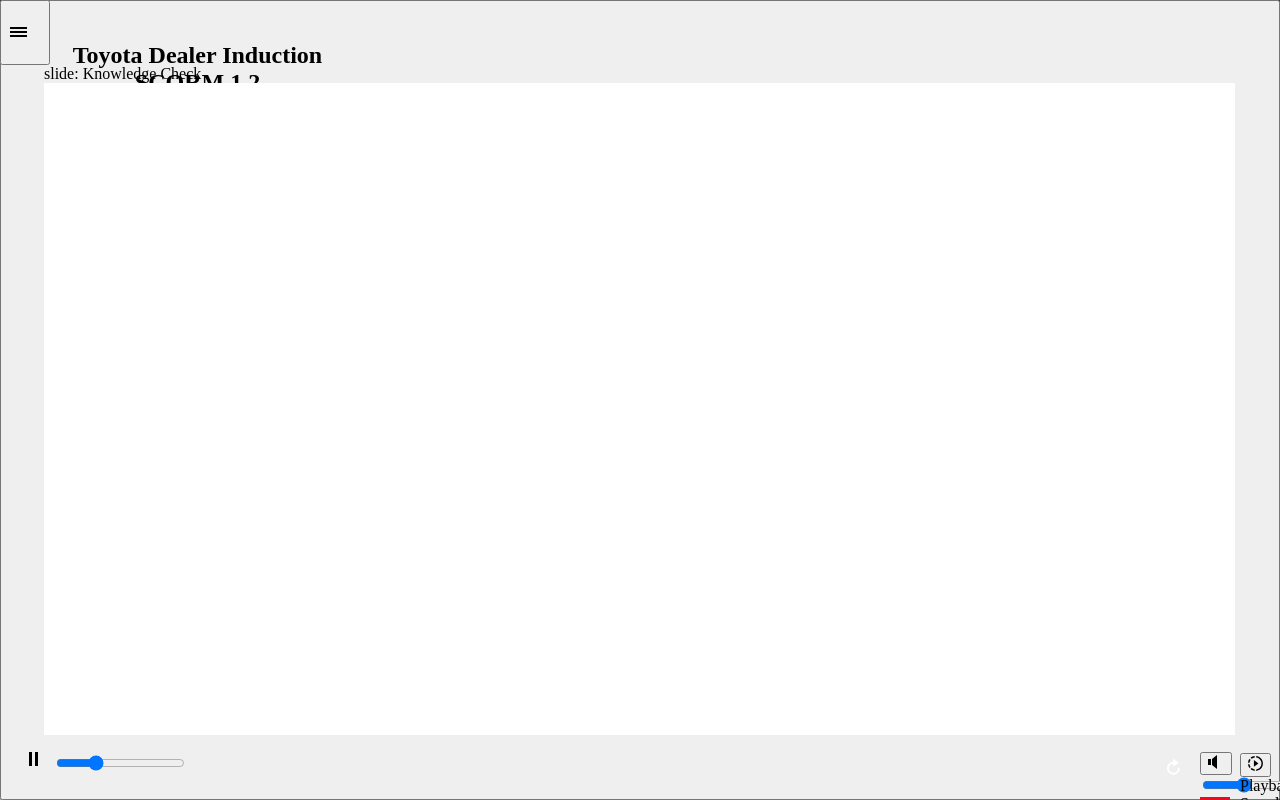 click on "start" at bounding box center [389, 2173] 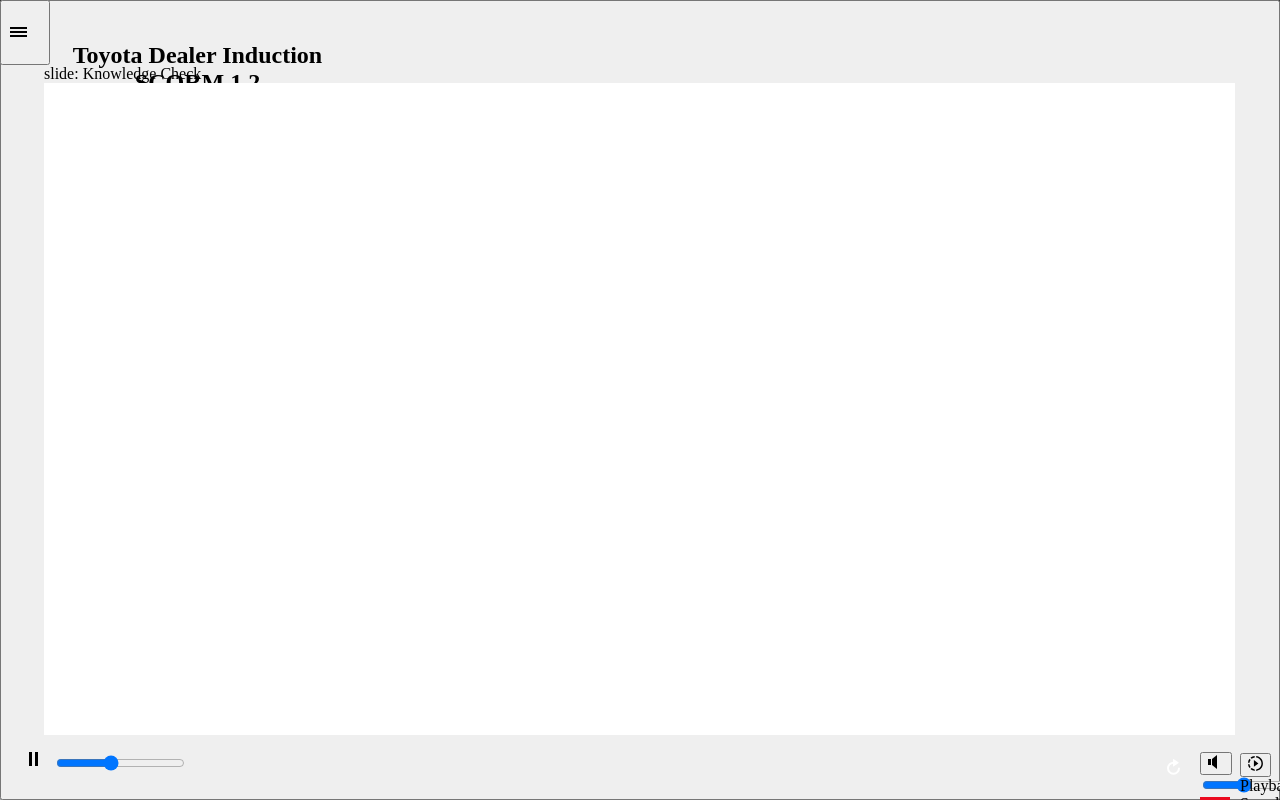 click 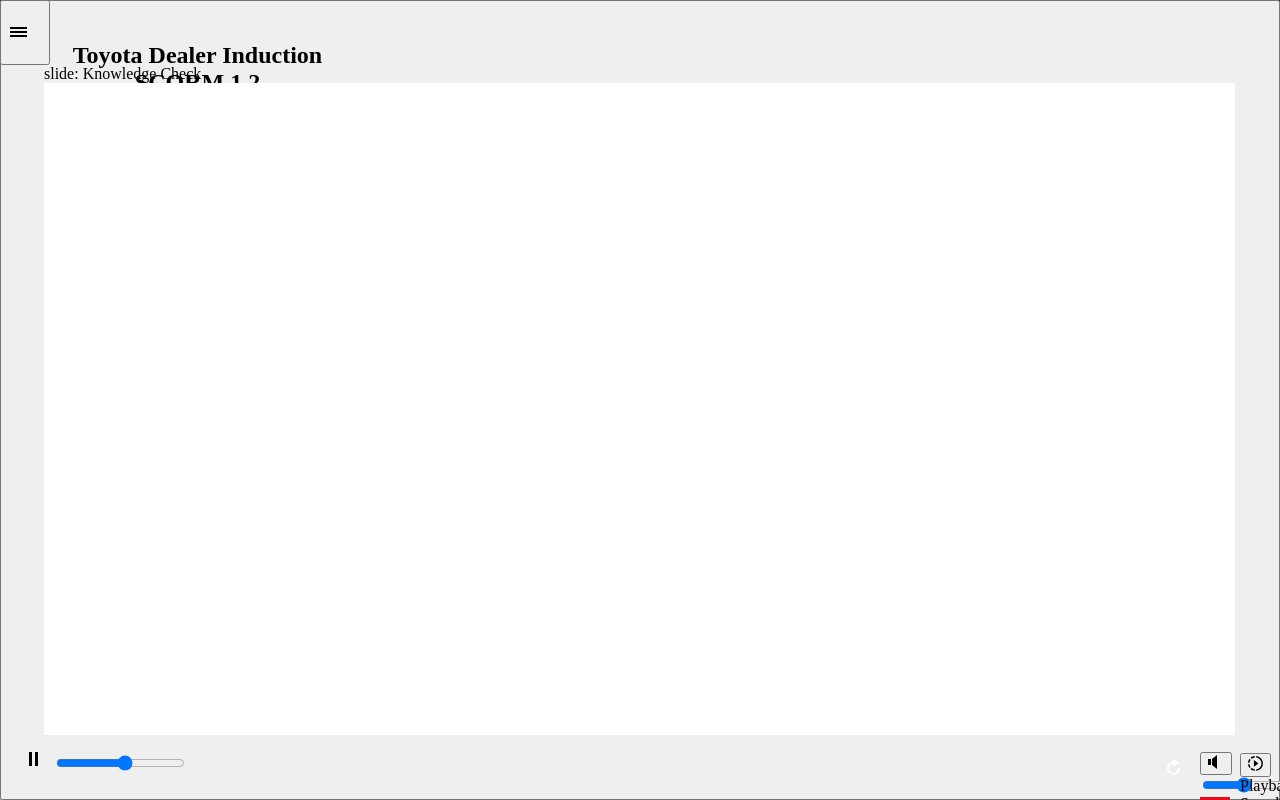 drag, startPoint x: 462, startPoint y: 434, endPoint x: 25, endPoint y: 416, distance: 437.37054 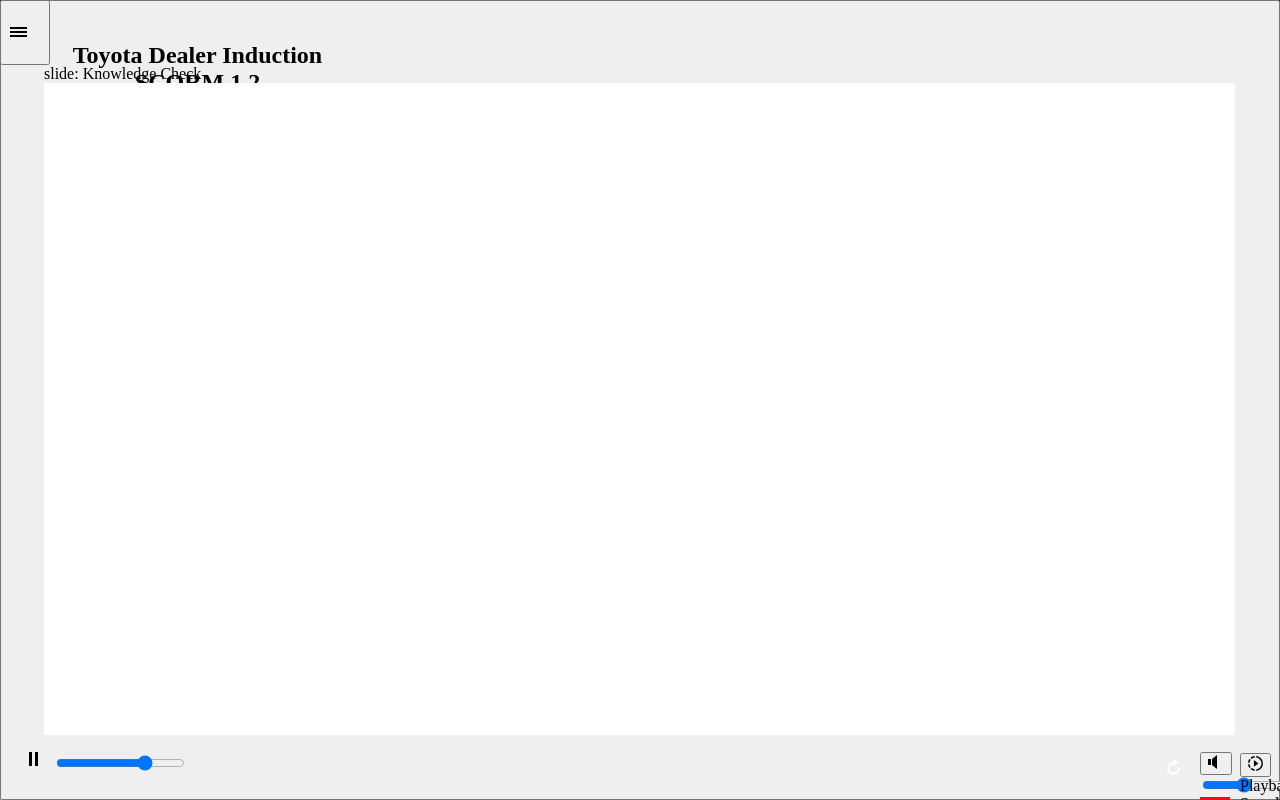 type on "3600" 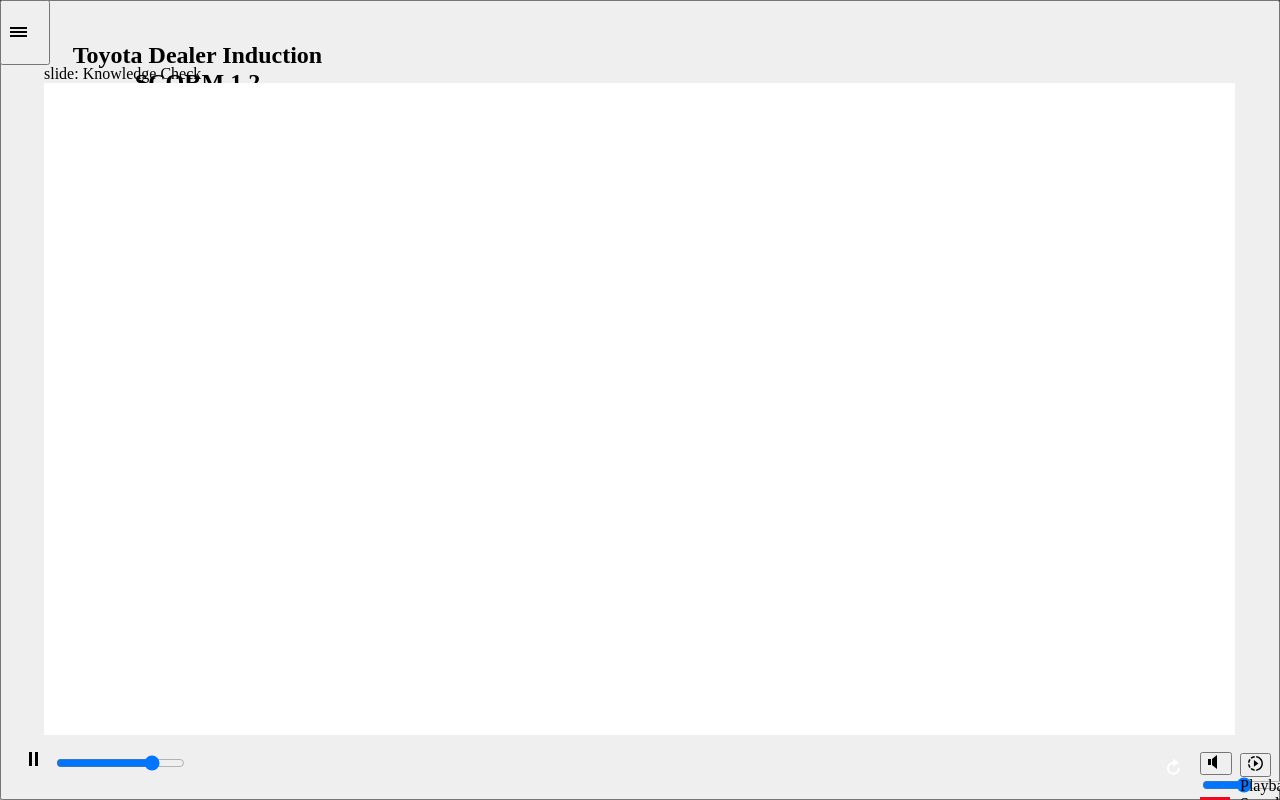 type on "4000" 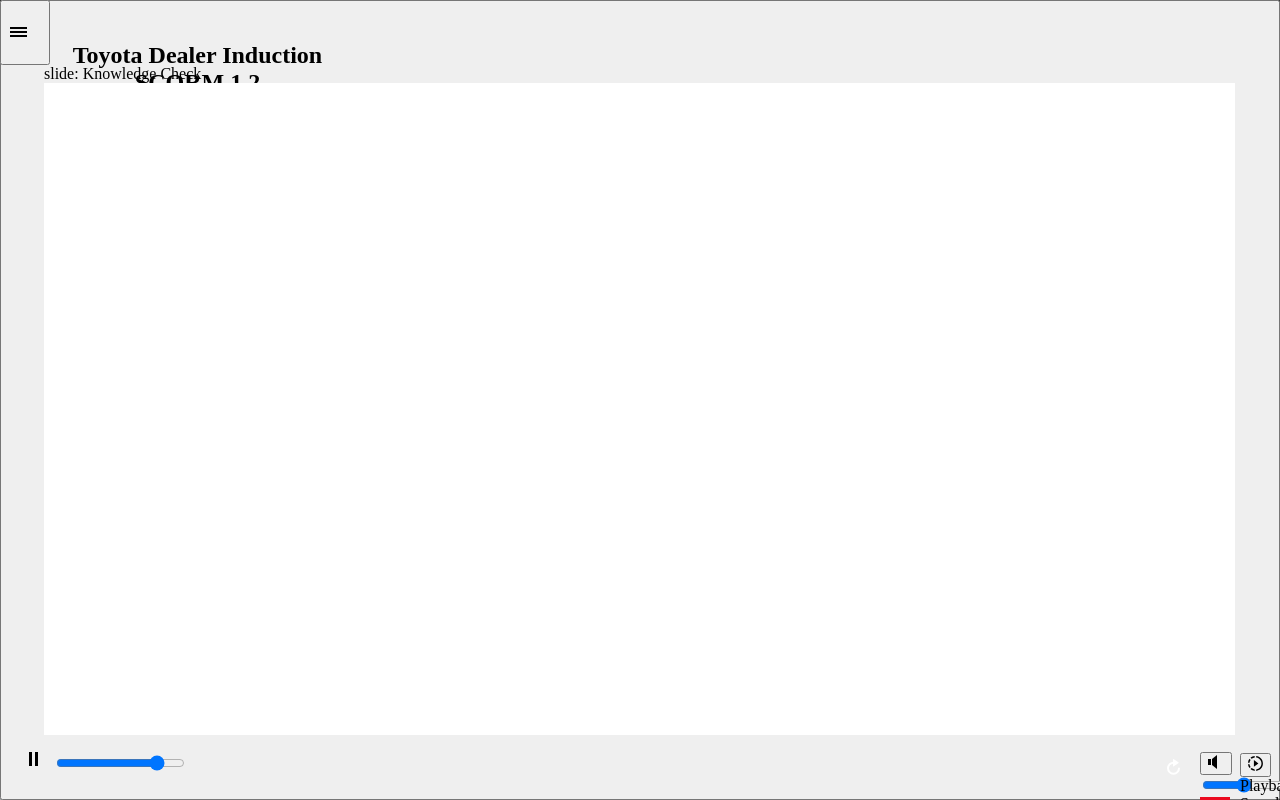 type on "4200" 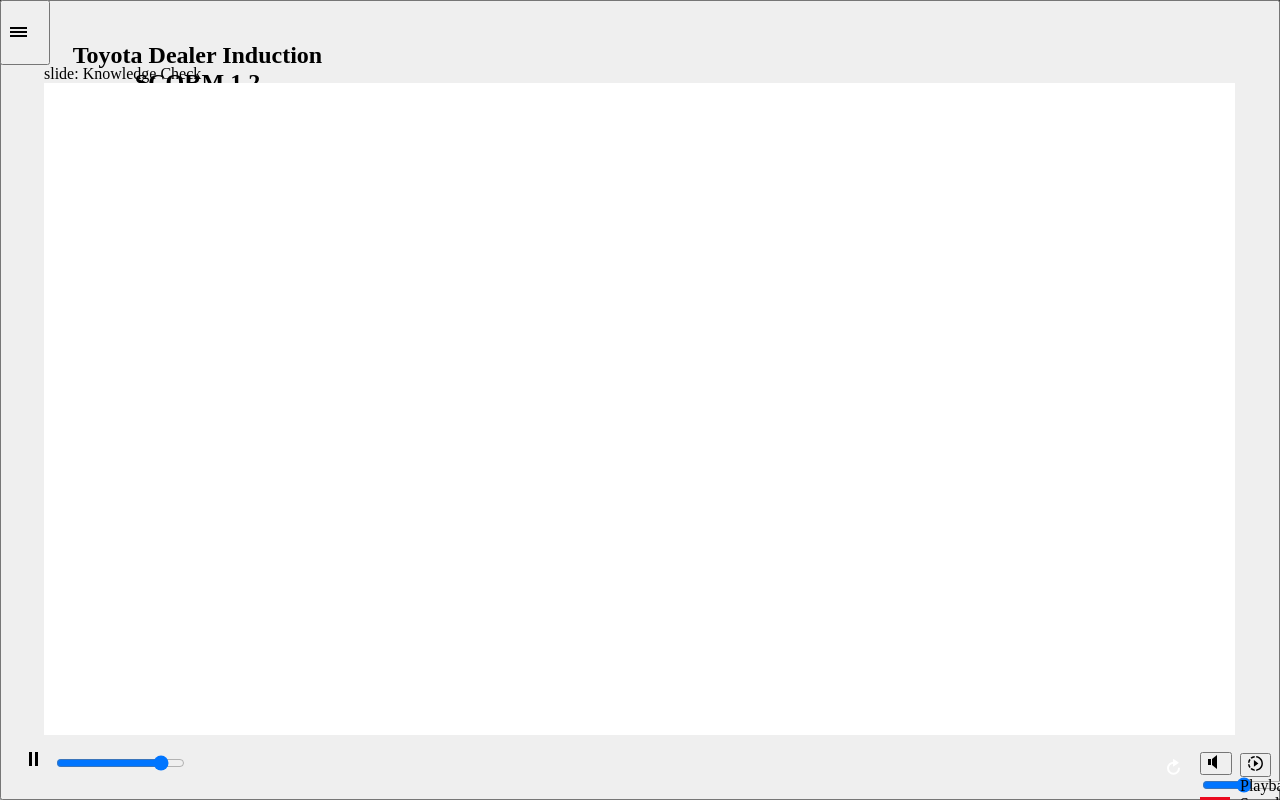 type on "4300" 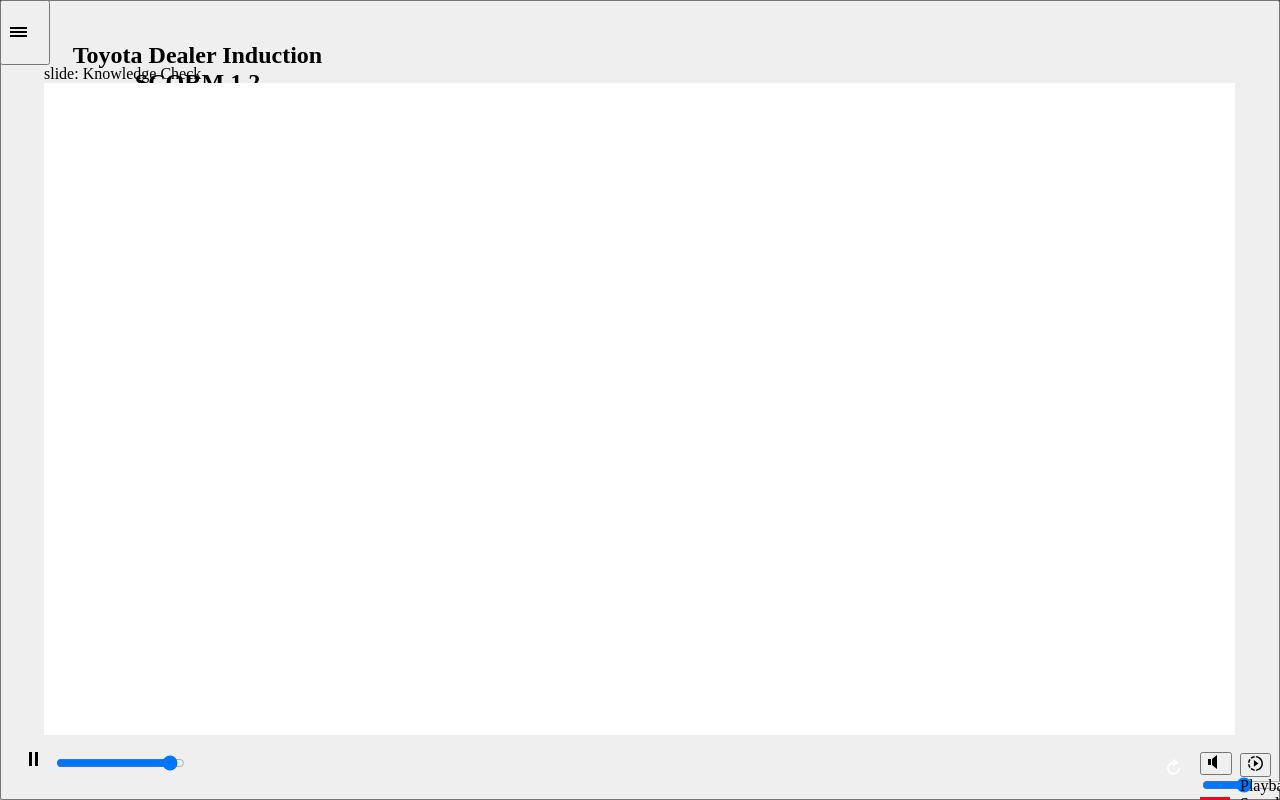 type on "4700" 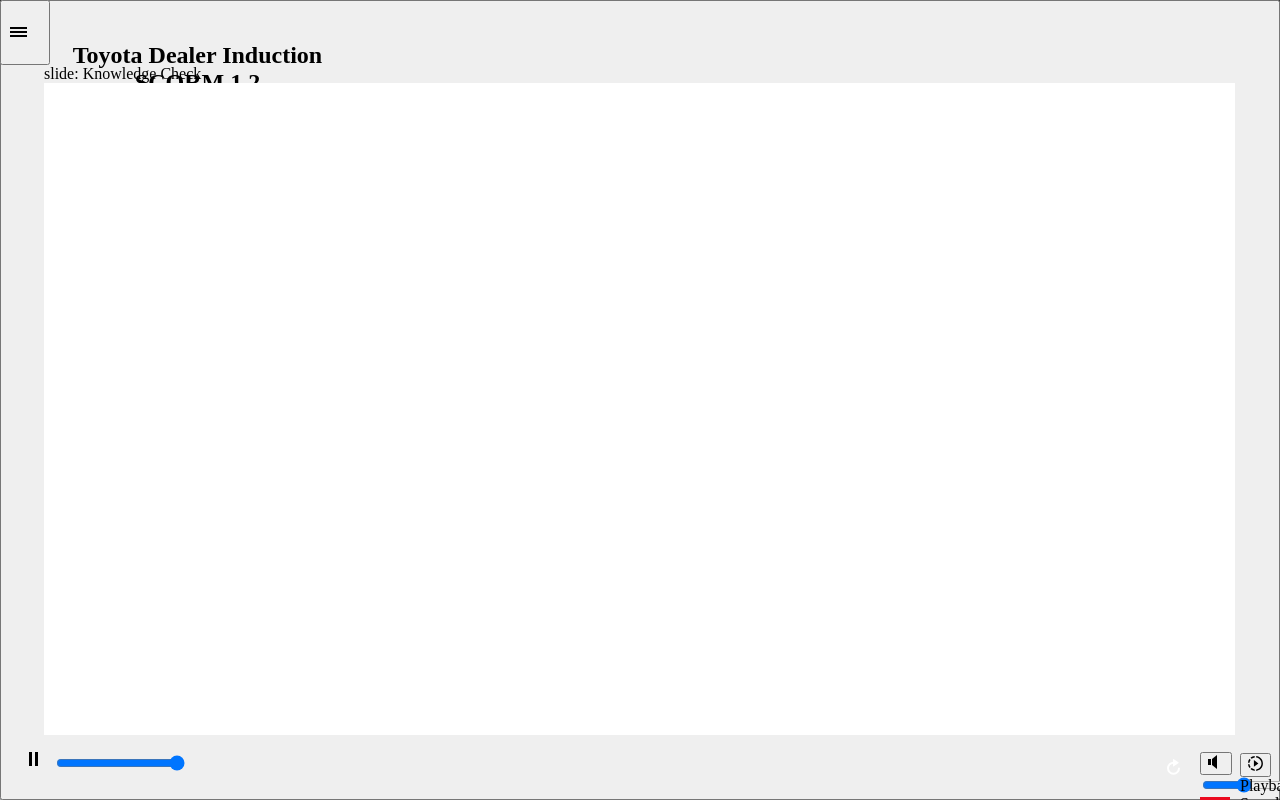 type on "5000" 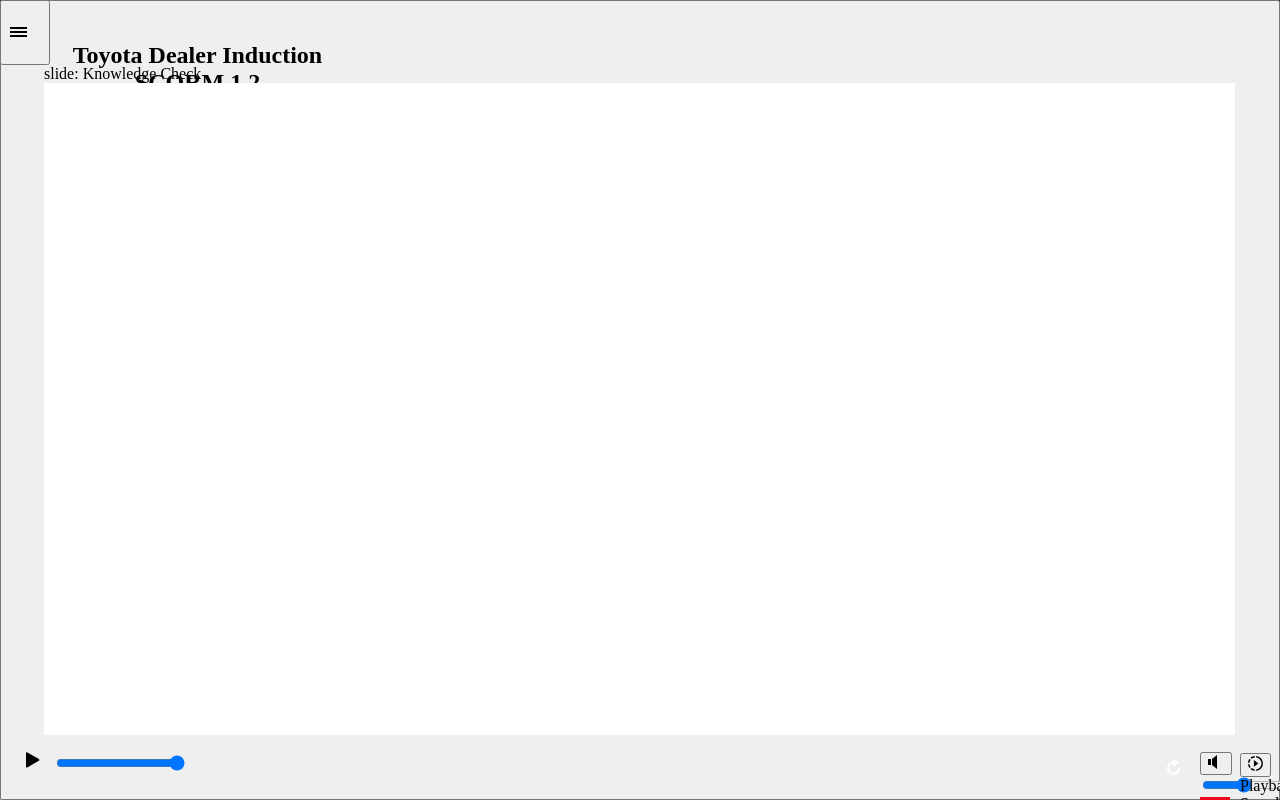 click at bounding box center [389, 2175] 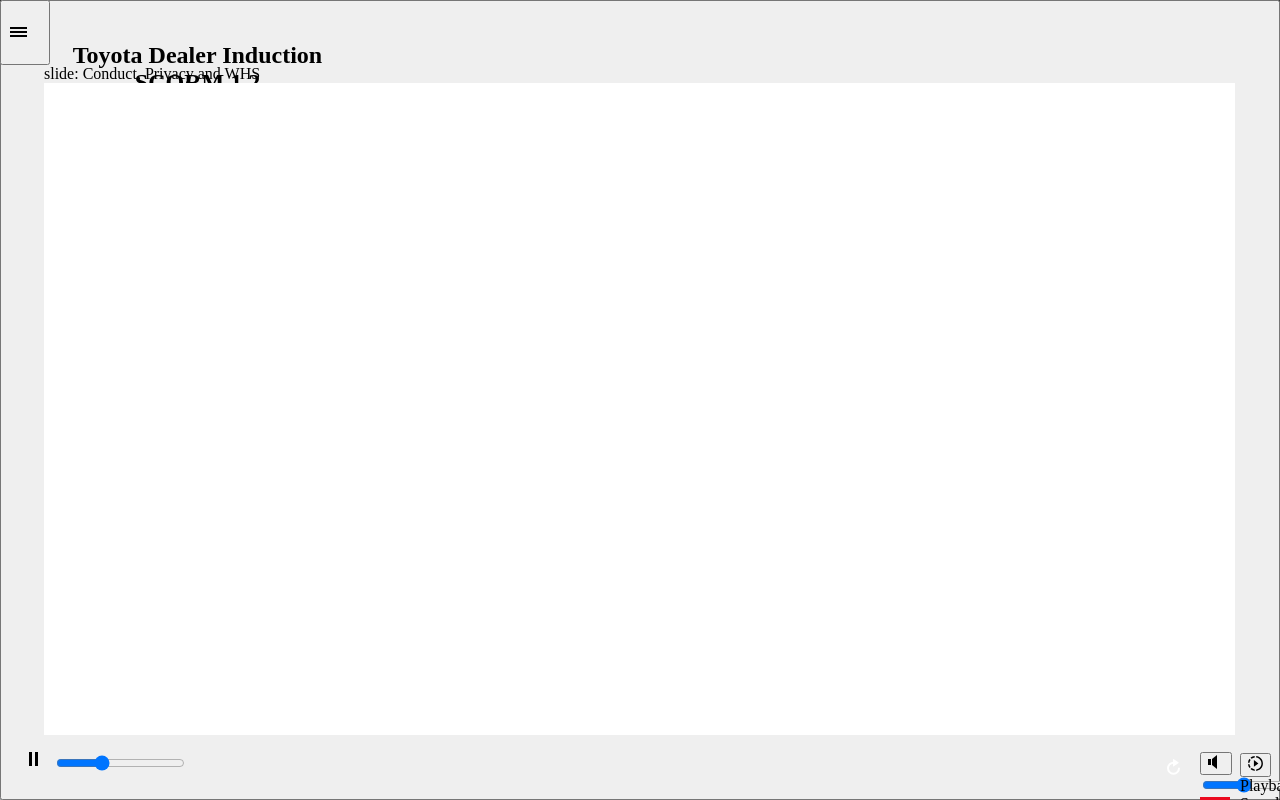click 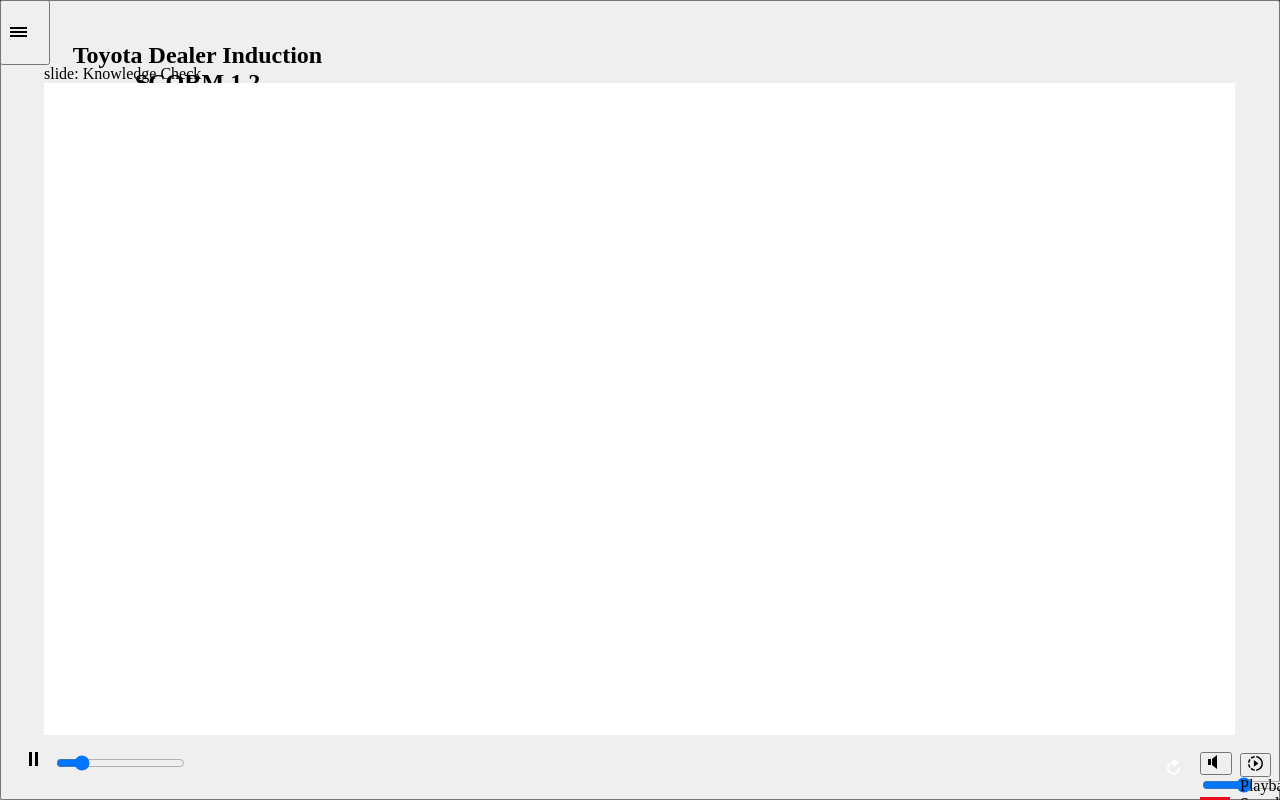 type on "800" 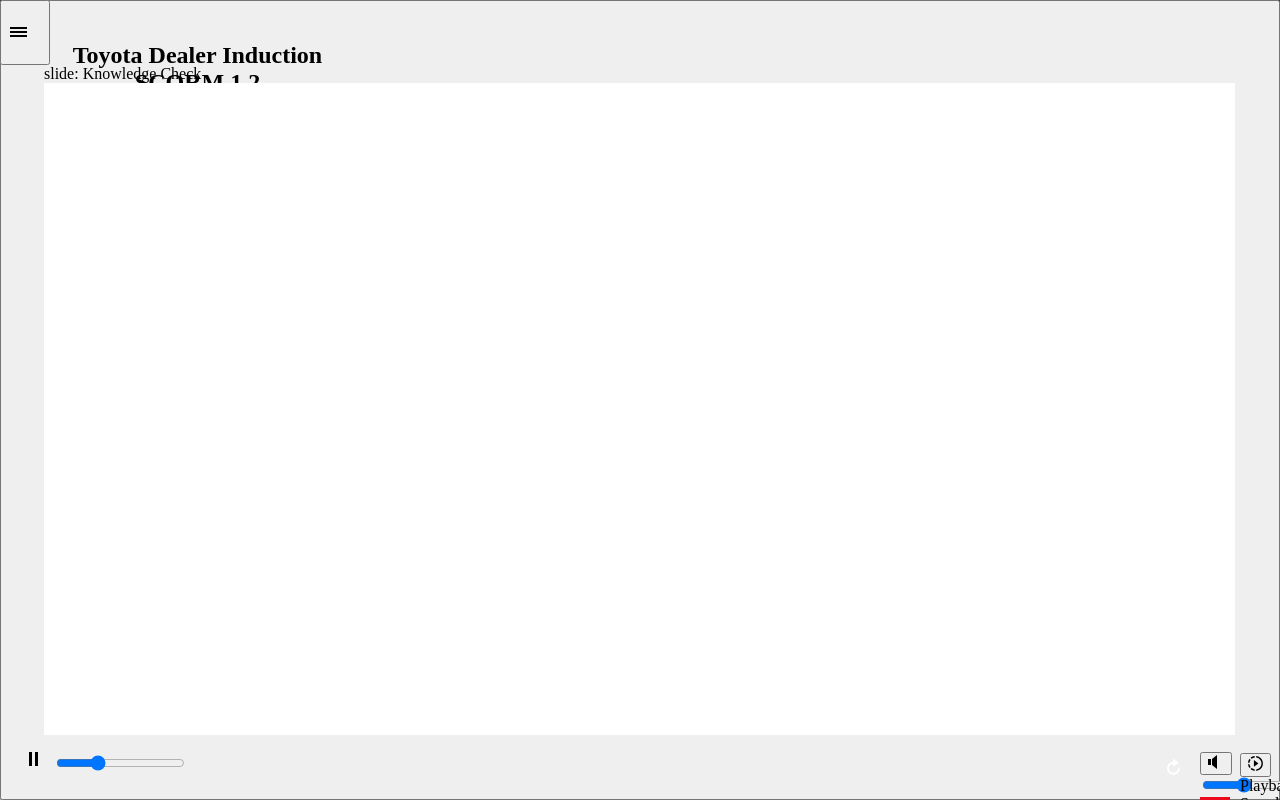 drag, startPoint x: 403, startPoint y: 434, endPoint x: 262, endPoint y: 439, distance: 141.08862 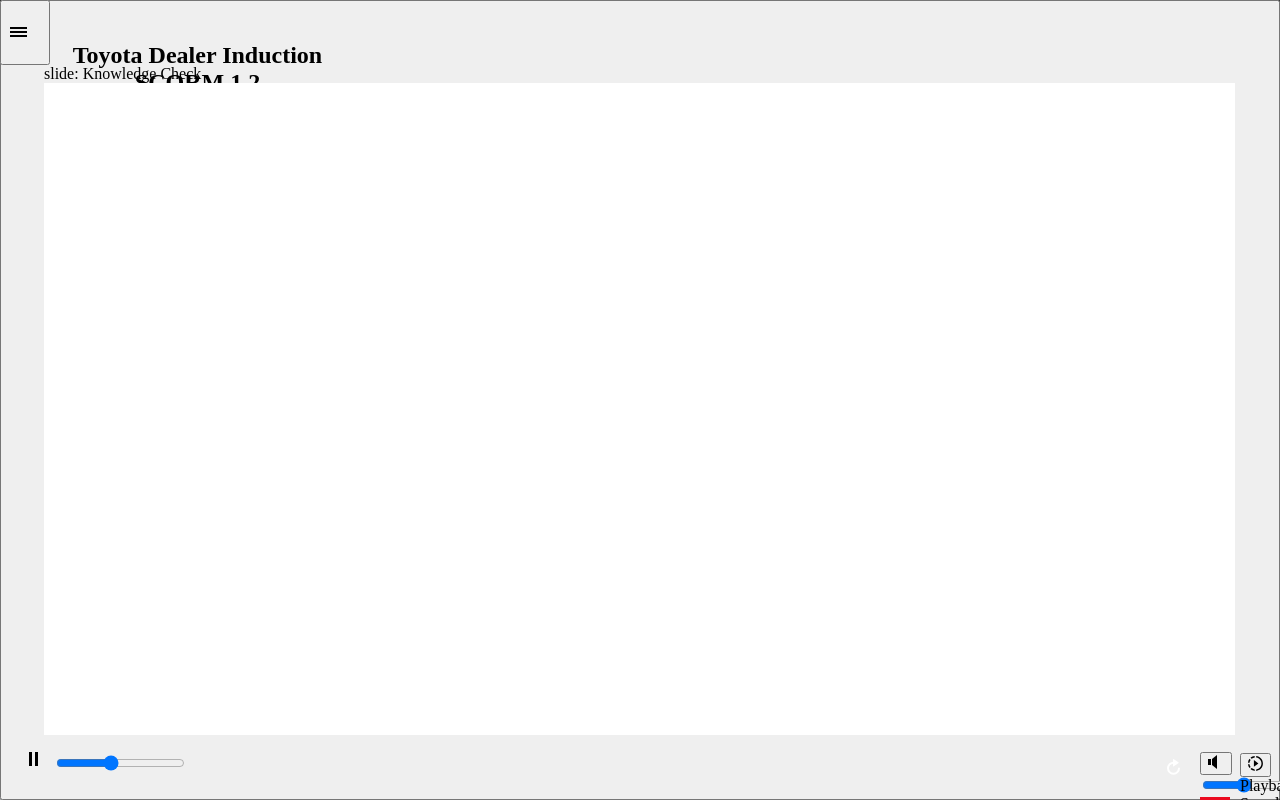 type on "2100" 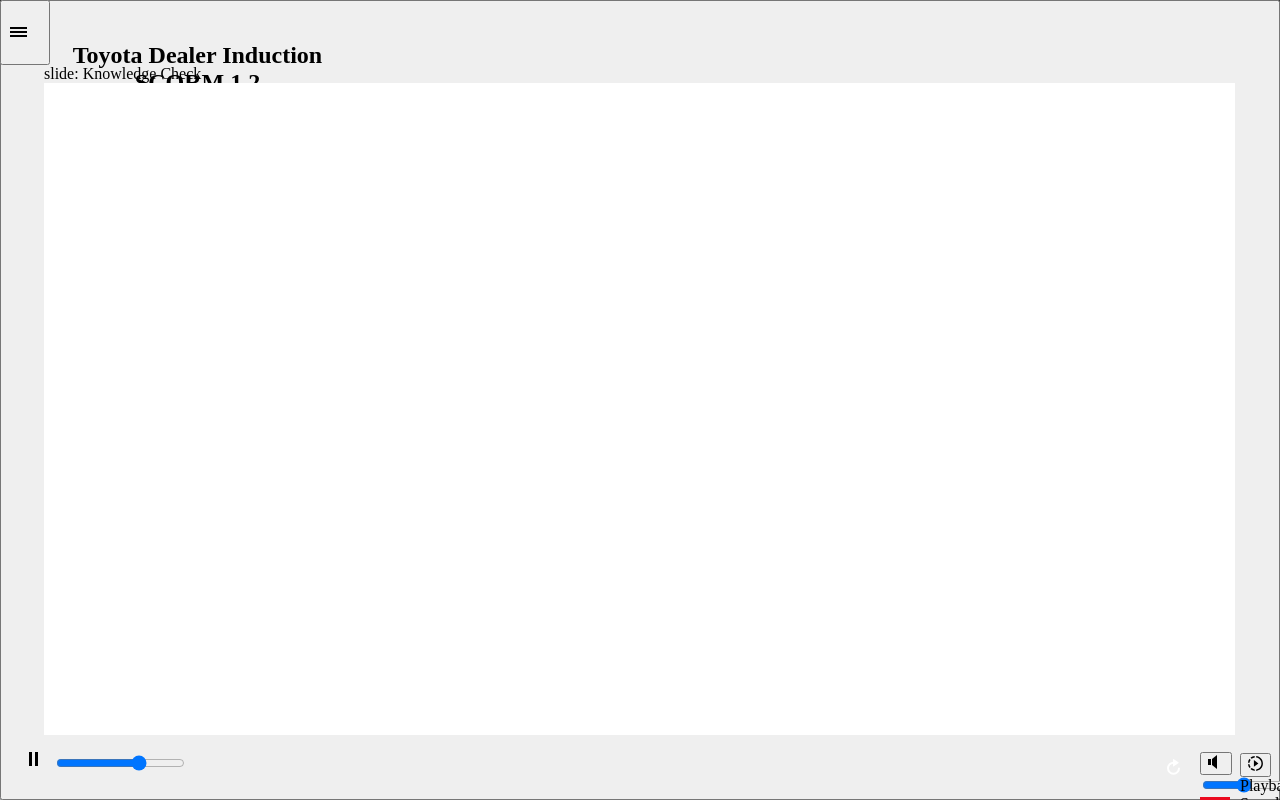 click at bounding box center [389, 2175] 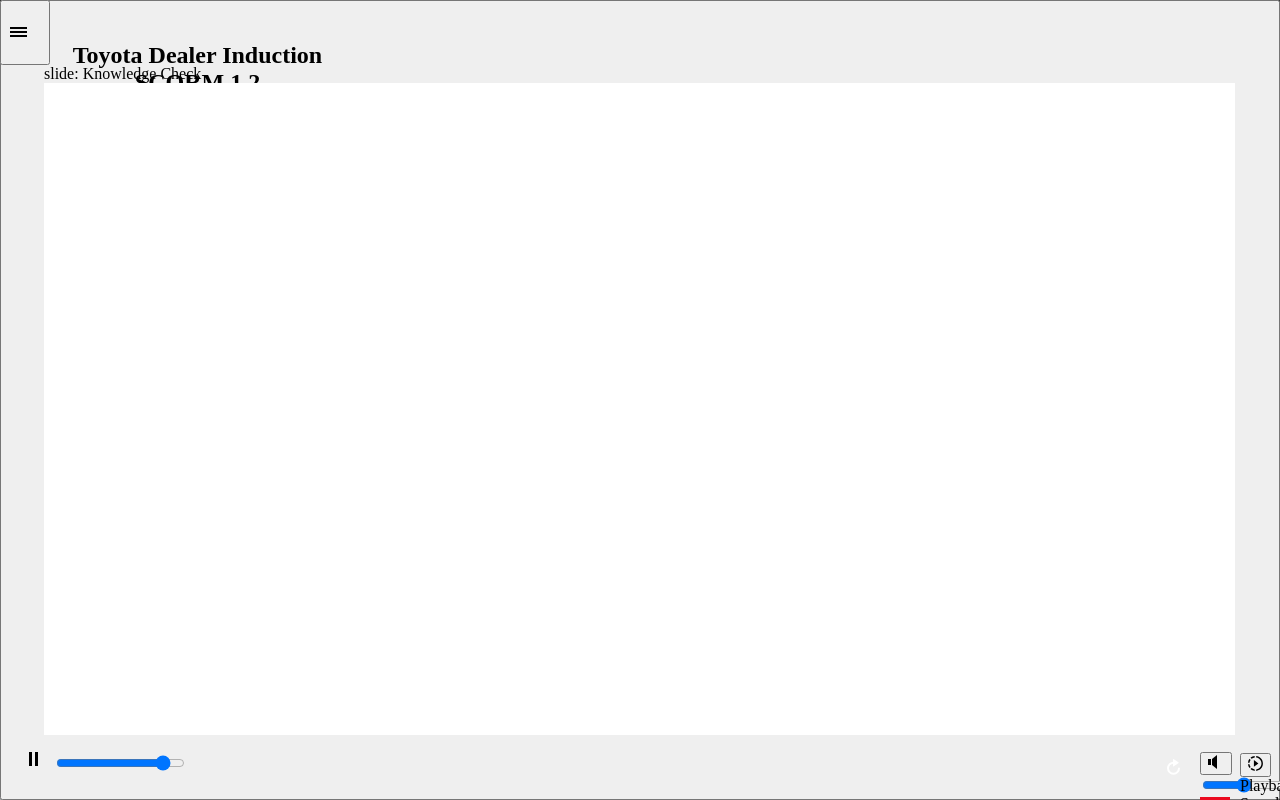 type on "4400" 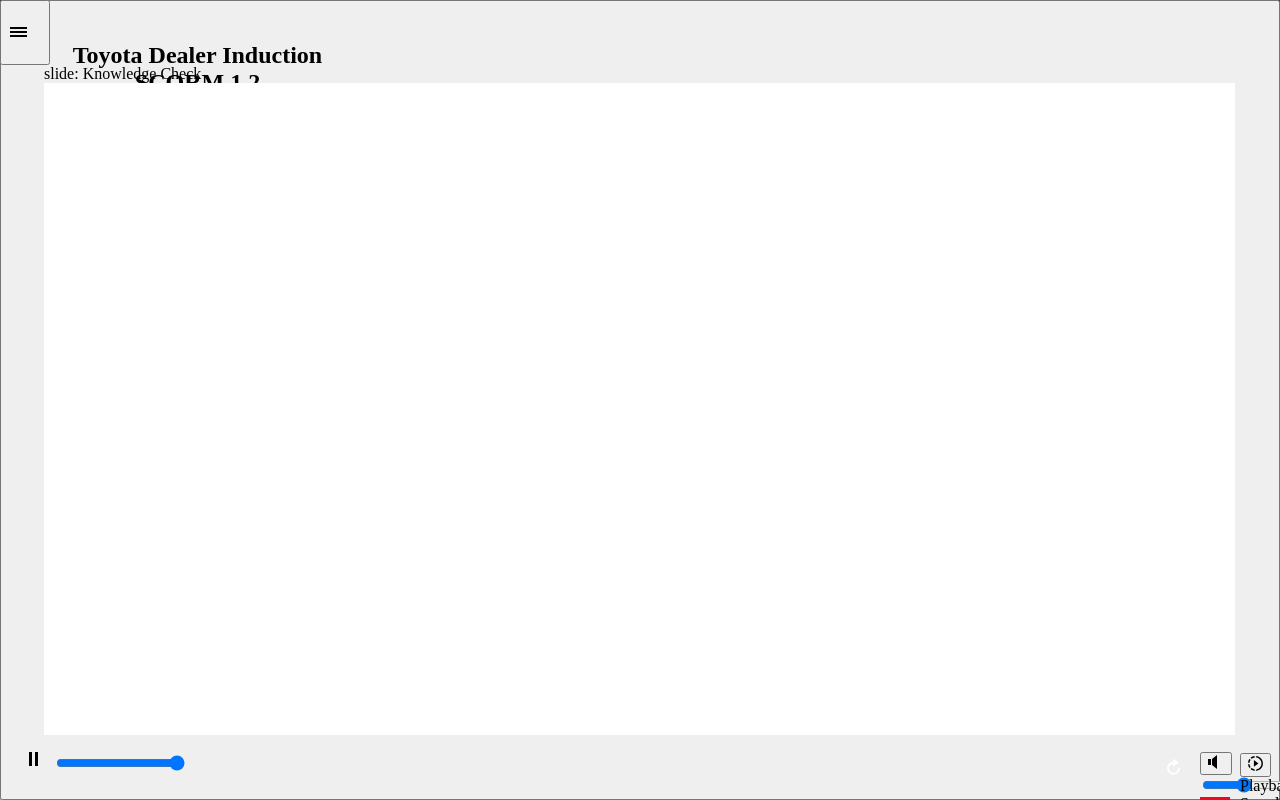 type on "5000" 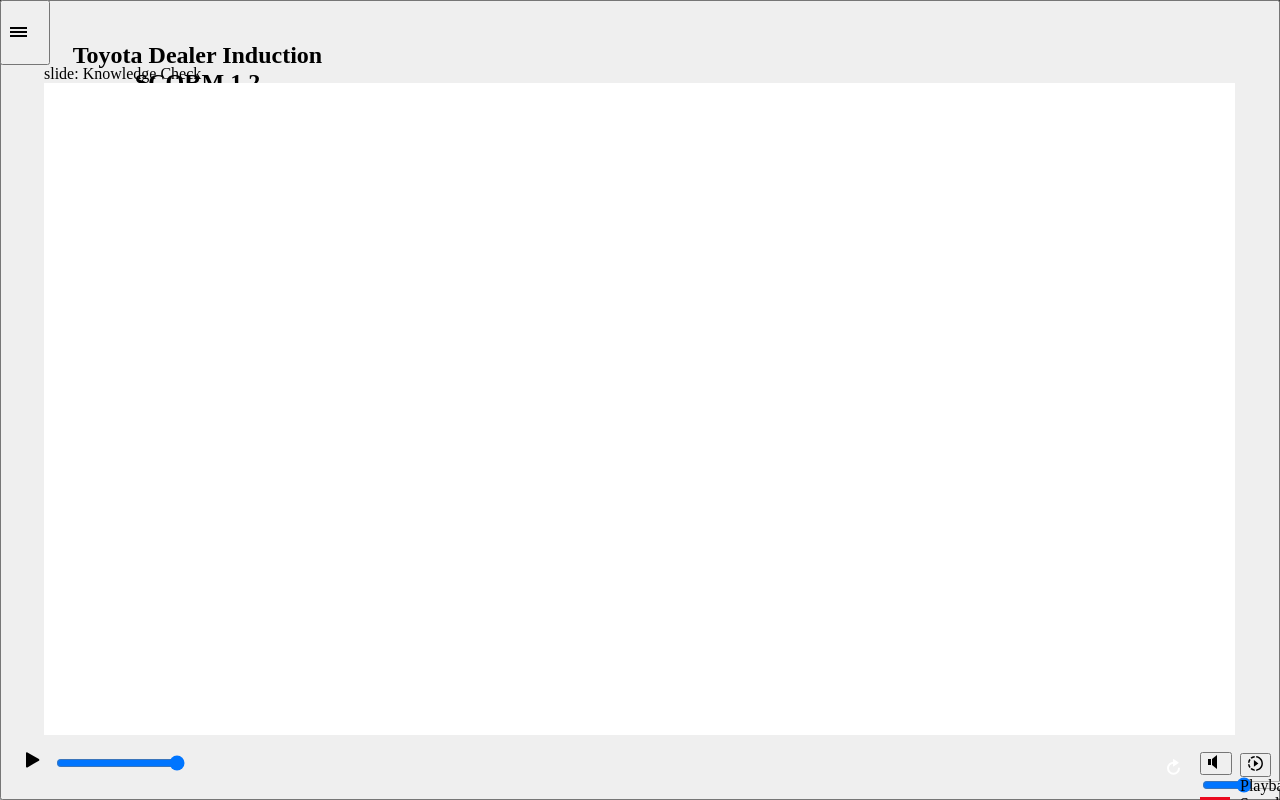 drag, startPoint x: 1160, startPoint y: 98, endPoint x: 1134, endPoint y: 107, distance: 27.513634 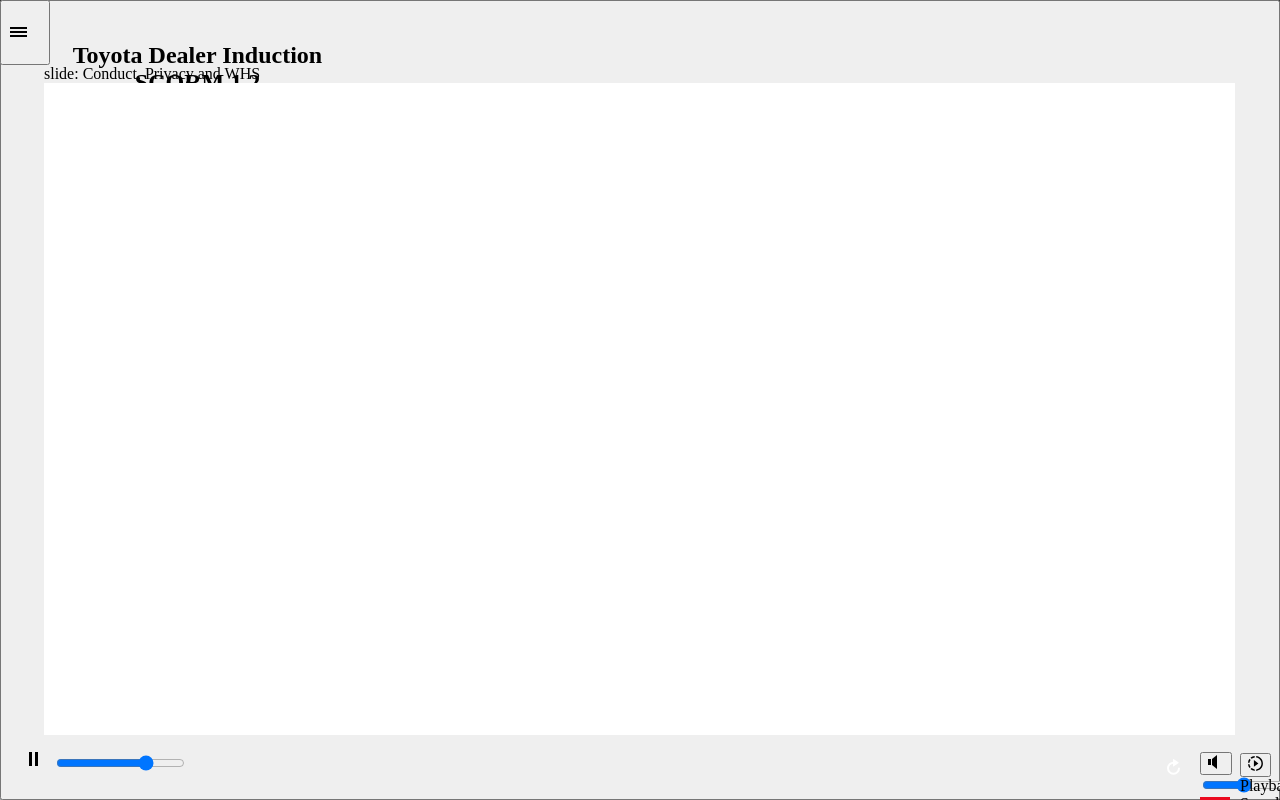 click 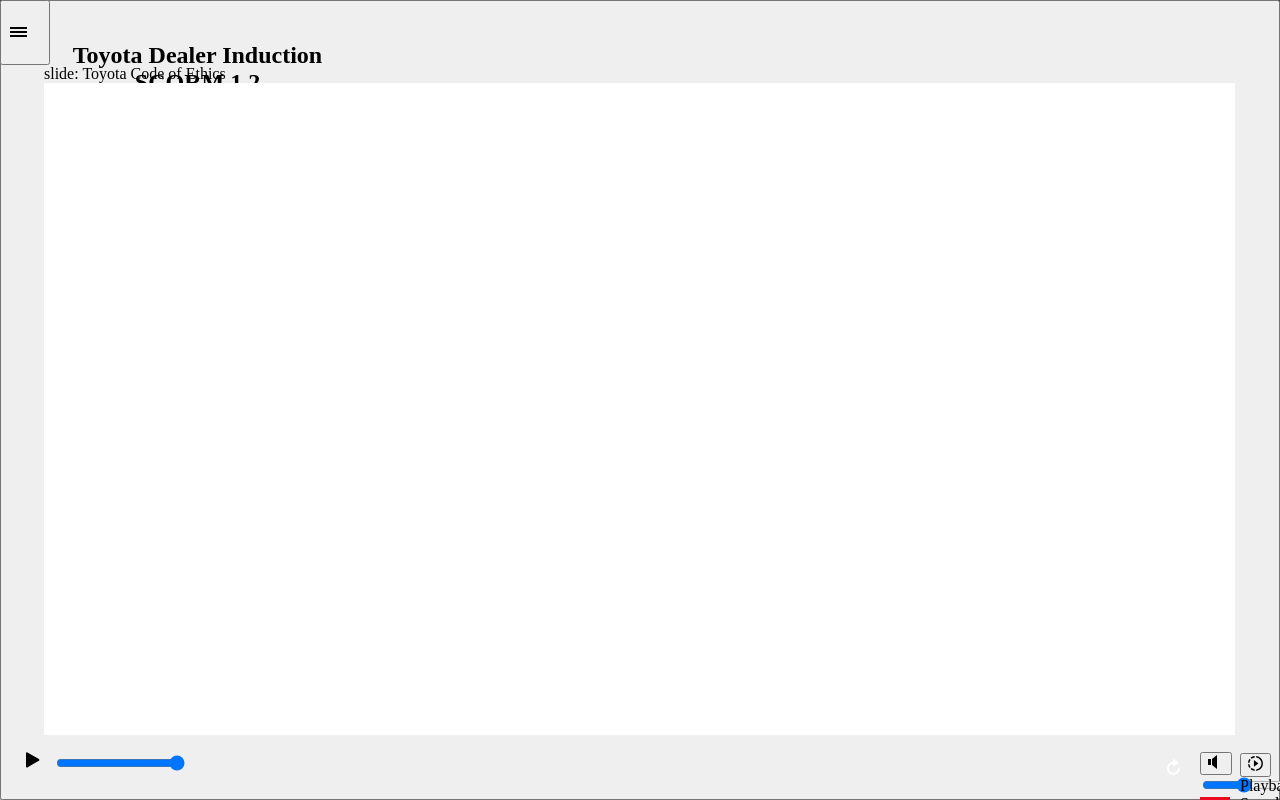 drag, startPoint x: 1059, startPoint y: 684, endPoint x: 1098, endPoint y: 676, distance: 39.812057 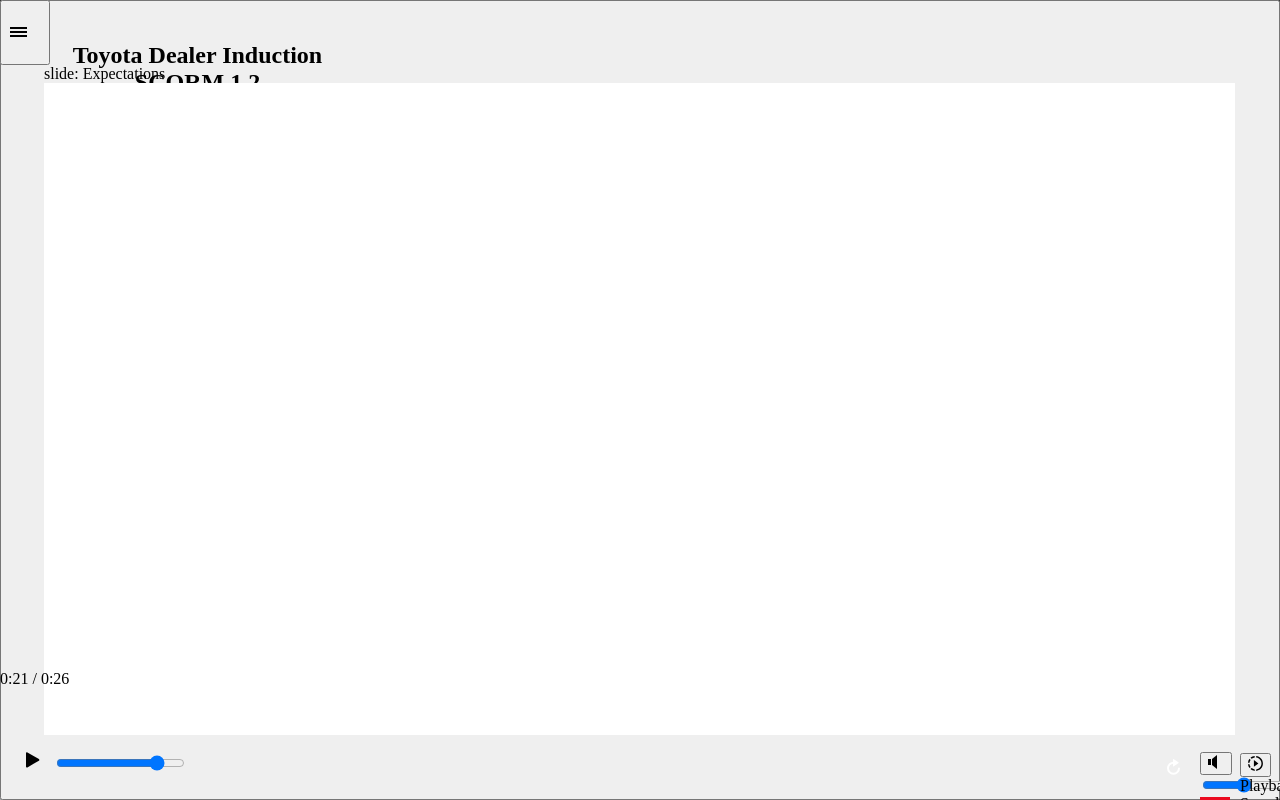 drag, startPoint x: 952, startPoint y: 770, endPoint x: 1042, endPoint y: 774, distance: 90.088844 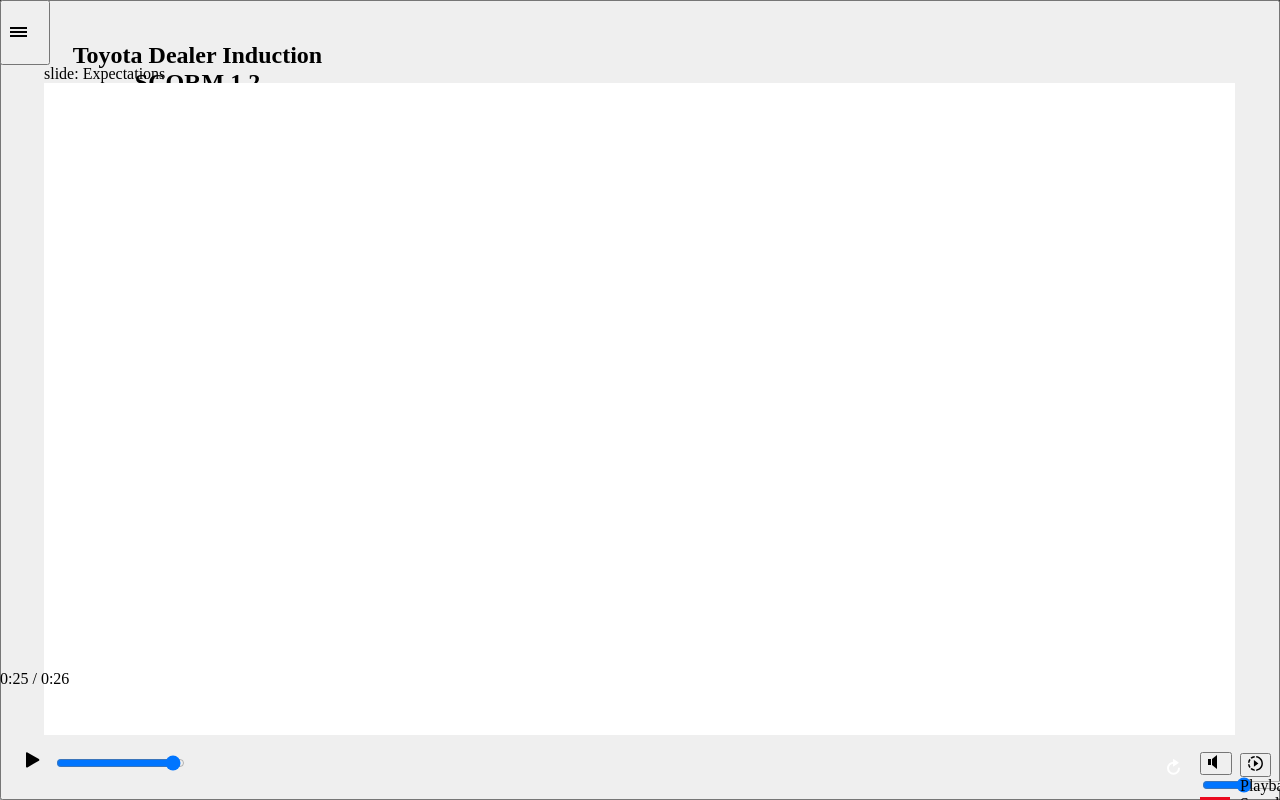 click at bounding box center (602, 764) 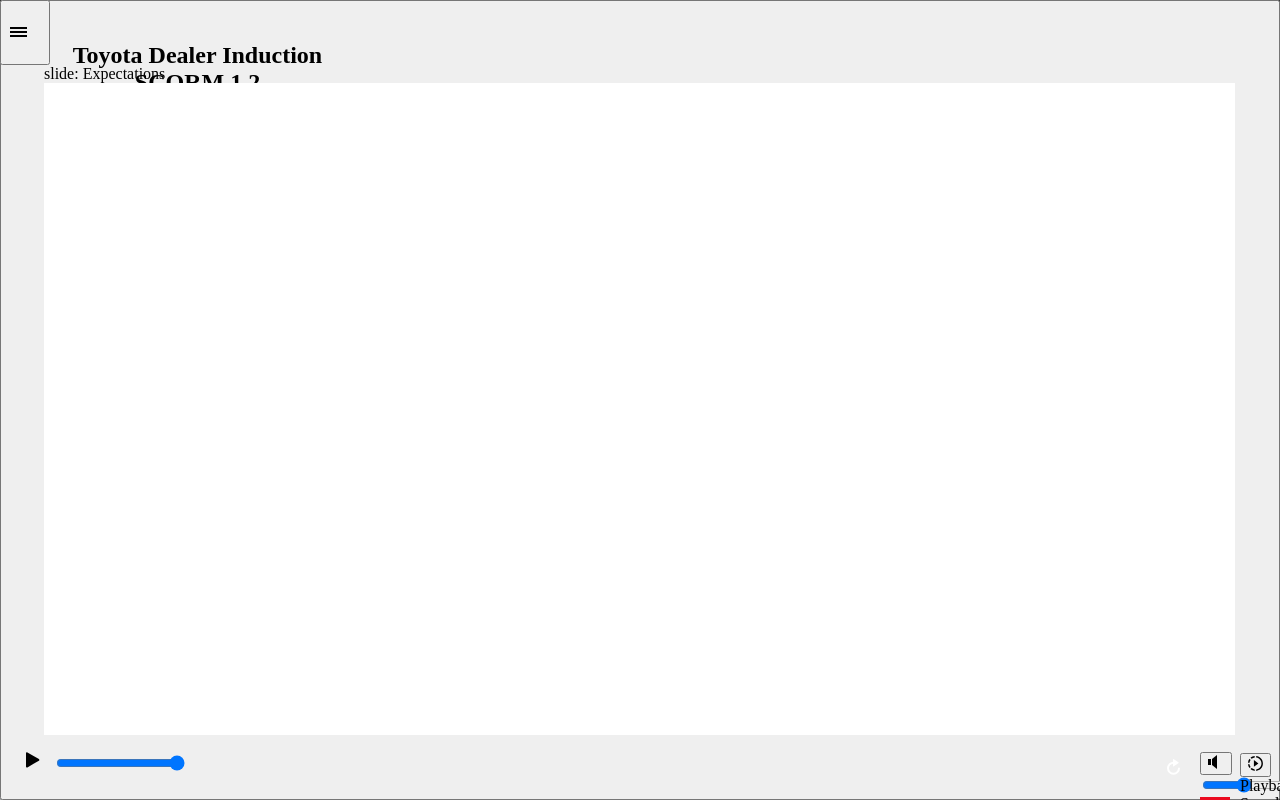 click 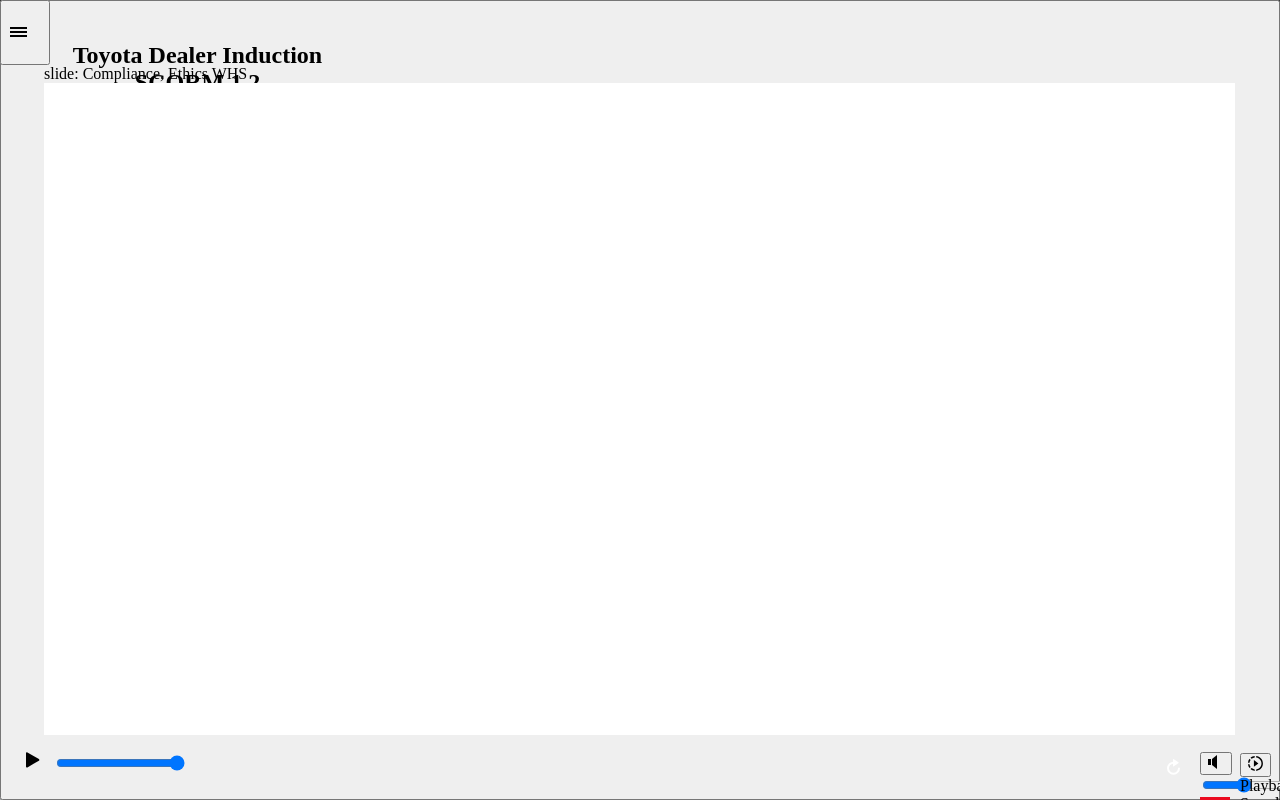 click 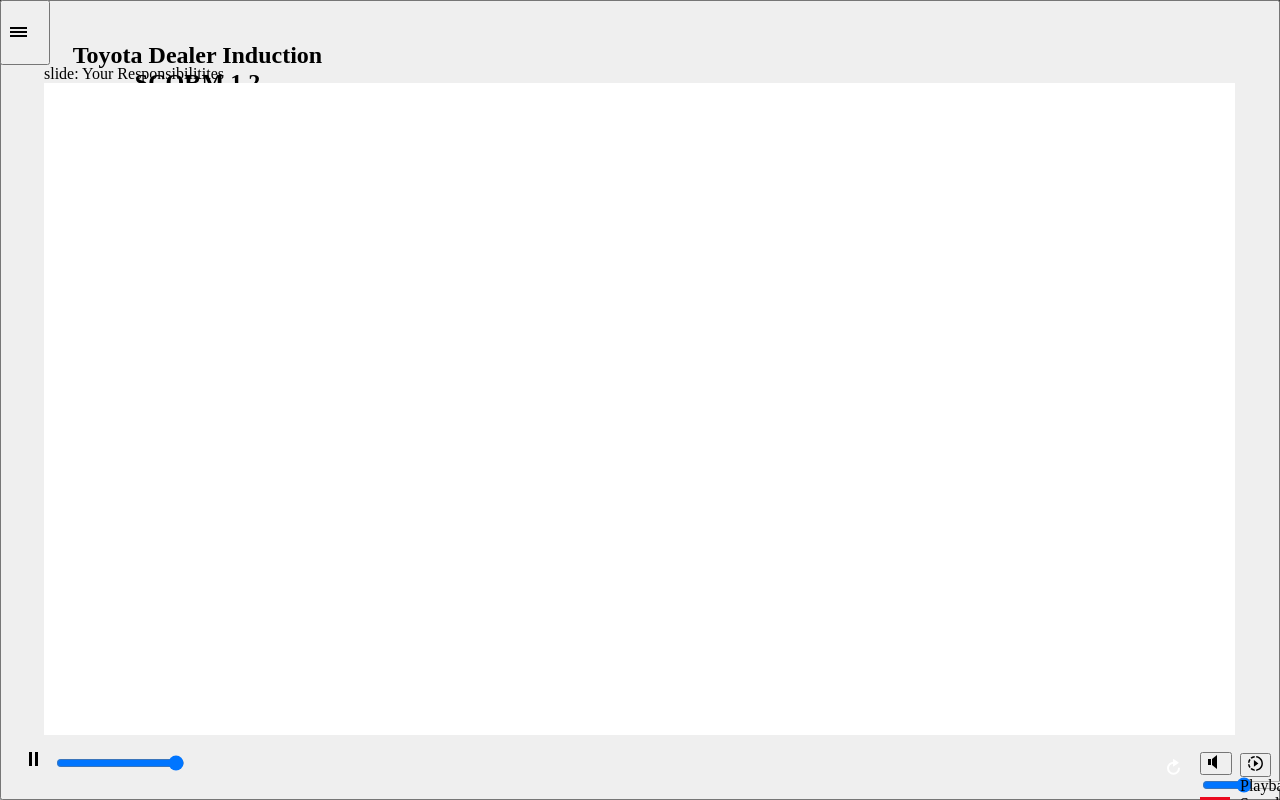 type on "8400" 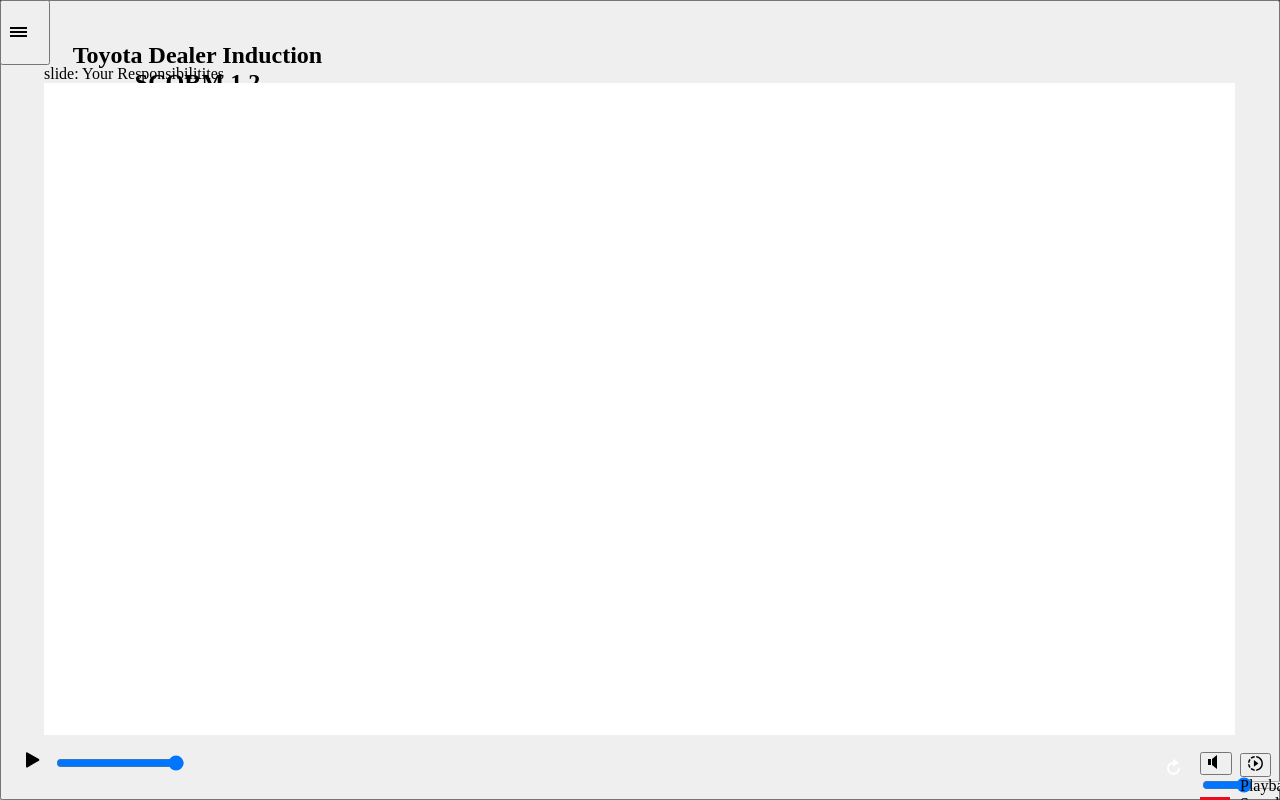 checkbox on "true" 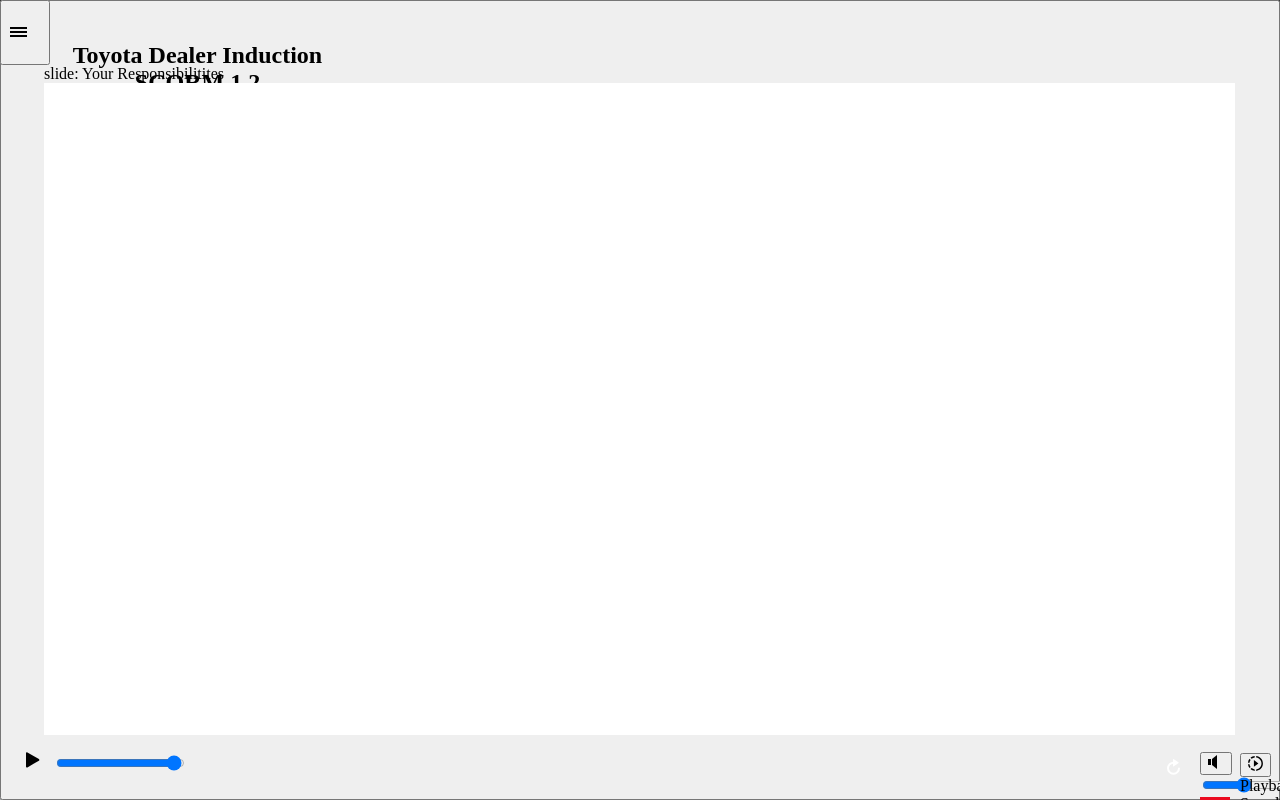 type on "8400" 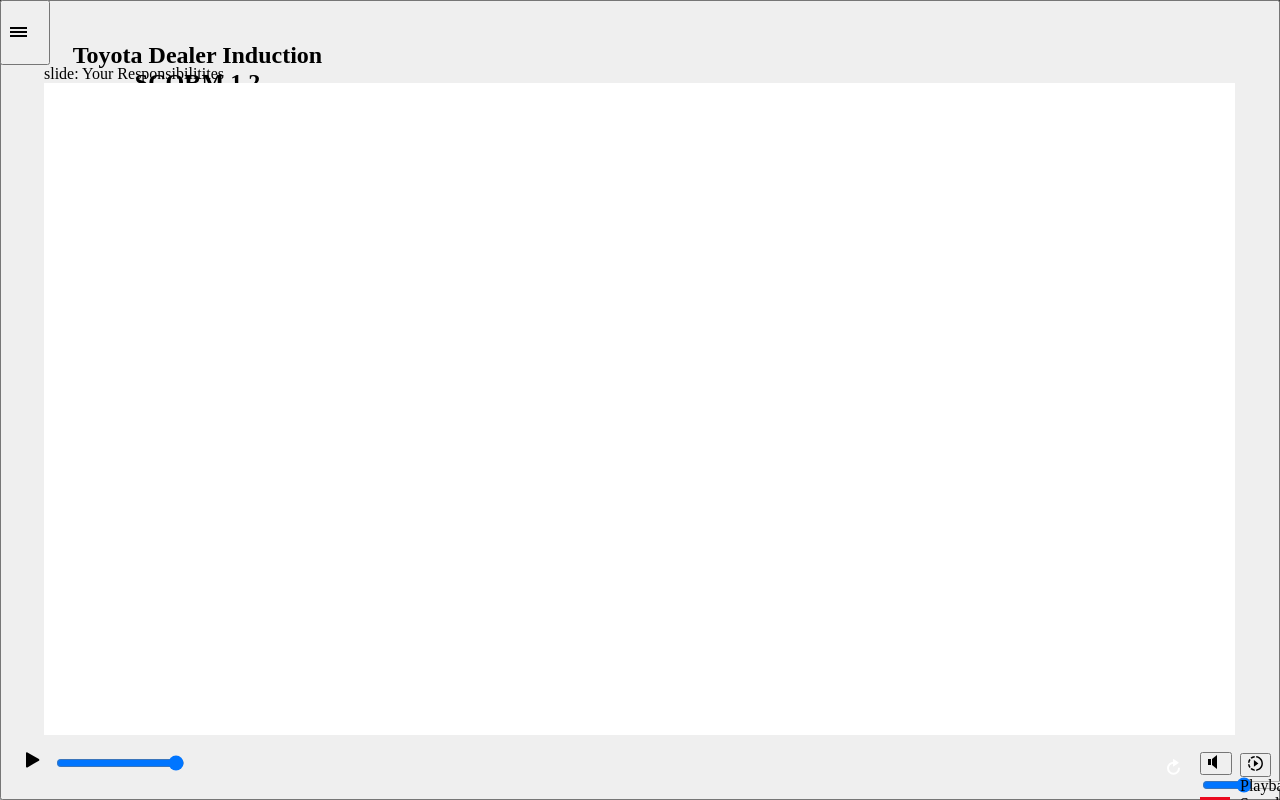 checkbox on "false" 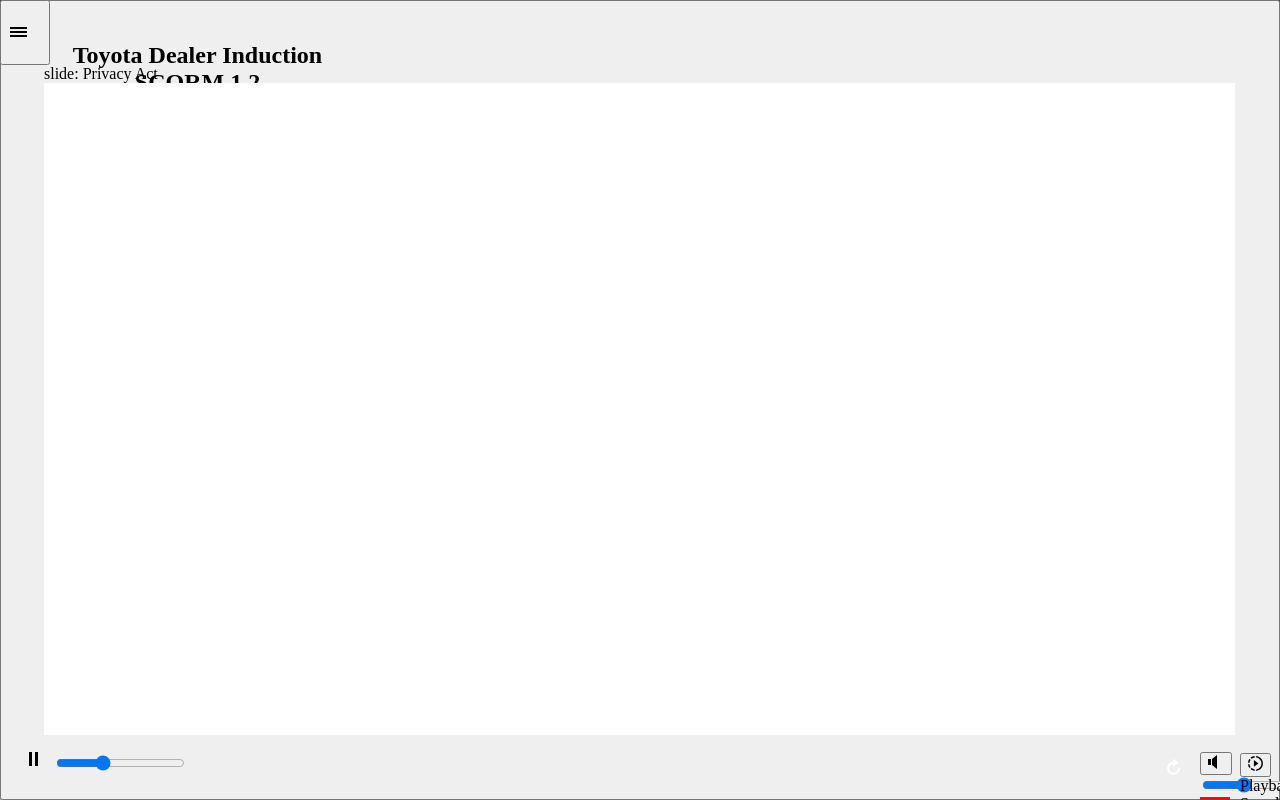 click 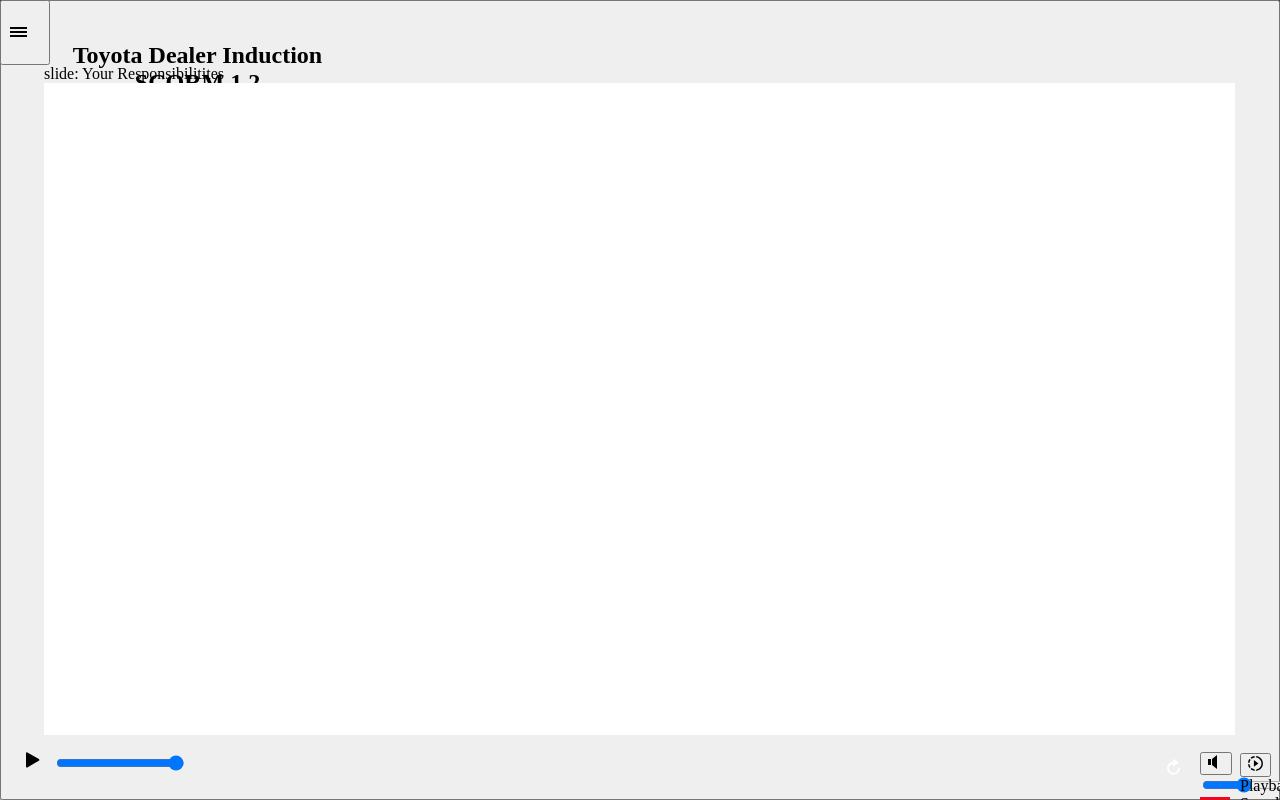 click 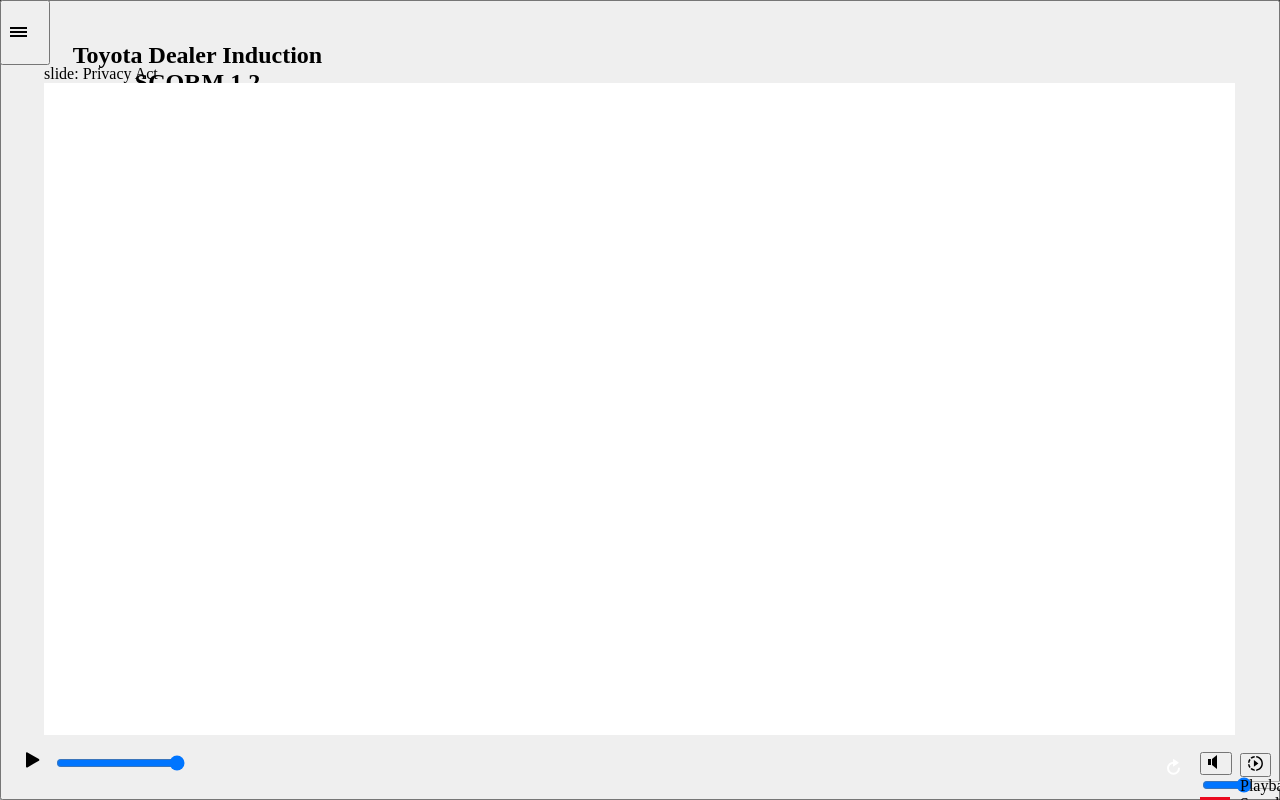 click 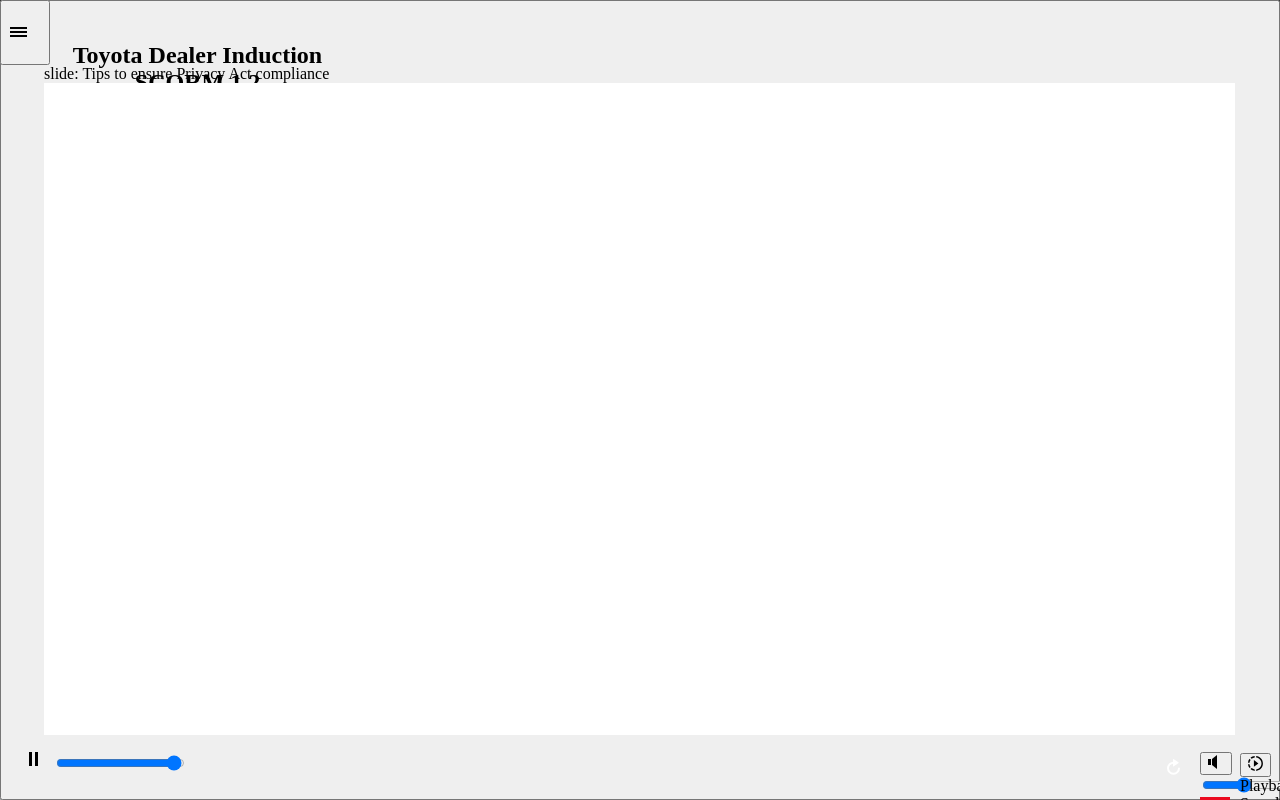 click 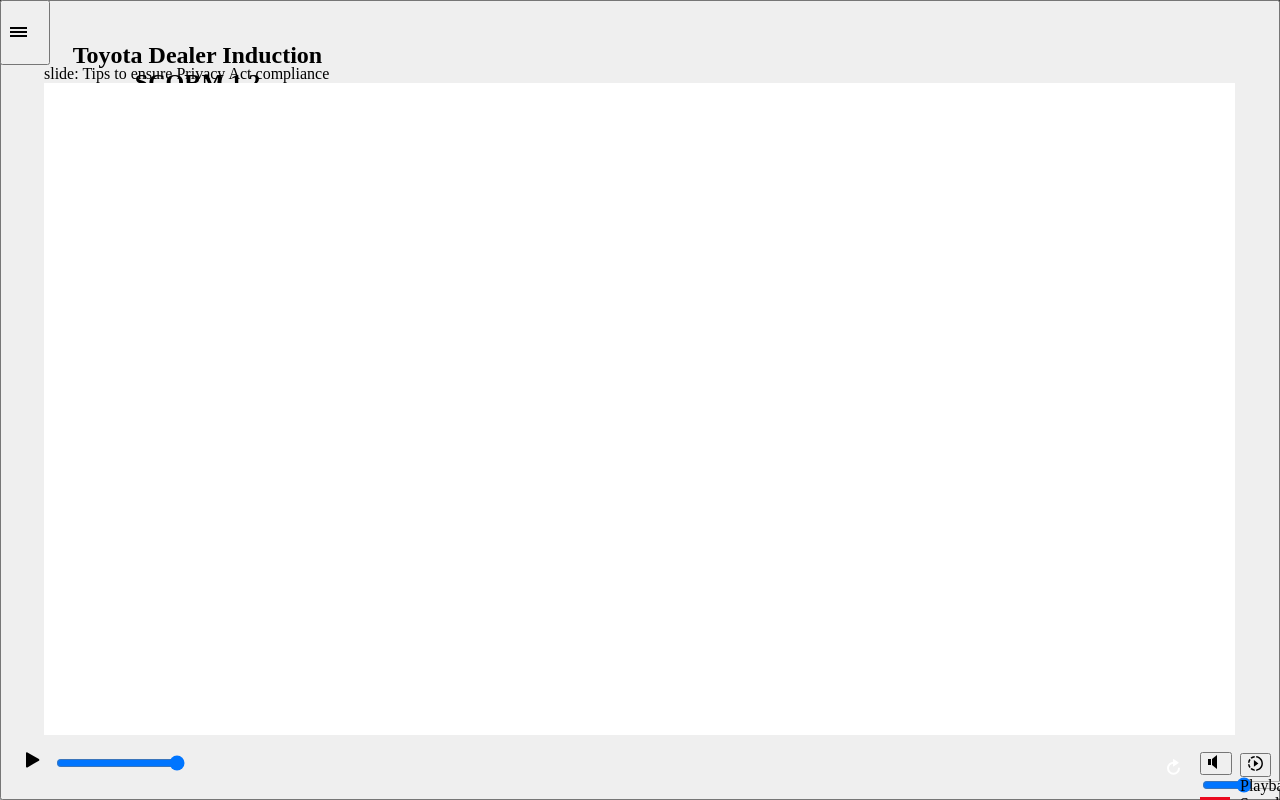 click 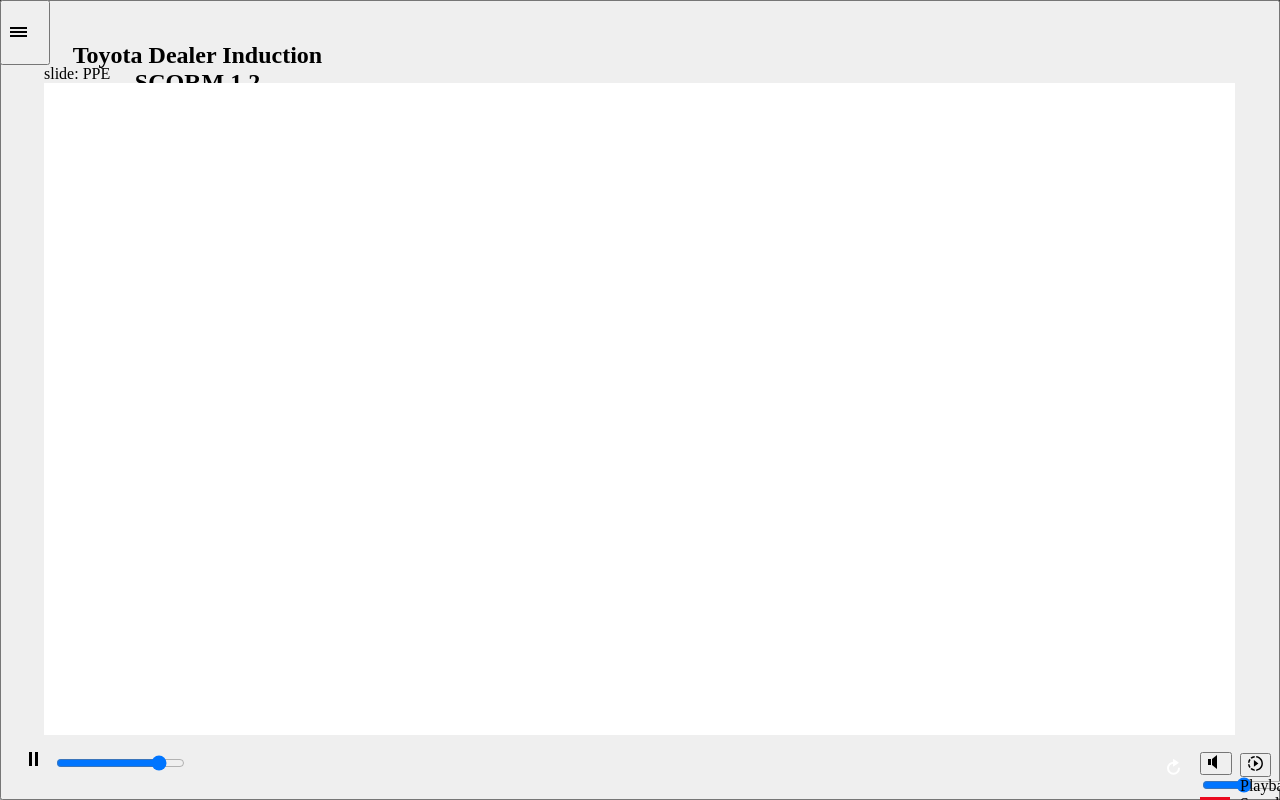 click 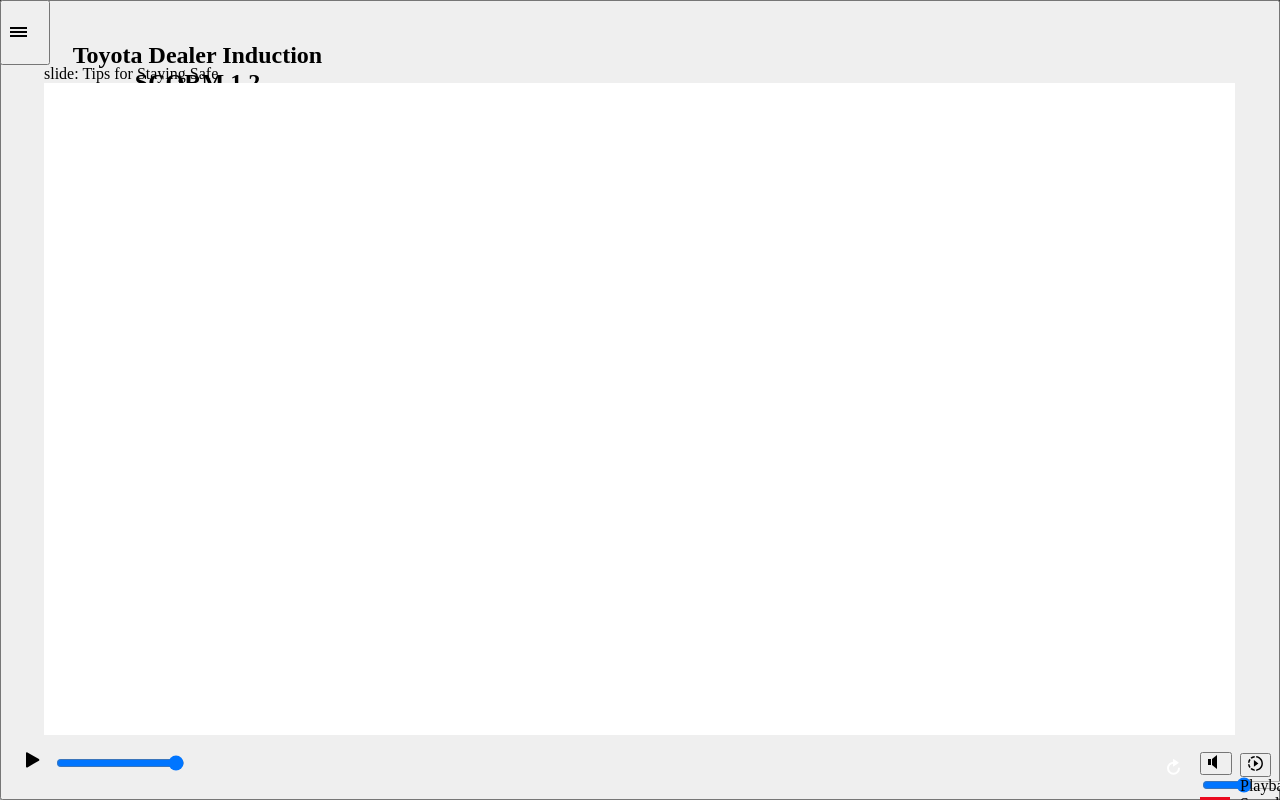 drag, startPoint x: 420, startPoint y: 615, endPoint x: 578, endPoint y: 607, distance: 158.20241 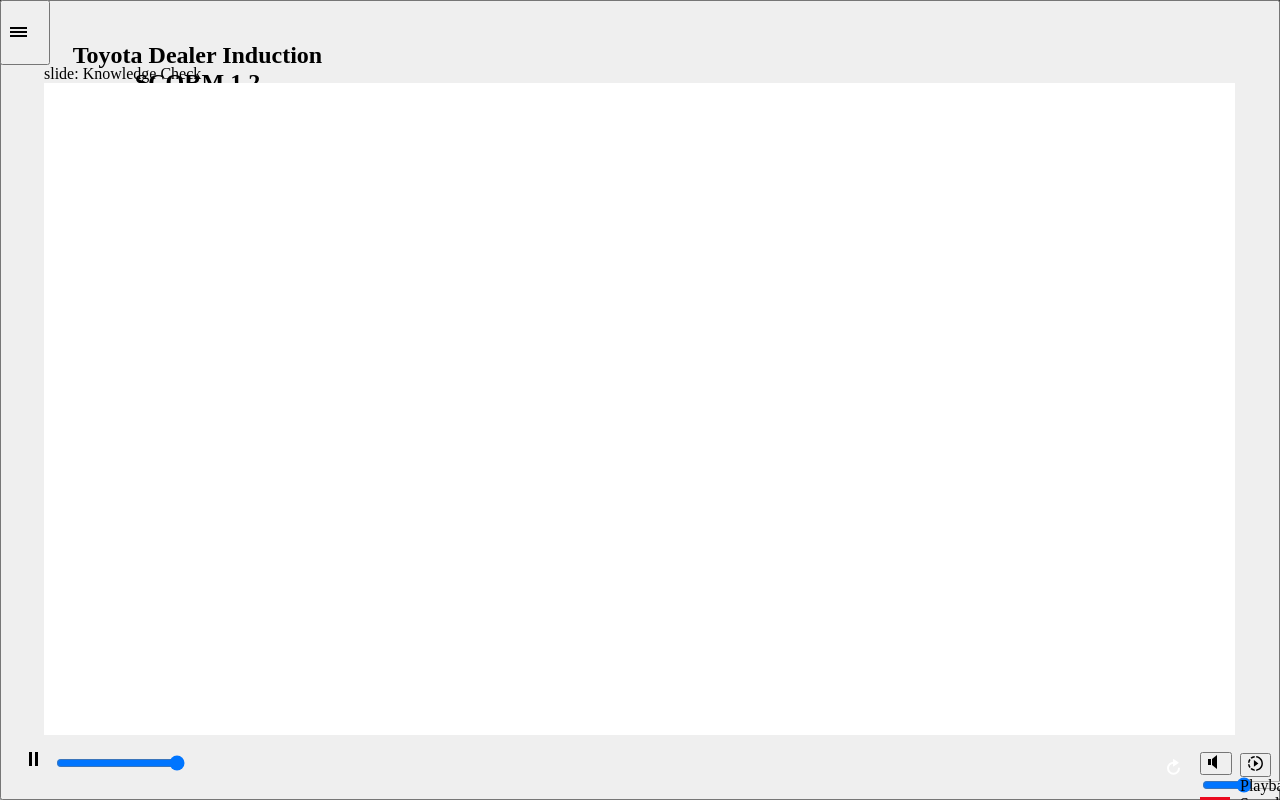 type on "5000" 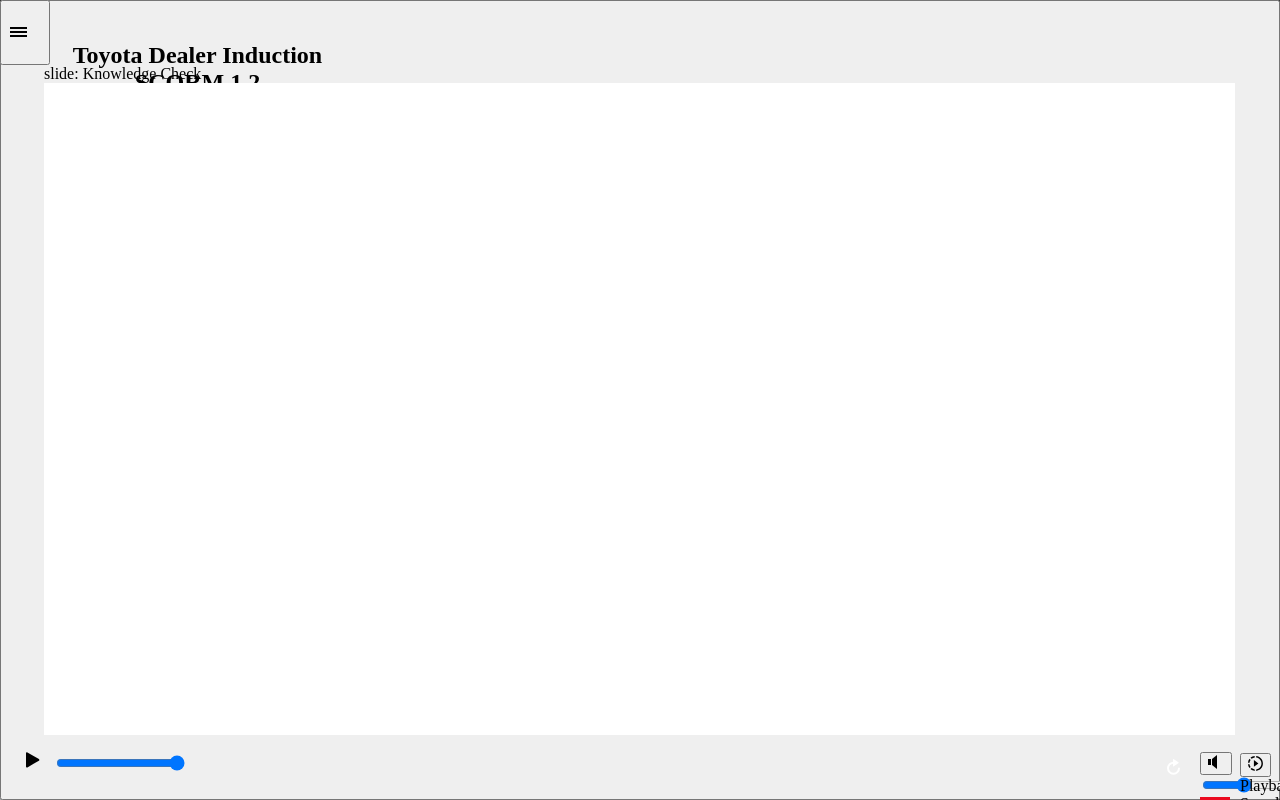 checkbox on "true" 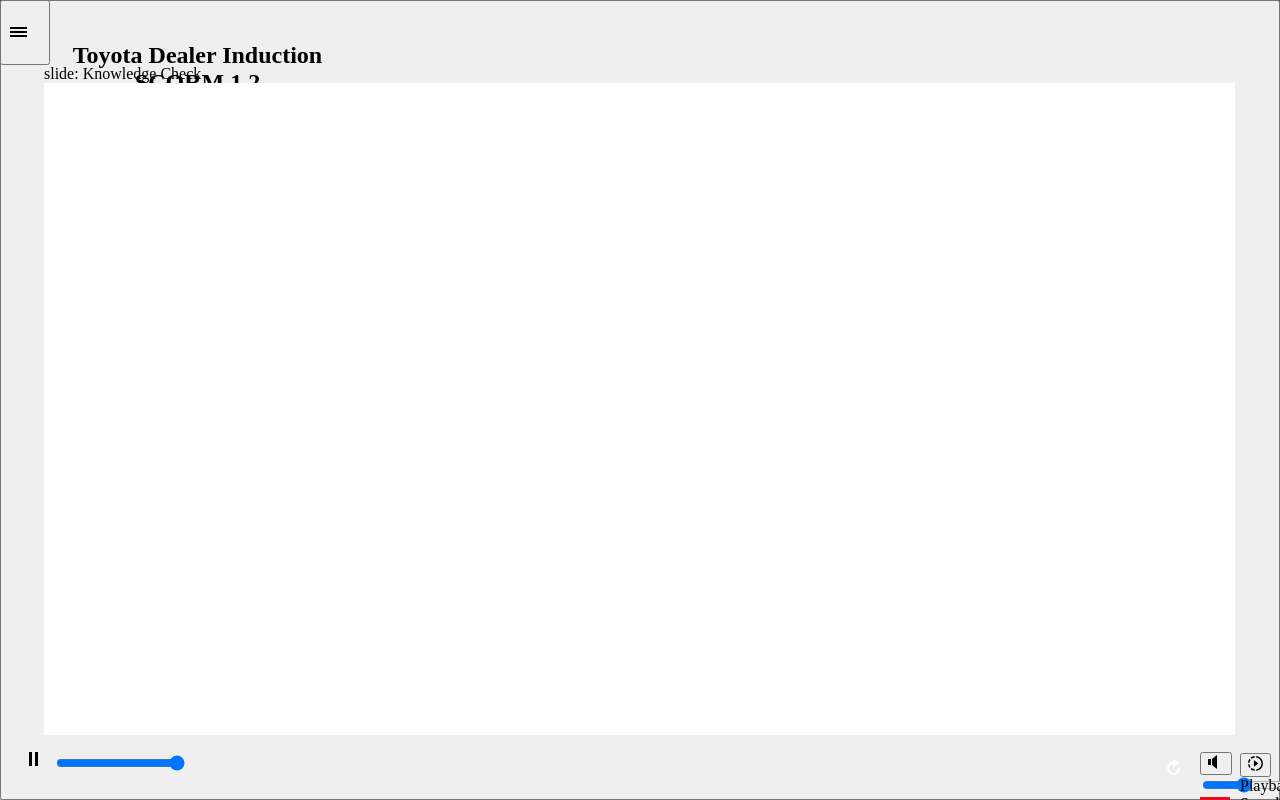 type on "5000" 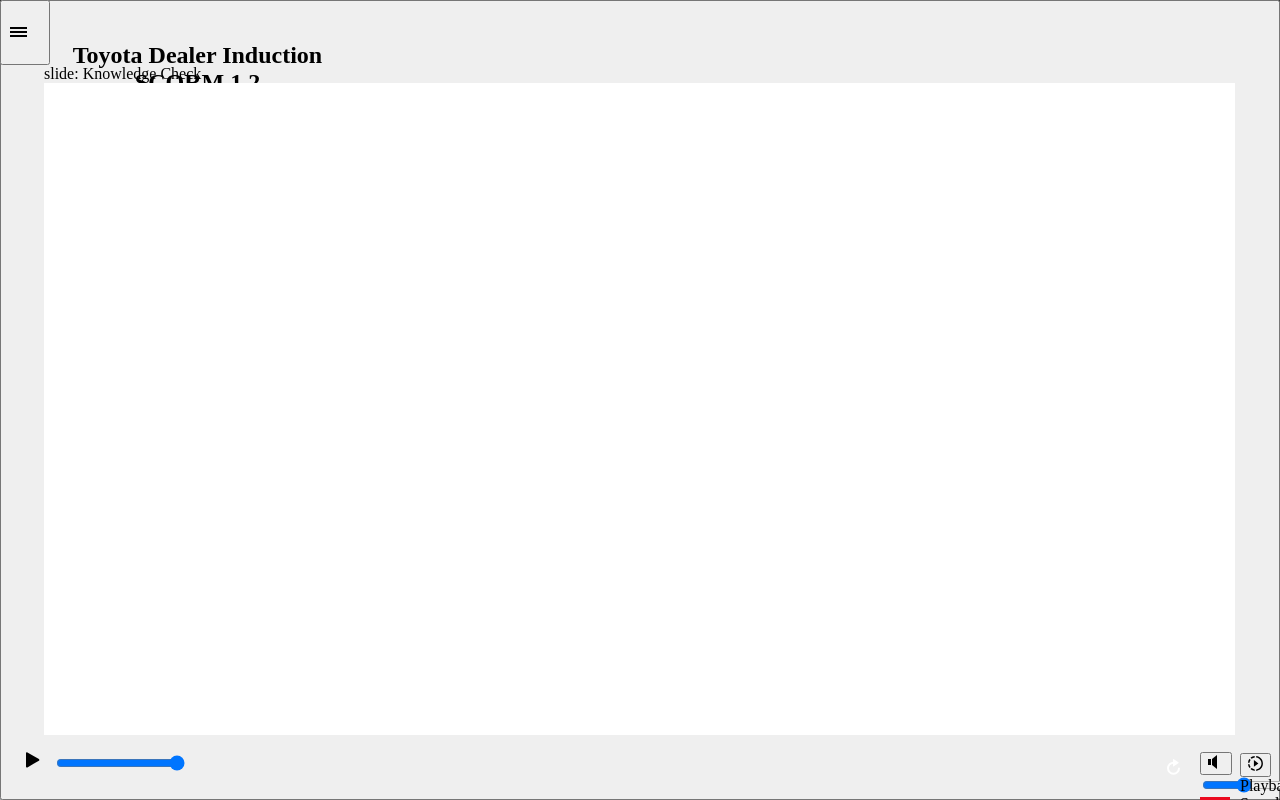 radio on "true" 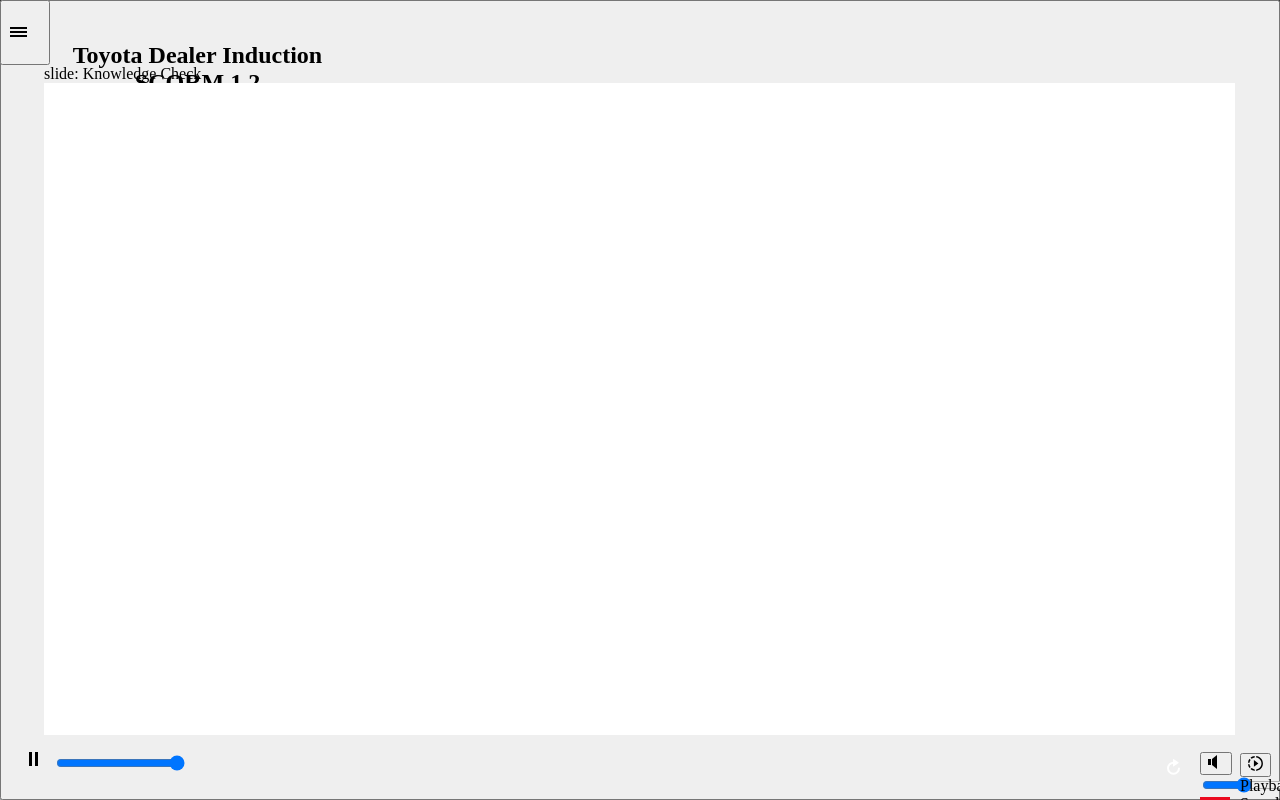type on "5000" 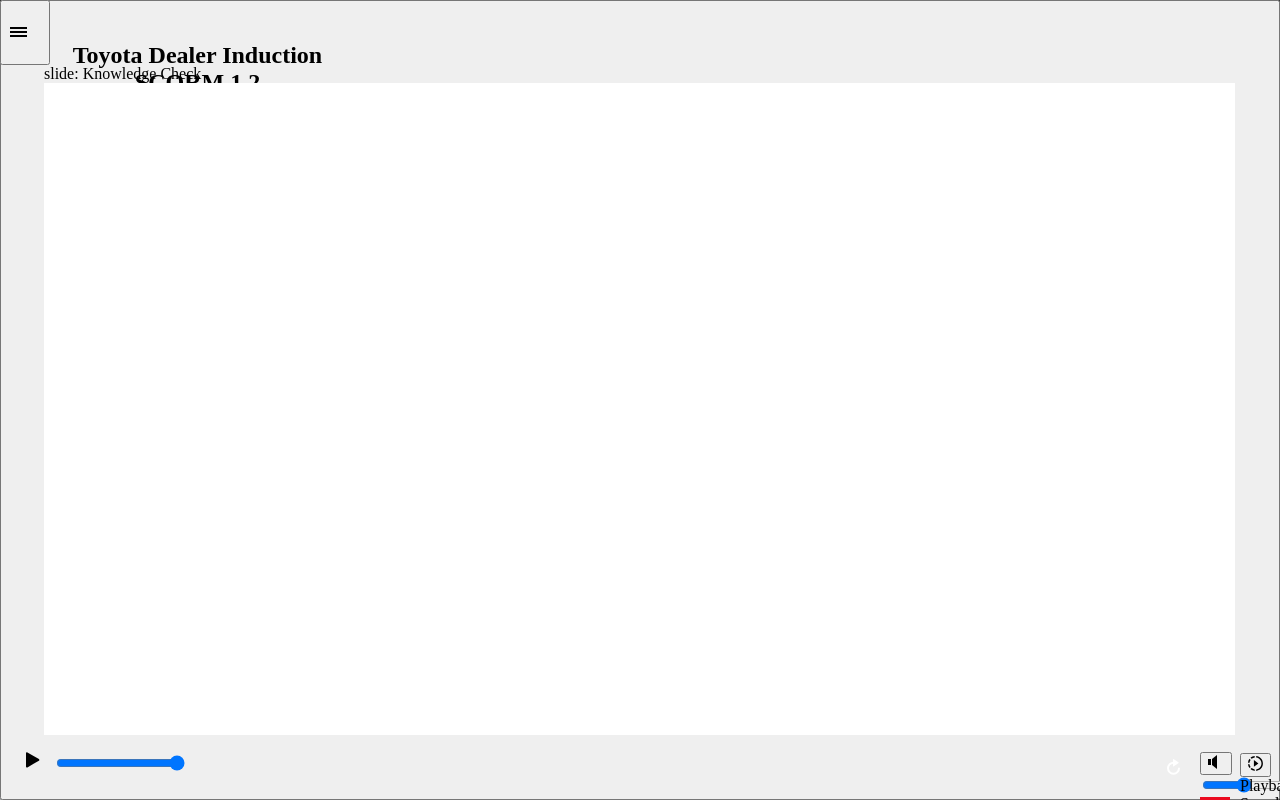 checkbox on "true" 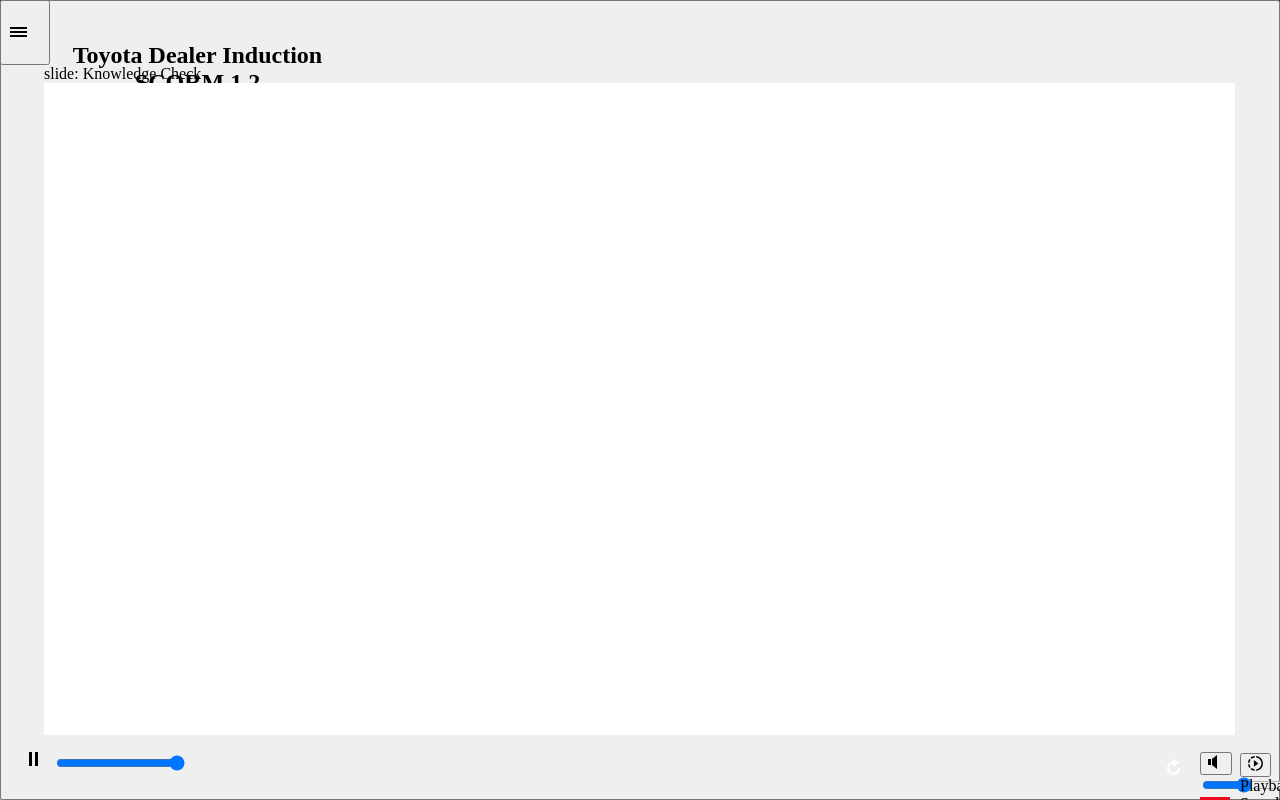 type on "5000" 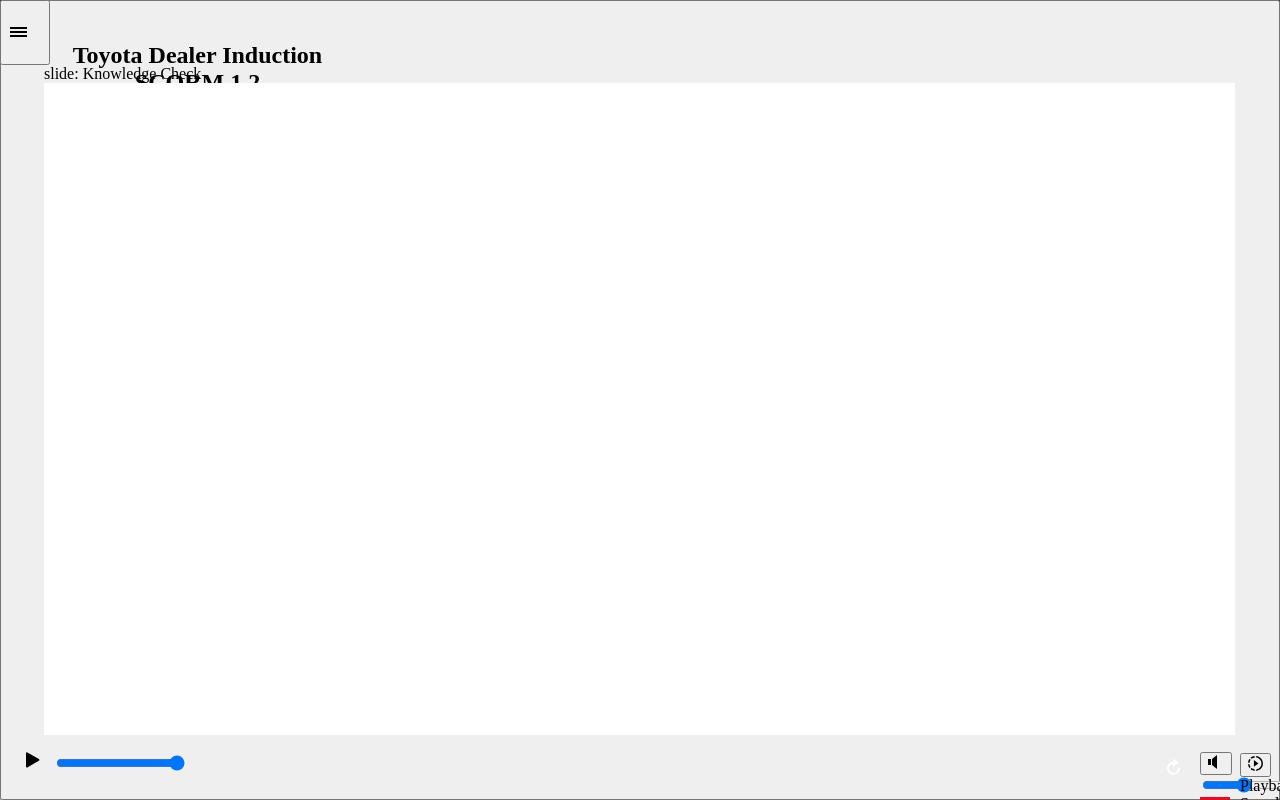 checkbox on "true" 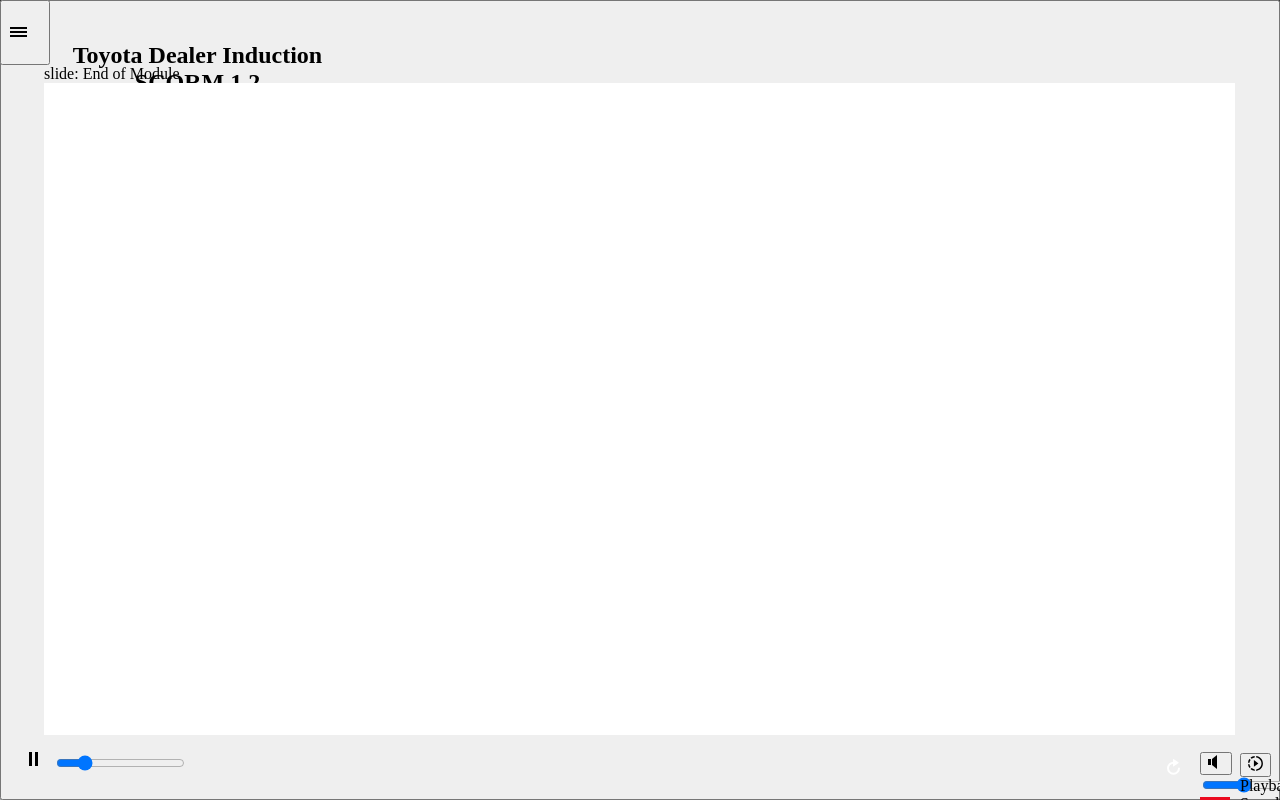 drag, startPoint x: 121, startPoint y: 656, endPoint x: 127, endPoint y: 680, distance: 24.738634 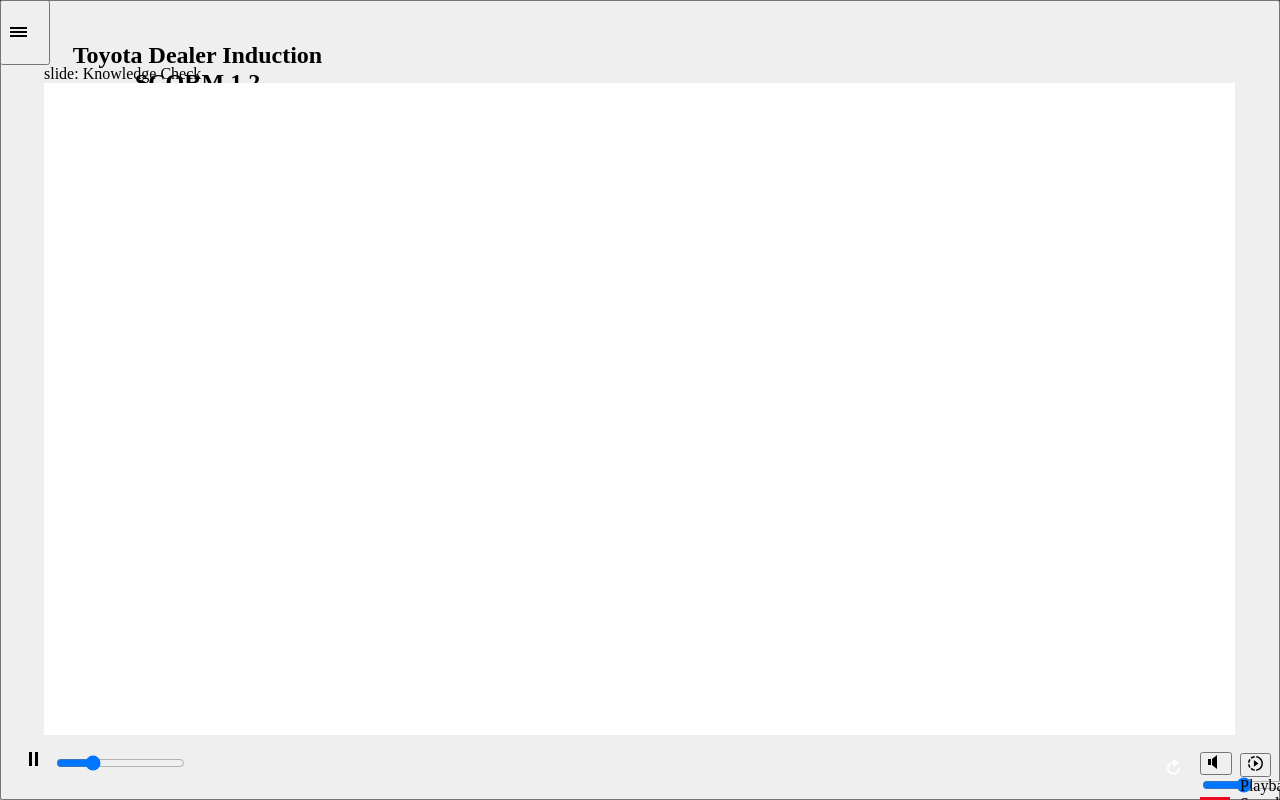 type on "1300" 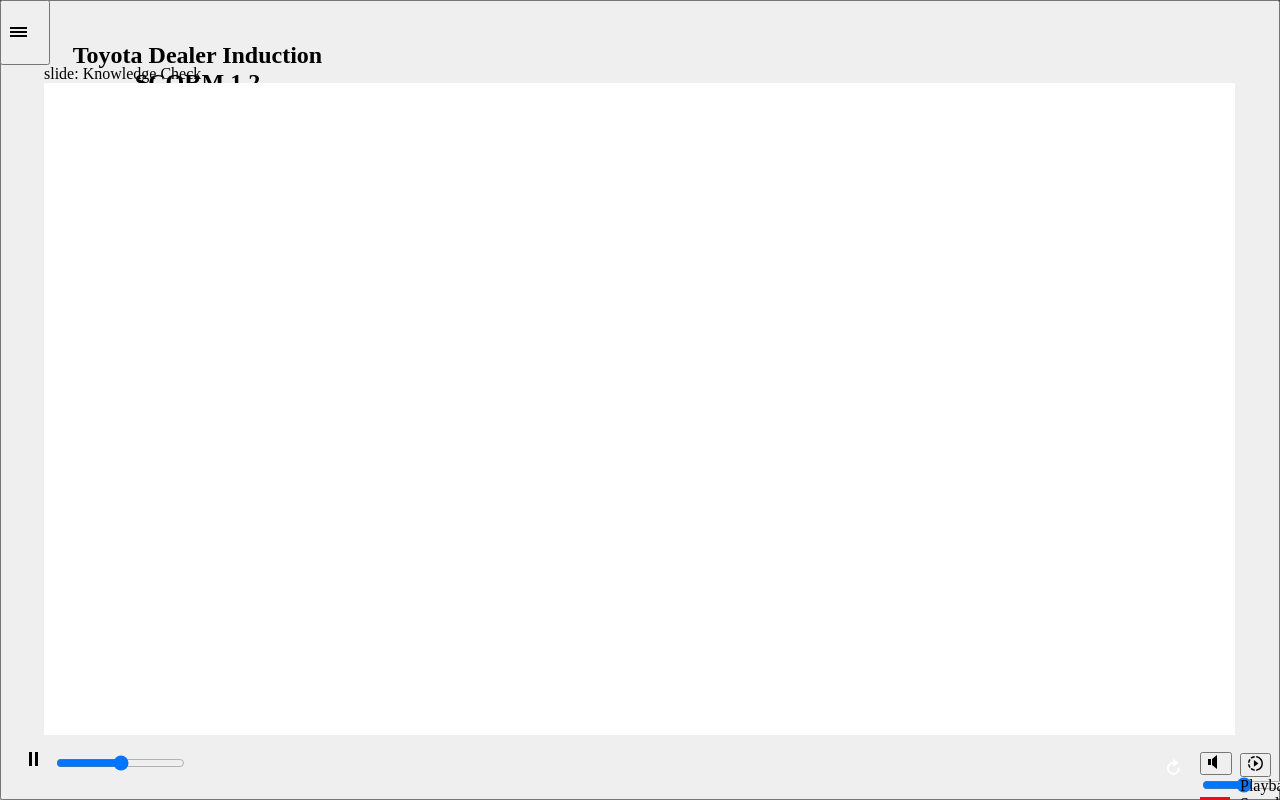 click 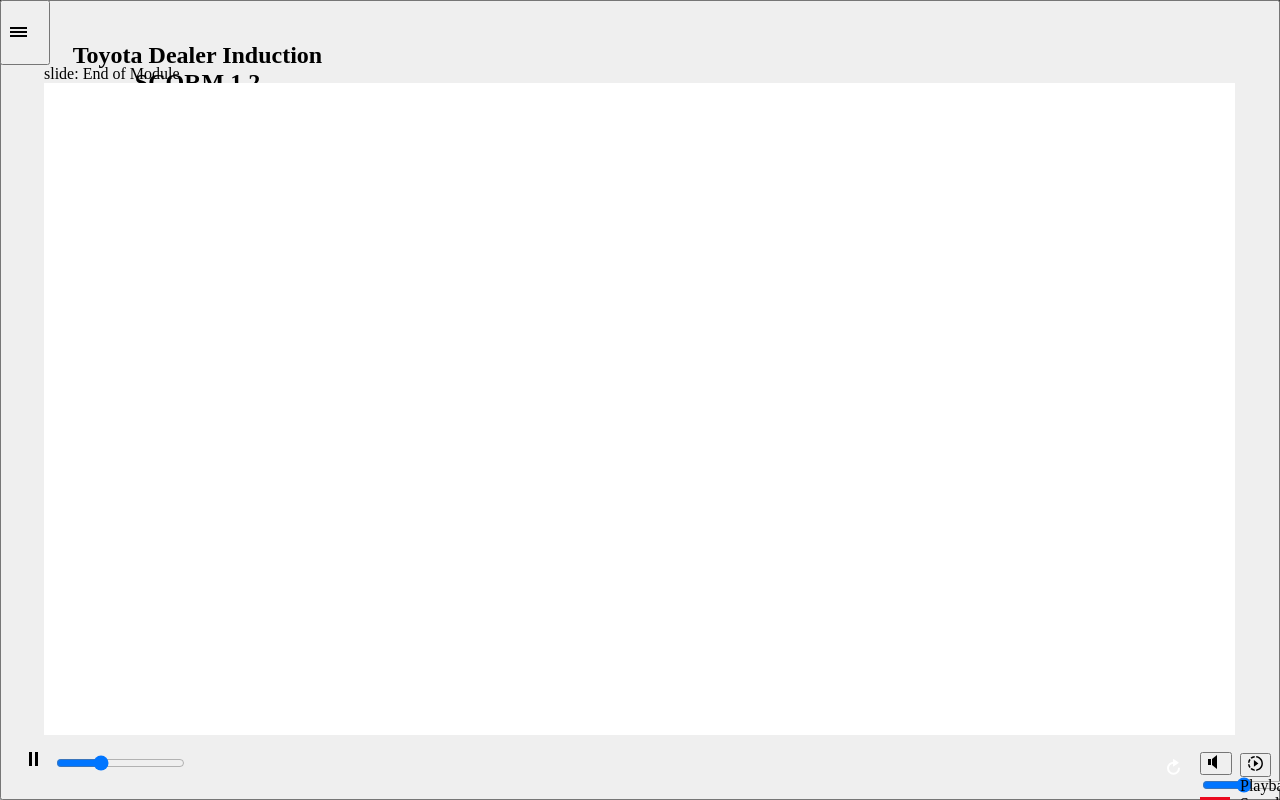 drag, startPoint x: 114, startPoint y: 682, endPoint x: 130, endPoint y: 675, distance: 17.464249 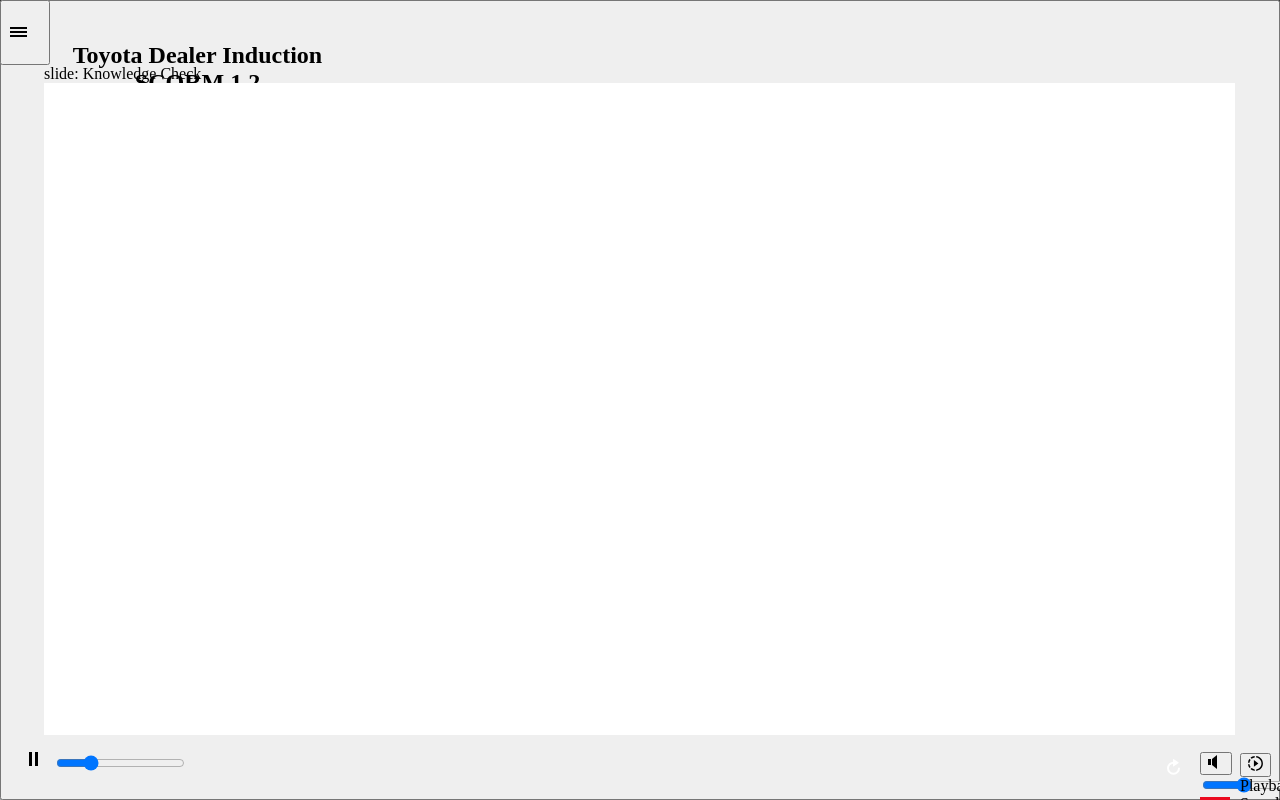 type on "1300" 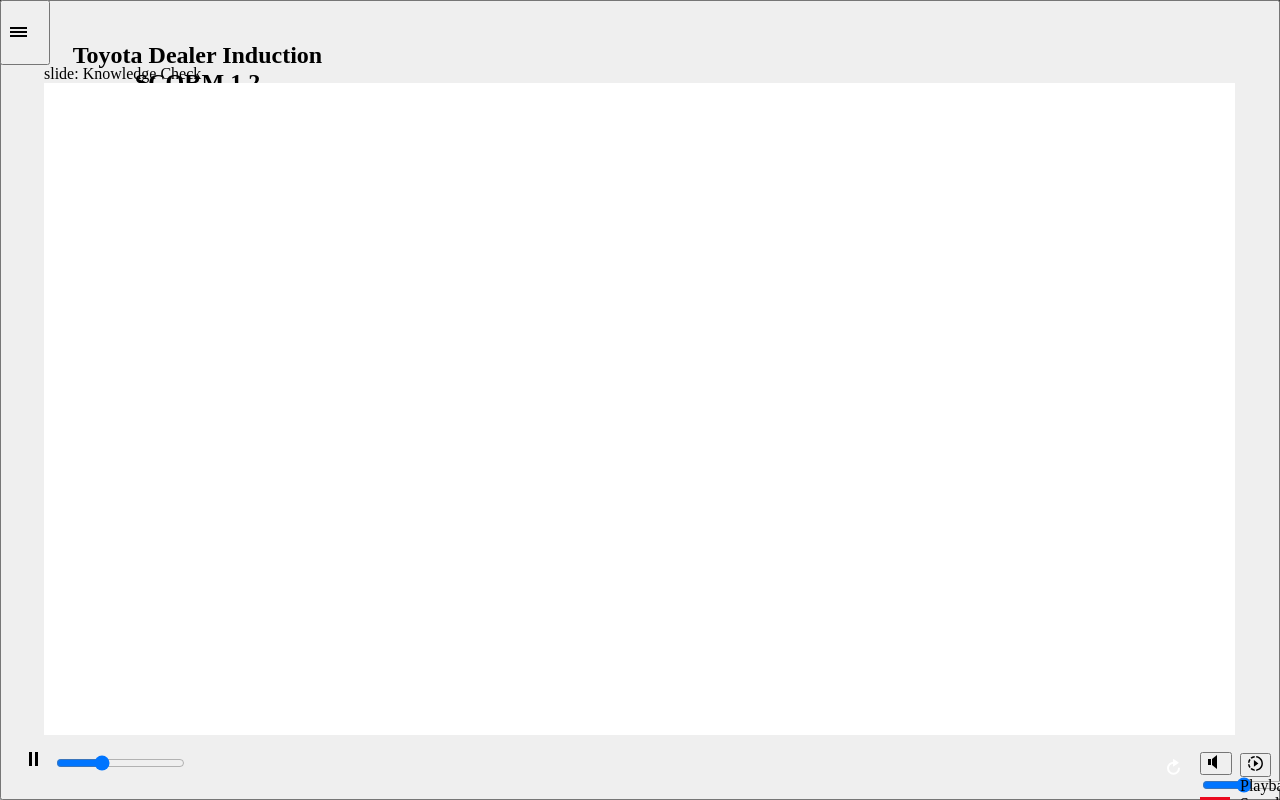 type on "1700" 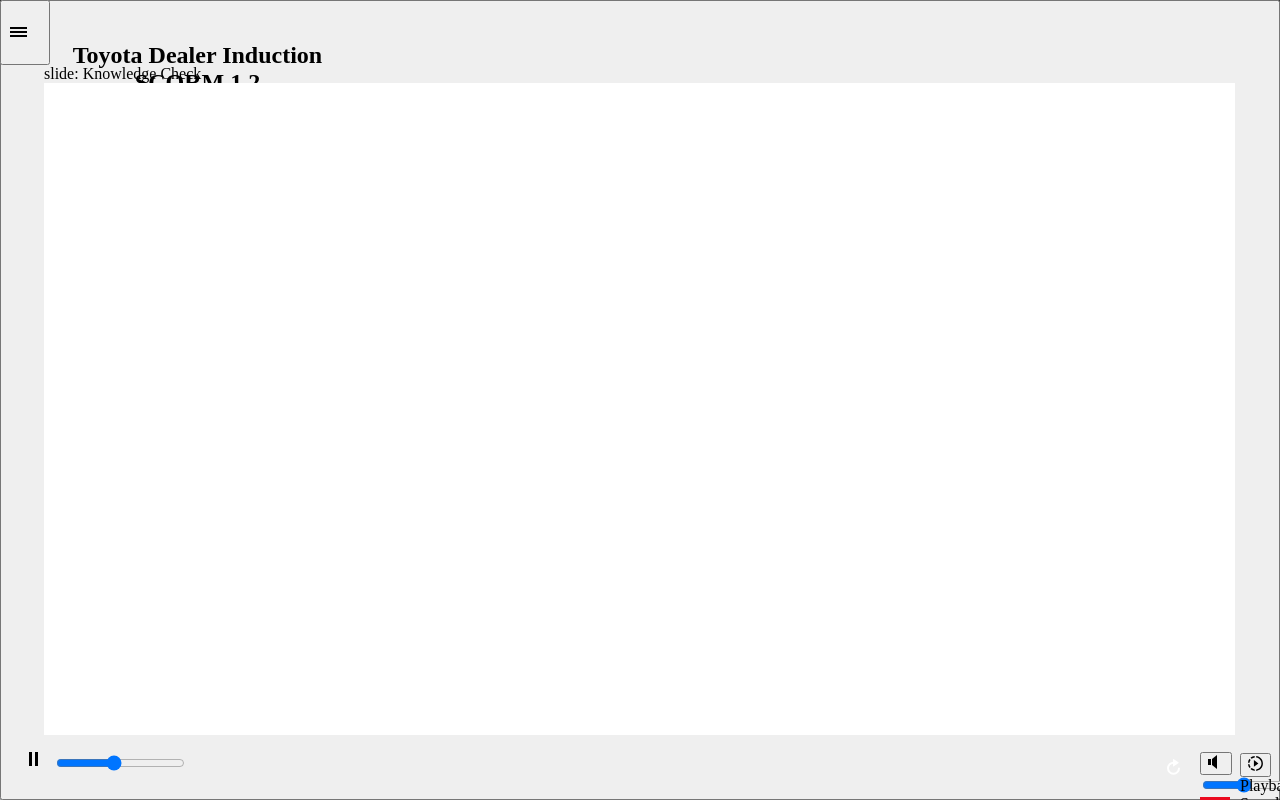 drag, startPoint x: 347, startPoint y: 512, endPoint x: 361, endPoint y: 552, distance: 42.379242 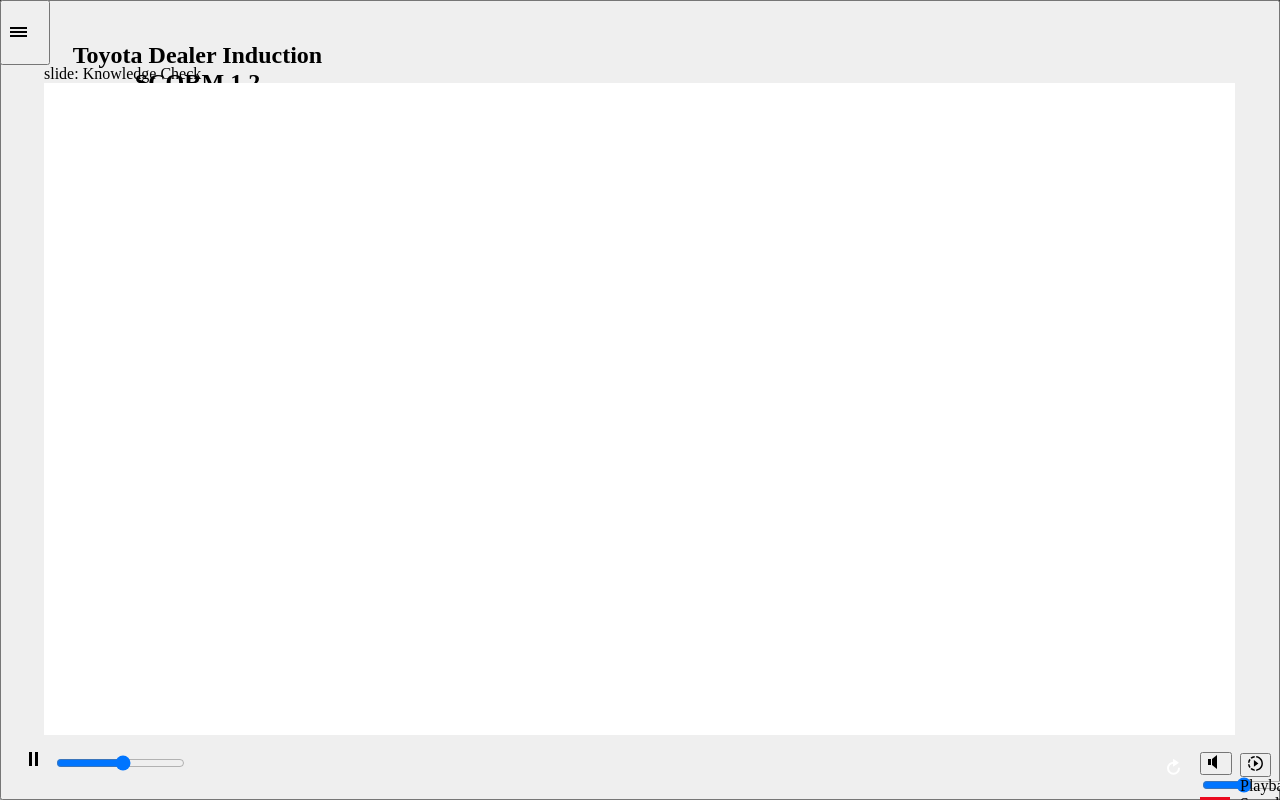 type on "2700" 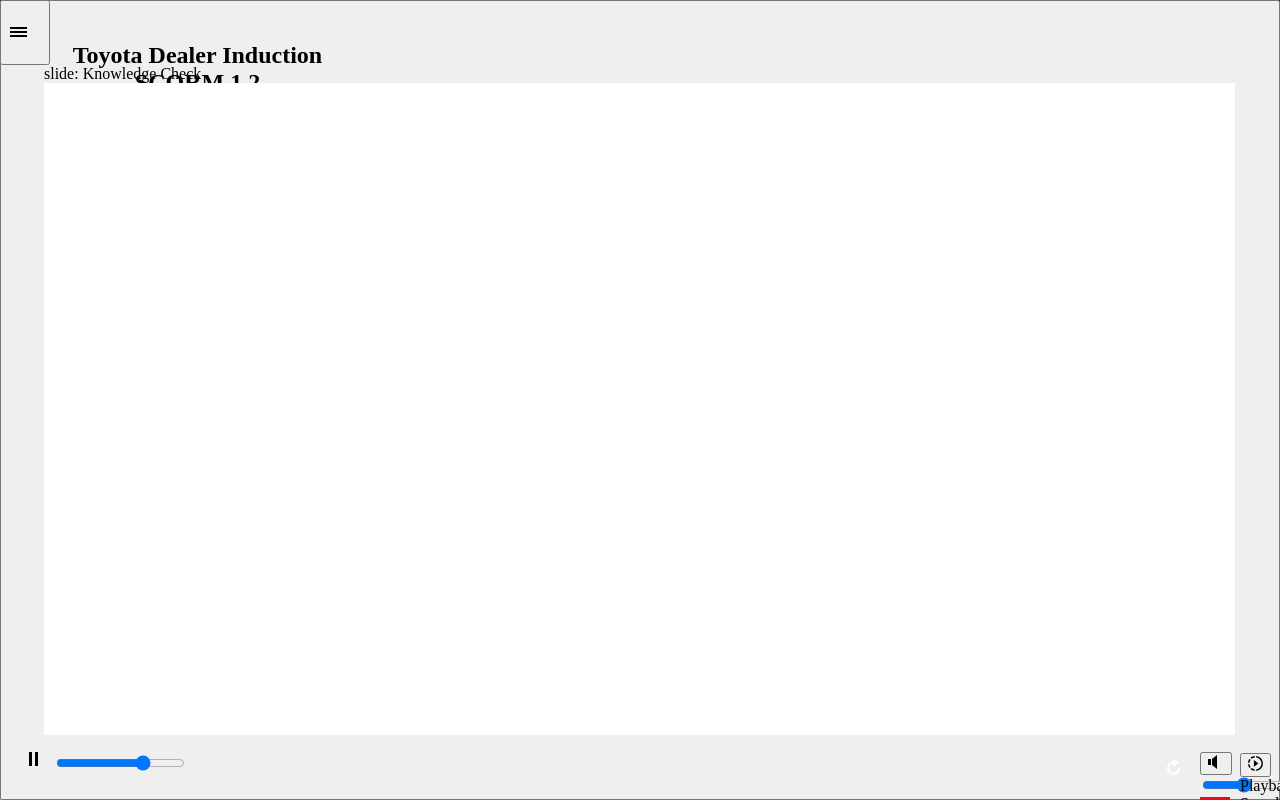 drag, startPoint x: 1080, startPoint y: 100, endPoint x: 1146, endPoint y: 110, distance: 66.75328 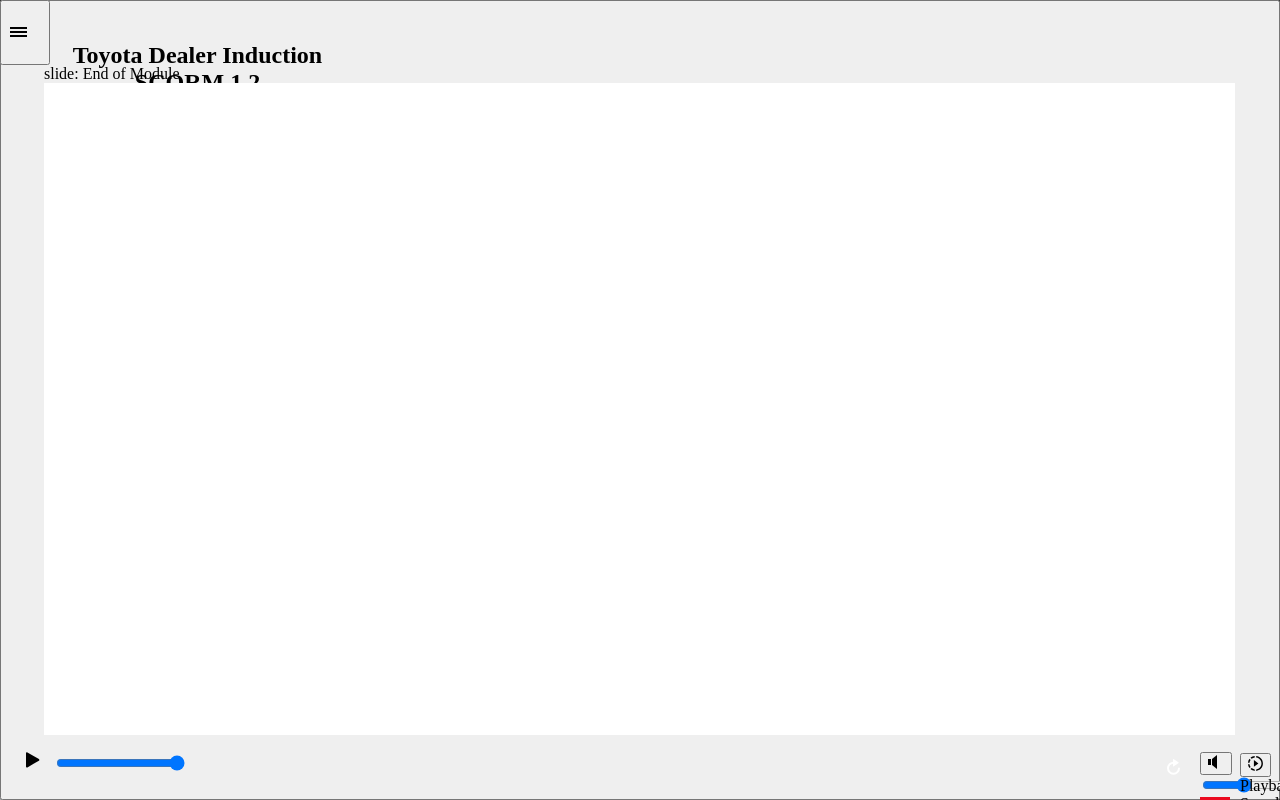 click at bounding box center (639, 1297) 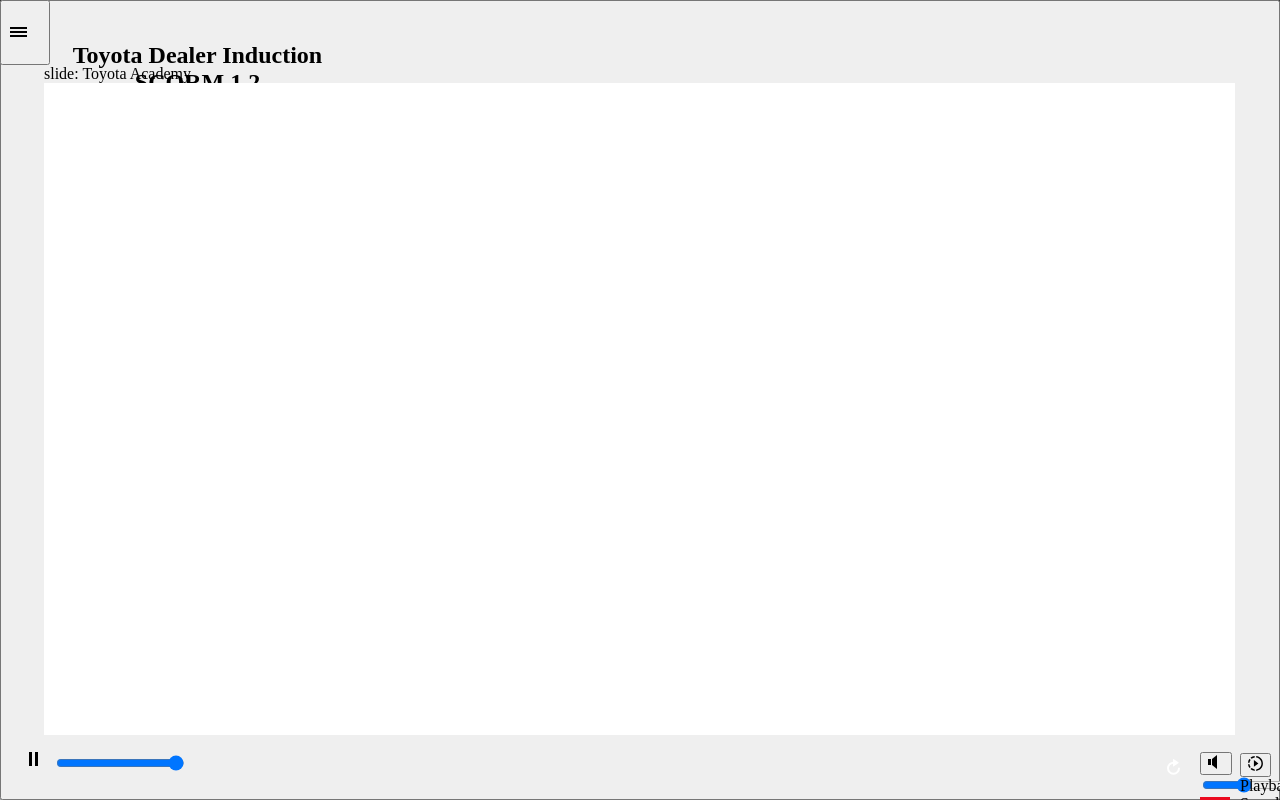 type on "9900" 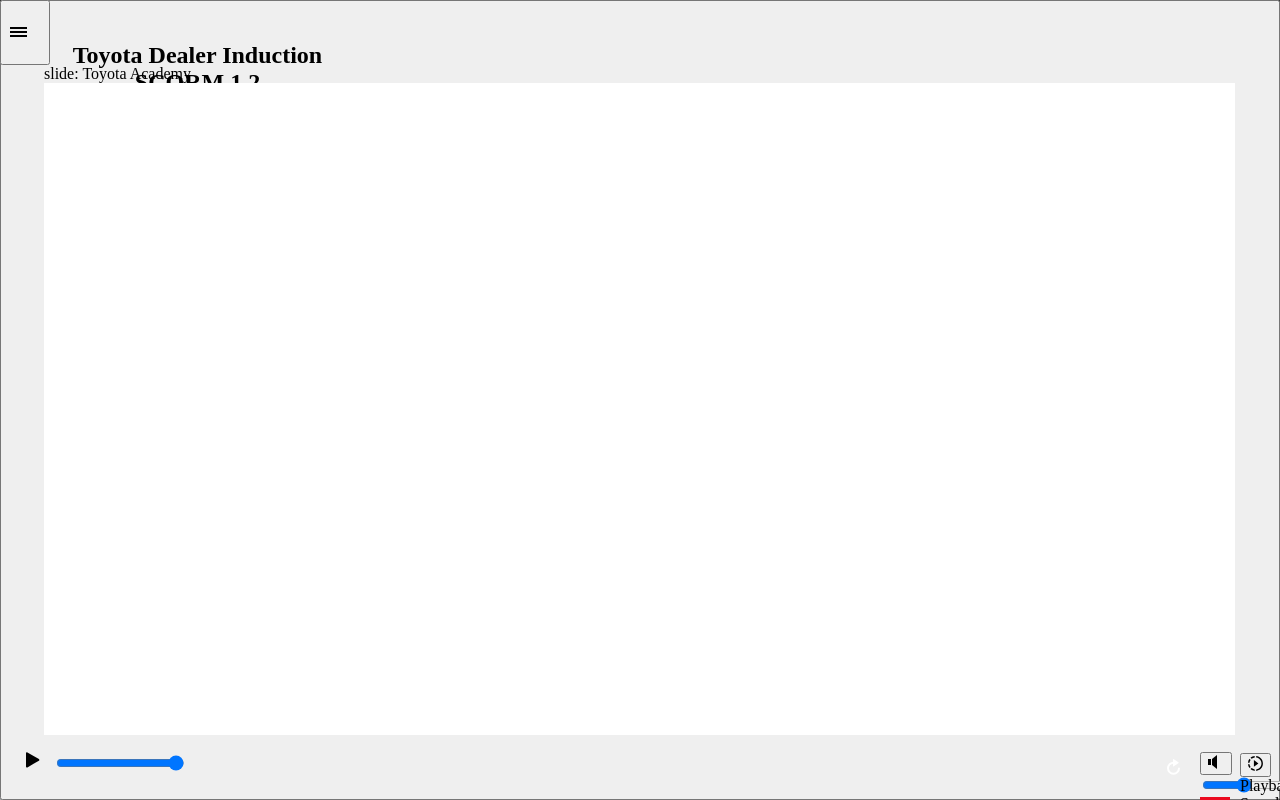 click at bounding box center (194, 1372) 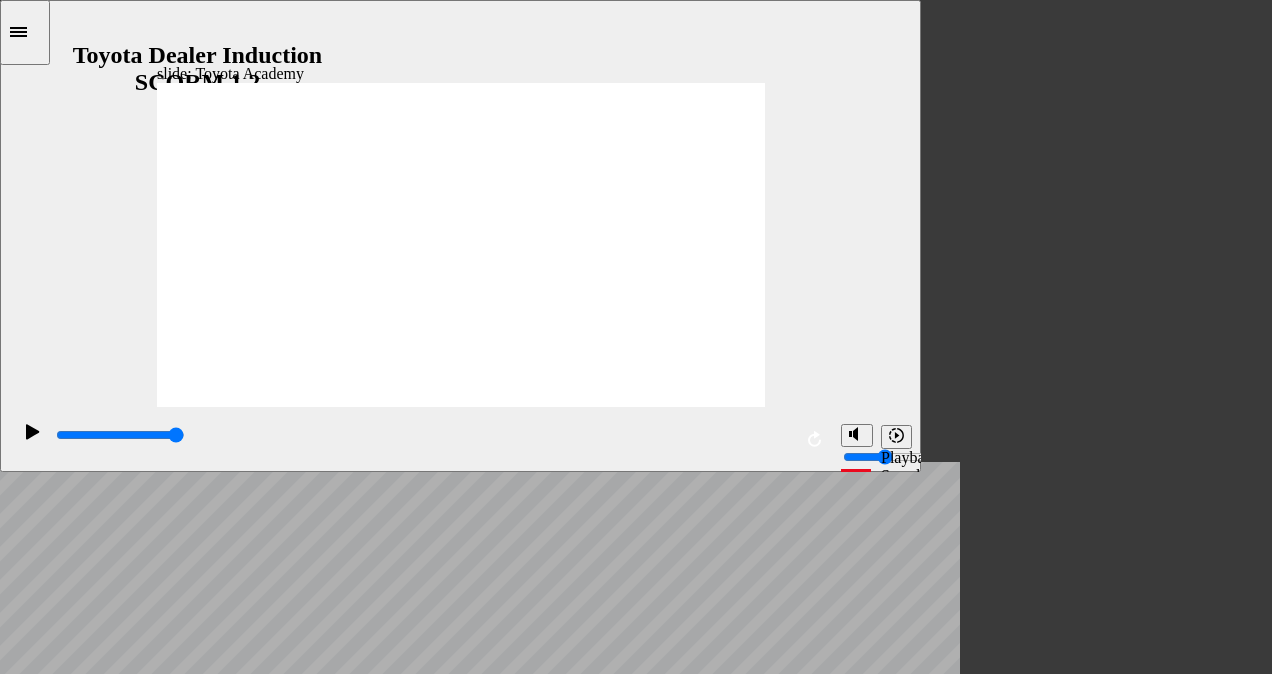 click at bounding box center (307, 1044) 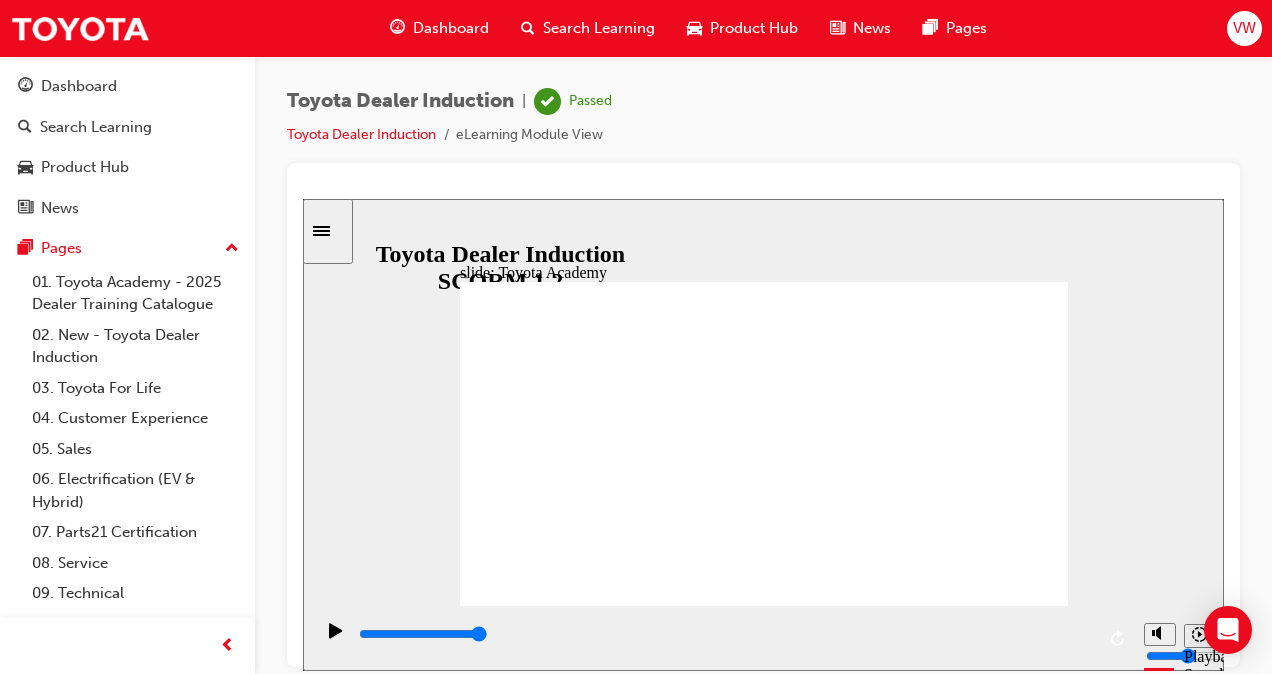 click on "Toyota Dealer Induction | Passed Toyota Dealer Induction eLearning Module View" at bounding box center [763, 125] 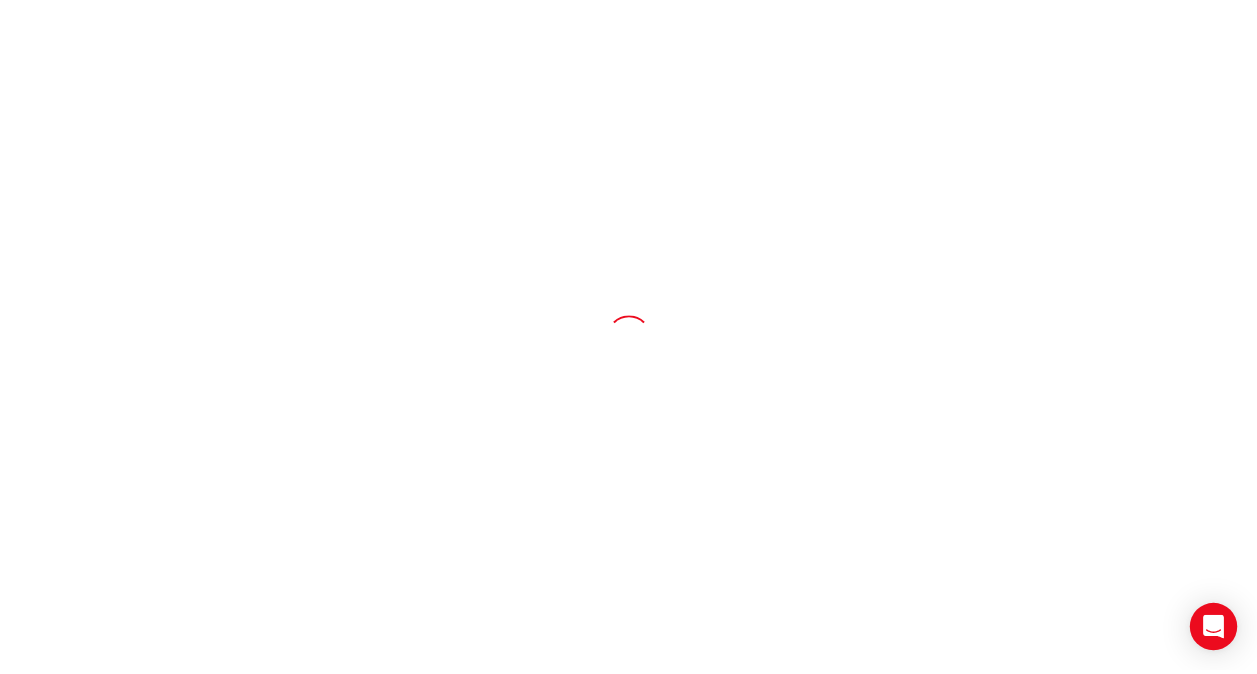 scroll, scrollTop: 0, scrollLeft: 0, axis: both 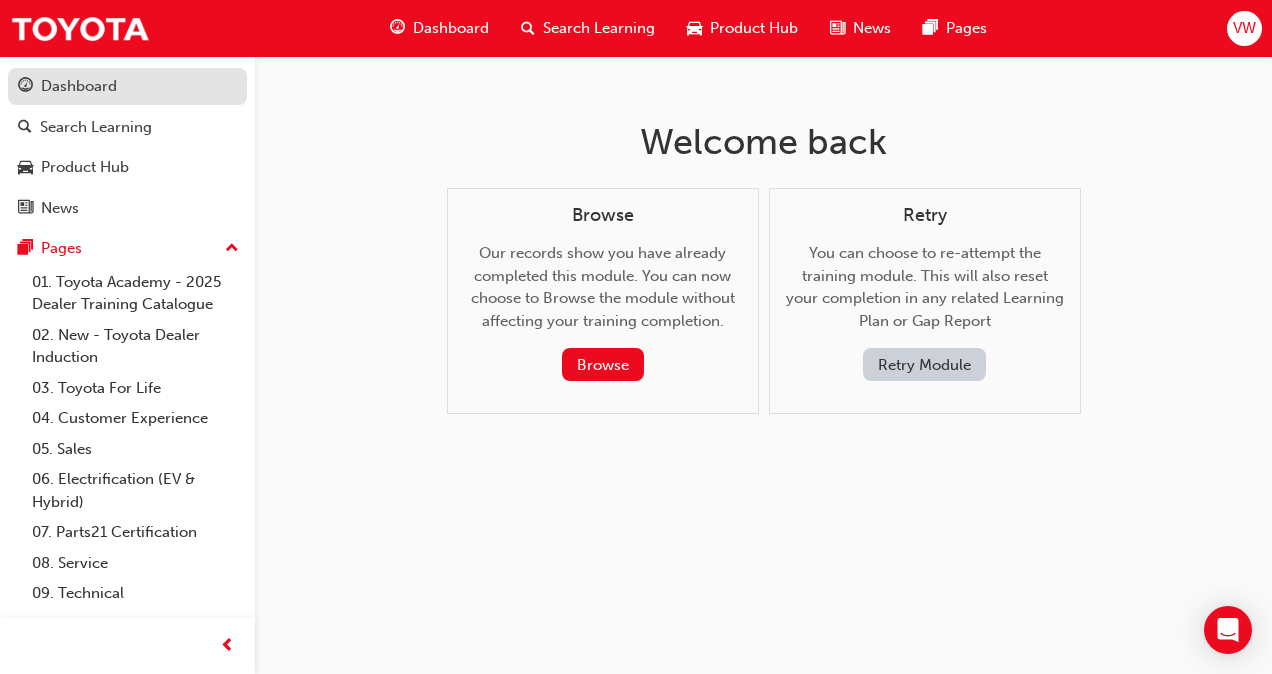 click on "Dashboard" at bounding box center [127, 86] 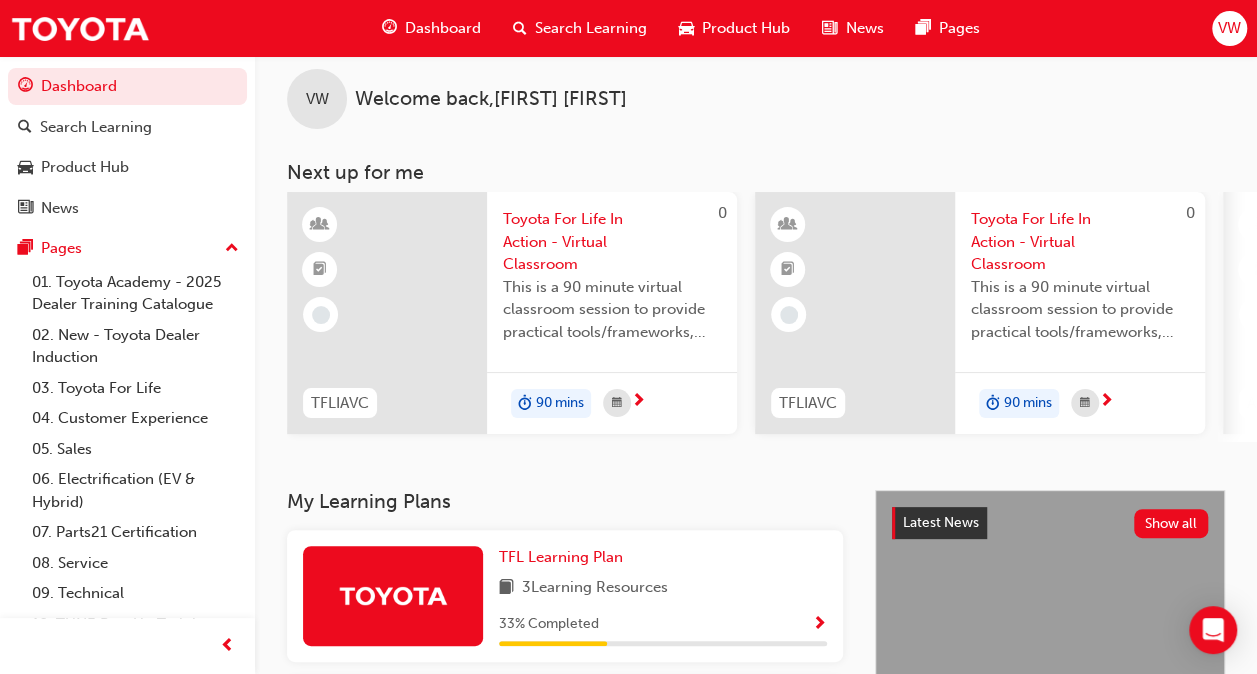 scroll, scrollTop: 0, scrollLeft: 0, axis: both 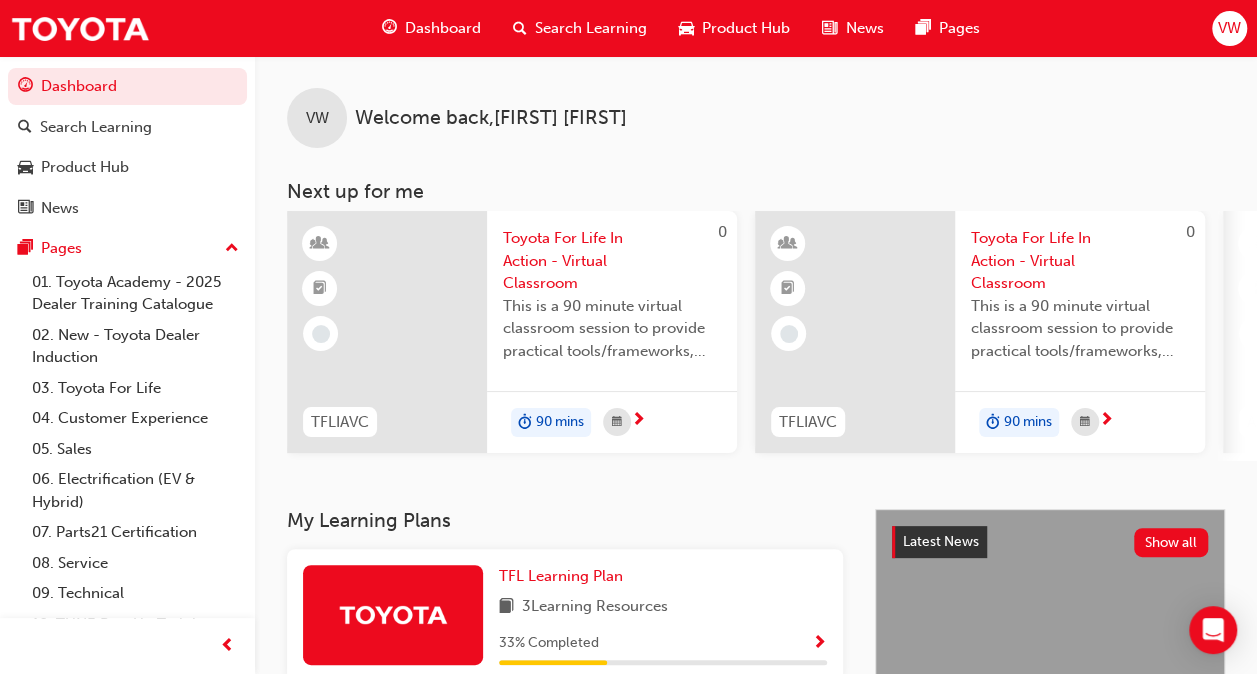 click on "VW" at bounding box center [1229, 28] 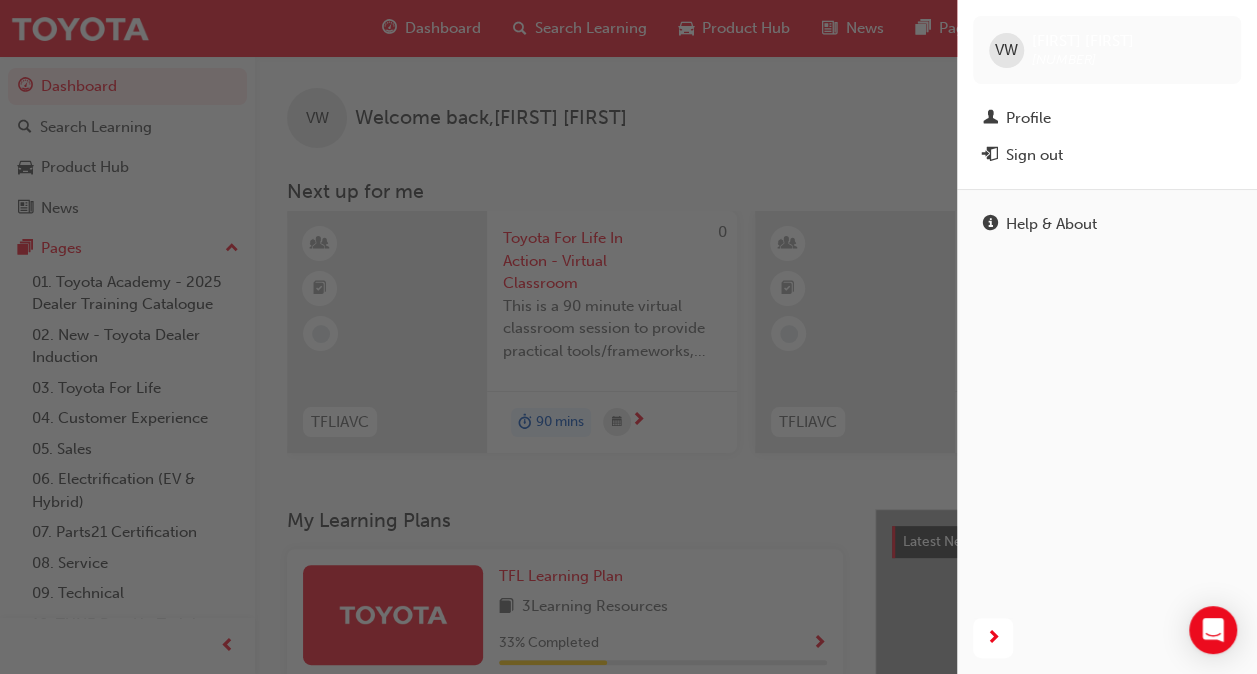 click at bounding box center [478, 337] 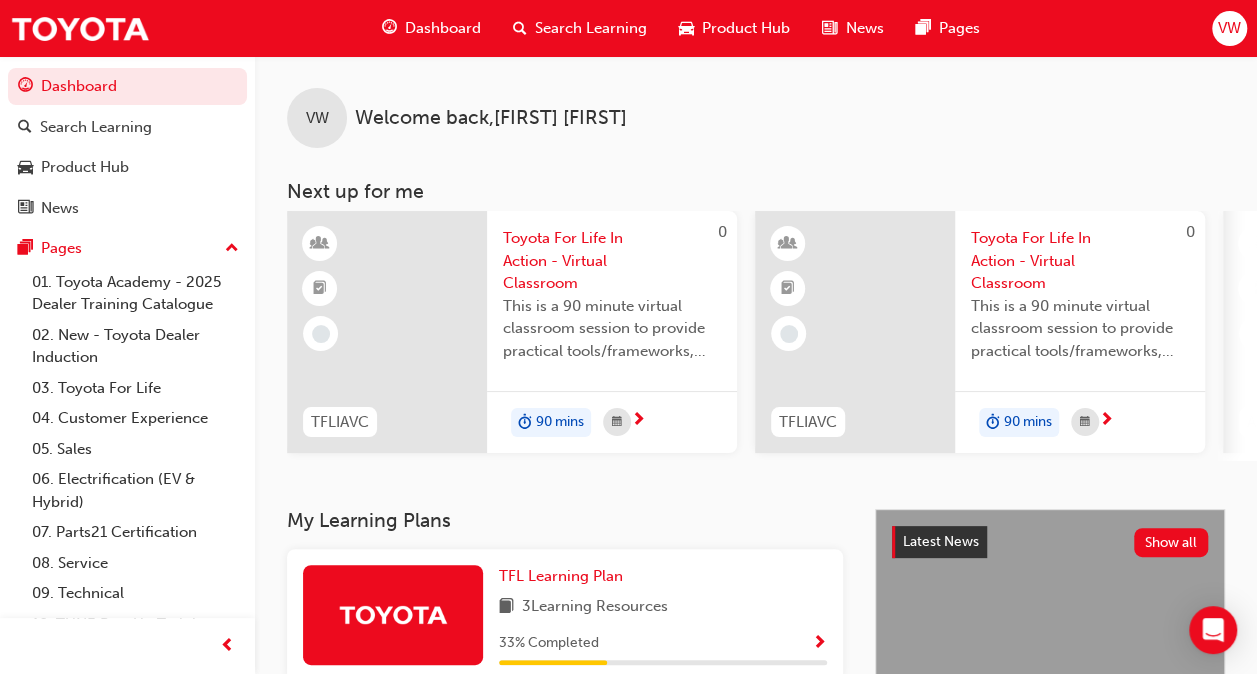 click on "Dashboard" at bounding box center [443, 28] 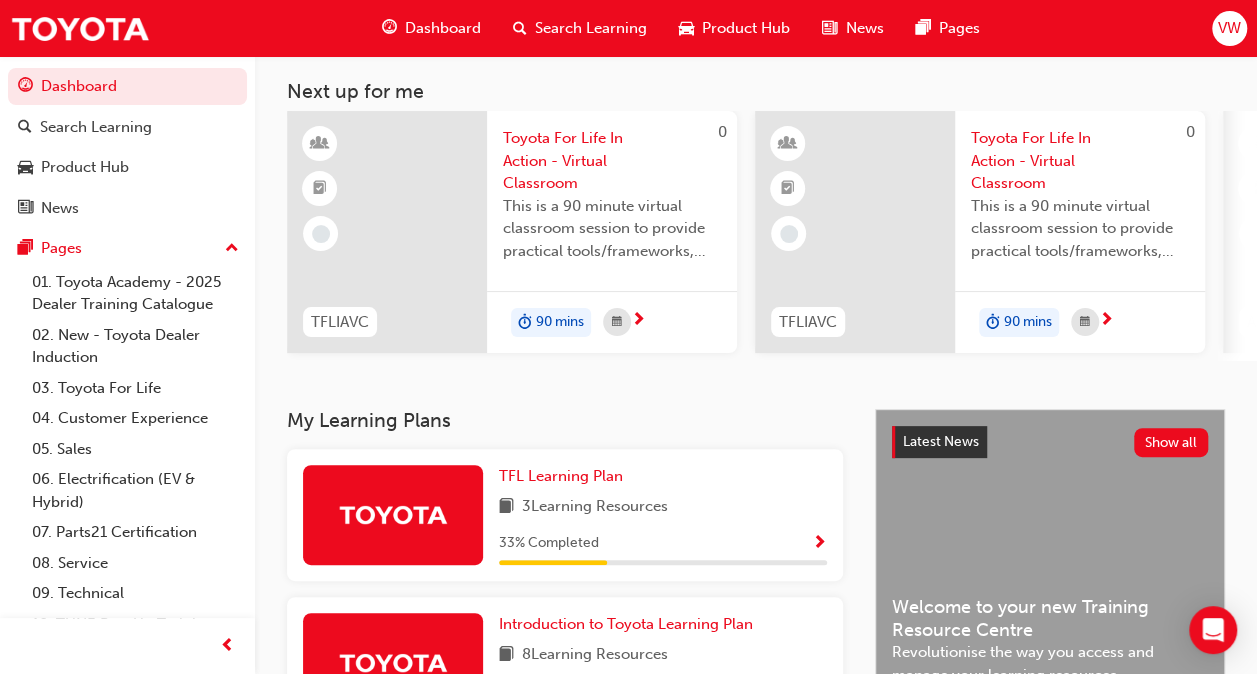 scroll, scrollTop: 0, scrollLeft: 0, axis: both 